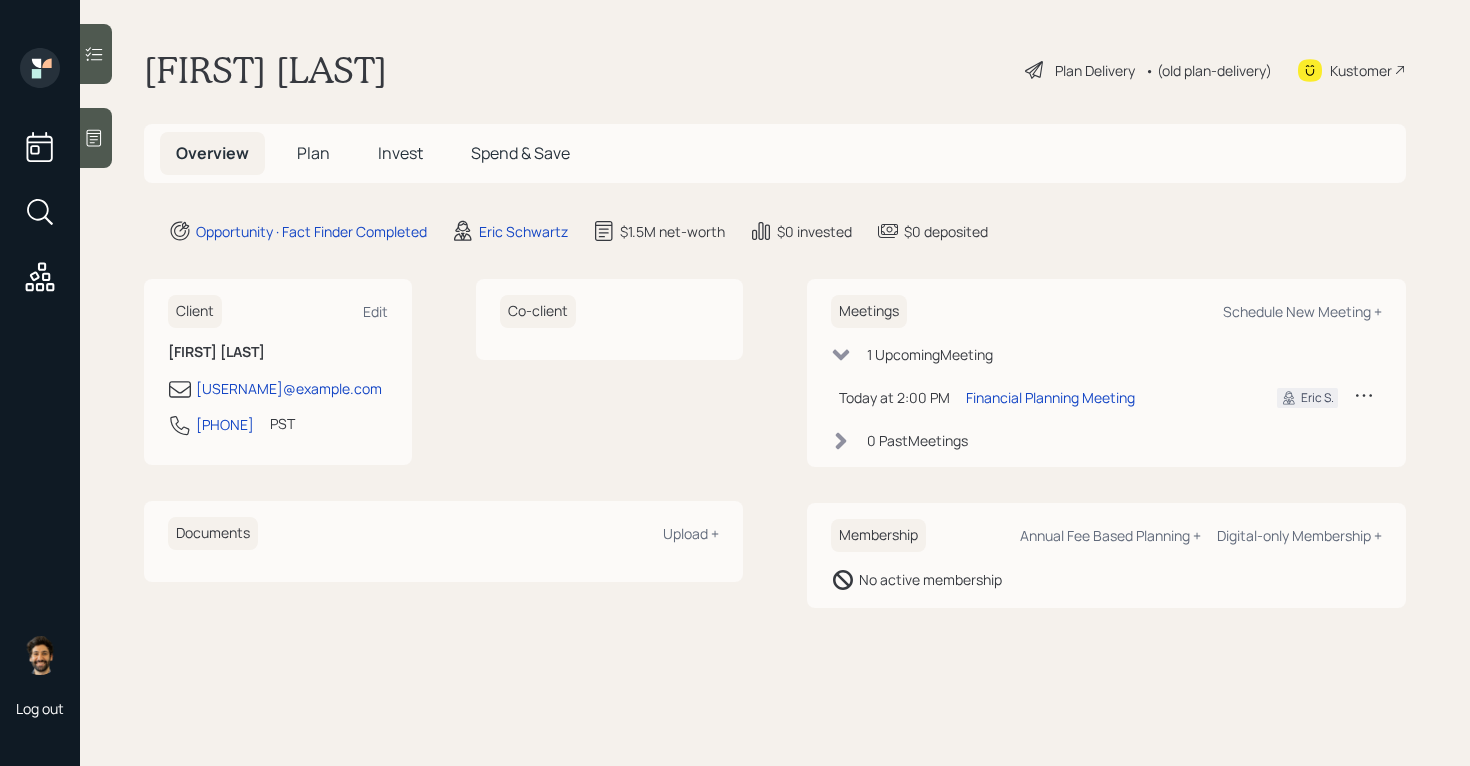 scroll, scrollTop: 0, scrollLeft: 0, axis: both 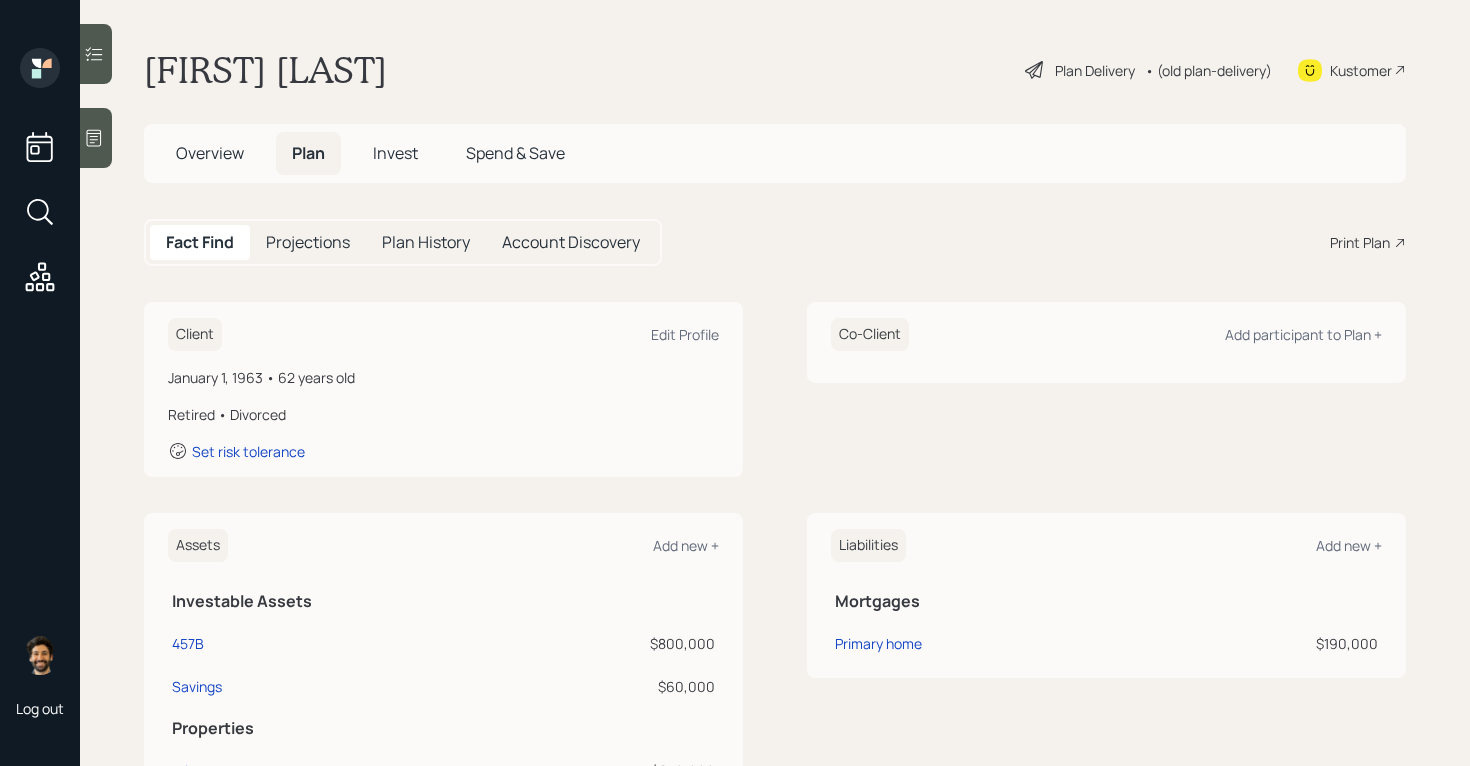 click 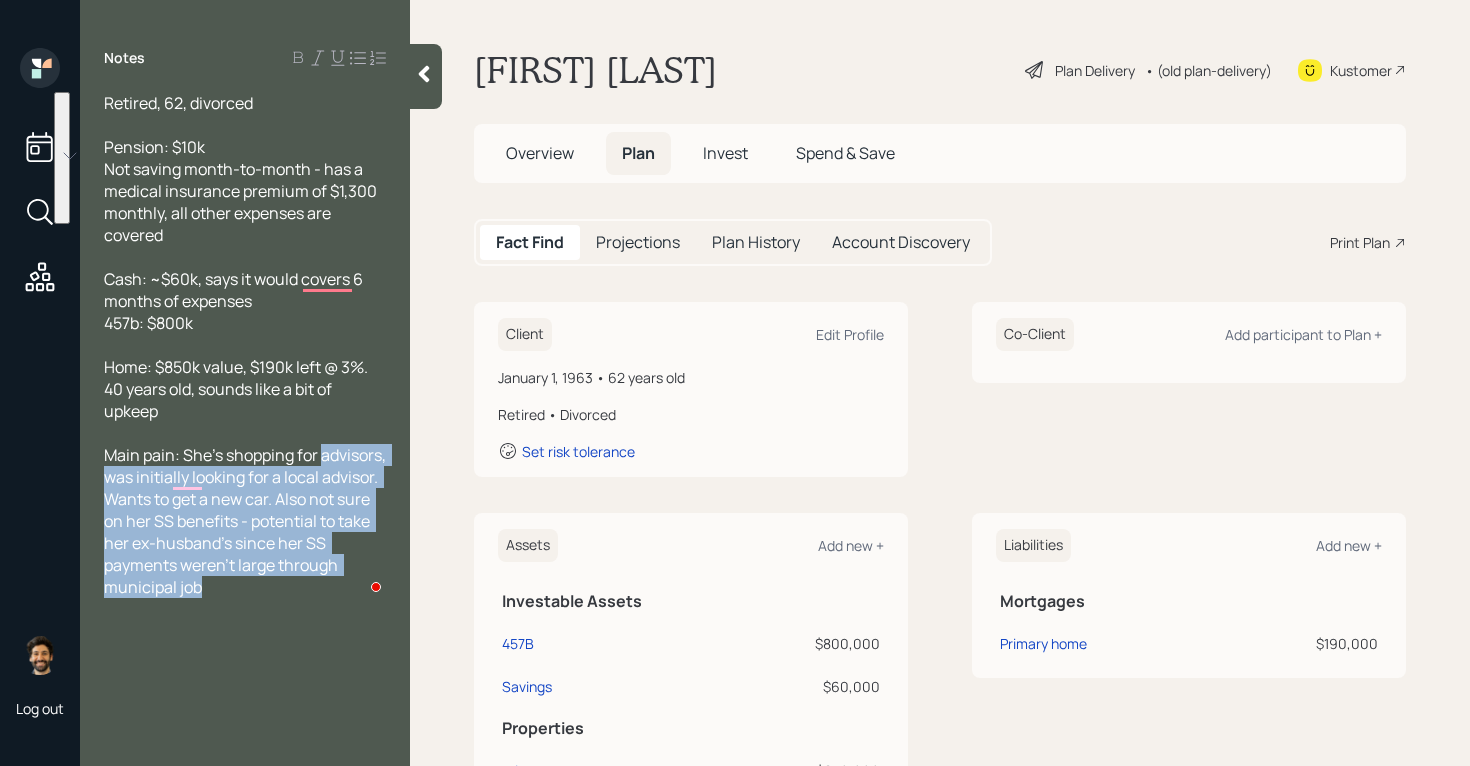 drag, startPoint x: 283, startPoint y: 591, endPoint x: 107, endPoint y: 479, distance: 208.61447 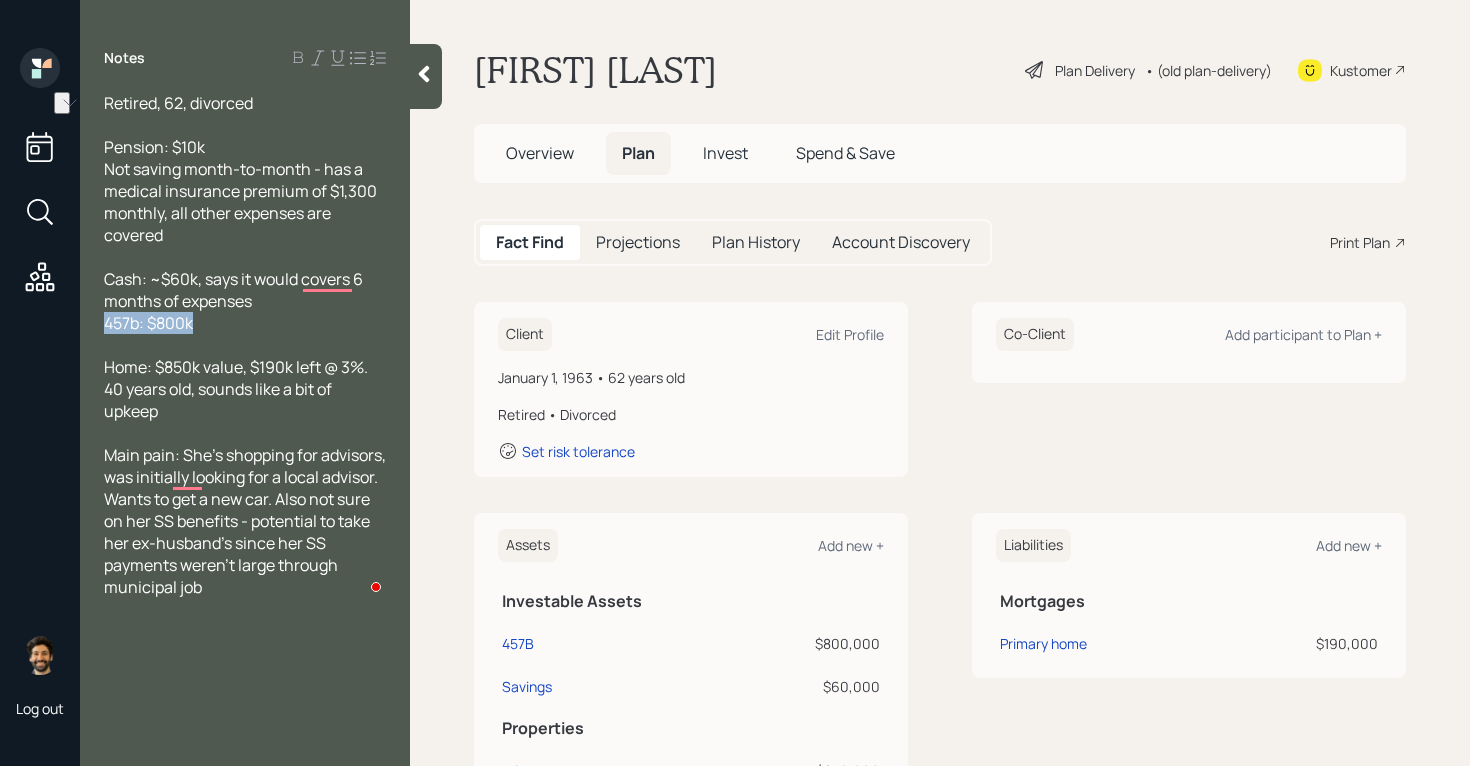 drag, startPoint x: 206, startPoint y: 330, endPoint x: 91, endPoint y: 316, distance: 115.84904 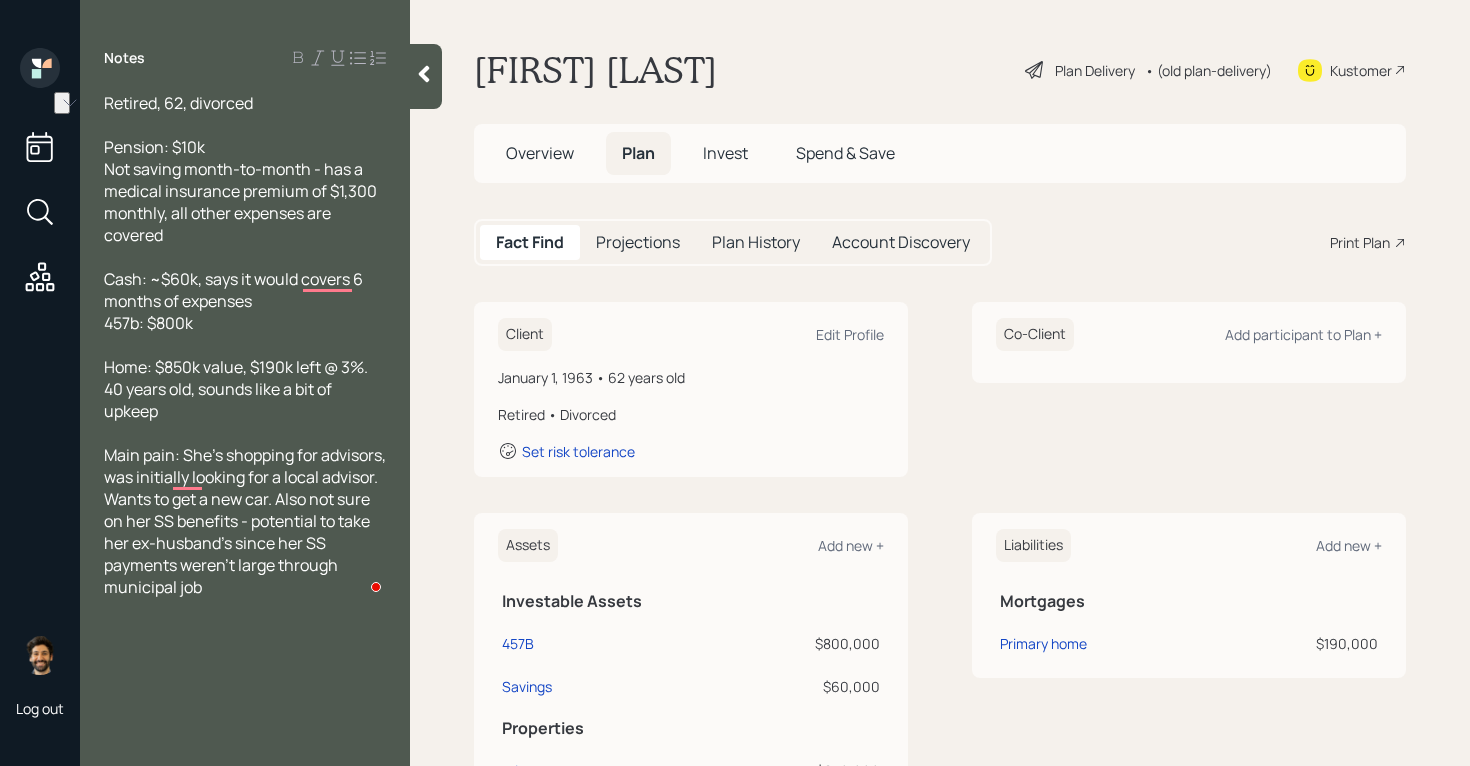 click at bounding box center [426, 76] 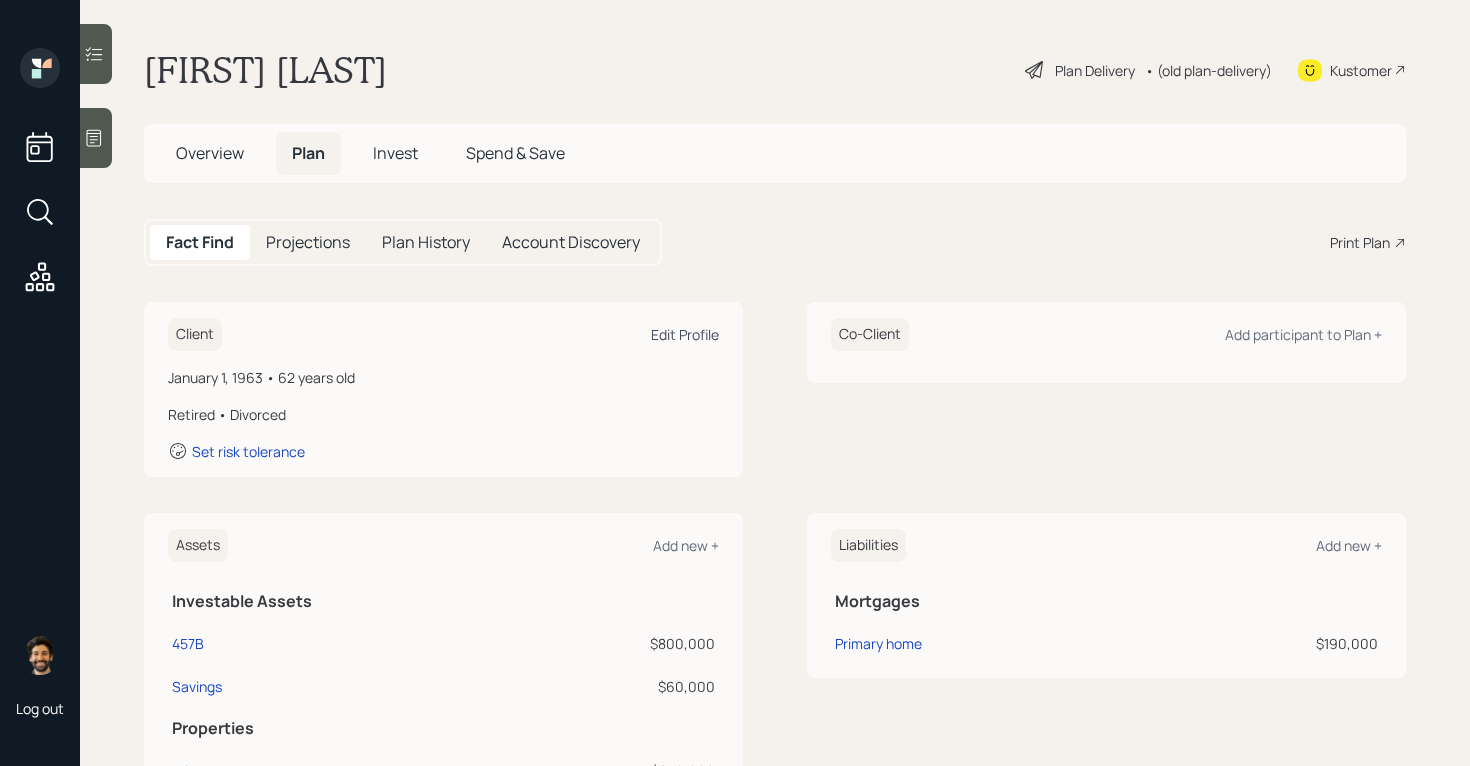 click on "Edit Profile" at bounding box center [685, 334] 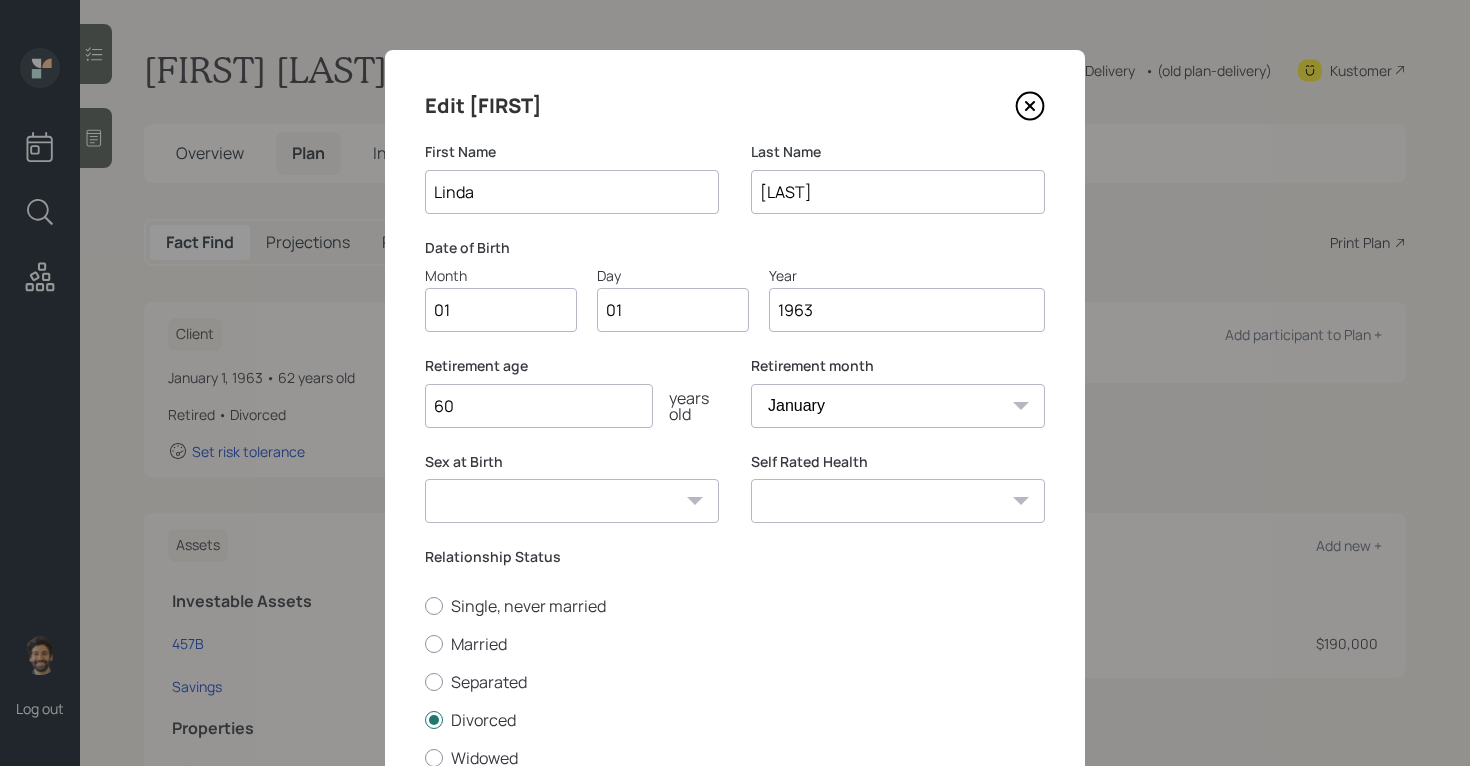 click on "01" at bounding box center (501, 310) 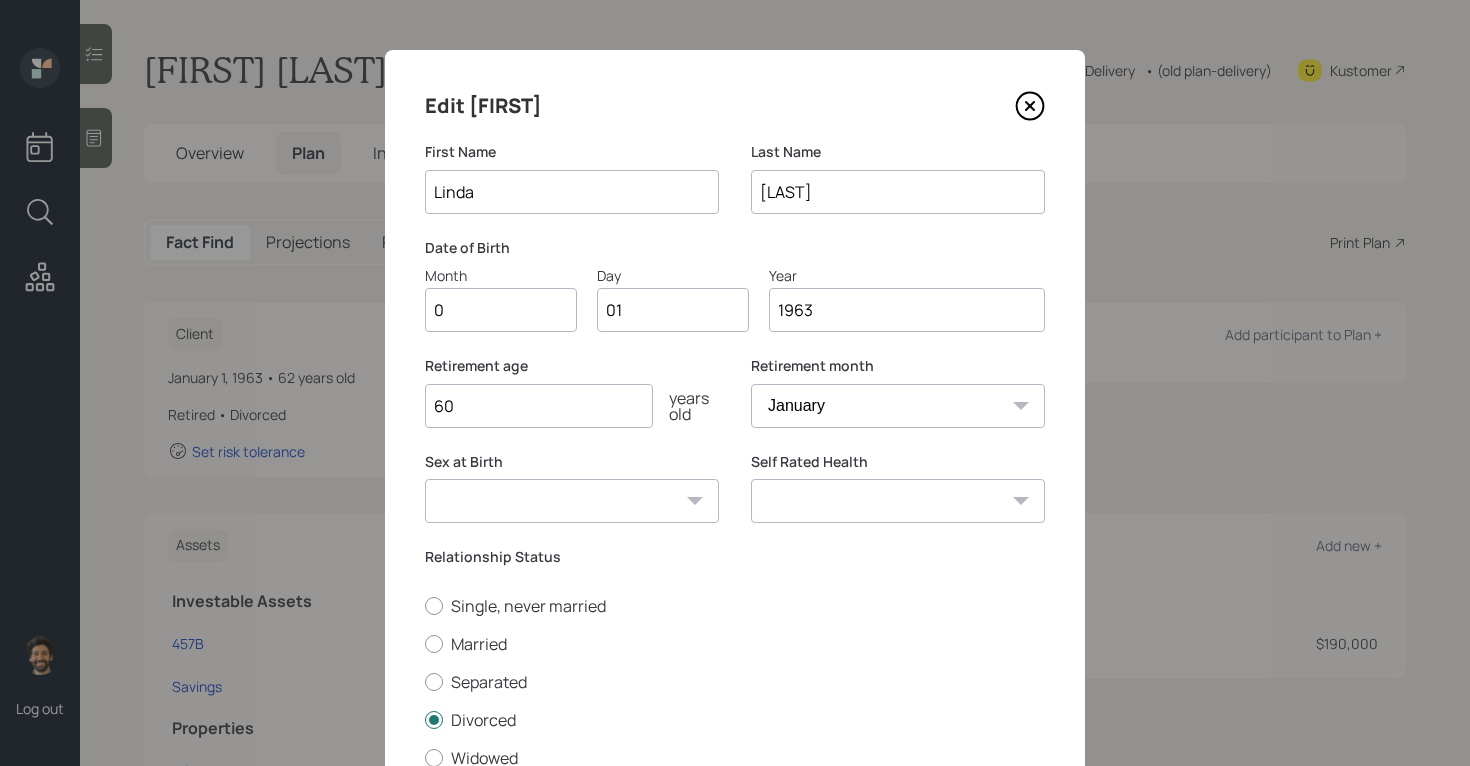 type on "06" 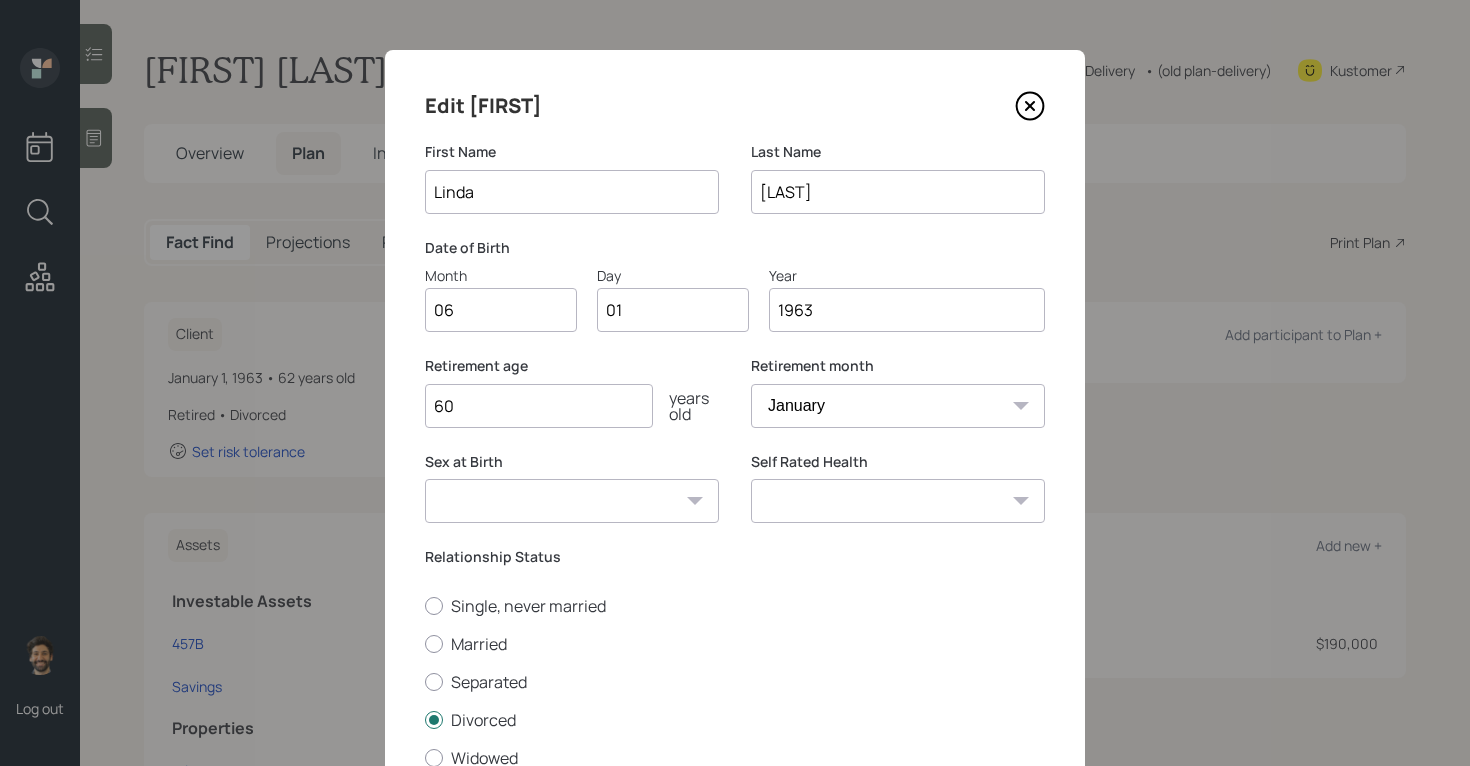 type on "0" 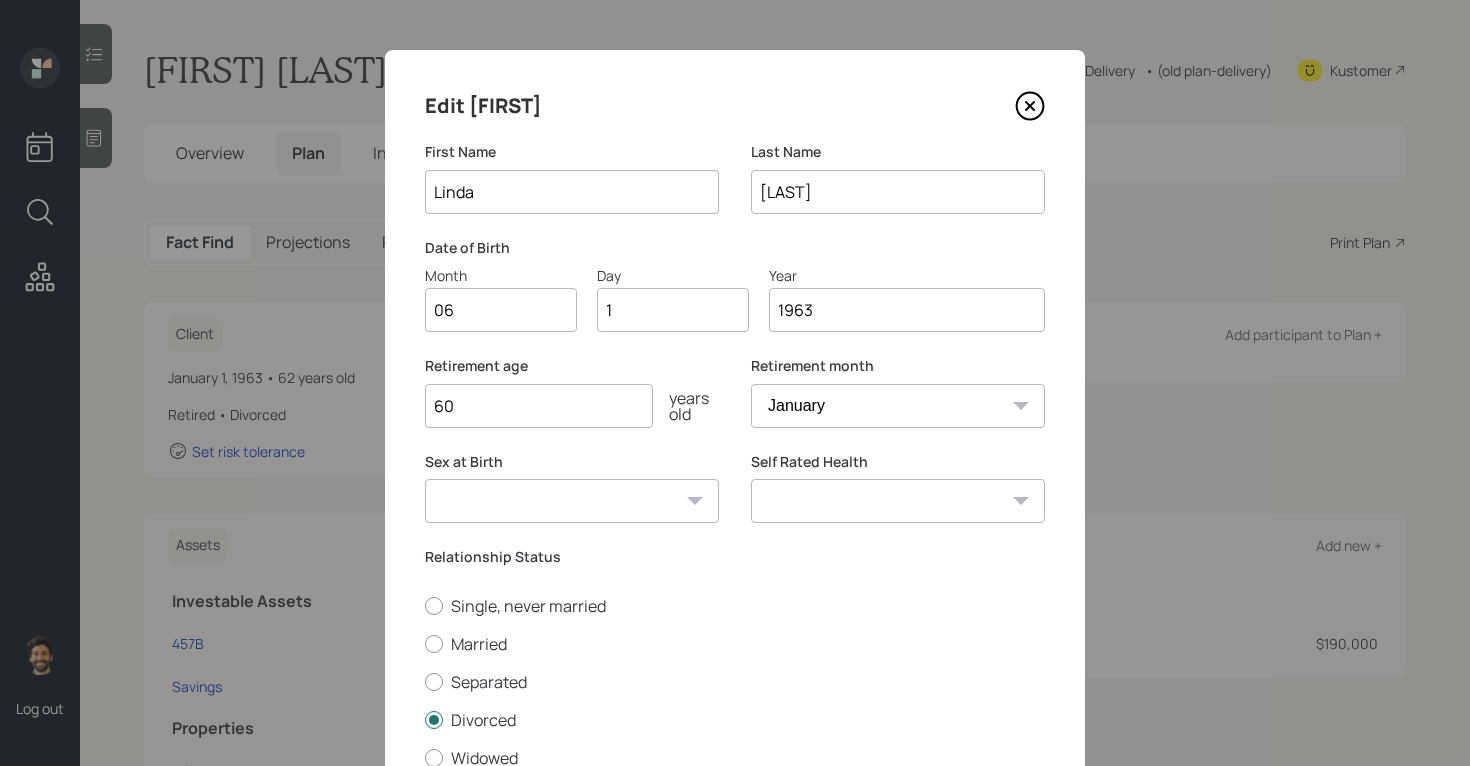 type on "18" 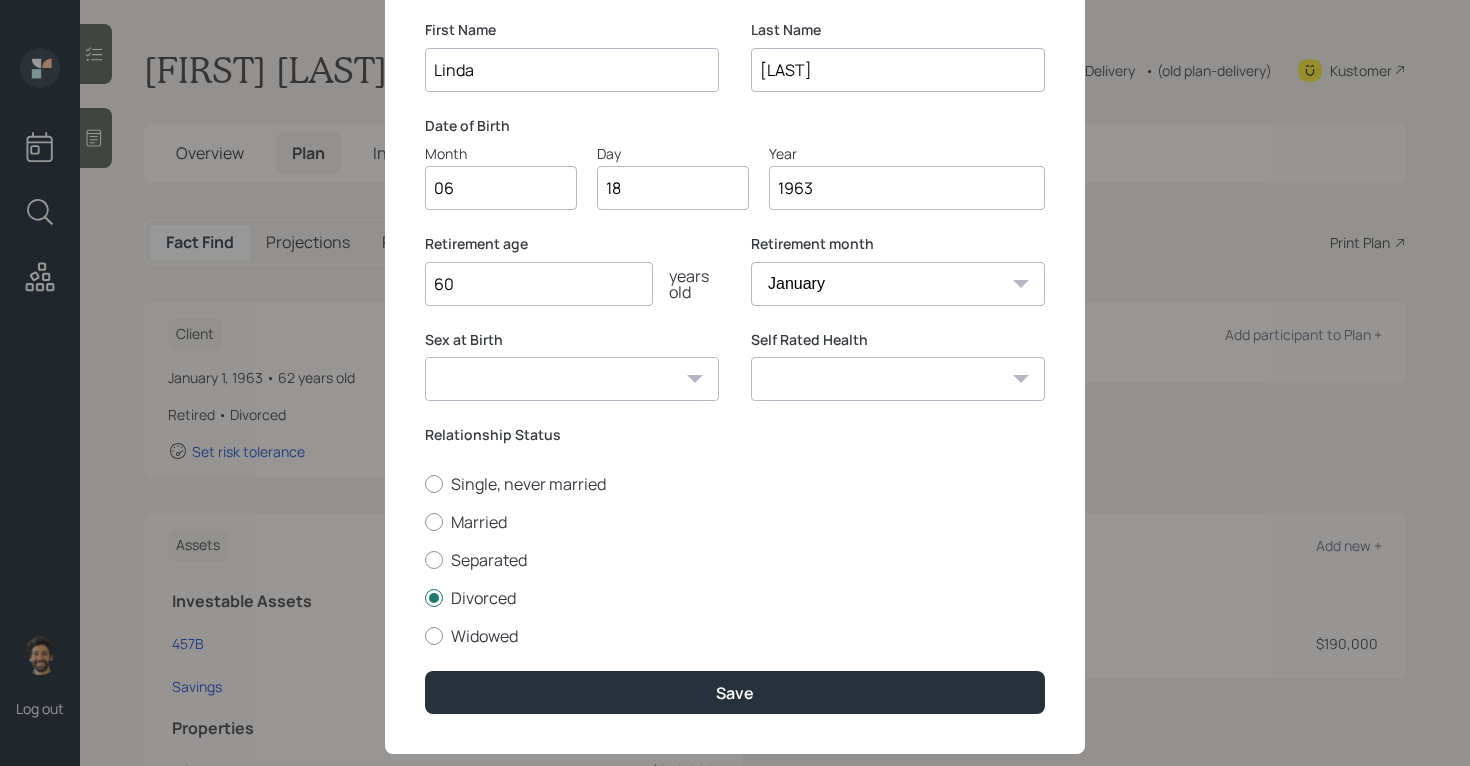 scroll, scrollTop: 161, scrollLeft: 0, axis: vertical 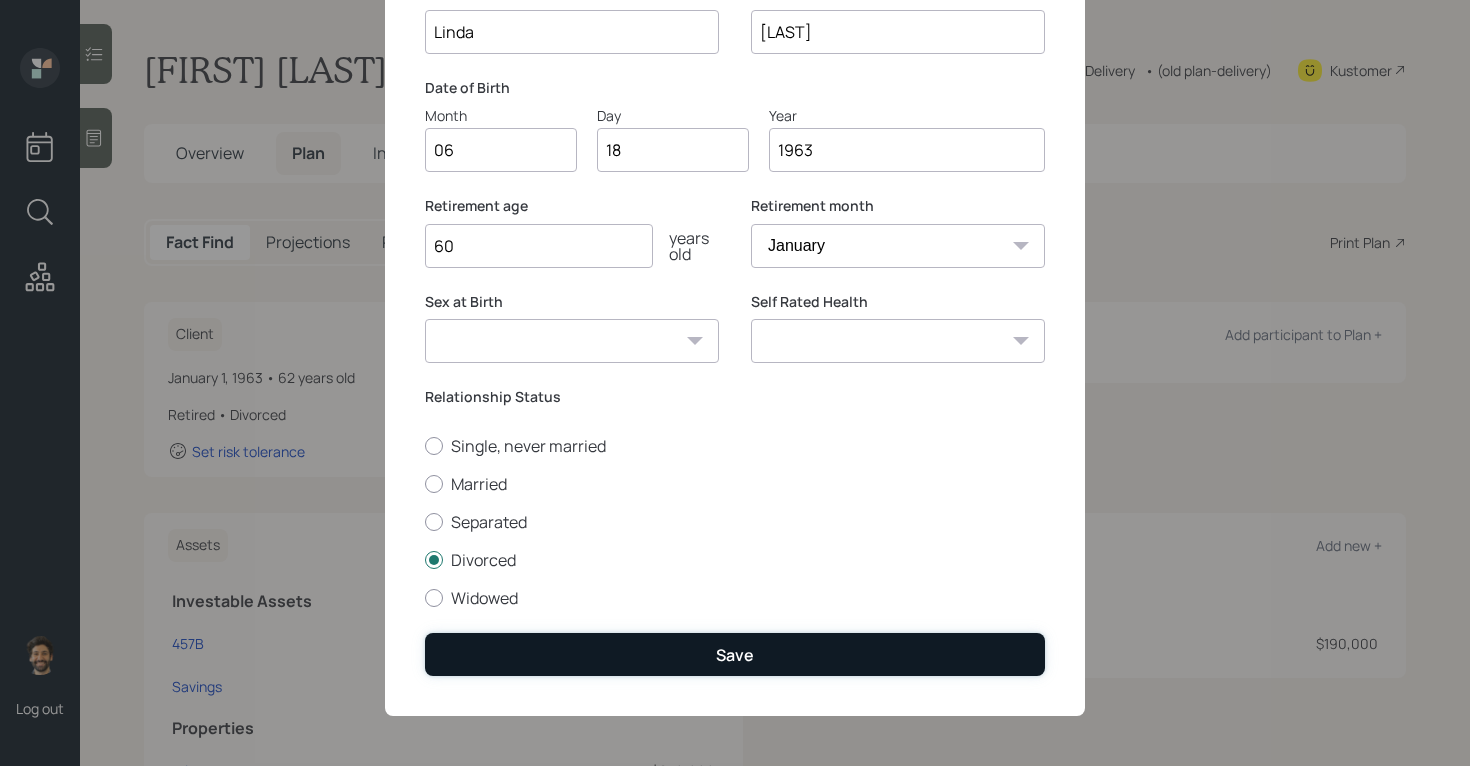 click on "Save" at bounding box center (735, 654) 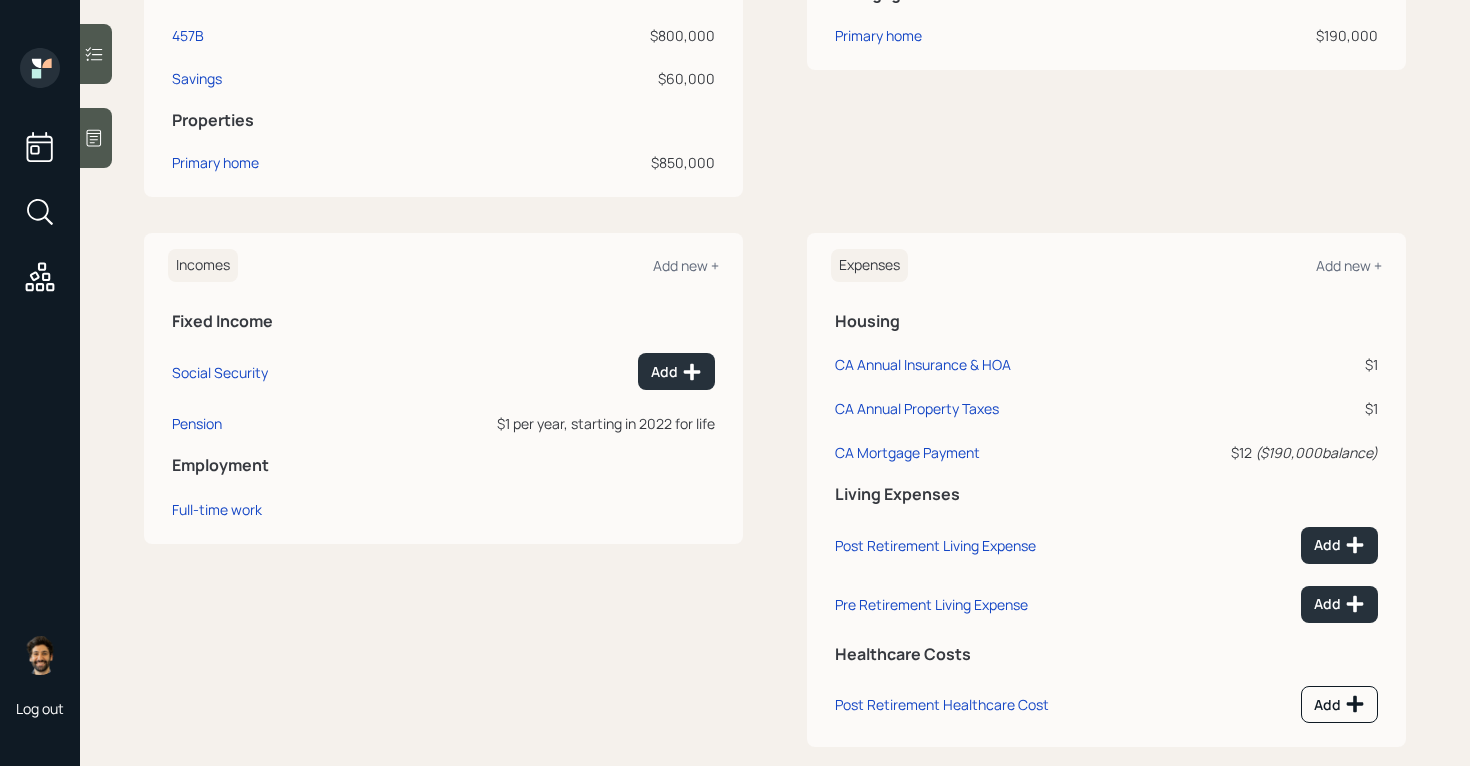 scroll, scrollTop: 637, scrollLeft: 0, axis: vertical 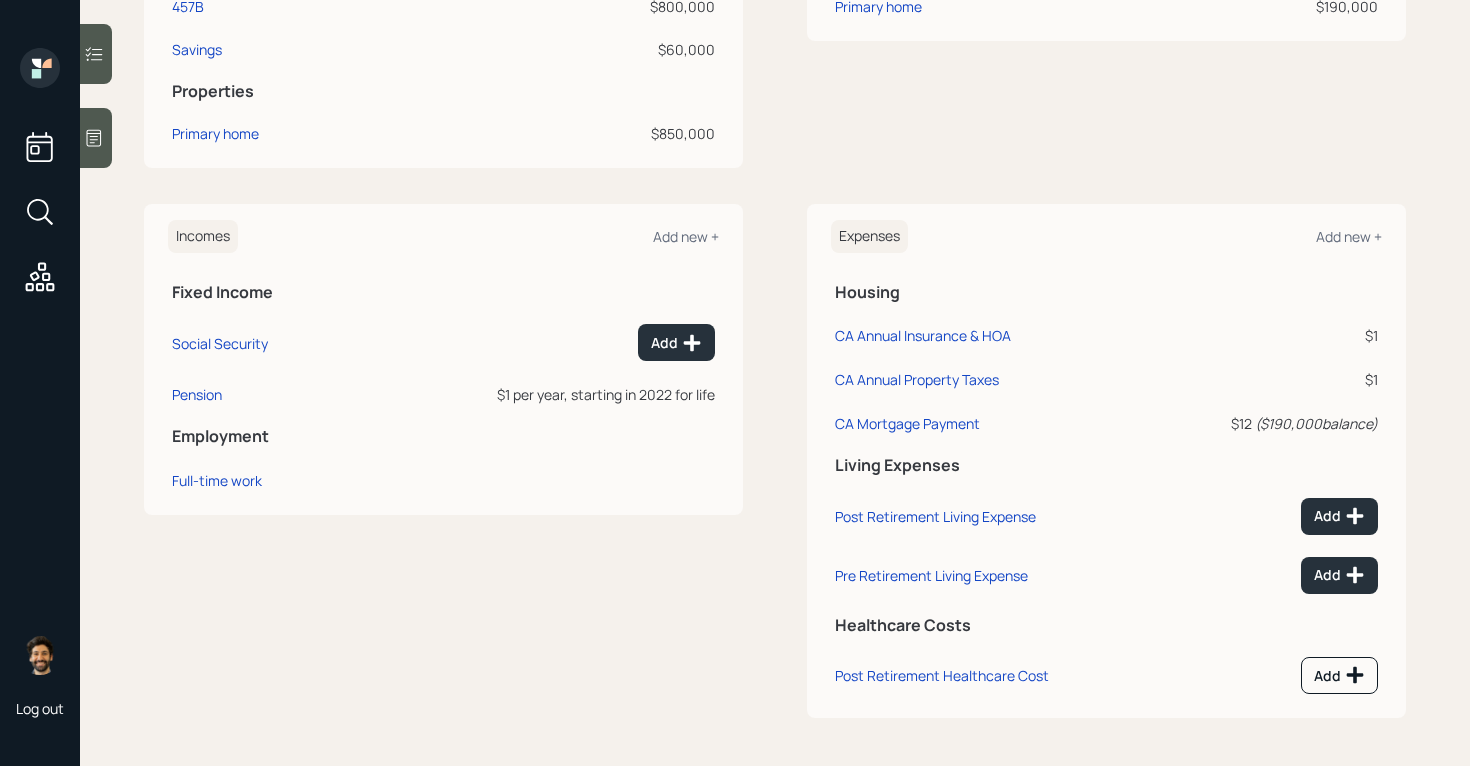 click on "Log out" at bounding box center [40, 383] 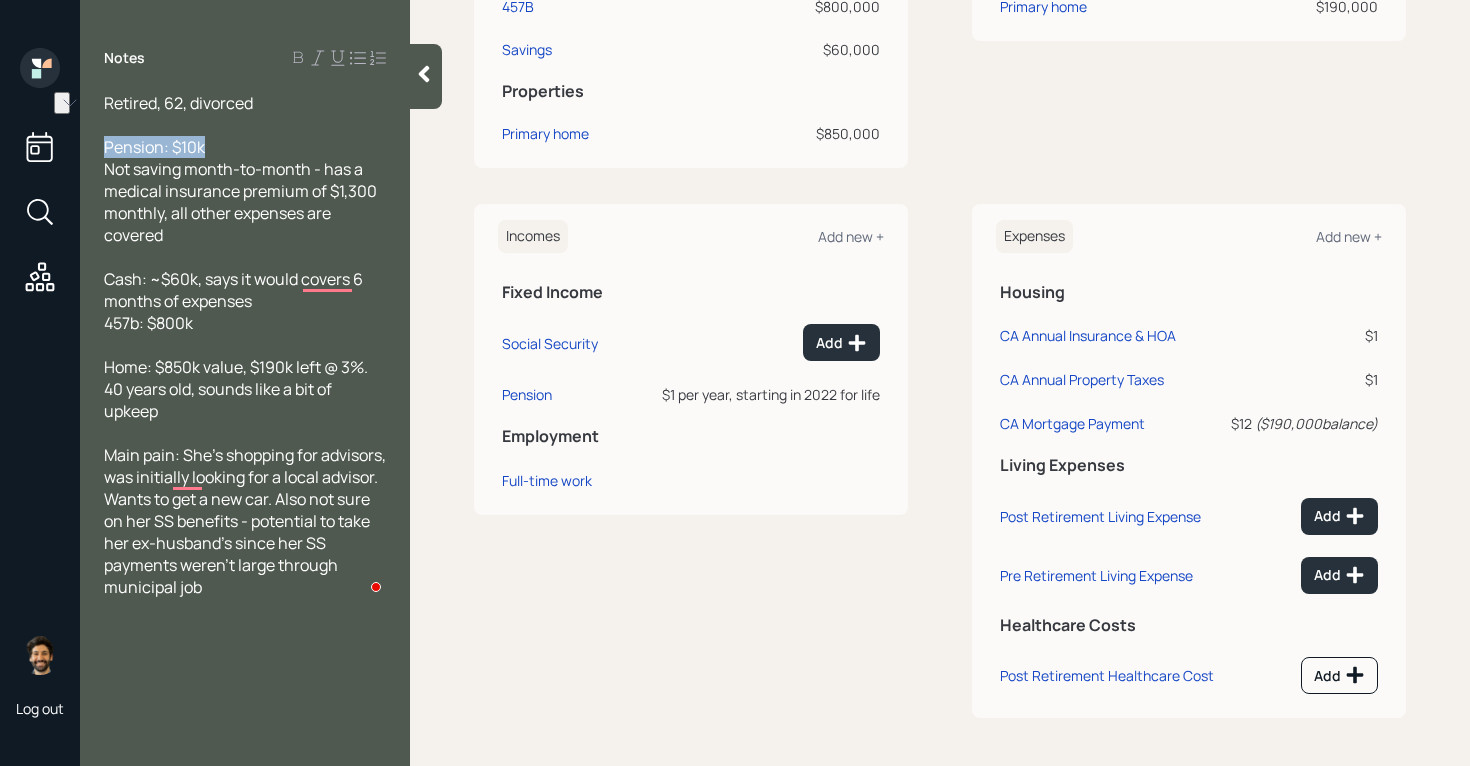 drag, startPoint x: 213, startPoint y: 146, endPoint x: 105, endPoint y: 145, distance: 108.00463 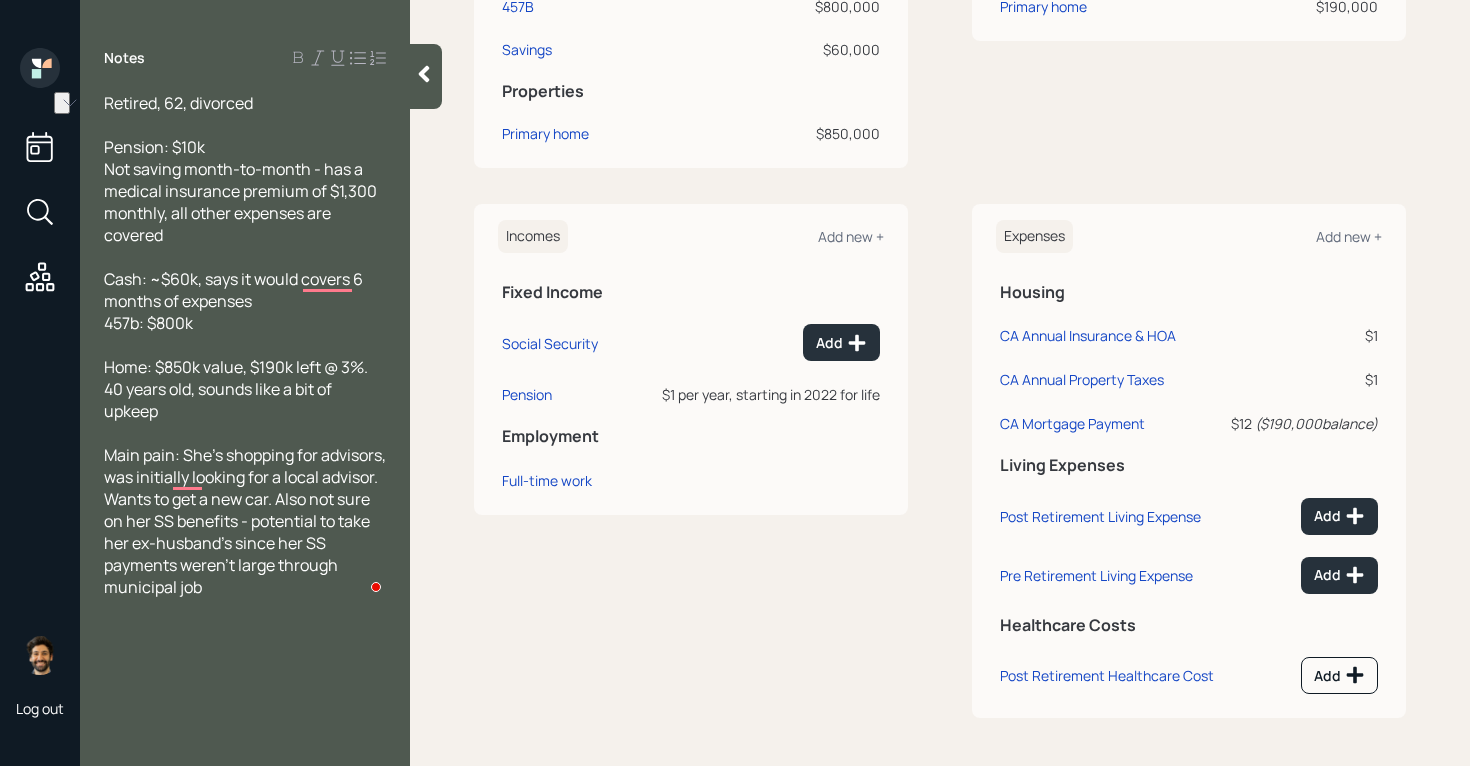click at bounding box center (426, 76) 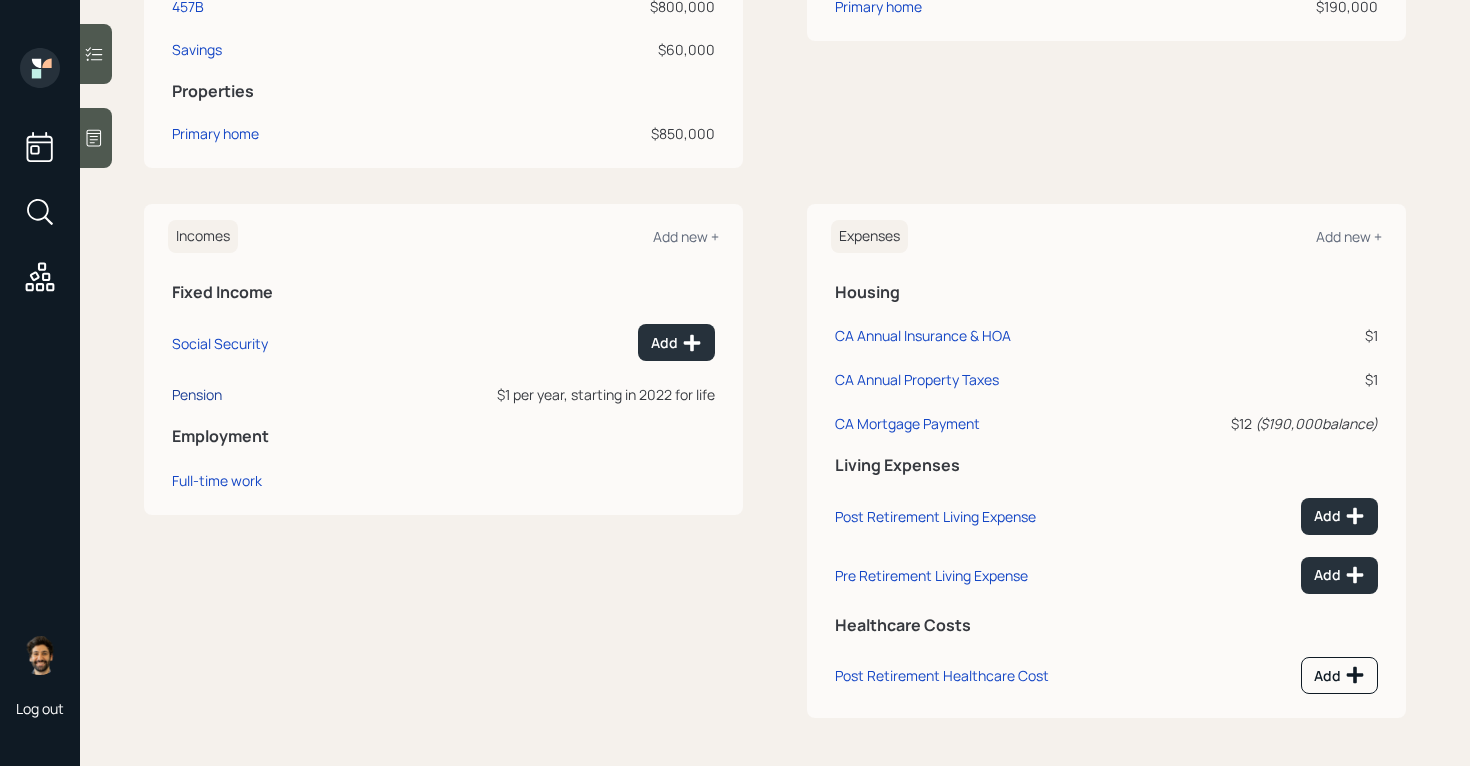 click on "Pension" at bounding box center (197, 394) 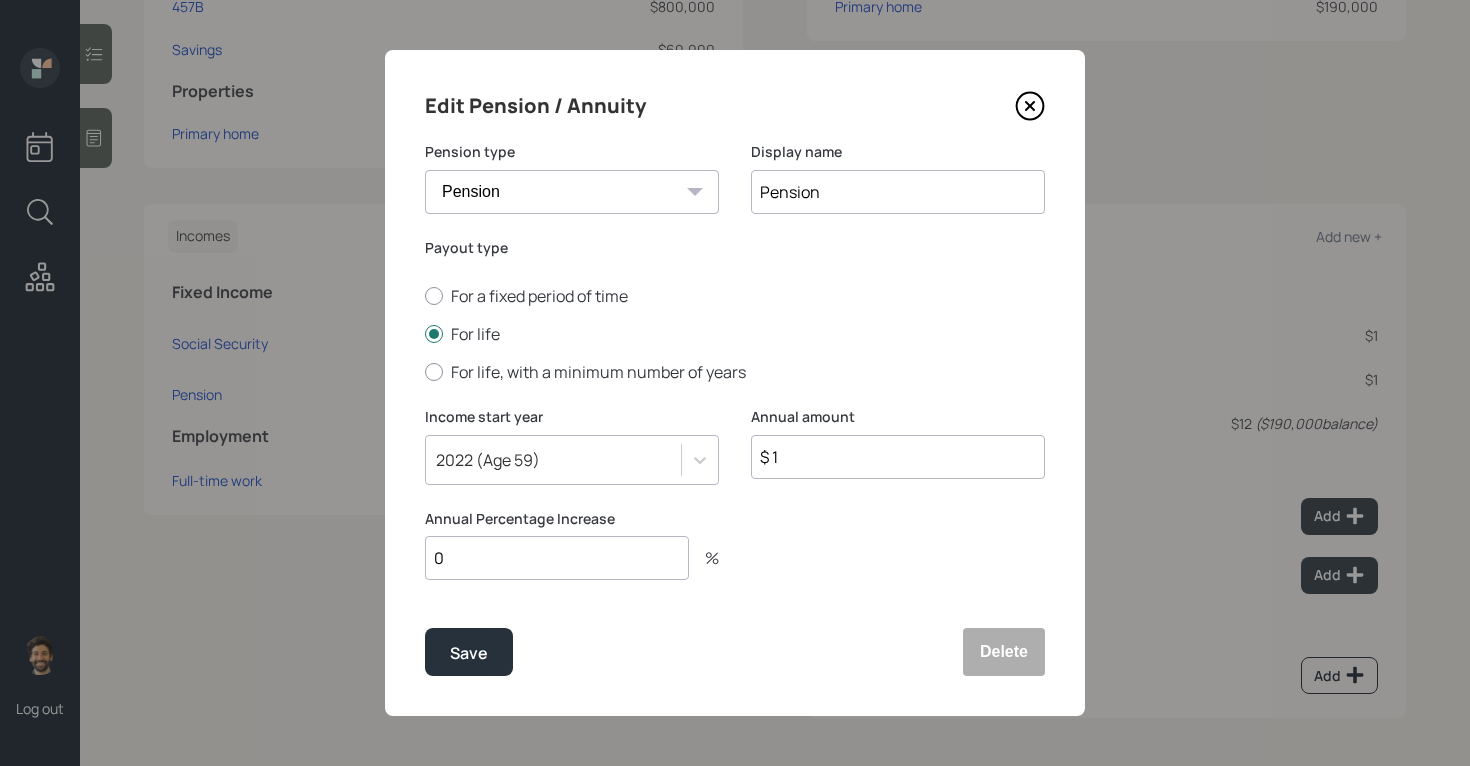click on "$ 1" at bounding box center (898, 457) 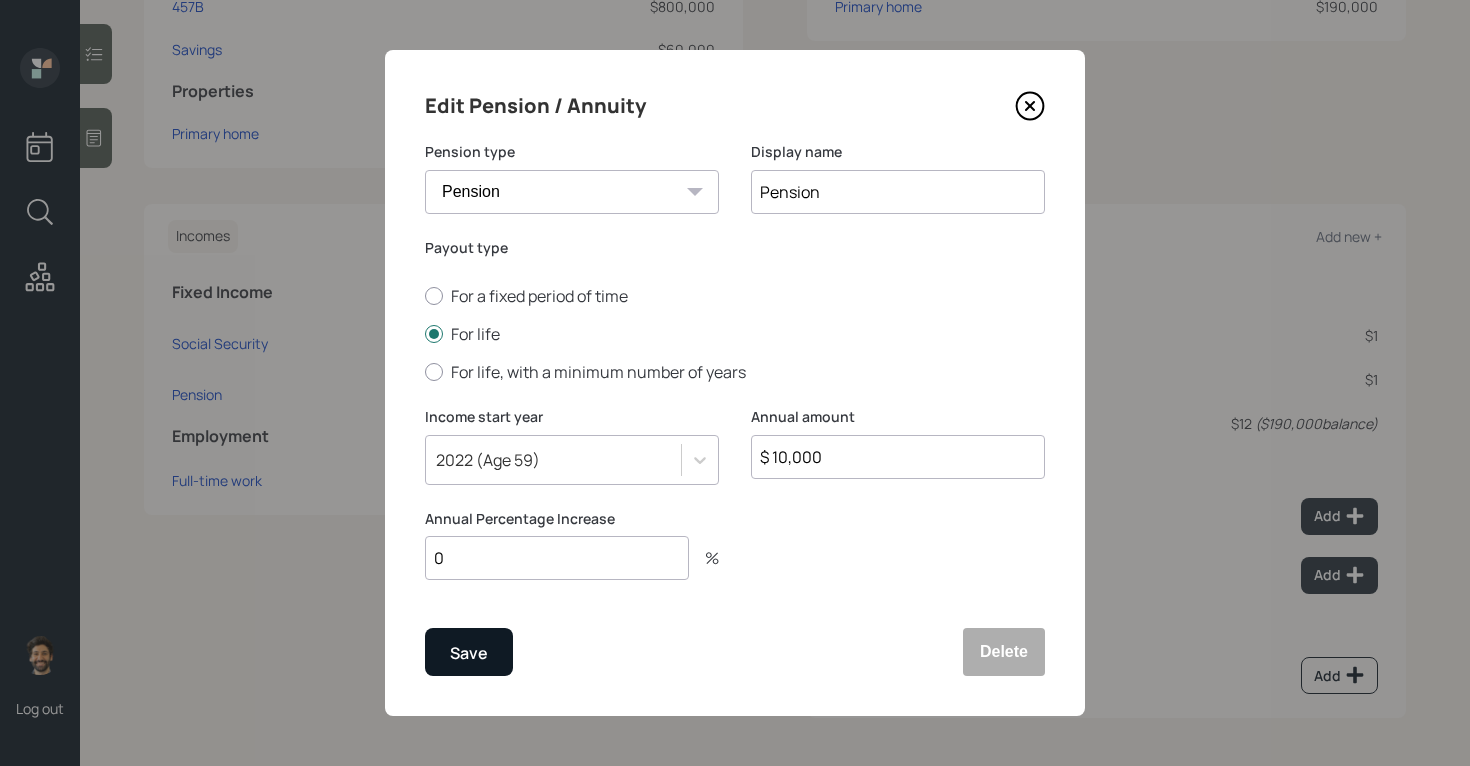 type on "$ 10,000" 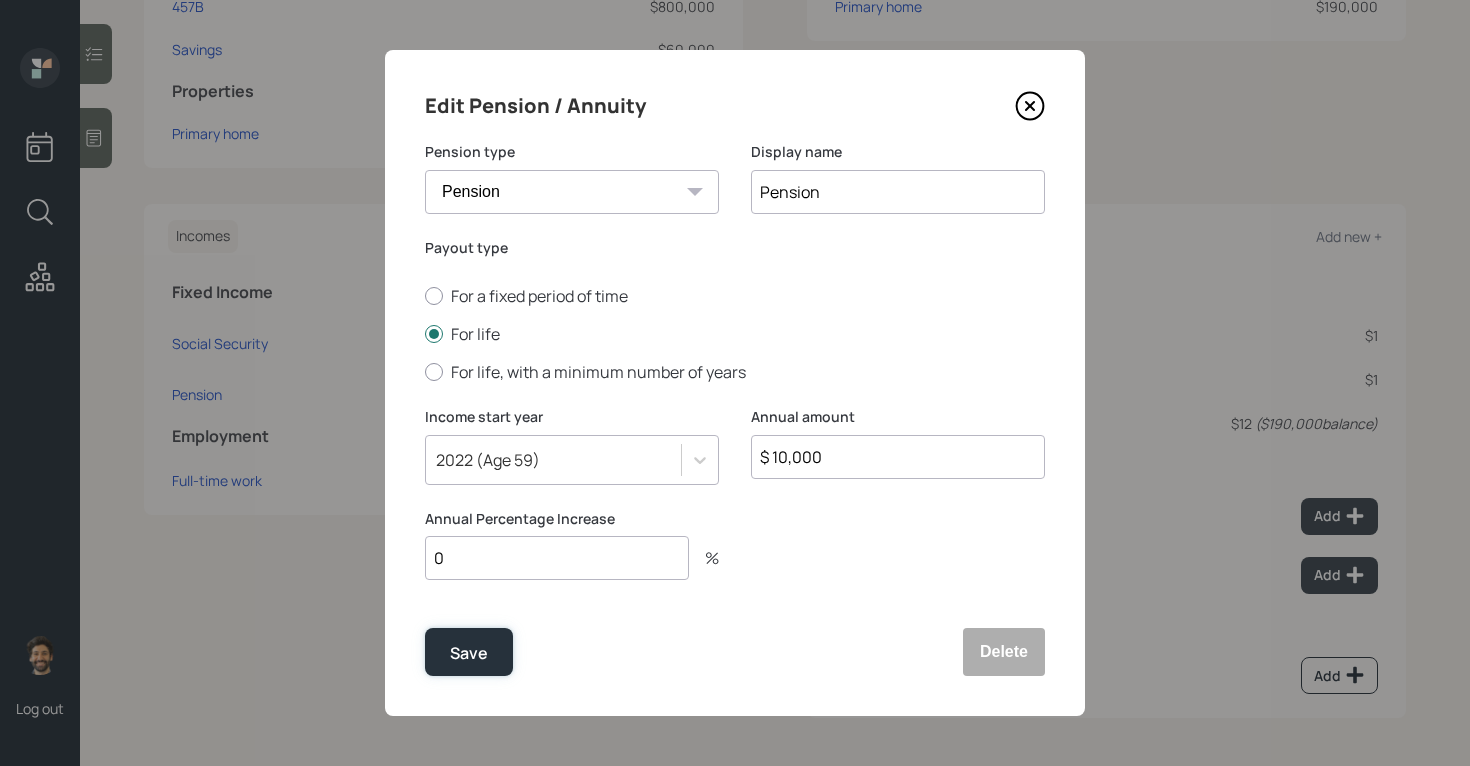 drag, startPoint x: 489, startPoint y: 664, endPoint x: 271, endPoint y: 538, distance: 251.79356 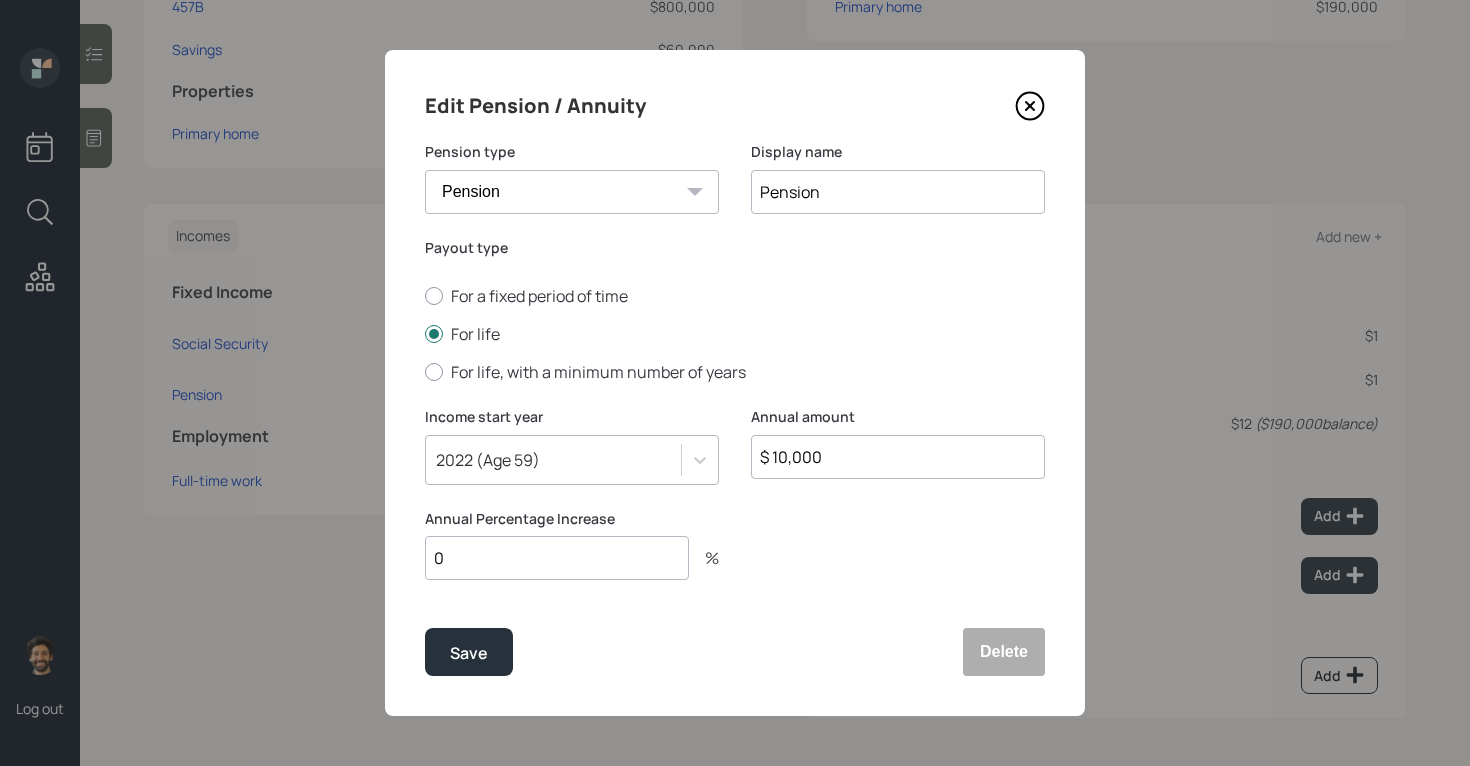 click on "$ 10,000" at bounding box center [898, 457] 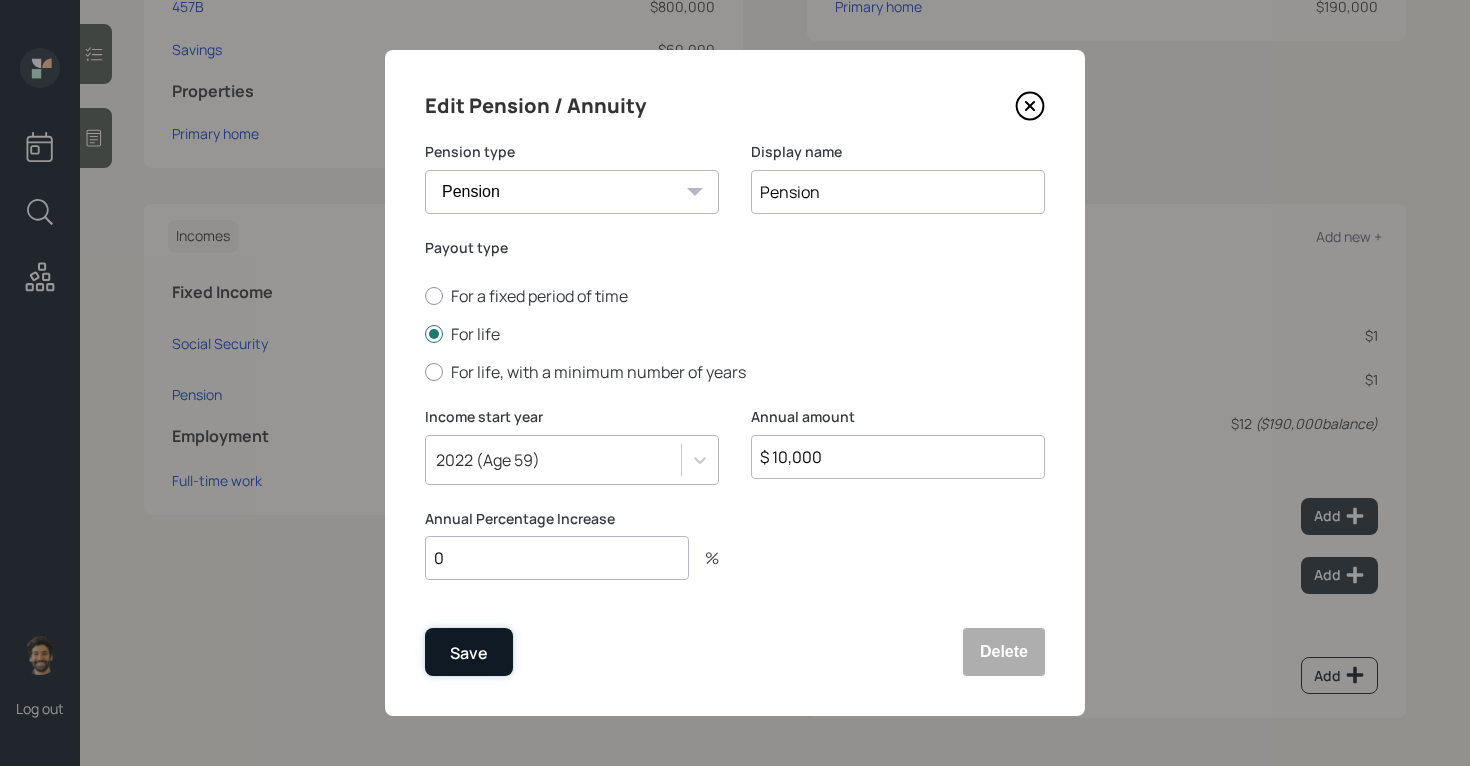 click on "Save" at bounding box center [469, 653] 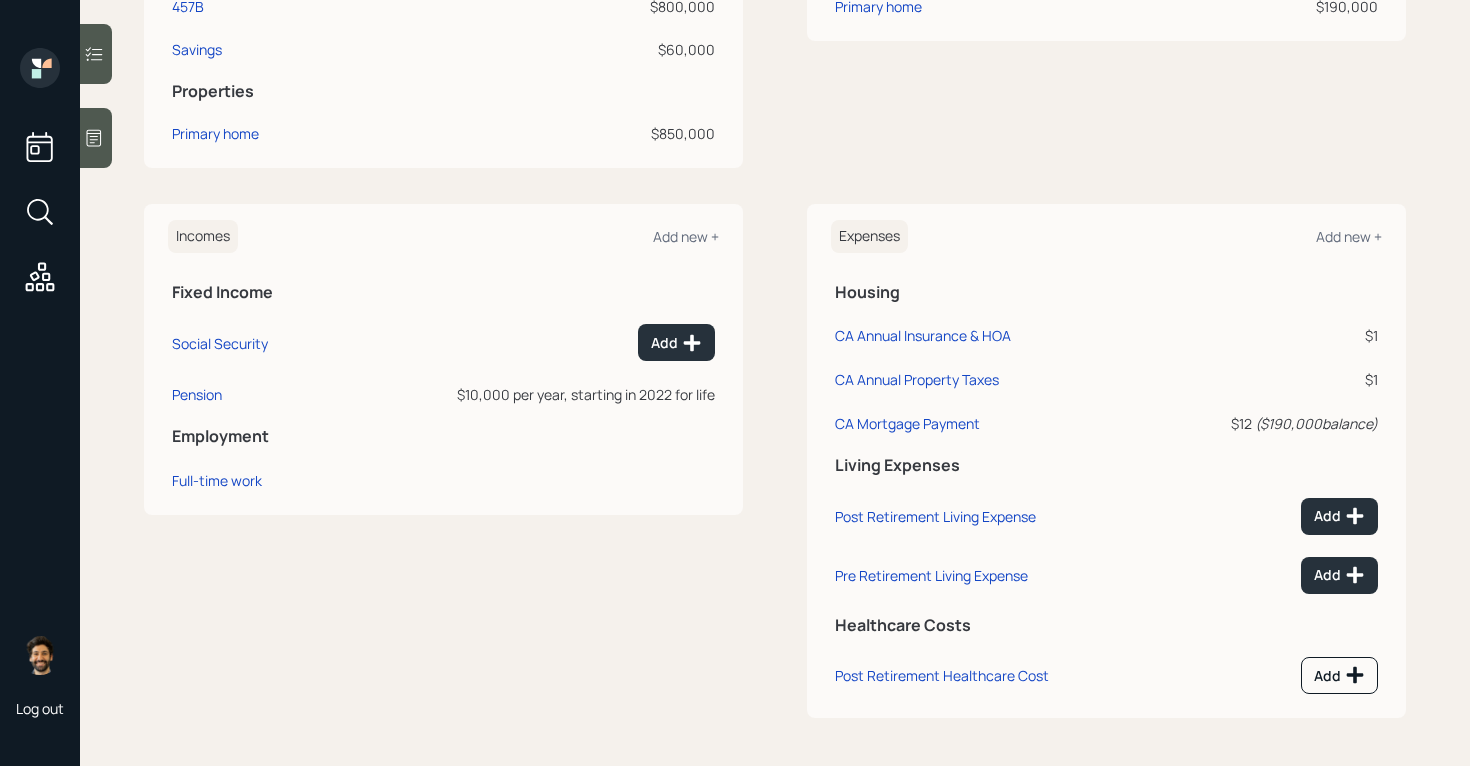 click at bounding box center (96, 138) 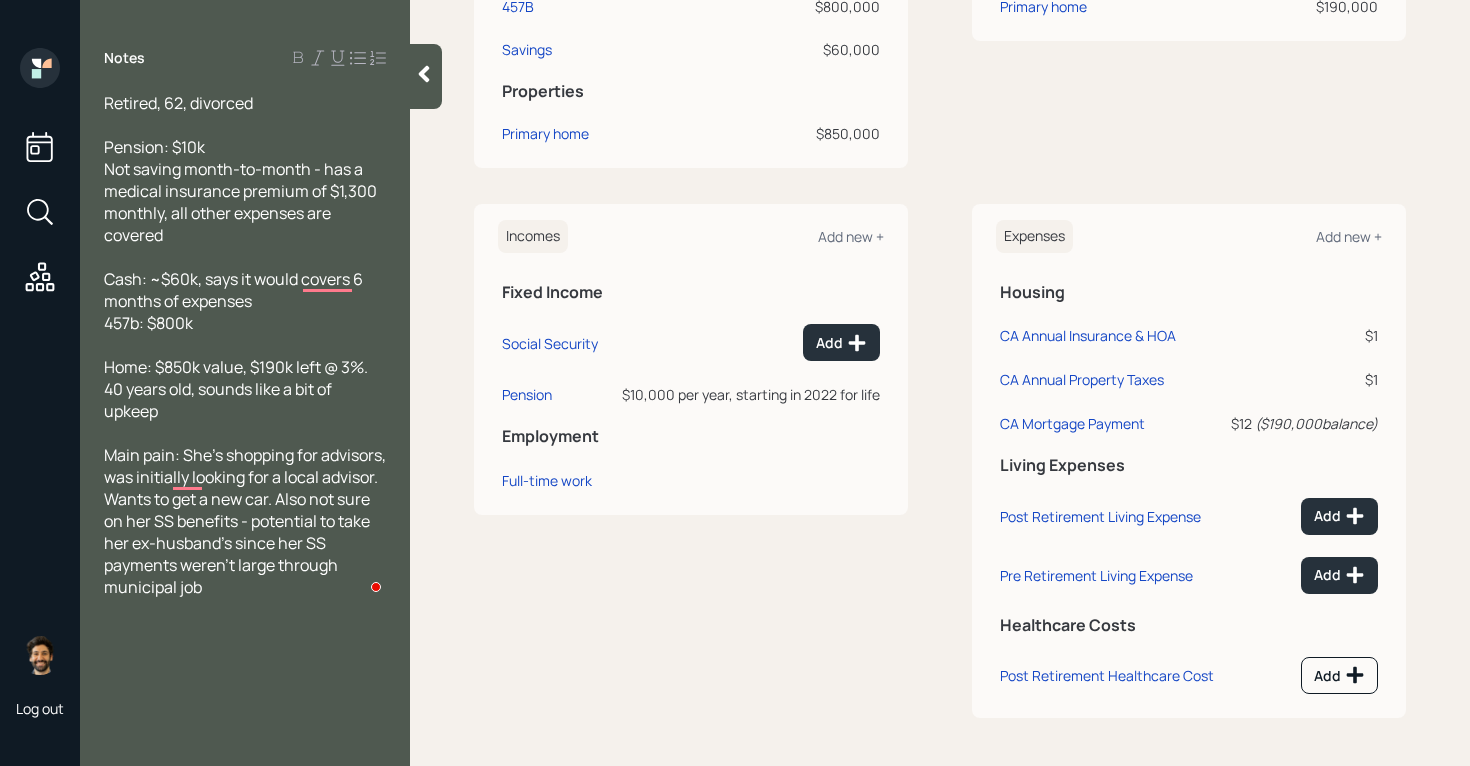 click 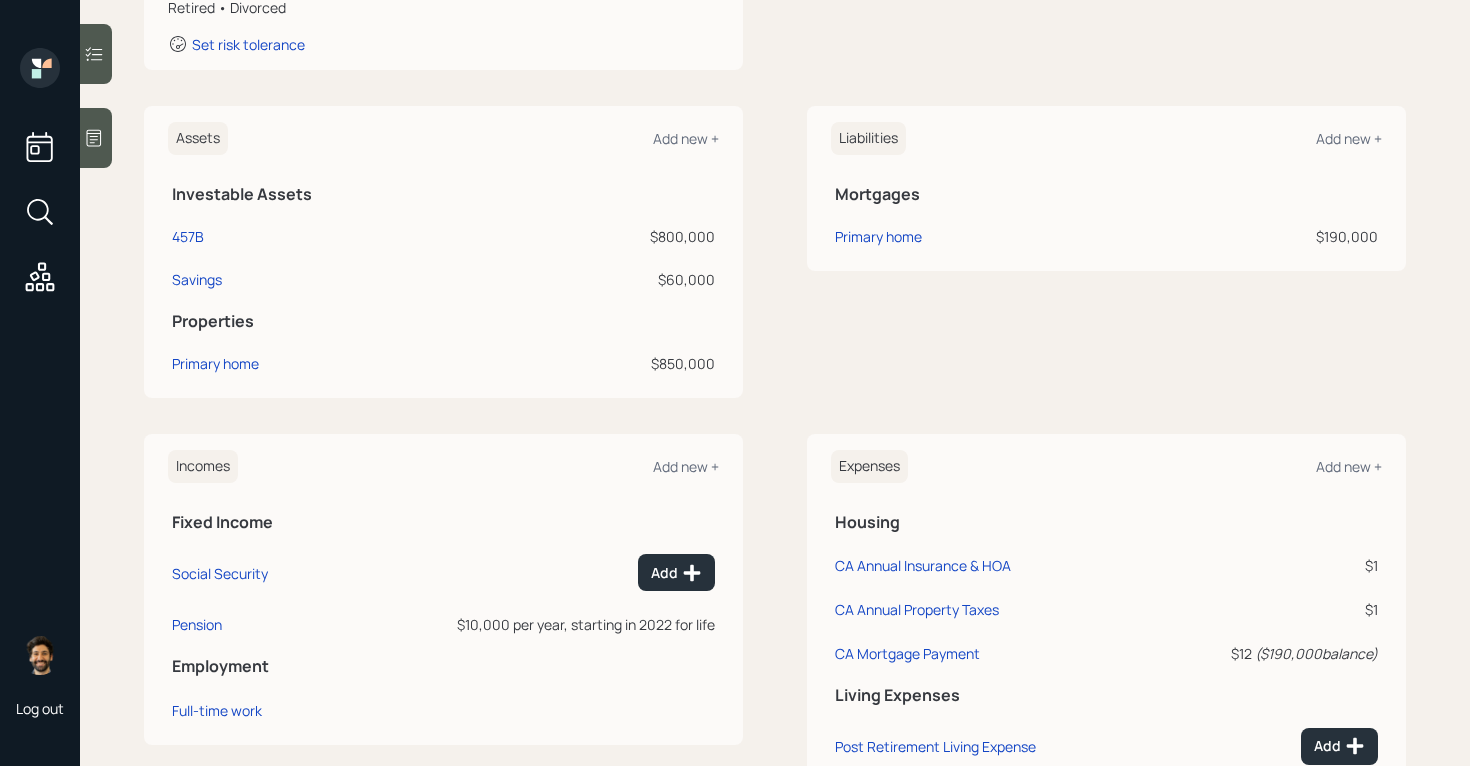 scroll, scrollTop: 399, scrollLeft: 0, axis: vertical 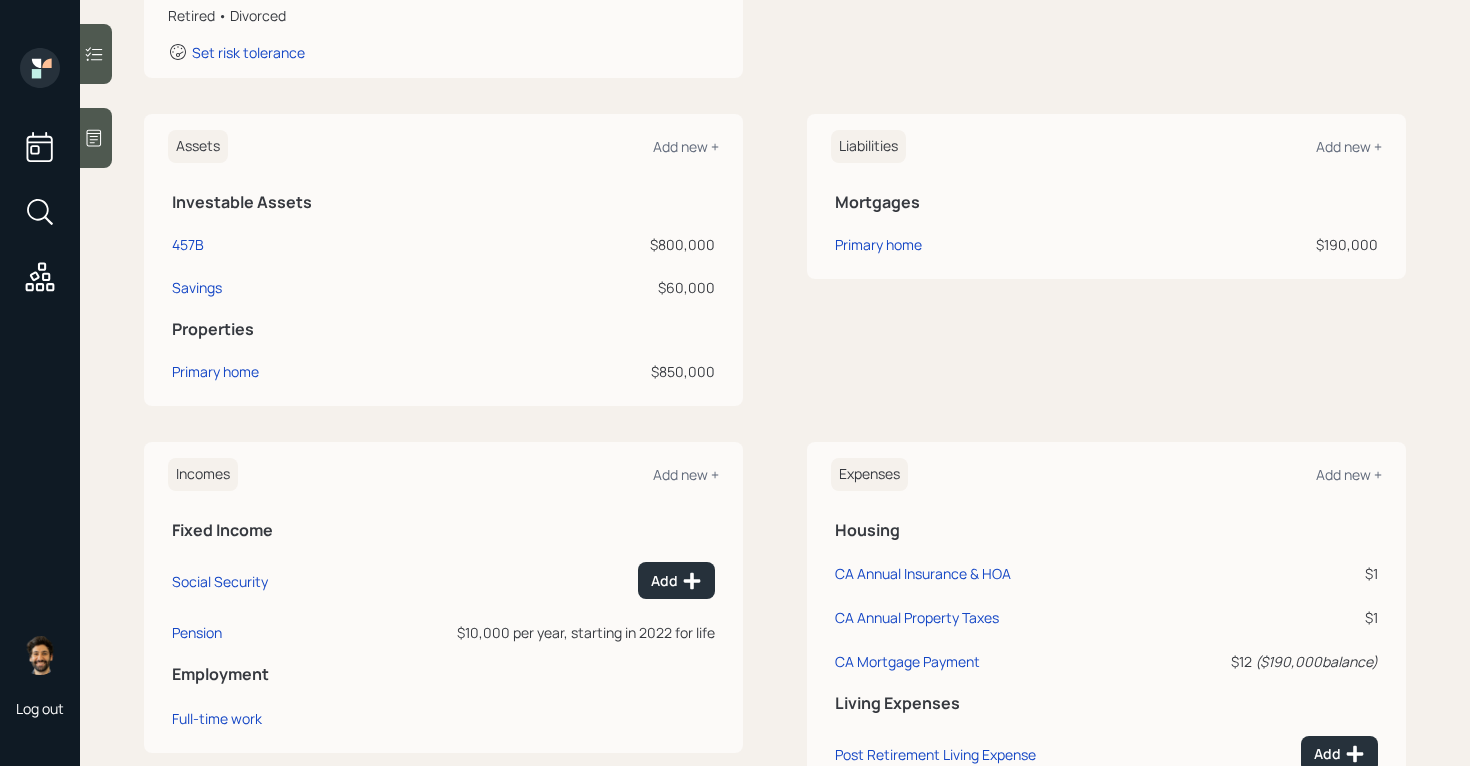 click 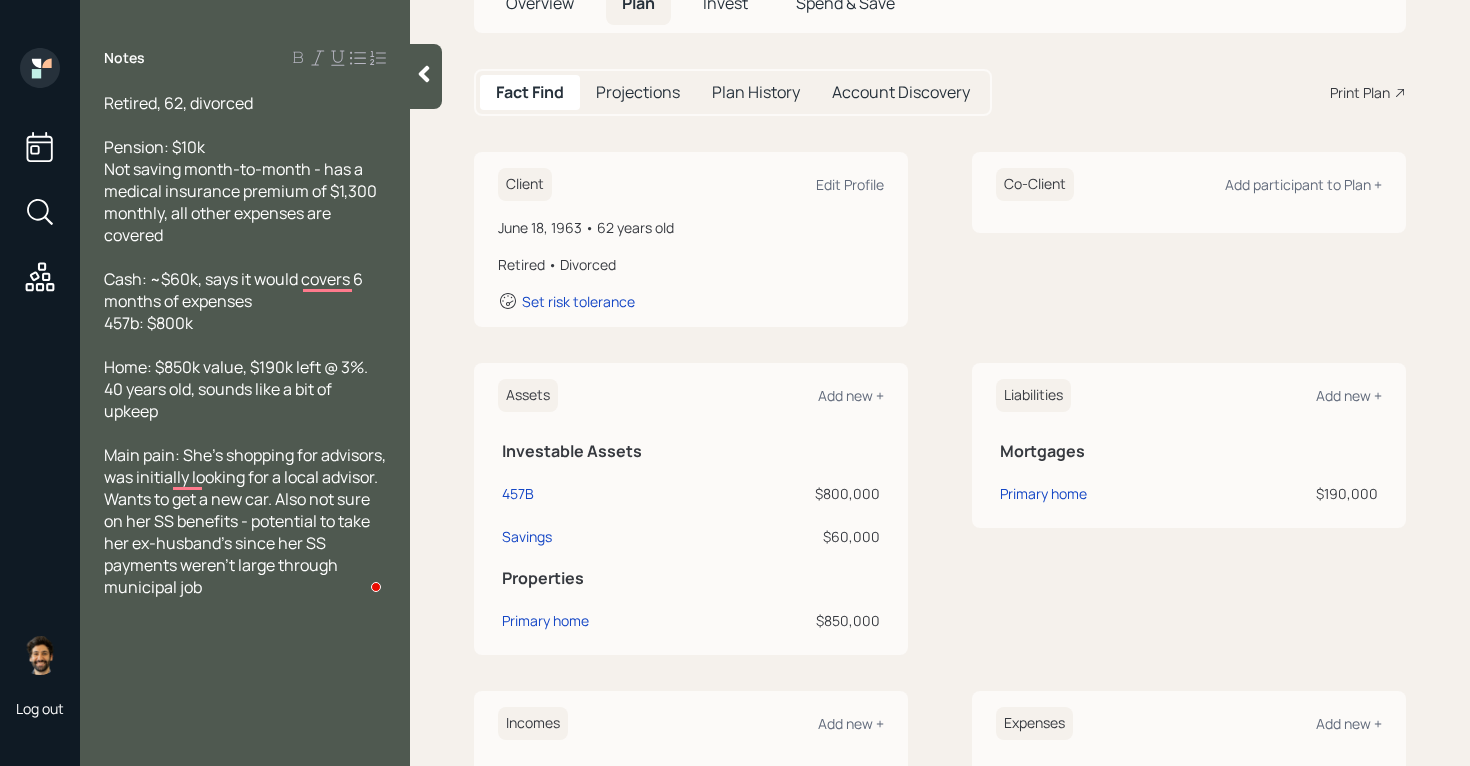 scroll, scrollTop: 18, scrollLeft: 0, axis: vertical 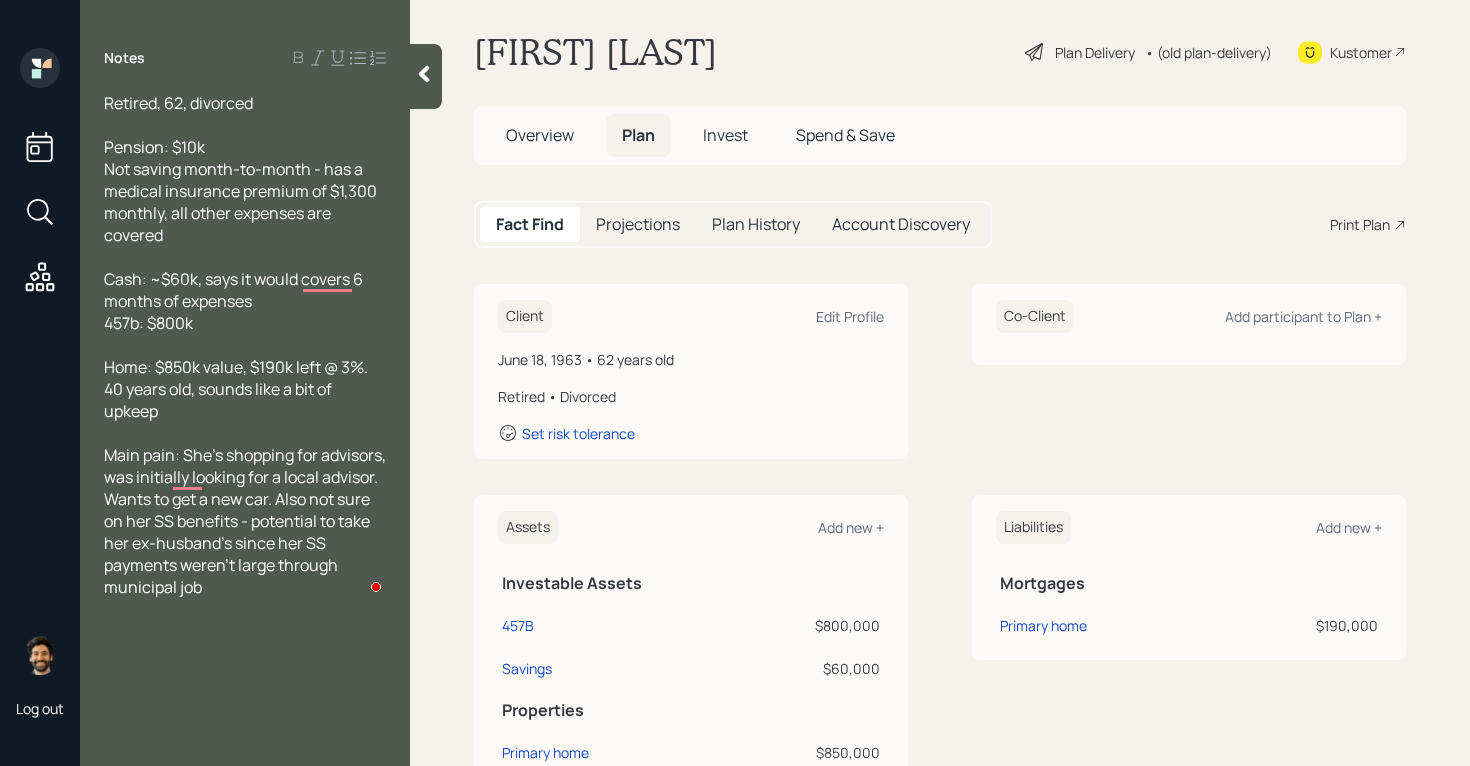click at bounding box center (426, 76) 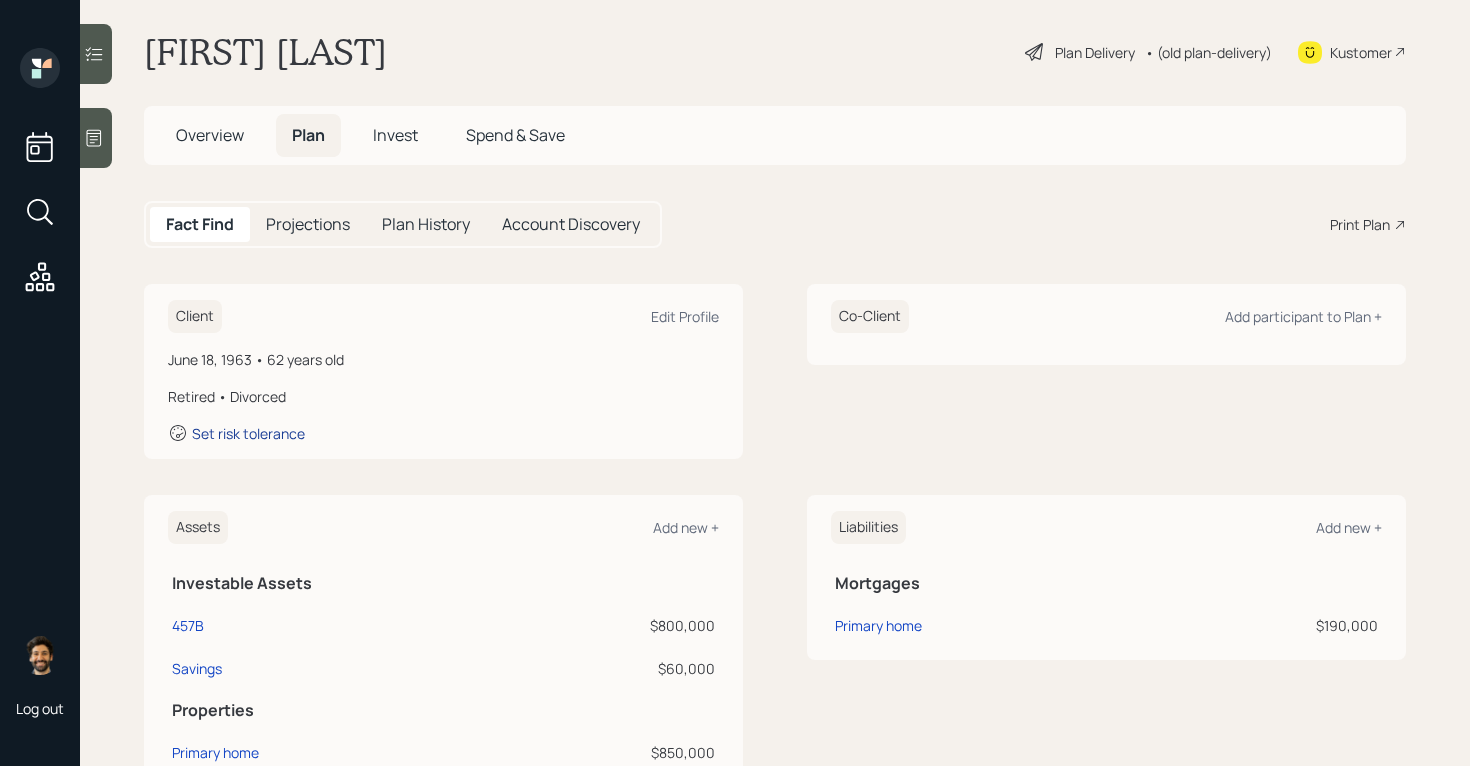 click on "Set risk tolerance" at bounding box center (248, 433) 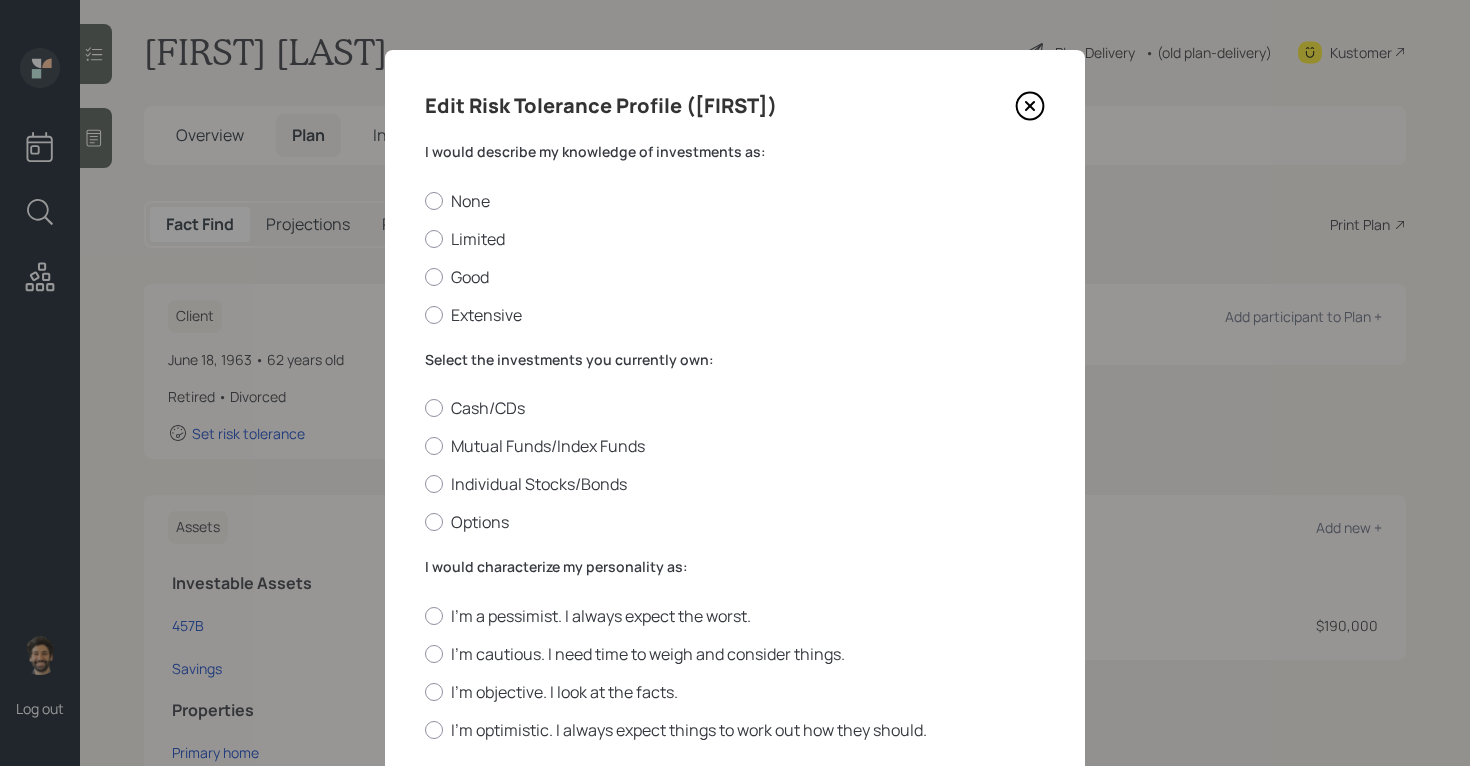 click on "I would describe my knowledge of investments as: None Limited Good Extensive" at bounding box center (735, 234) 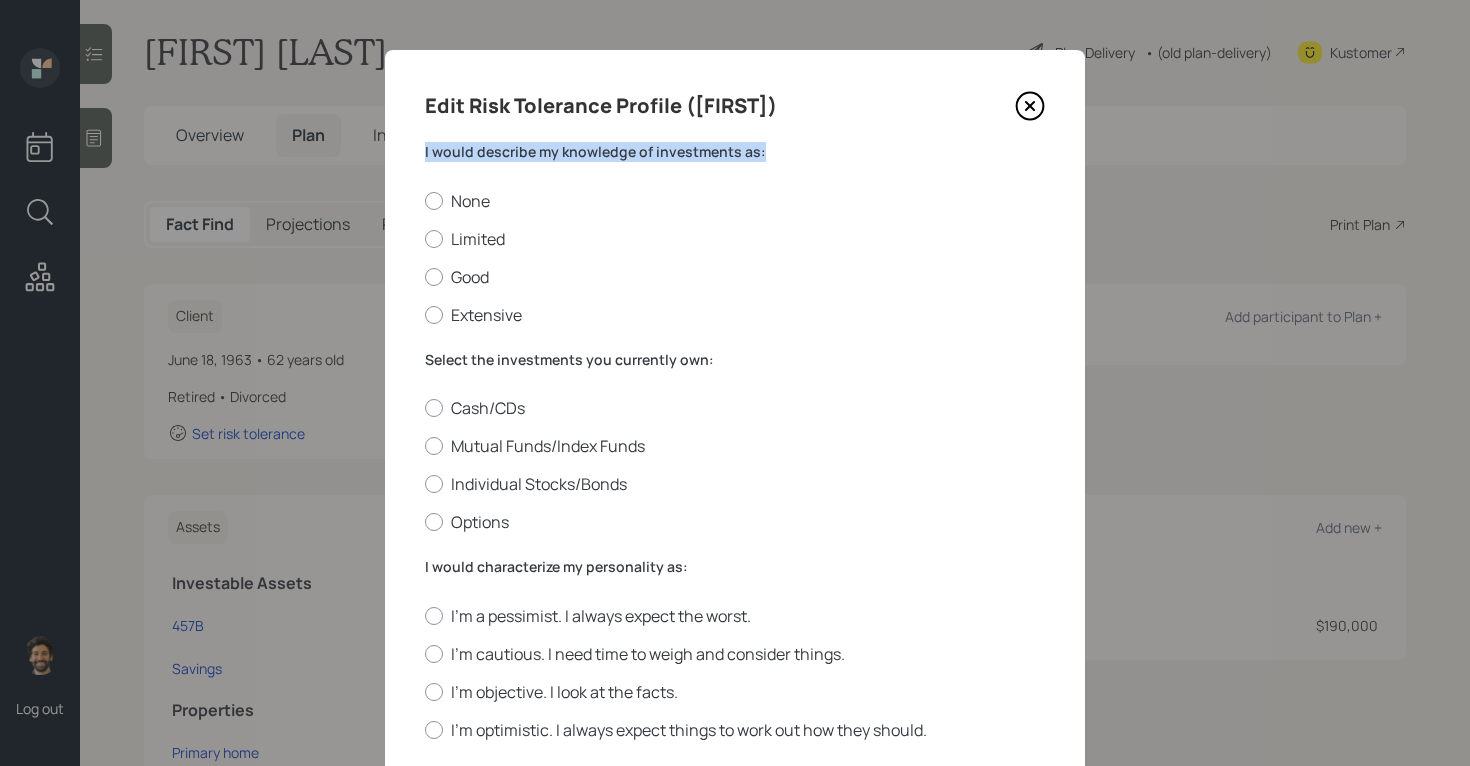 click on "I would describe my knowledge of investments as: None Limited Good Extensive" at bounding box center [735, 234] 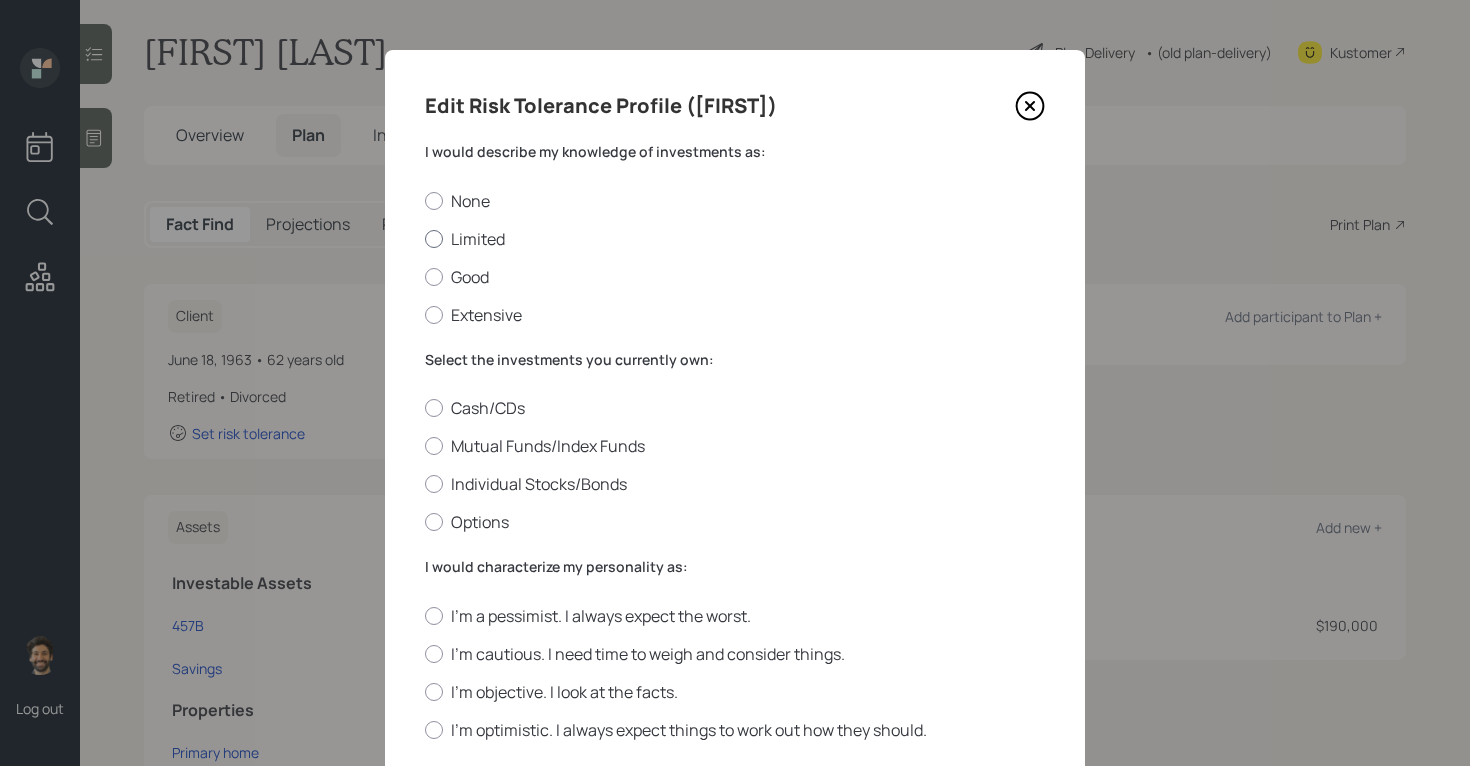 click on "Limited" at bounding box center (735, 239) 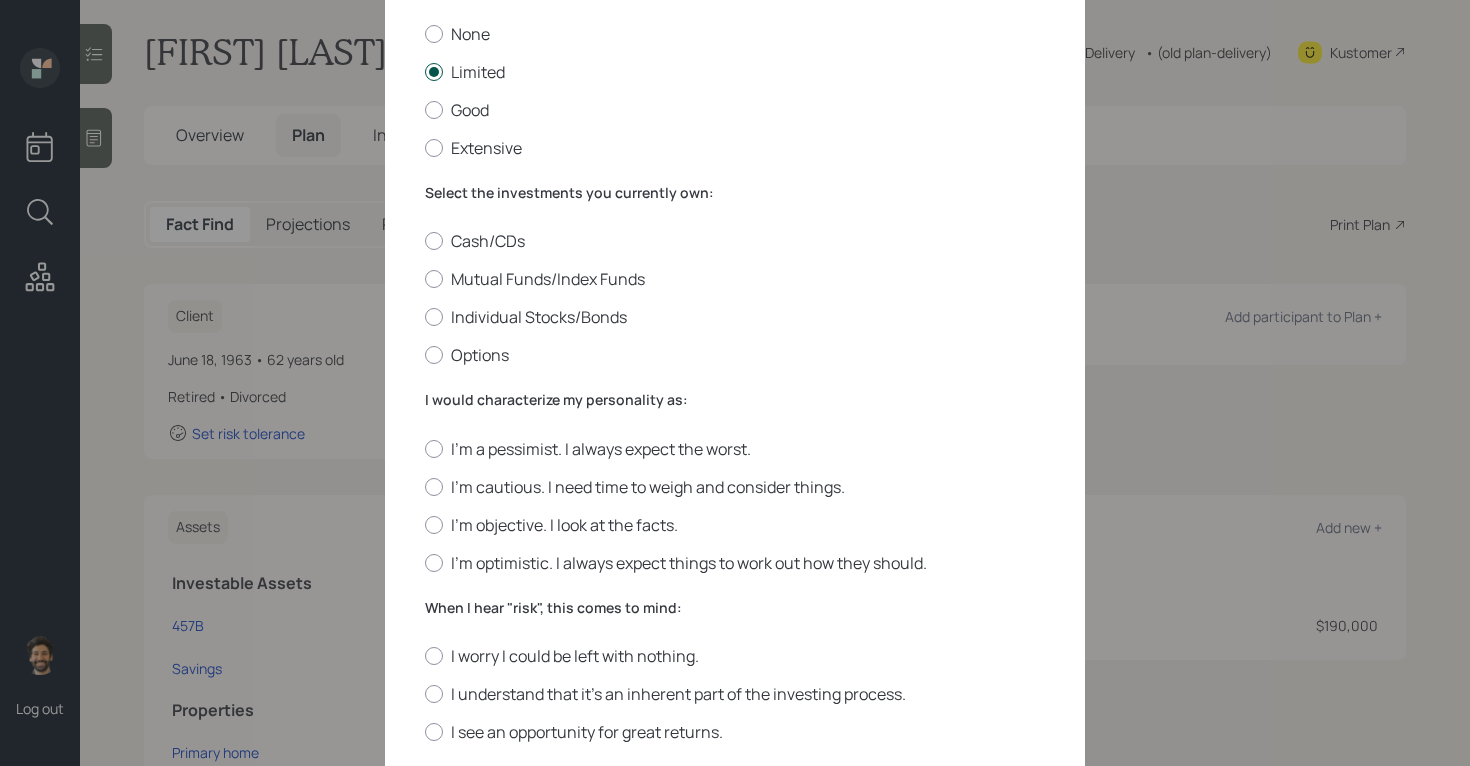 scroll, scrollTop: 235, scrollLeft: 0, axis: vertical 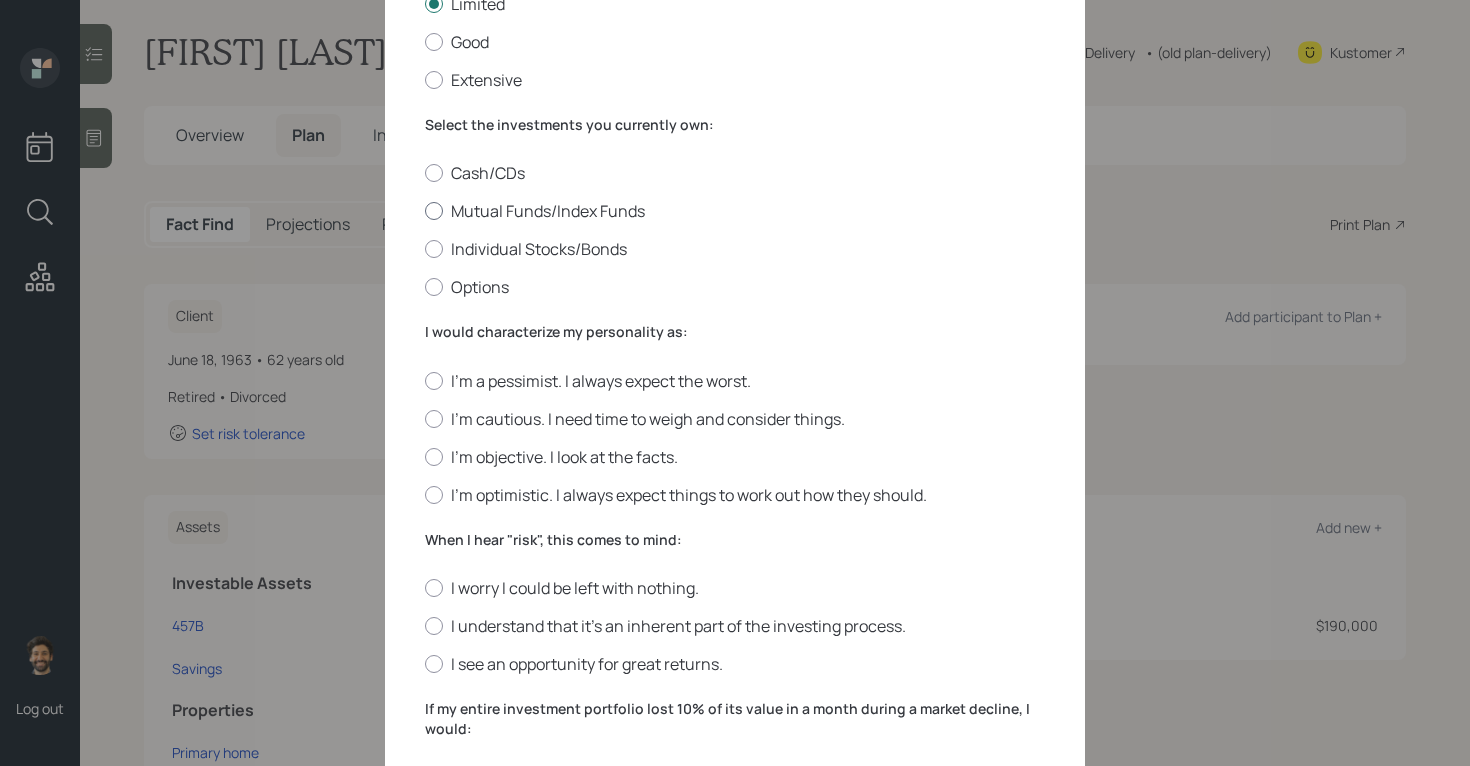 click on "Mutual Funds/Index Funds" at bounding box center [735, 211] 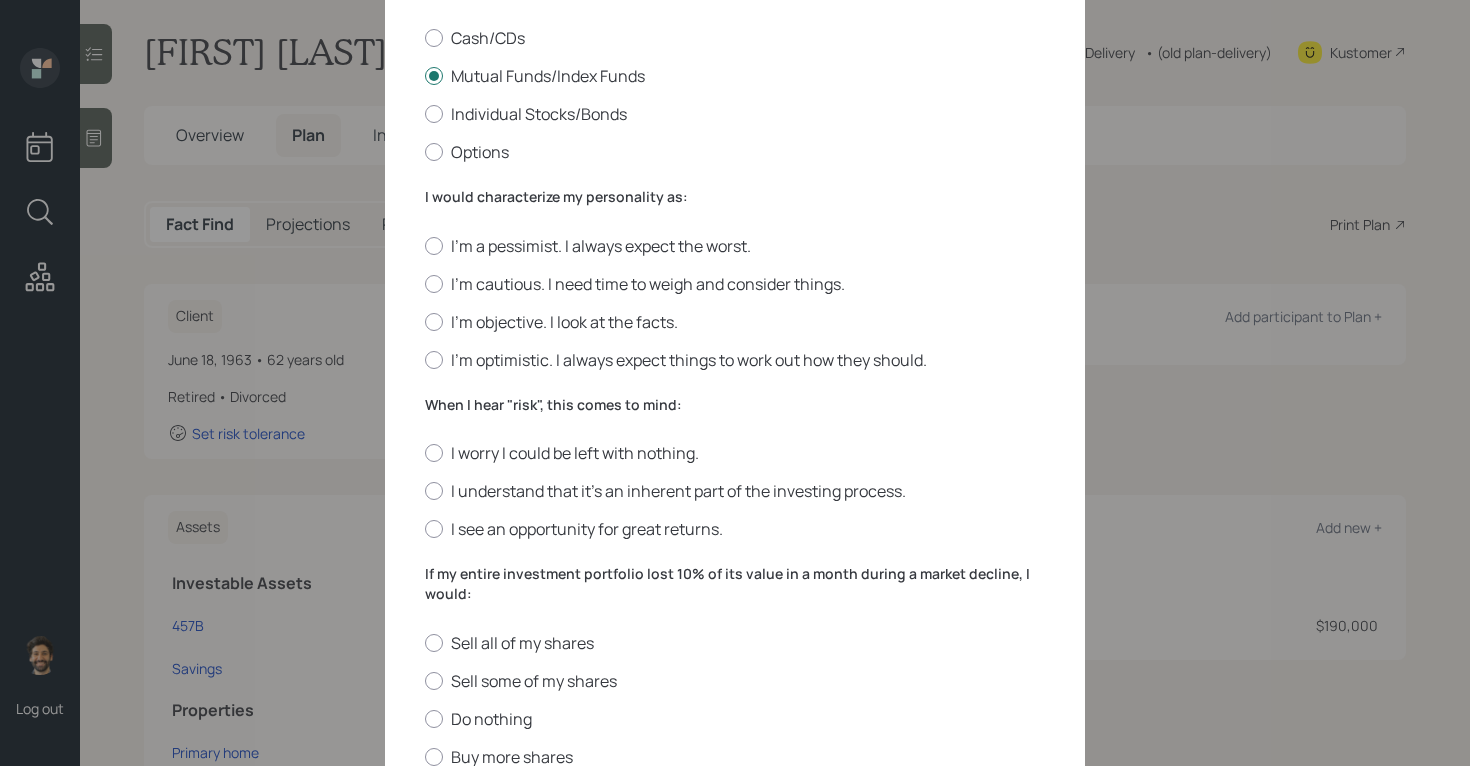 scroll, scrollTop: 465, scrollLeft: 0, axis: vertical 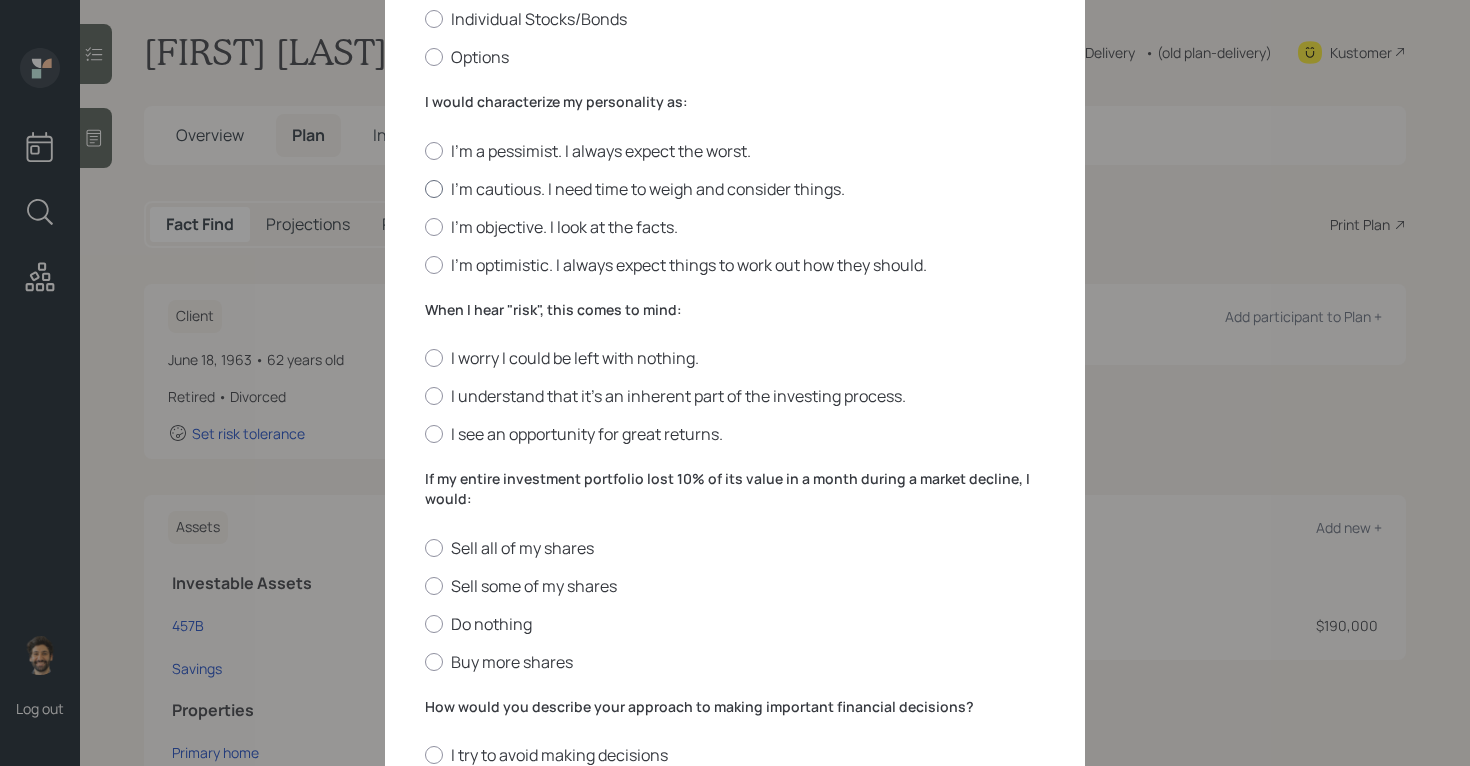 click at bounding box center (434, 189) 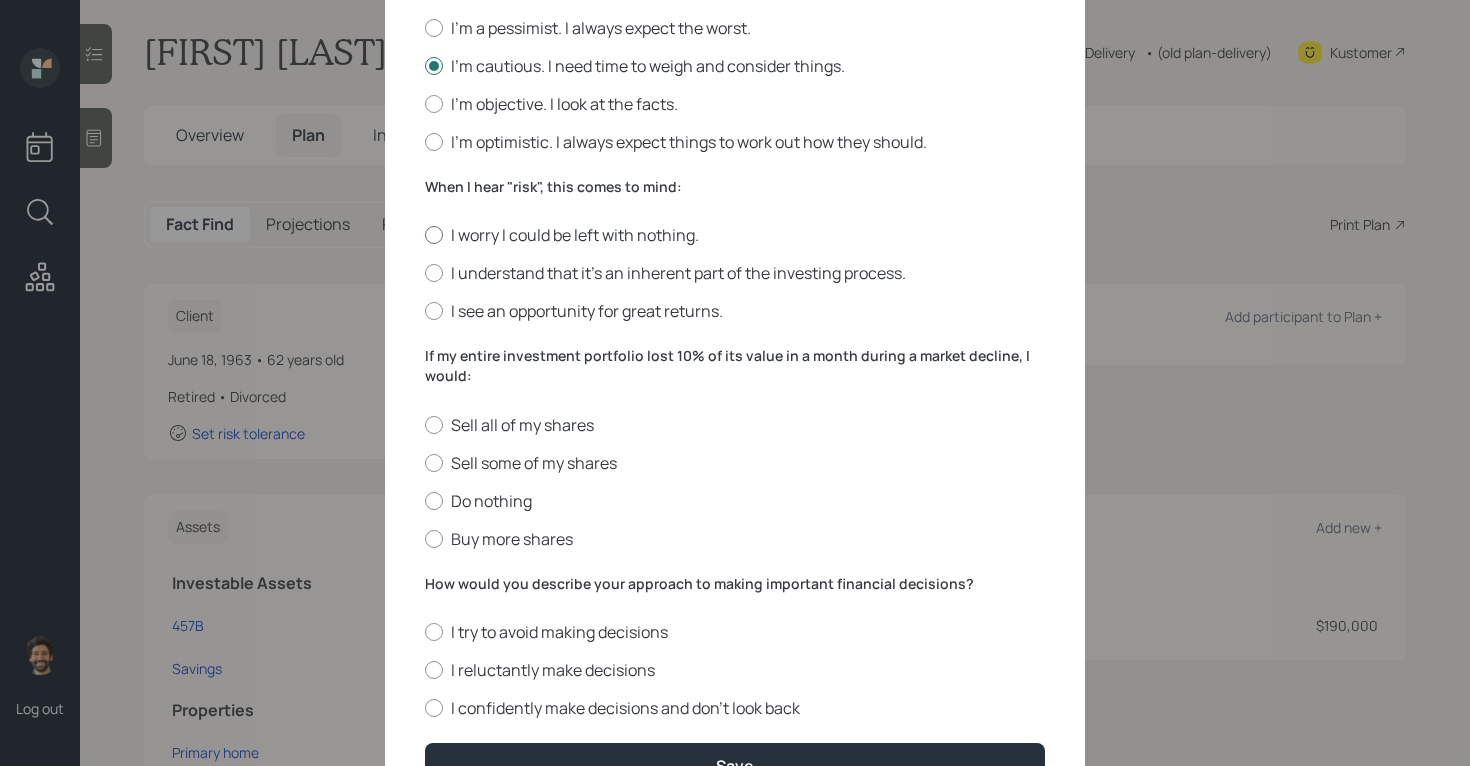 scroll, scrollTop: 594, scrollLeft: 0, axis: vertical 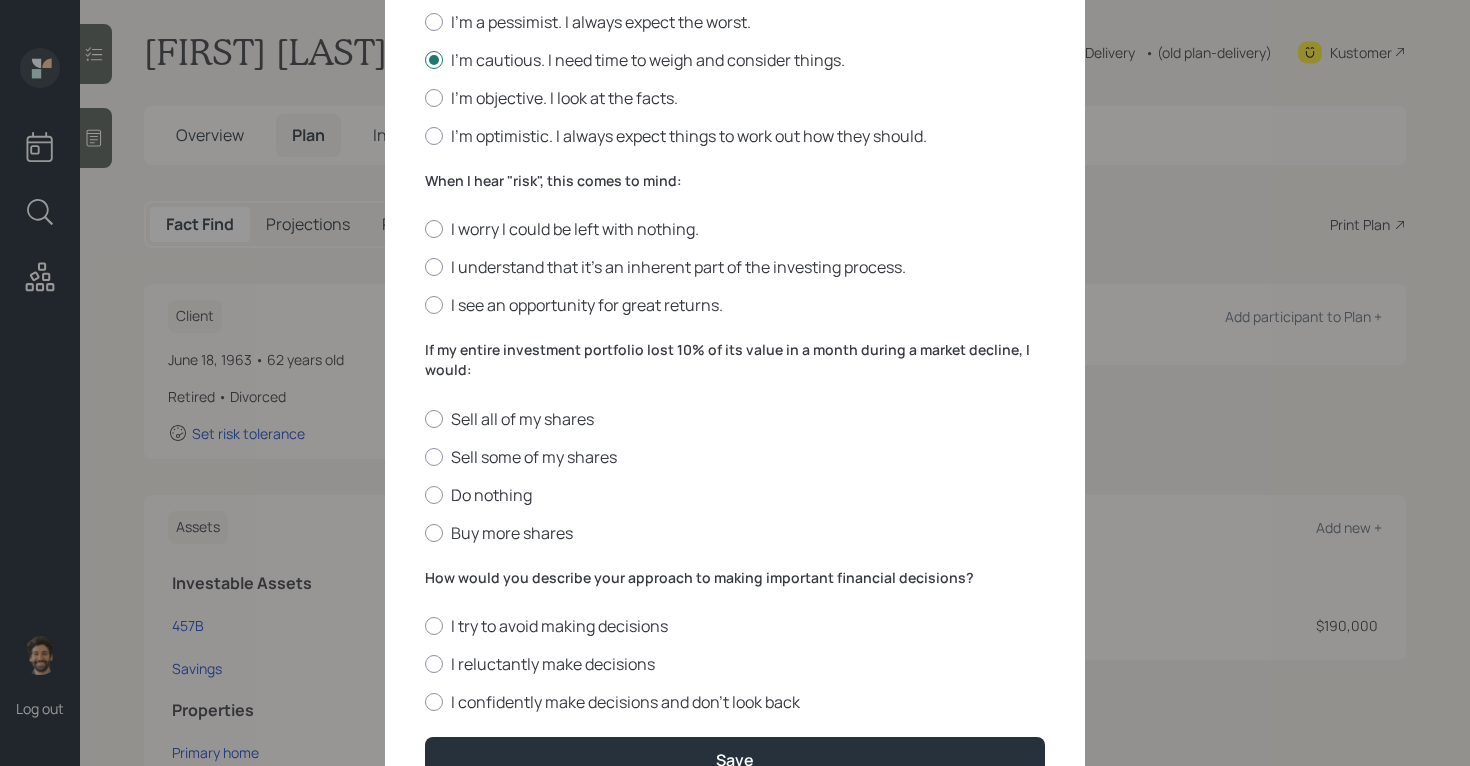 click on "When I hear "risk", this comes to mind:" at bounding box center (735, 181) 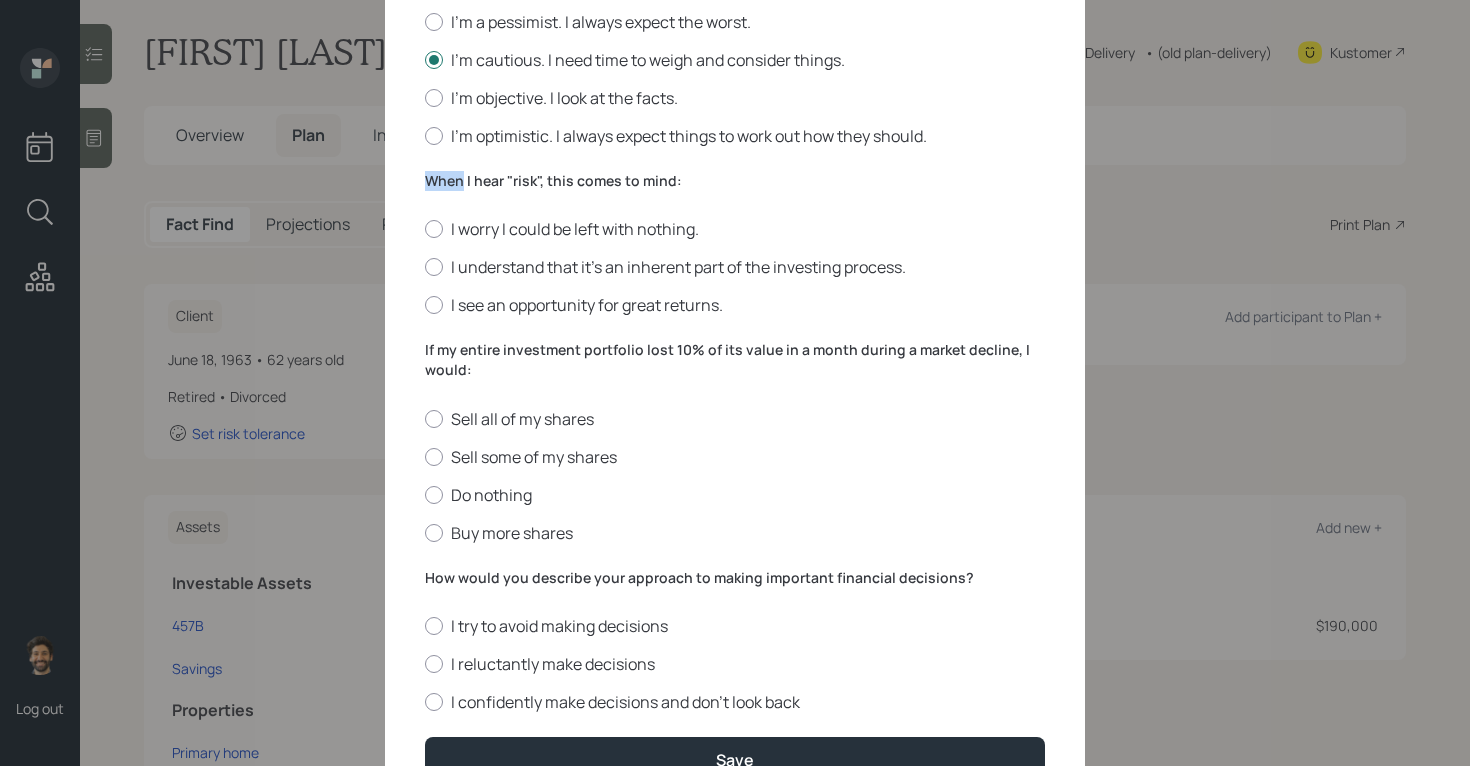 click on "When I hear "risk", this comes to mind:" at bounding box center (735, 181) 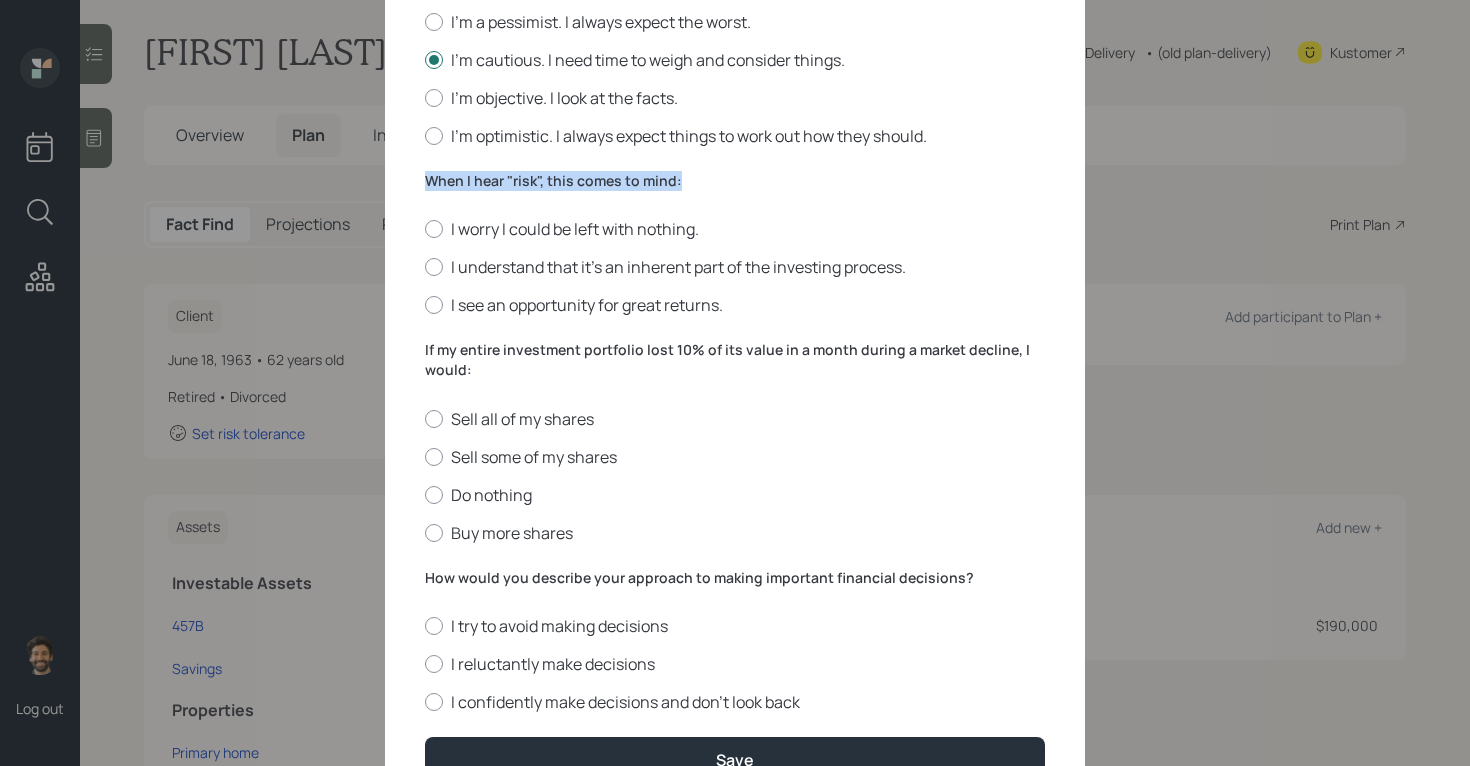 click on "When I hear "risk", this comes to mind:" at bounding box center [735, 181] 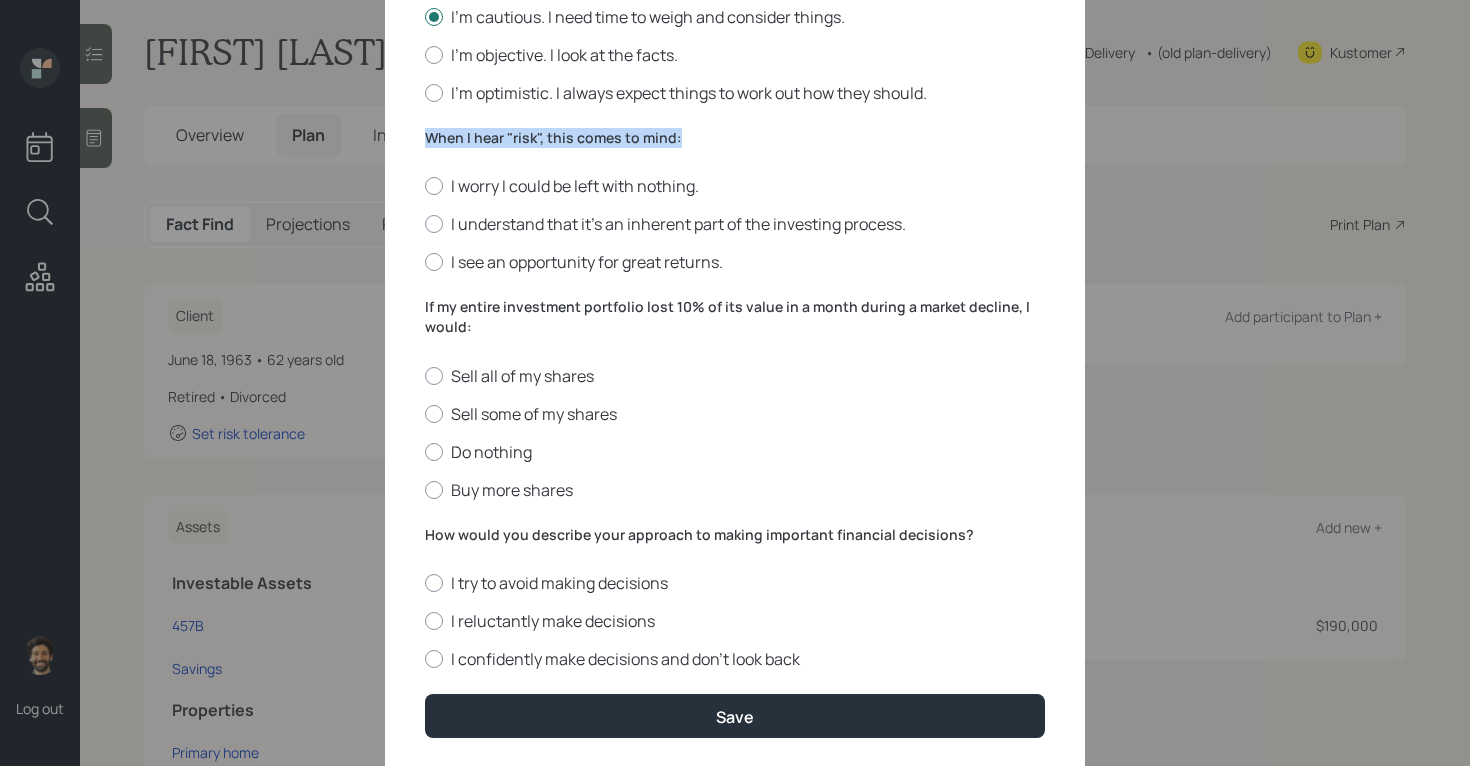 scroll, scrollTop: 638, scrollLeft: 0, axis: vertical 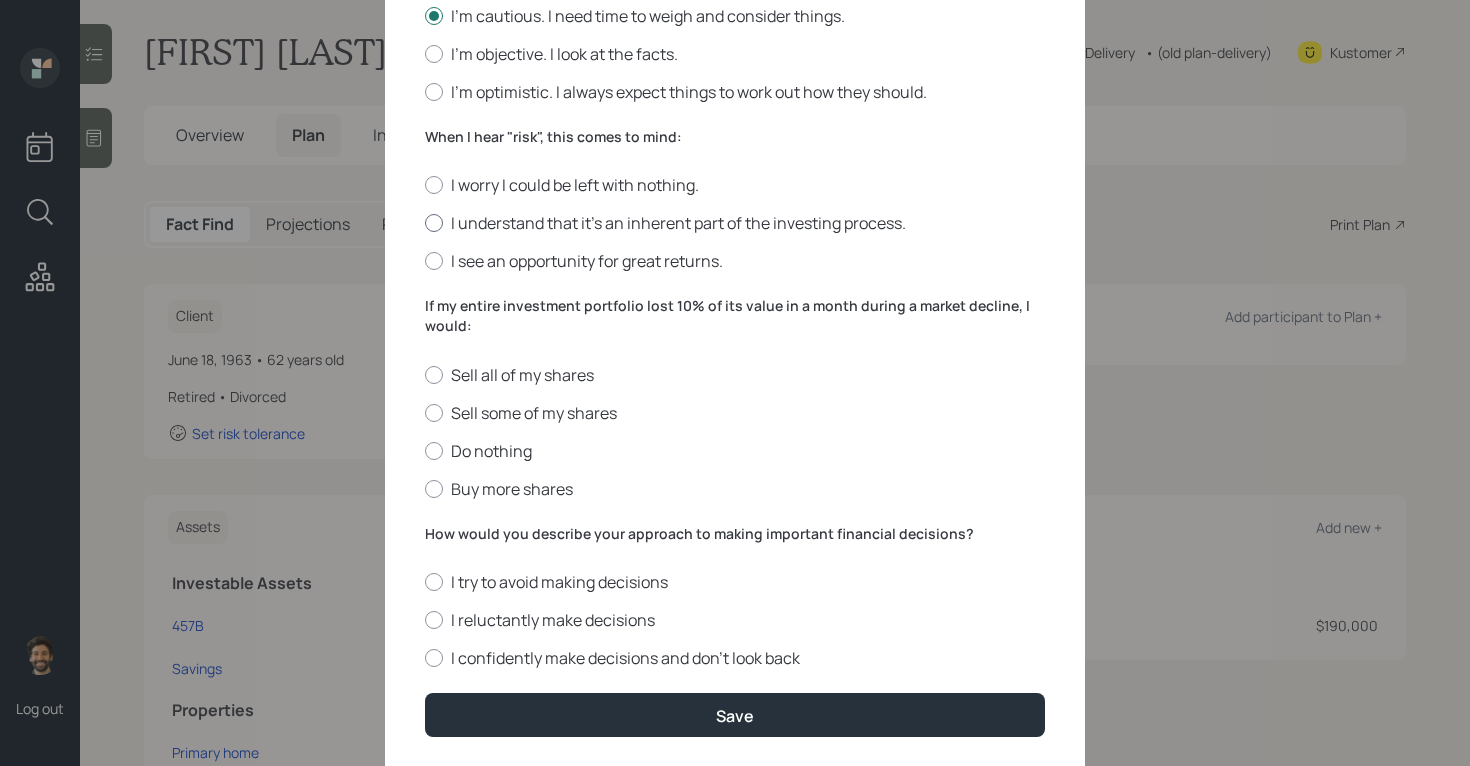 click on "I understand that it’s an inherent part of the investing process." at bounding box center (735, 223) 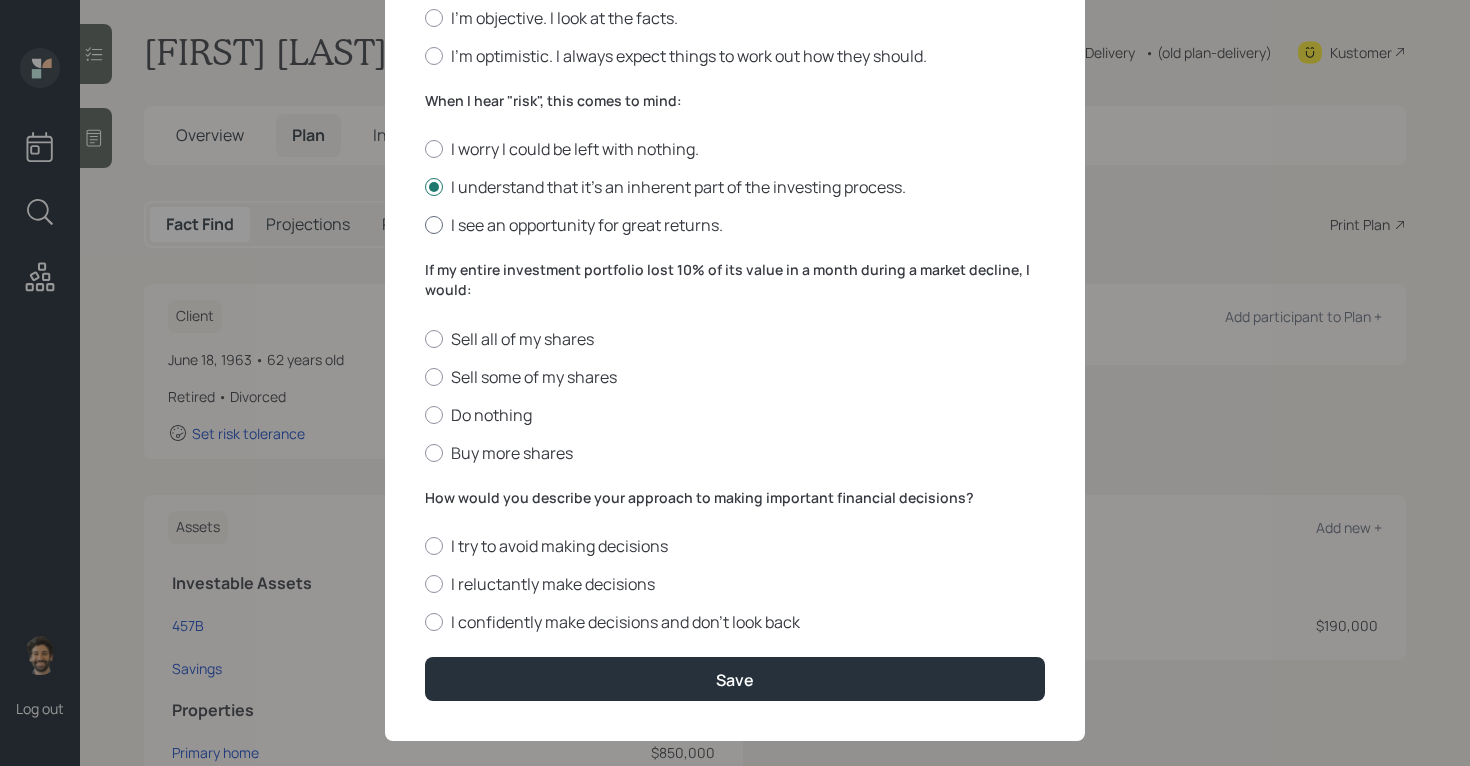scroll, scrollTop: 699, scrollLeft: 0, axis: vertical 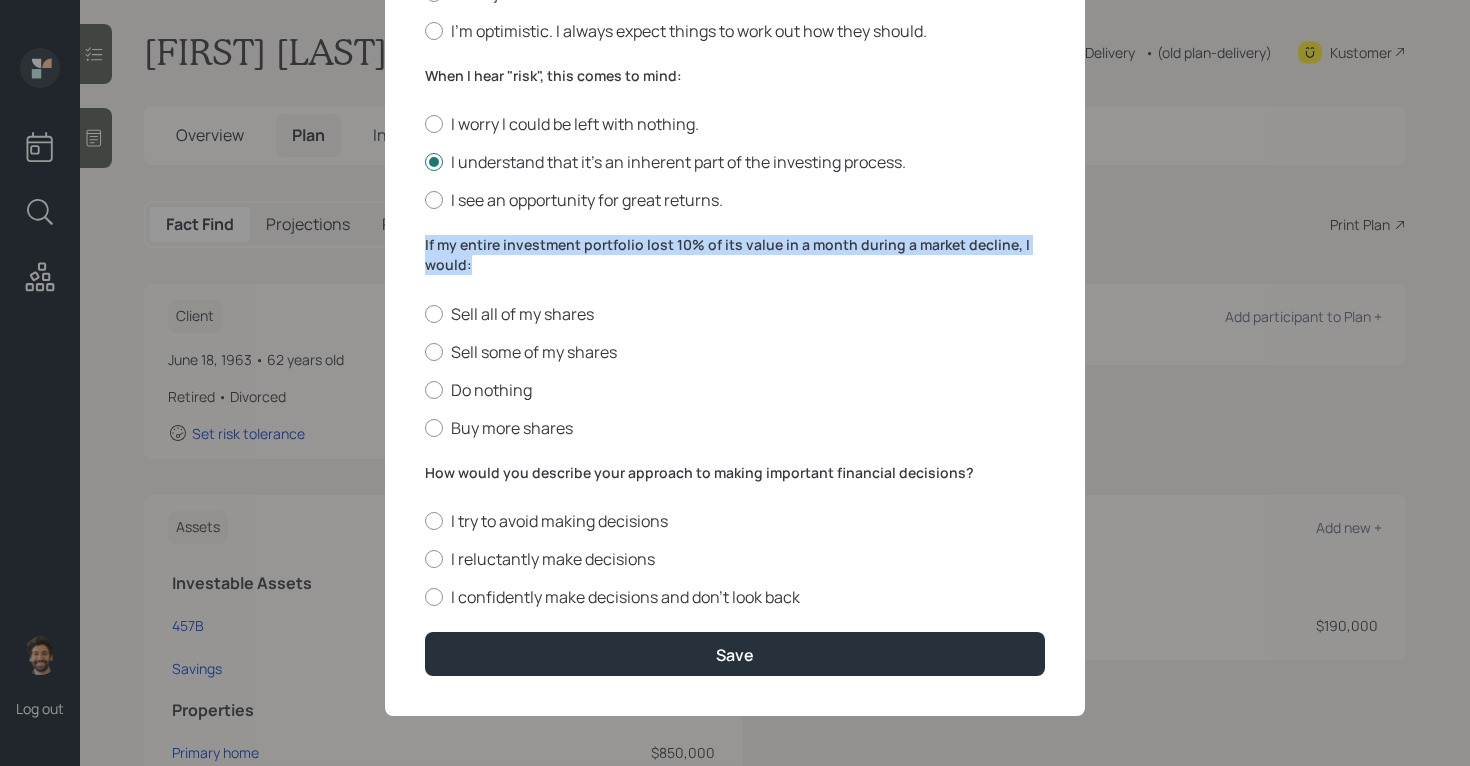 drag, startPoint x: 477, startPoint y: 270, endPoint x: 394, endPoint y: 239, distance: 88.60023 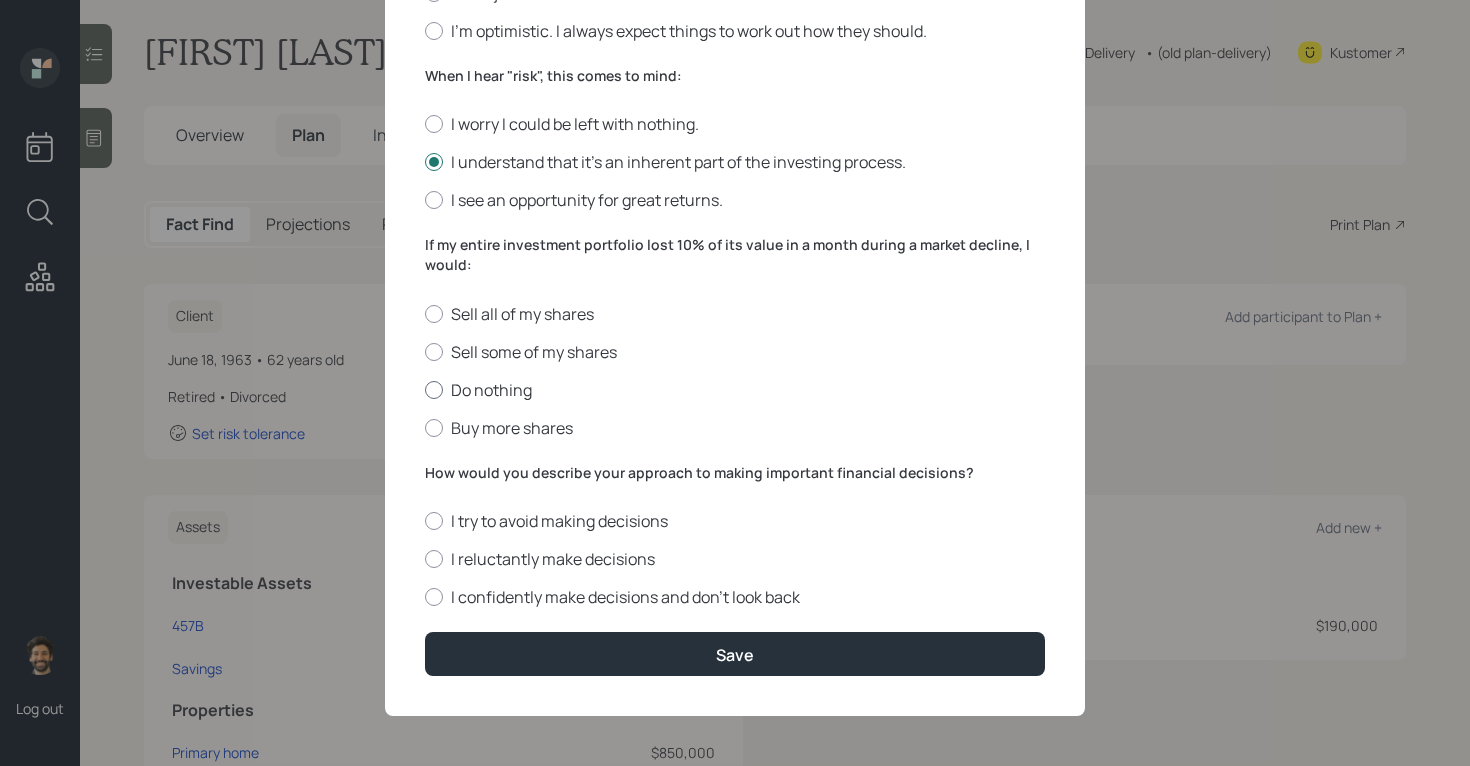 click on "Do nothing" at bounding box center [735, 390] 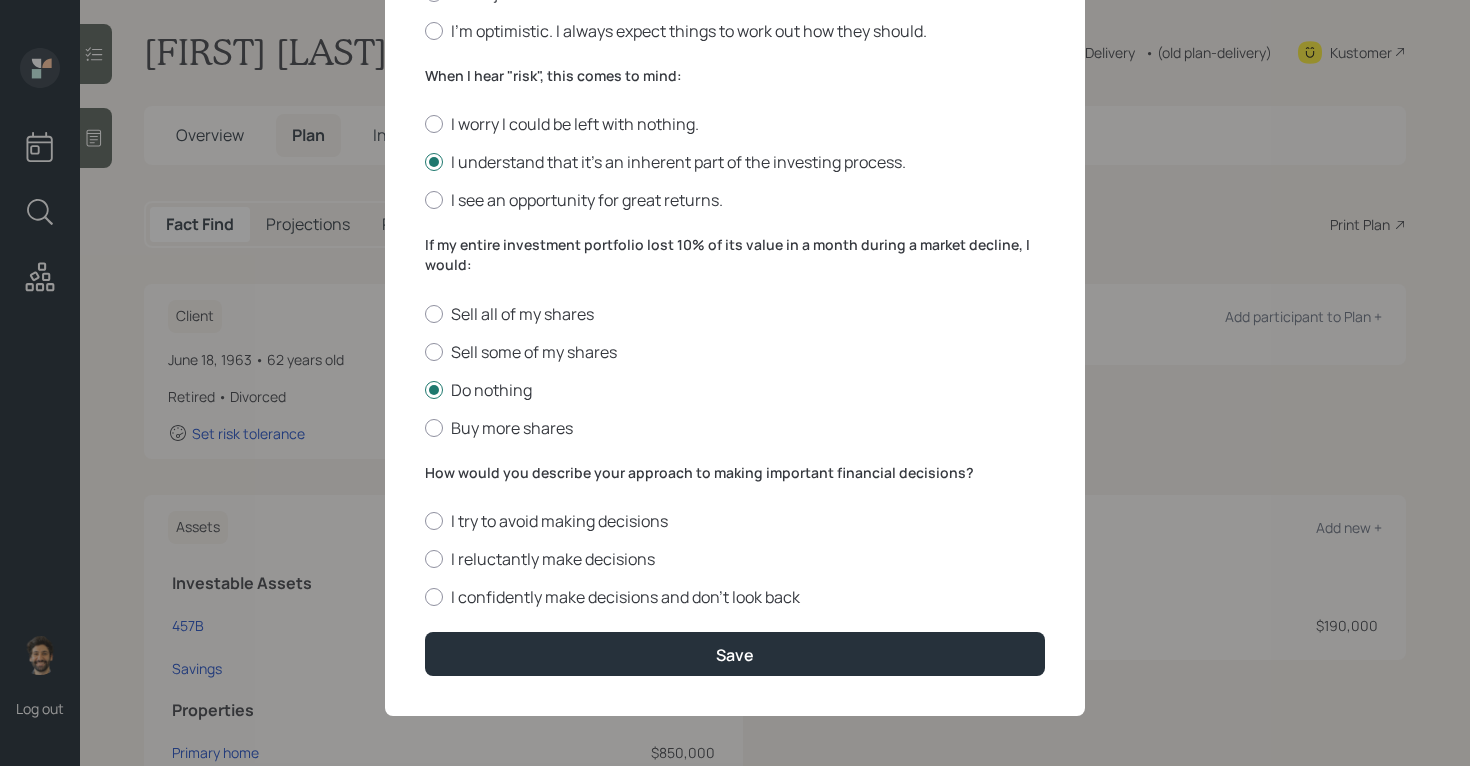 click on "How would you describe your approach to making important financial decisions?" at bounding box center [735, 473] 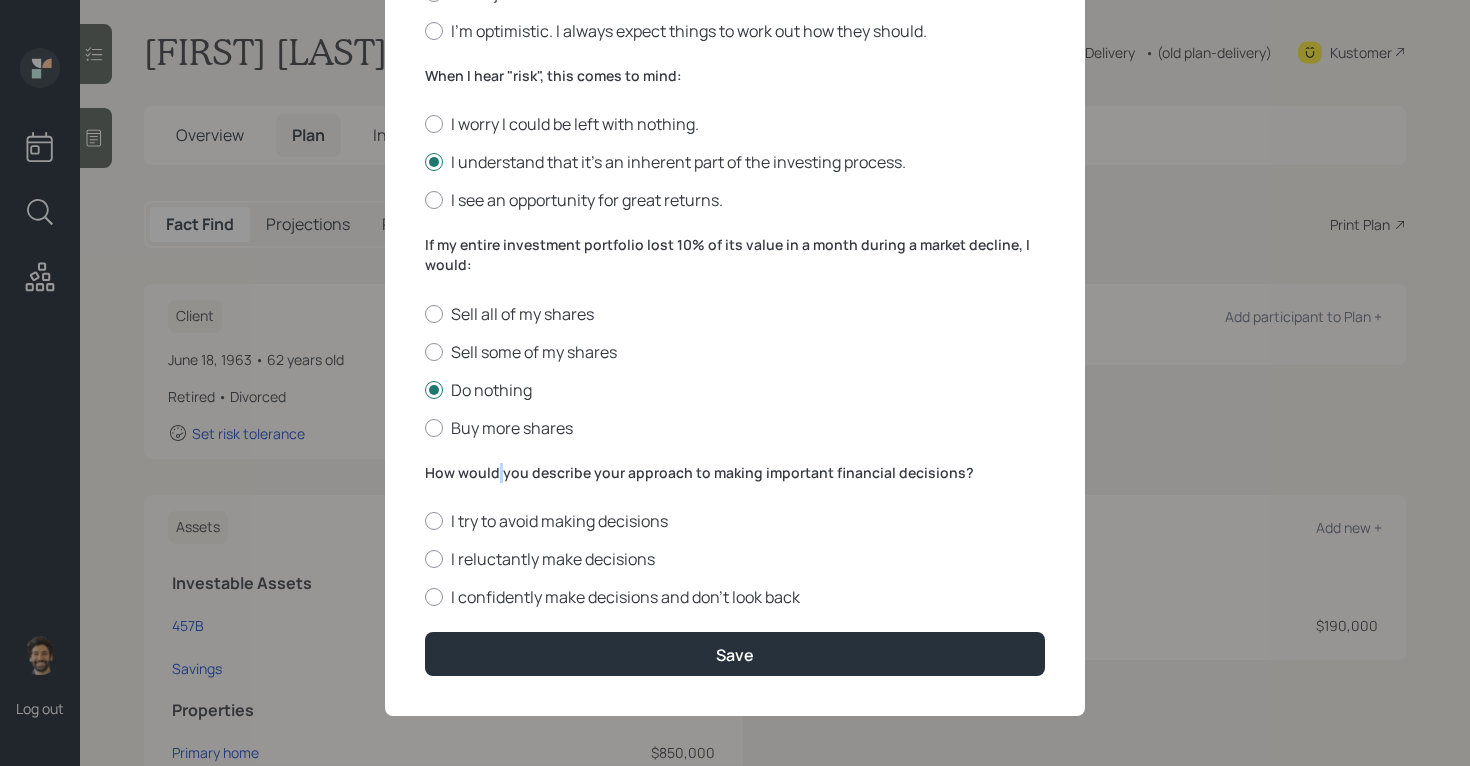 click on "How would you describe your approach to making important financial decisions?" at bounding box center [735, 473] 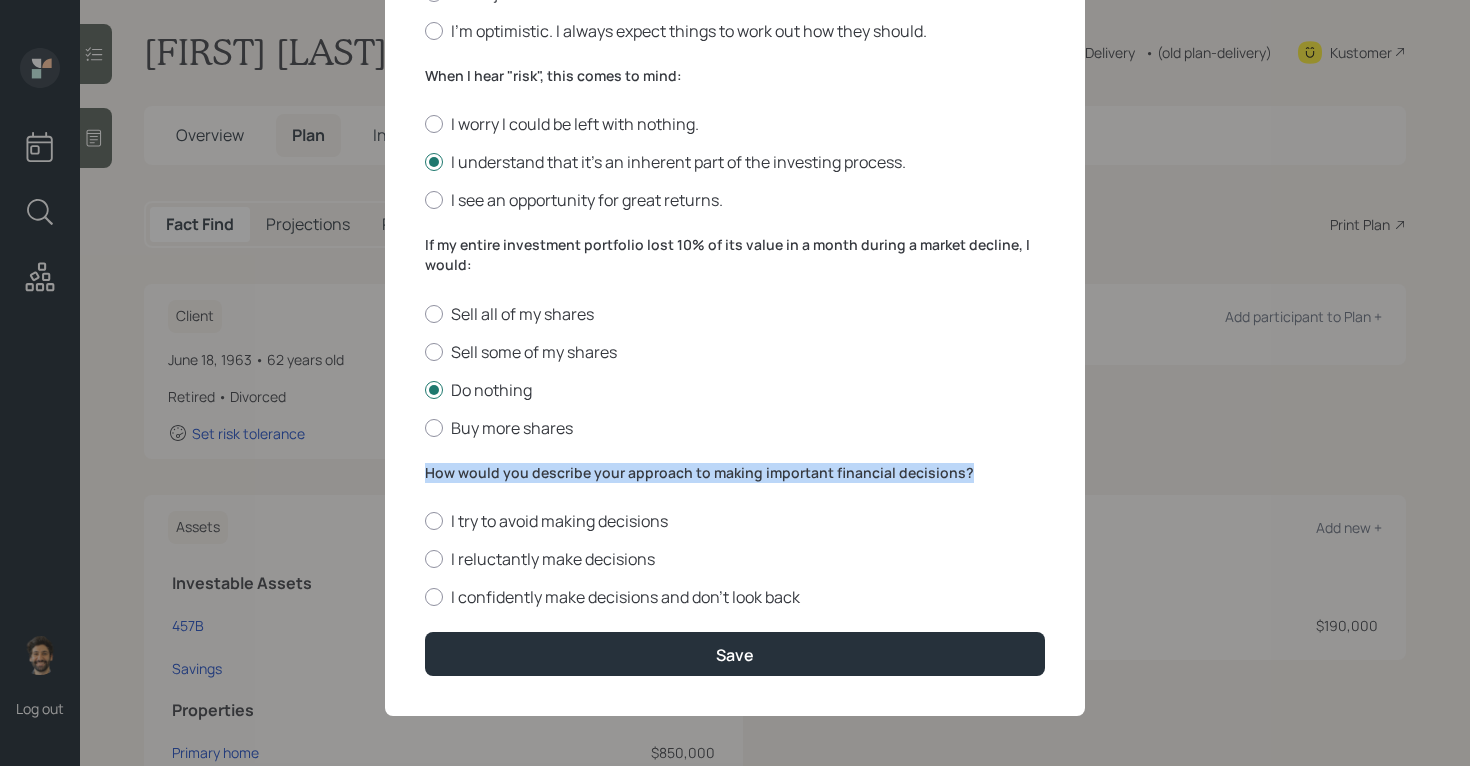 click on "How would you describe your approach to making important financial decisions?" at bounding box center (735, 473) 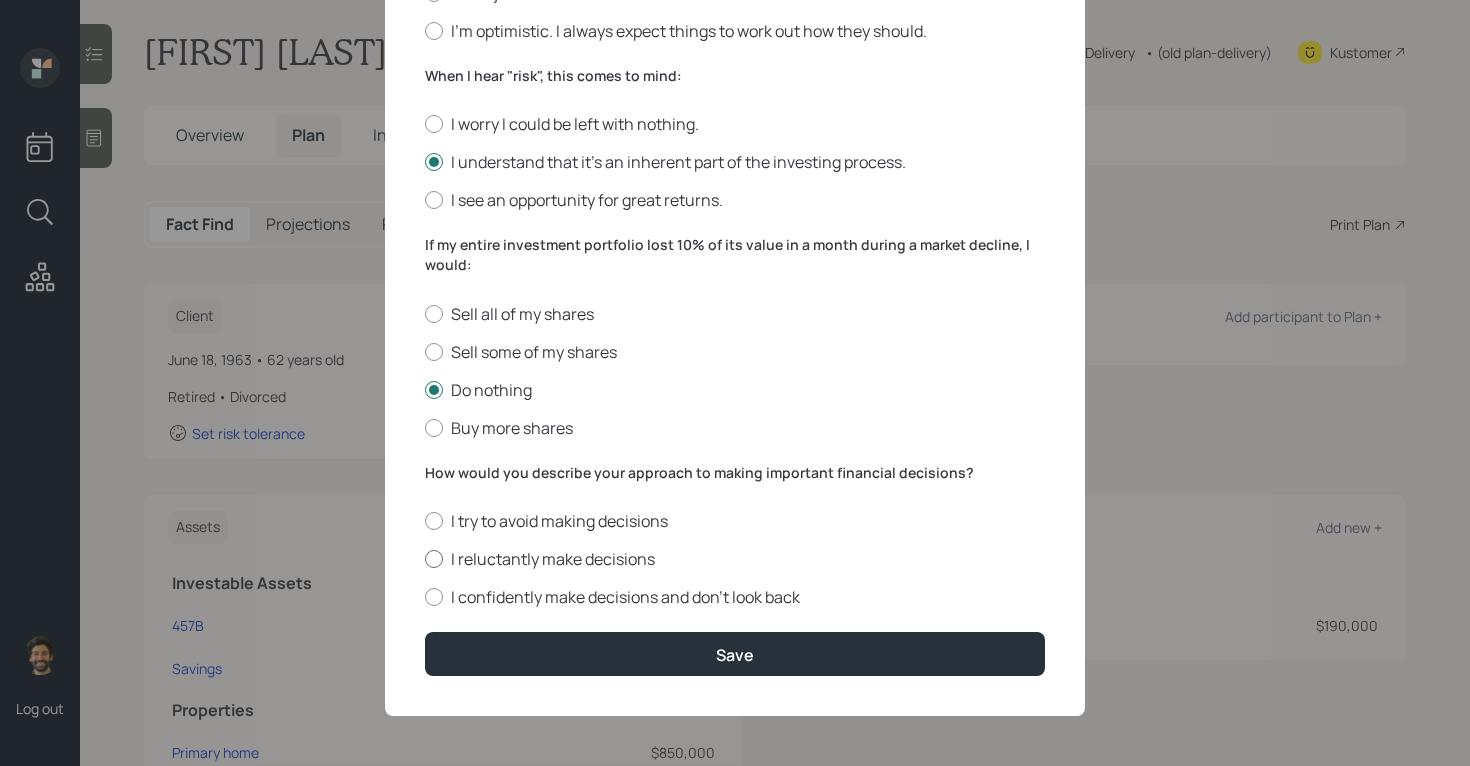 click on "I reluctantly make decisions" at bounding box center (735, 559) 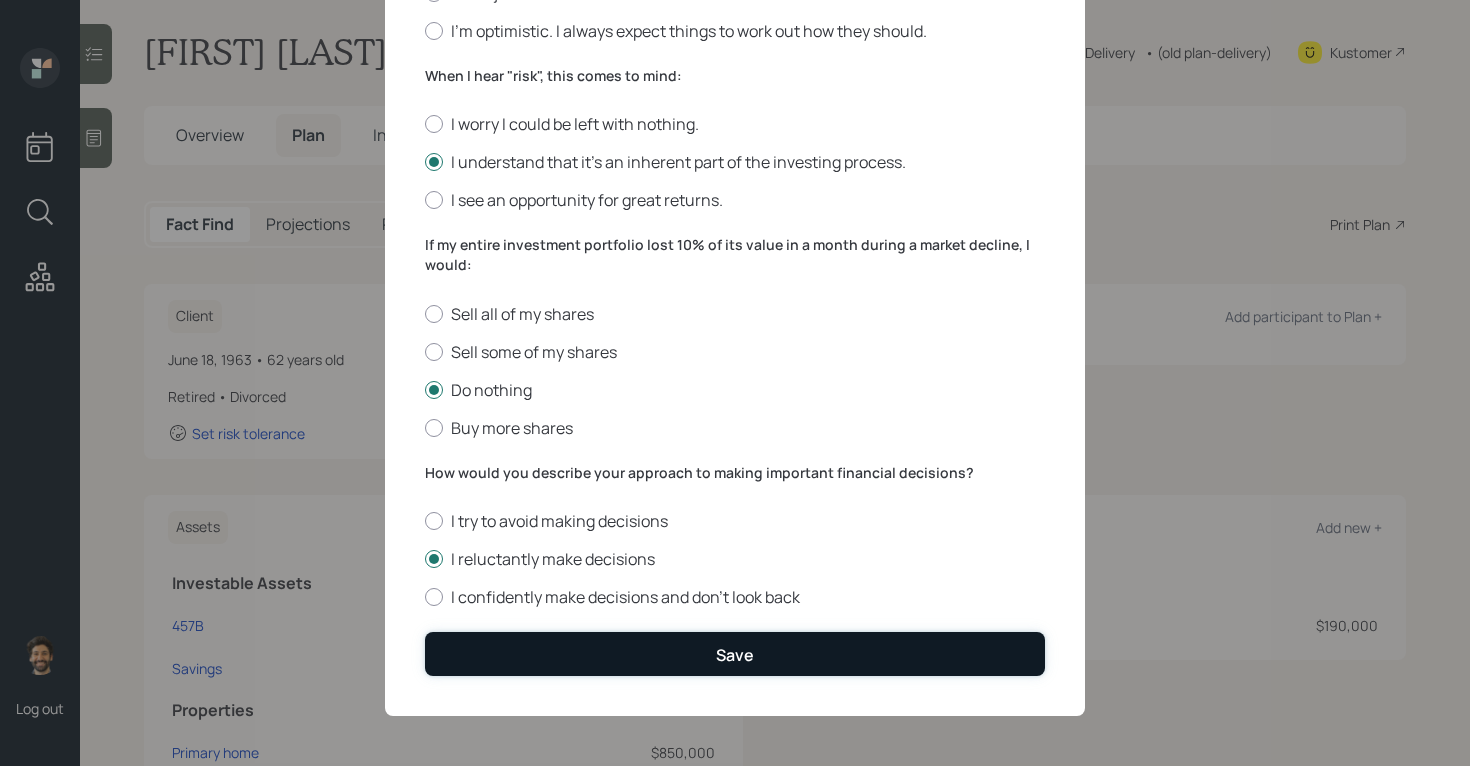 click on "Save" at bounding box center (735, 653) 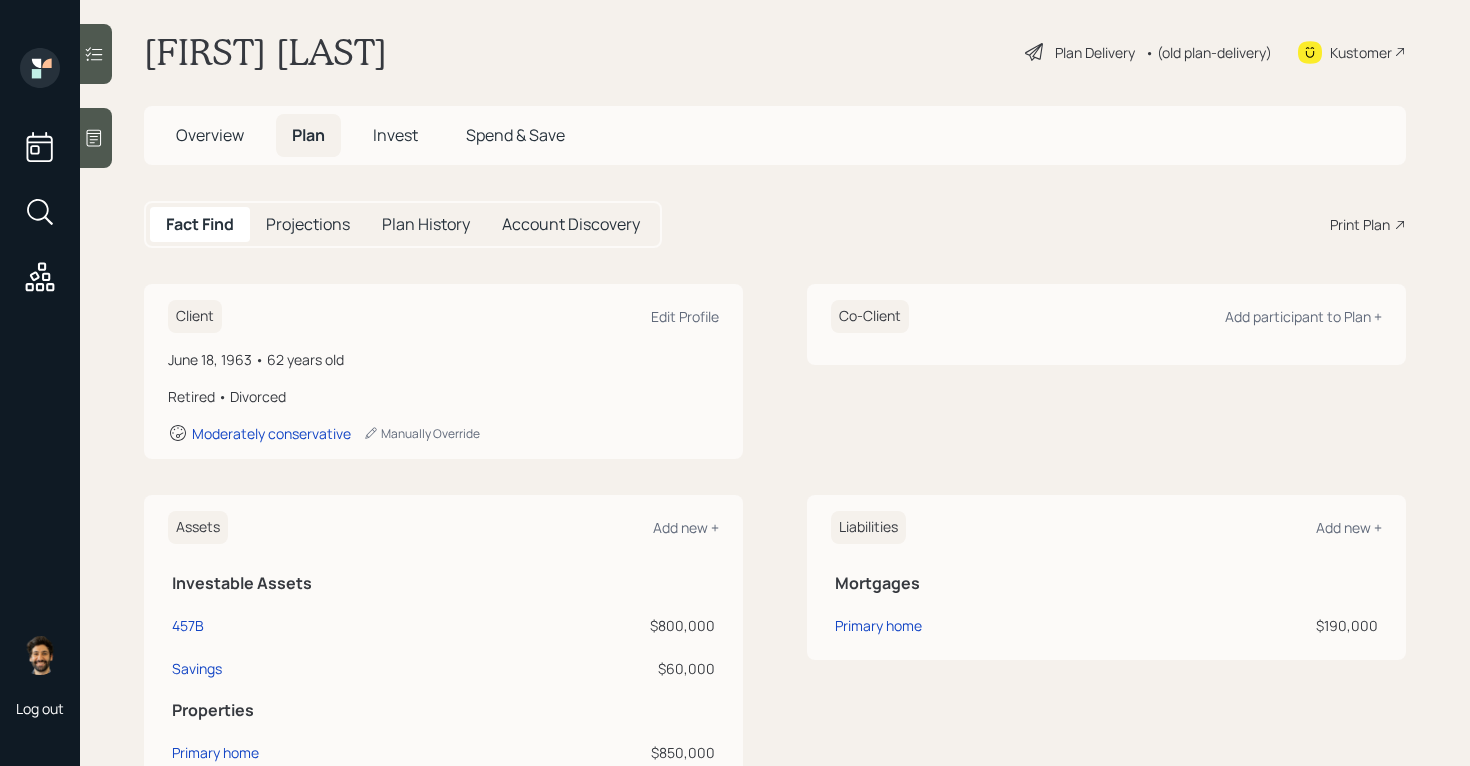 click on "Invest" at bounding box center [395, 135] 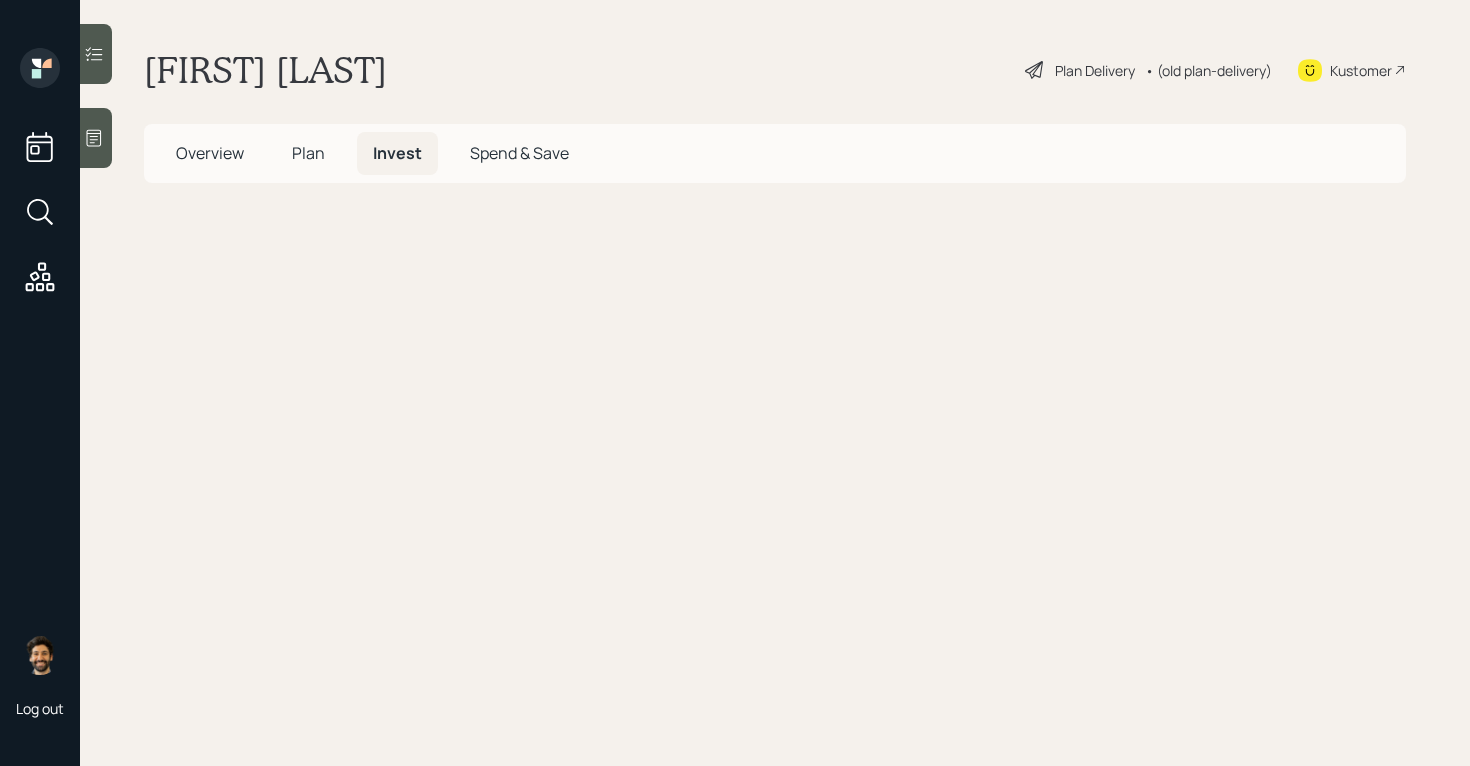 scroll, scrollTop: 0, scrollLeft: 0, axis: both 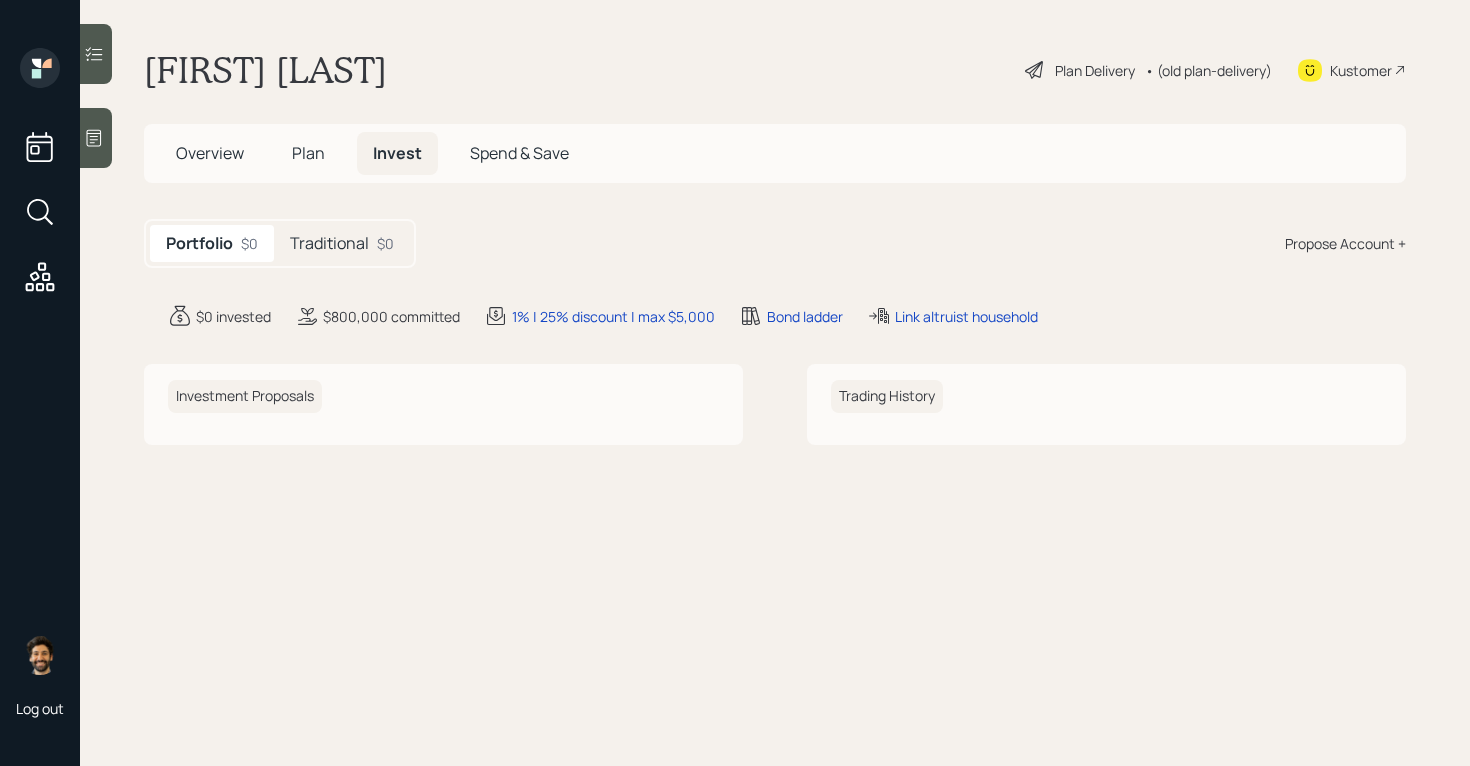 click on "Traditional" at bounding box center [329, 243] 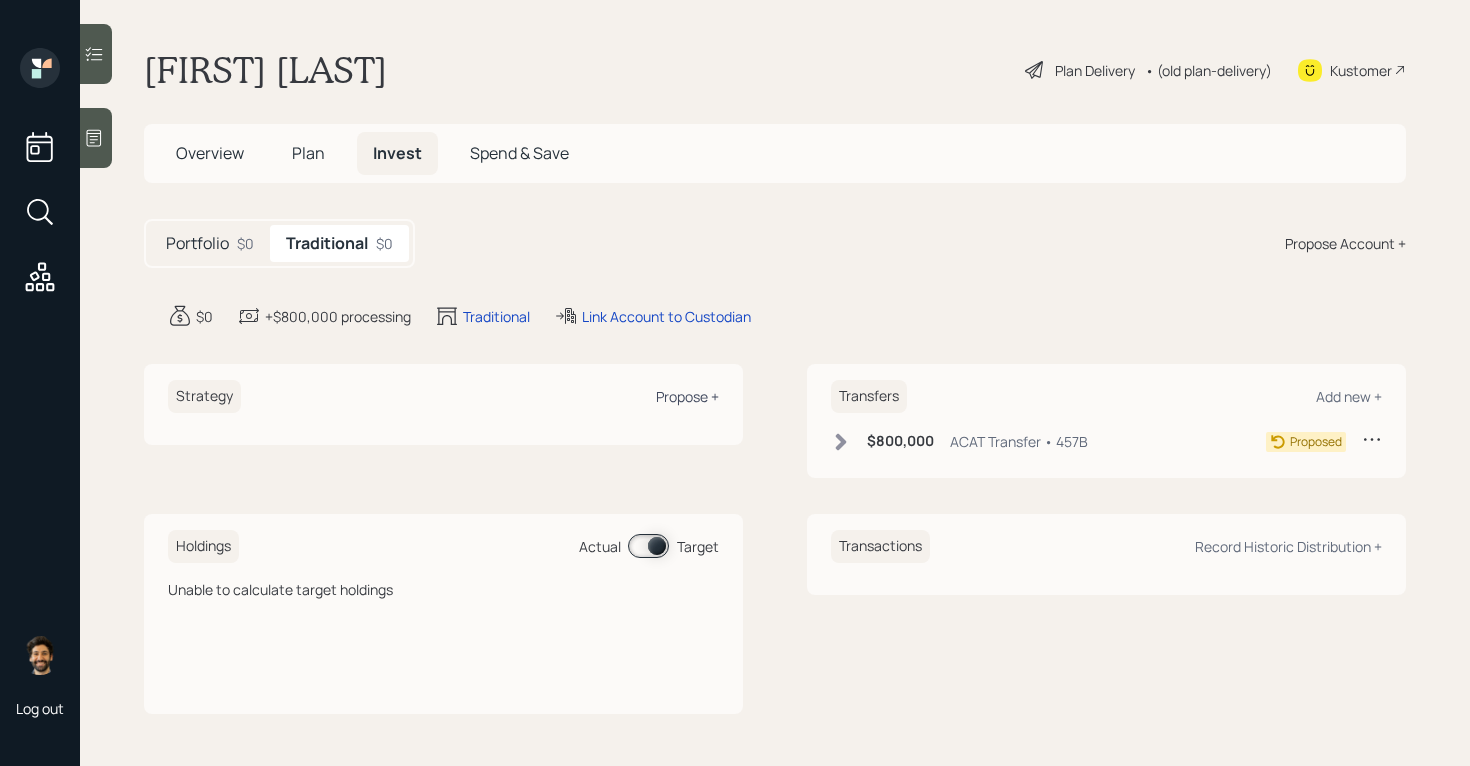 click on "Propose +" at bounding box center [687, 396] 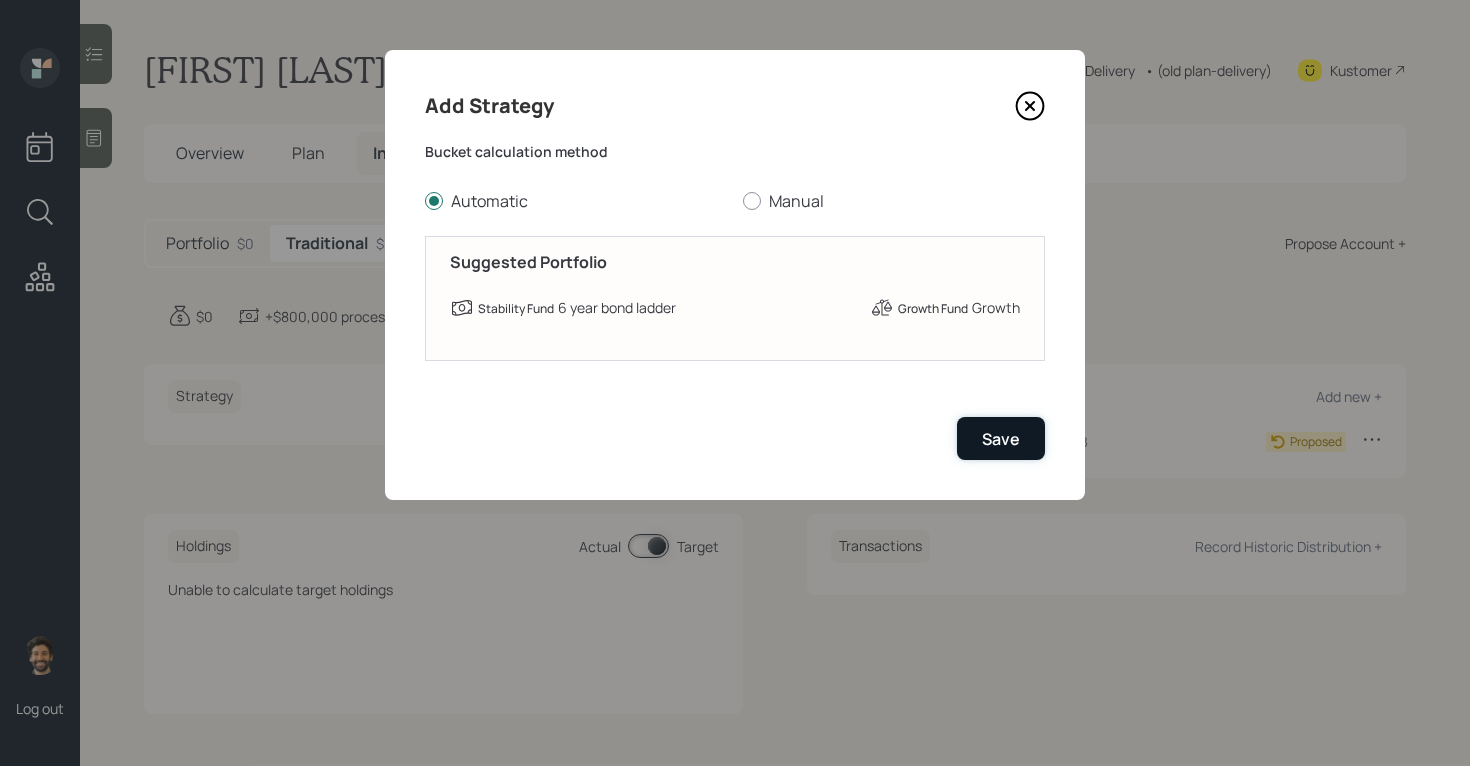 click on "Save" at bounding box center [1001, 439] 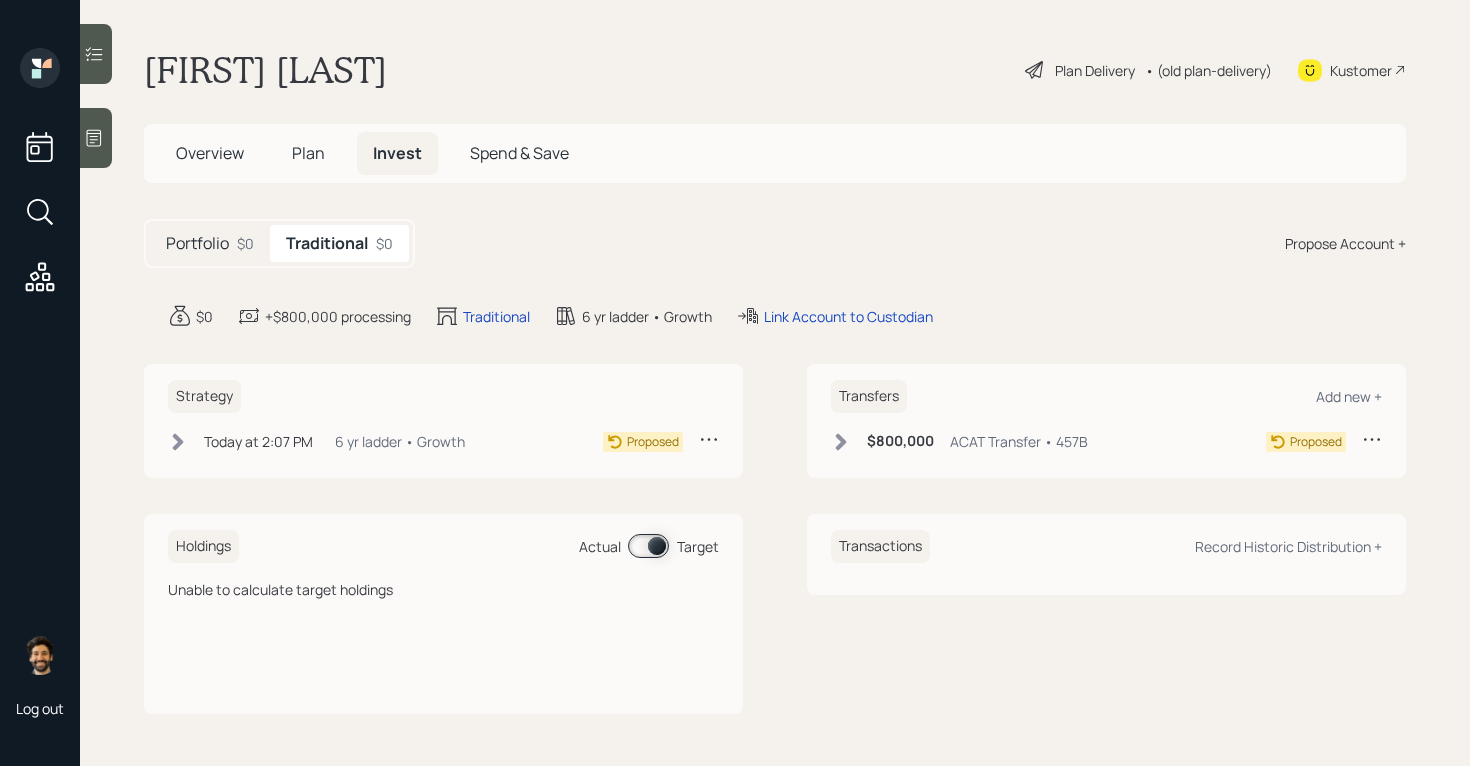 click on "Plan" at bounding box center (308, 153) 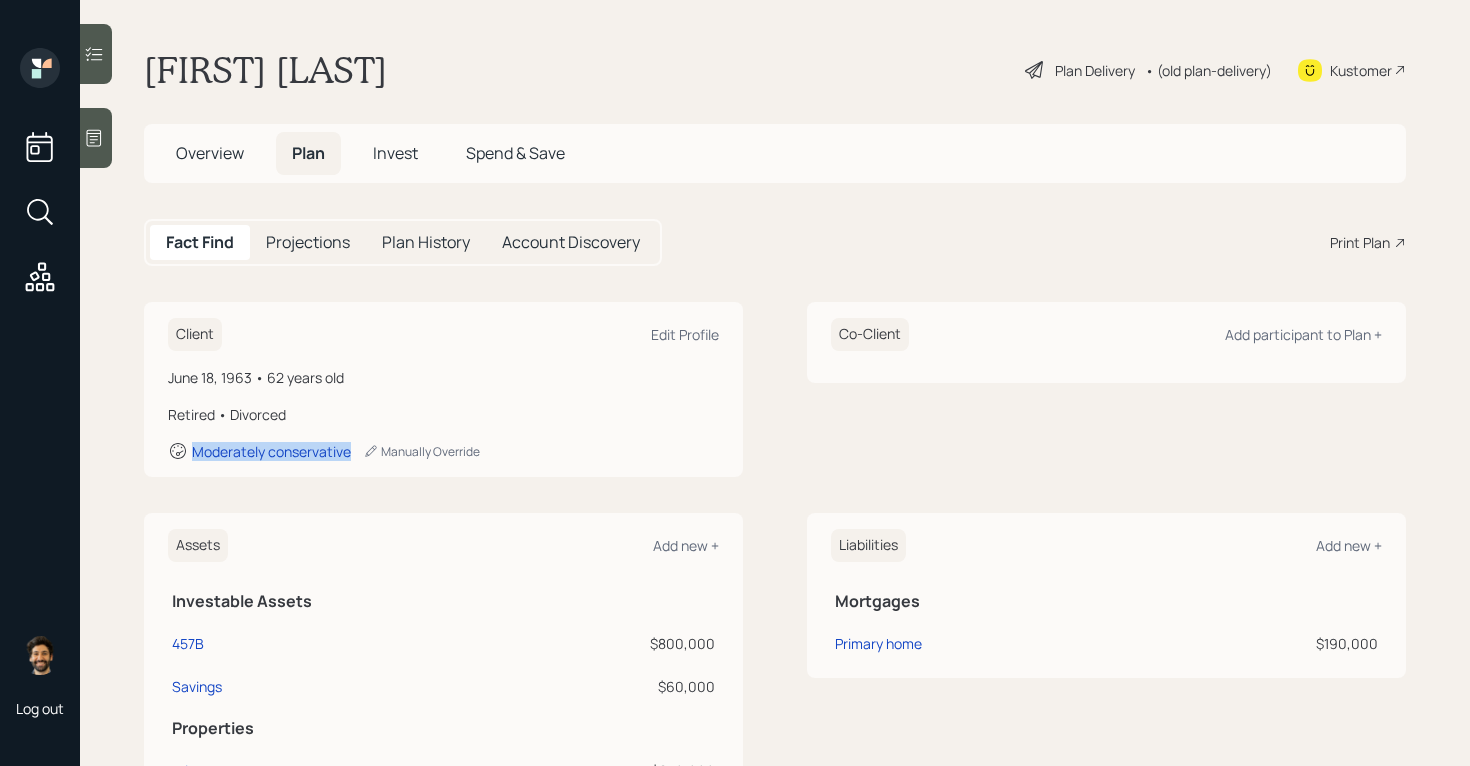 drag, startPoint x: 352, startPoint y: 452, endPoint x: 189, endPoint y: 449, distance: 163.0276 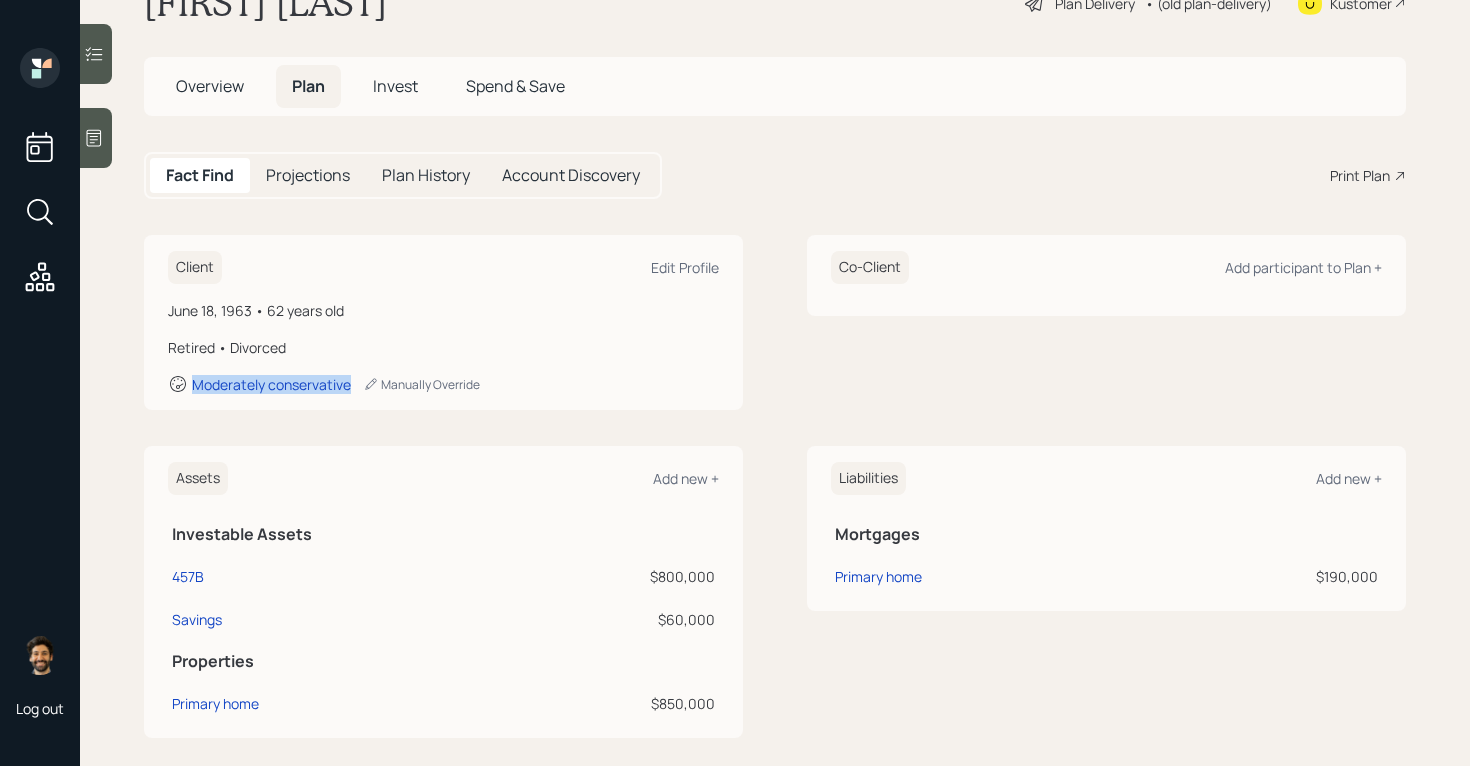scroll, scrollTop: 0, scrollLeft: 0, axis: both 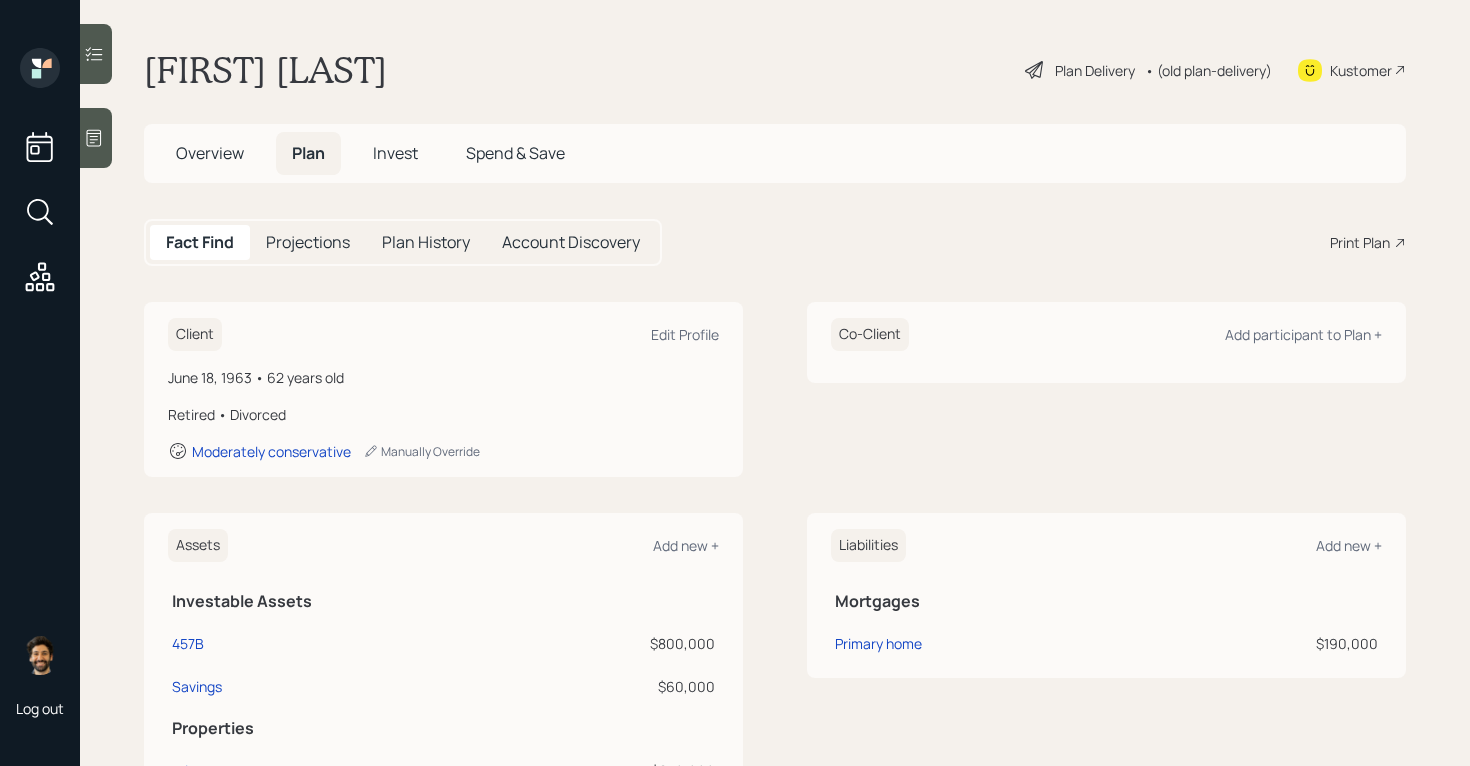 click on "• (old plan-delivery)" at bounding box center (1208, 70) 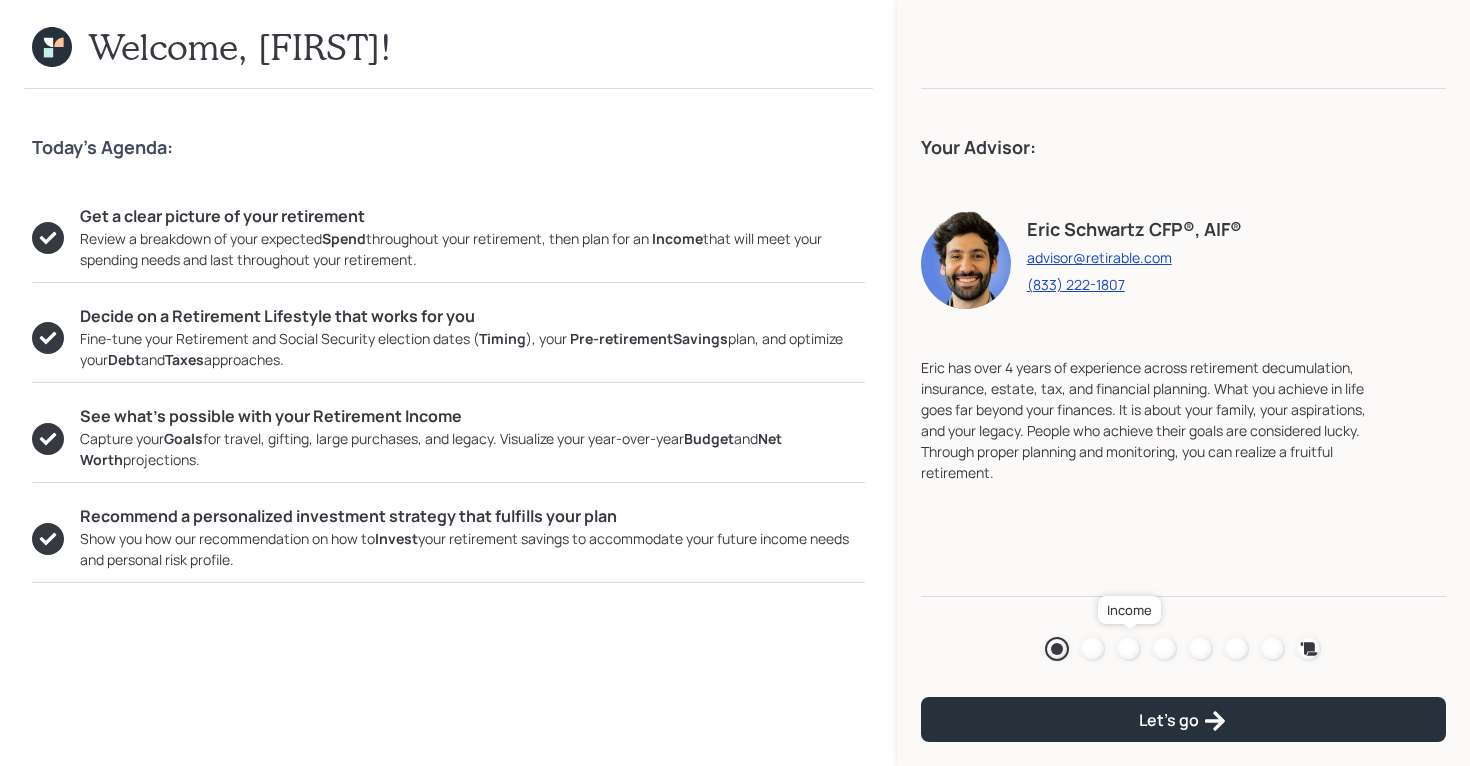 click at bounding box center (1129, 649) 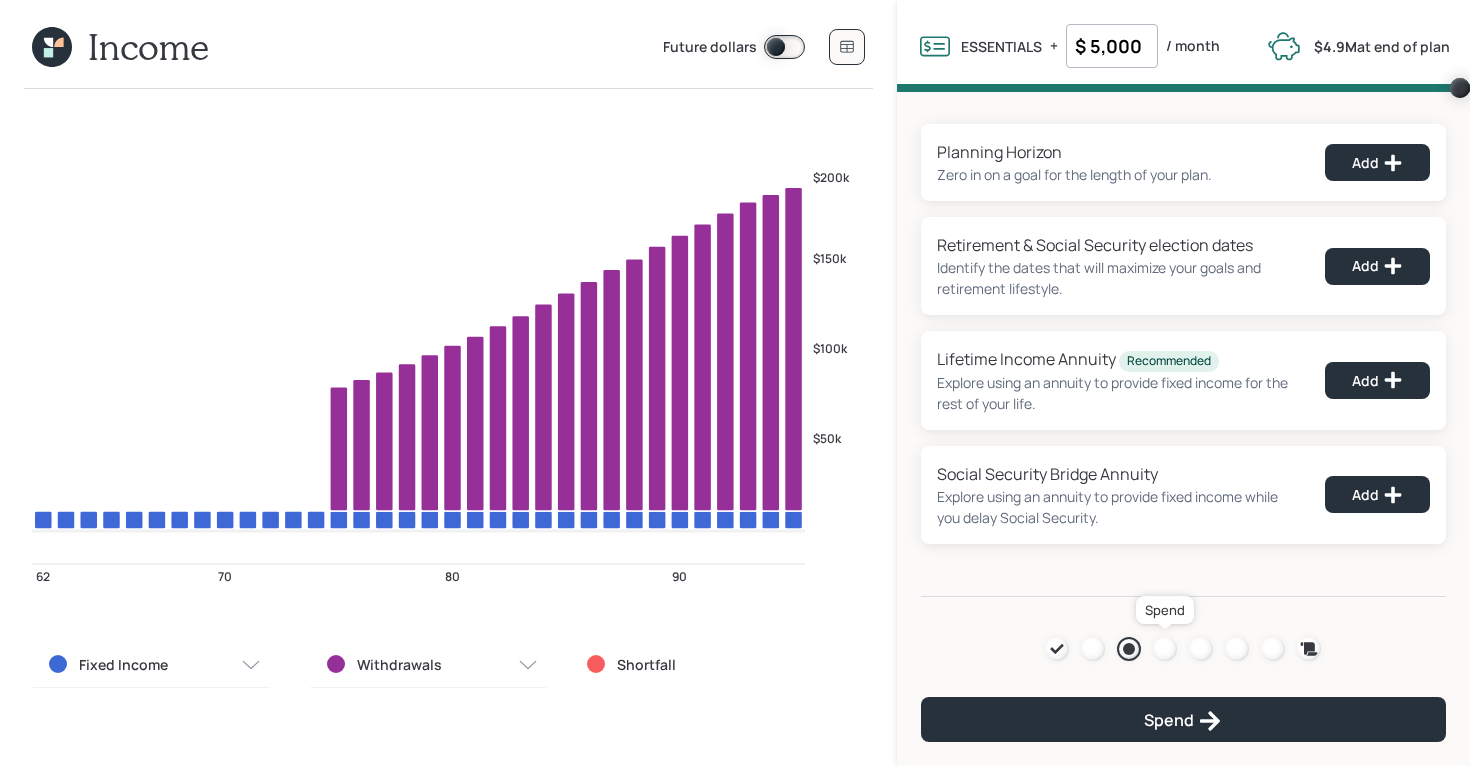 click at bounding box center (1165, 649) 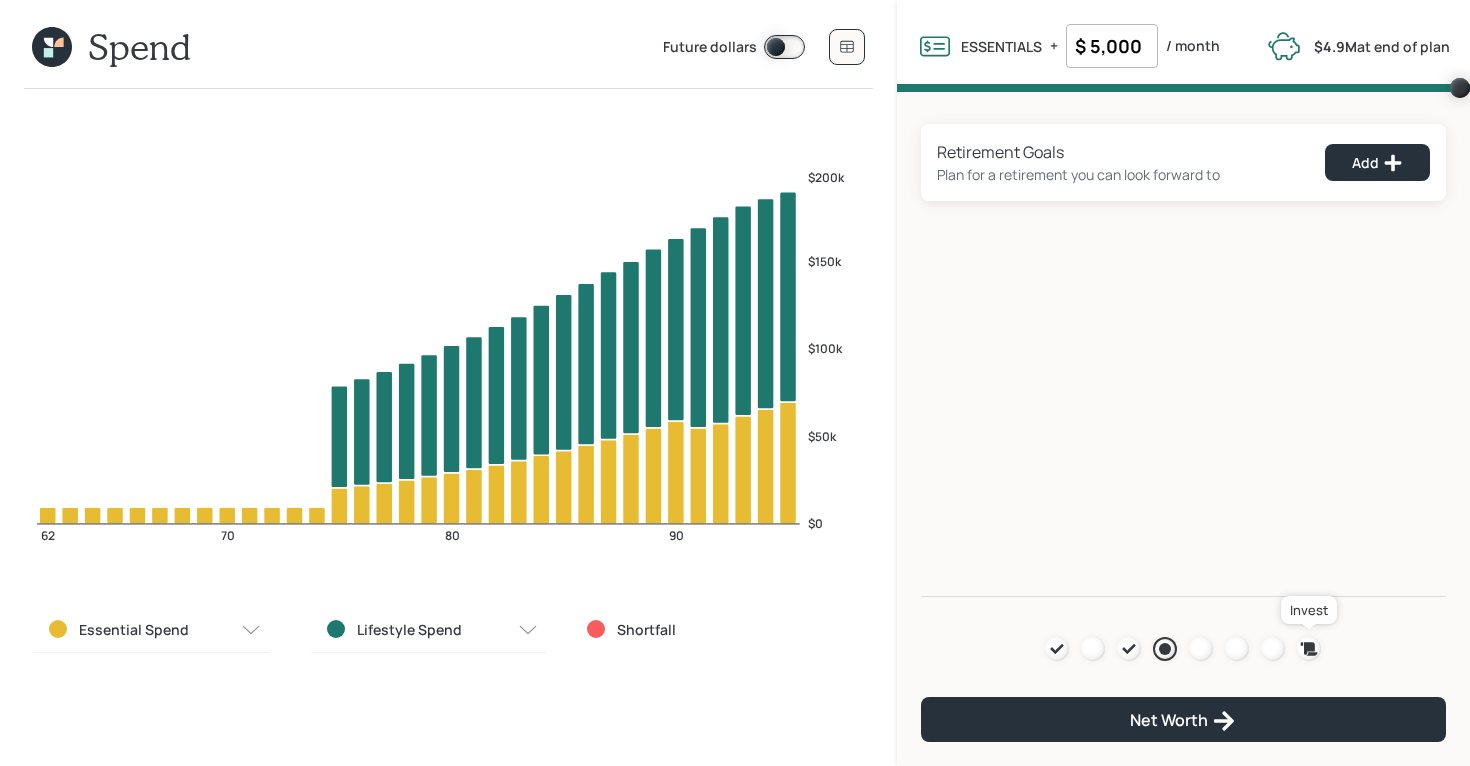 click 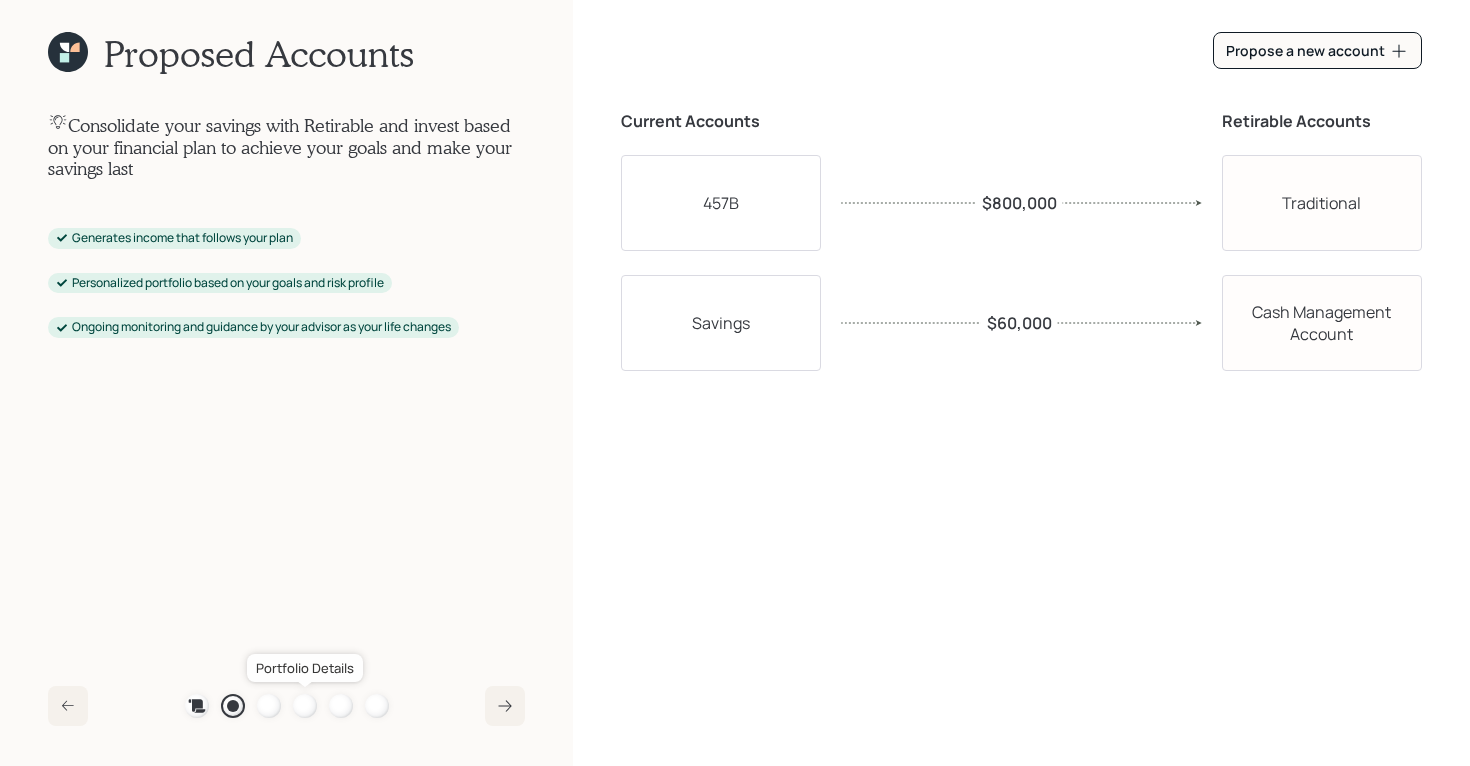 click at bounding box center (305, 706) 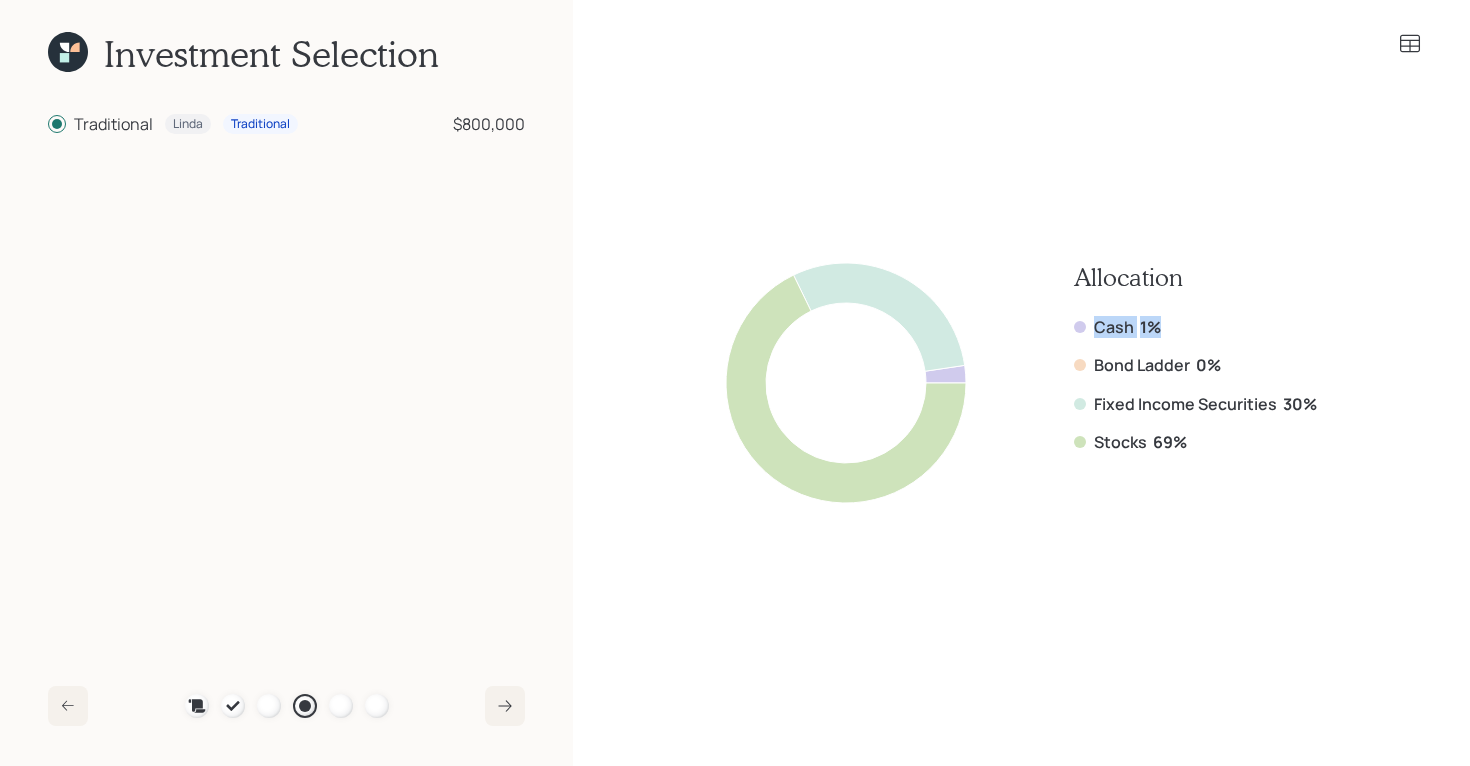 drag, startPoint x: 1174, startPoint y: 325, endPoint x: 1087, endPoint y: 324, distance: 87.005745 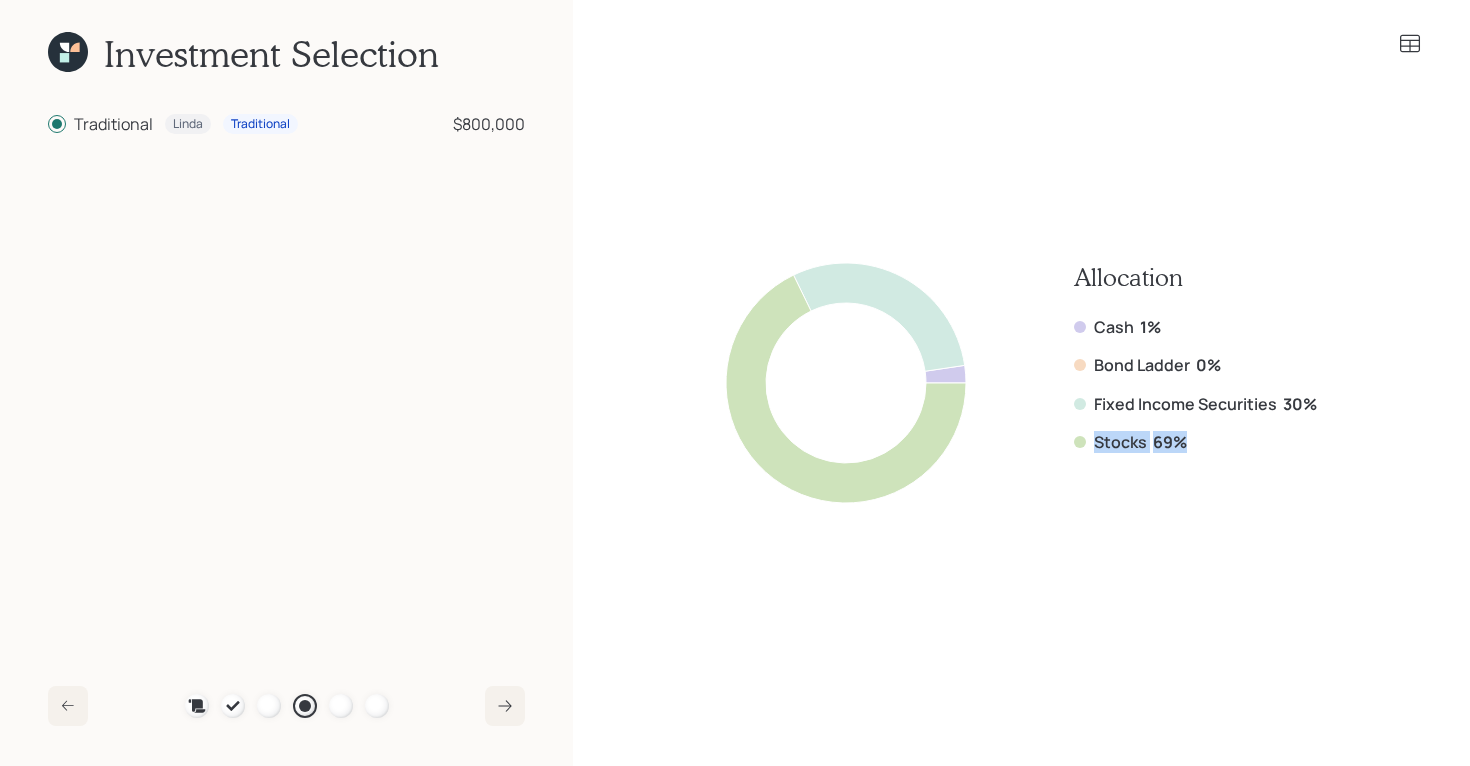 drag, startPoint x: 1191, startPoint y: 450, endPoint x: 1084, endPoint y: 446, distance: 107.07474 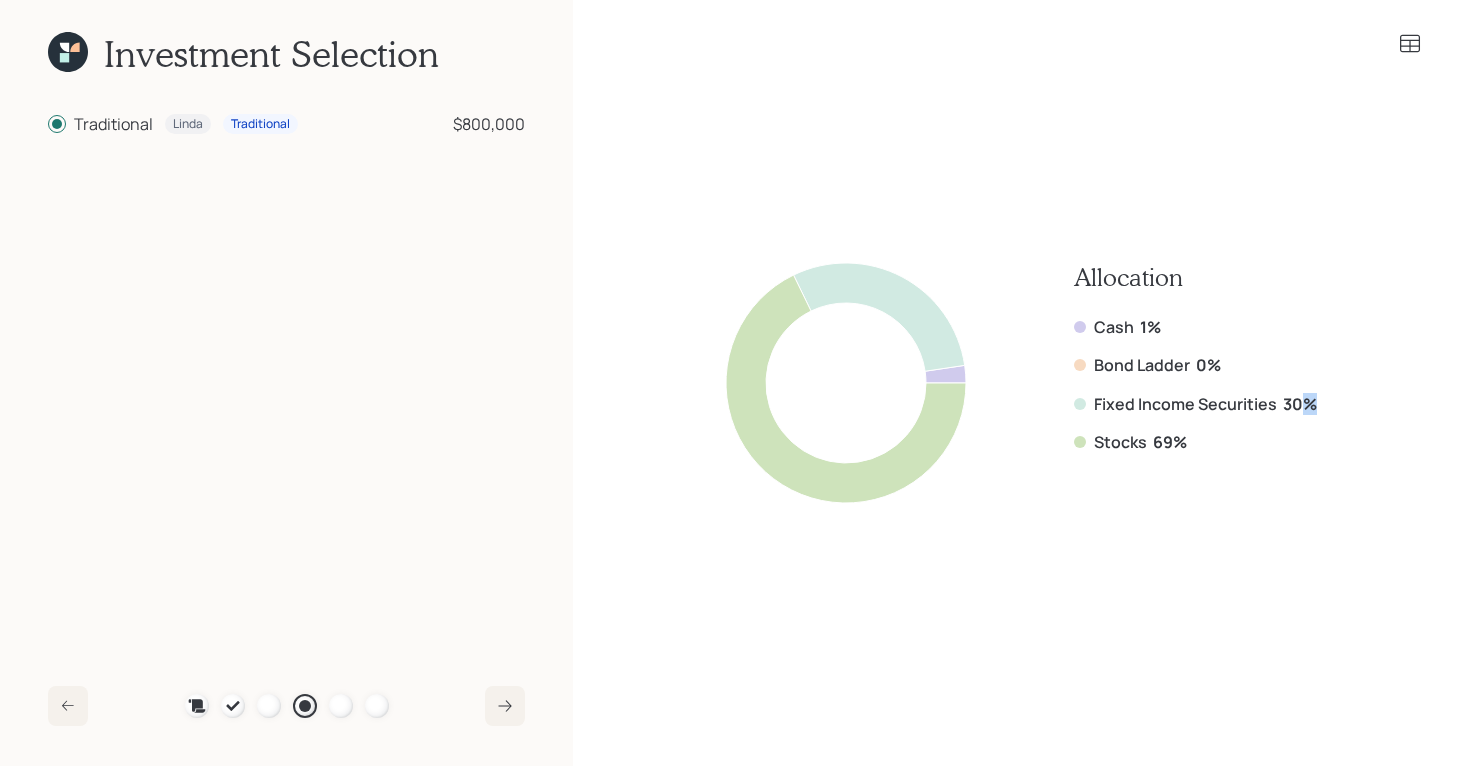 click on "30%" at bounding box center [1300, 404] 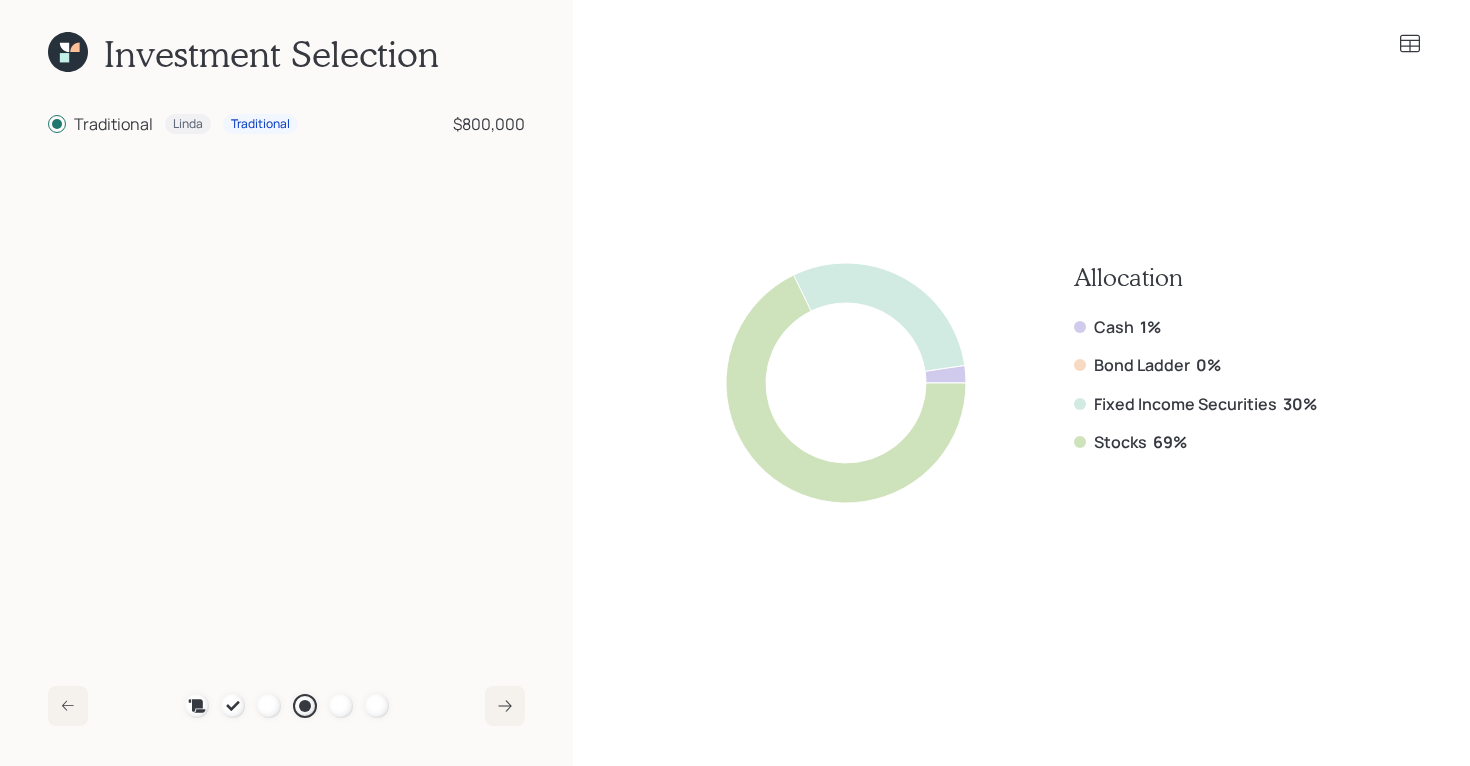 click 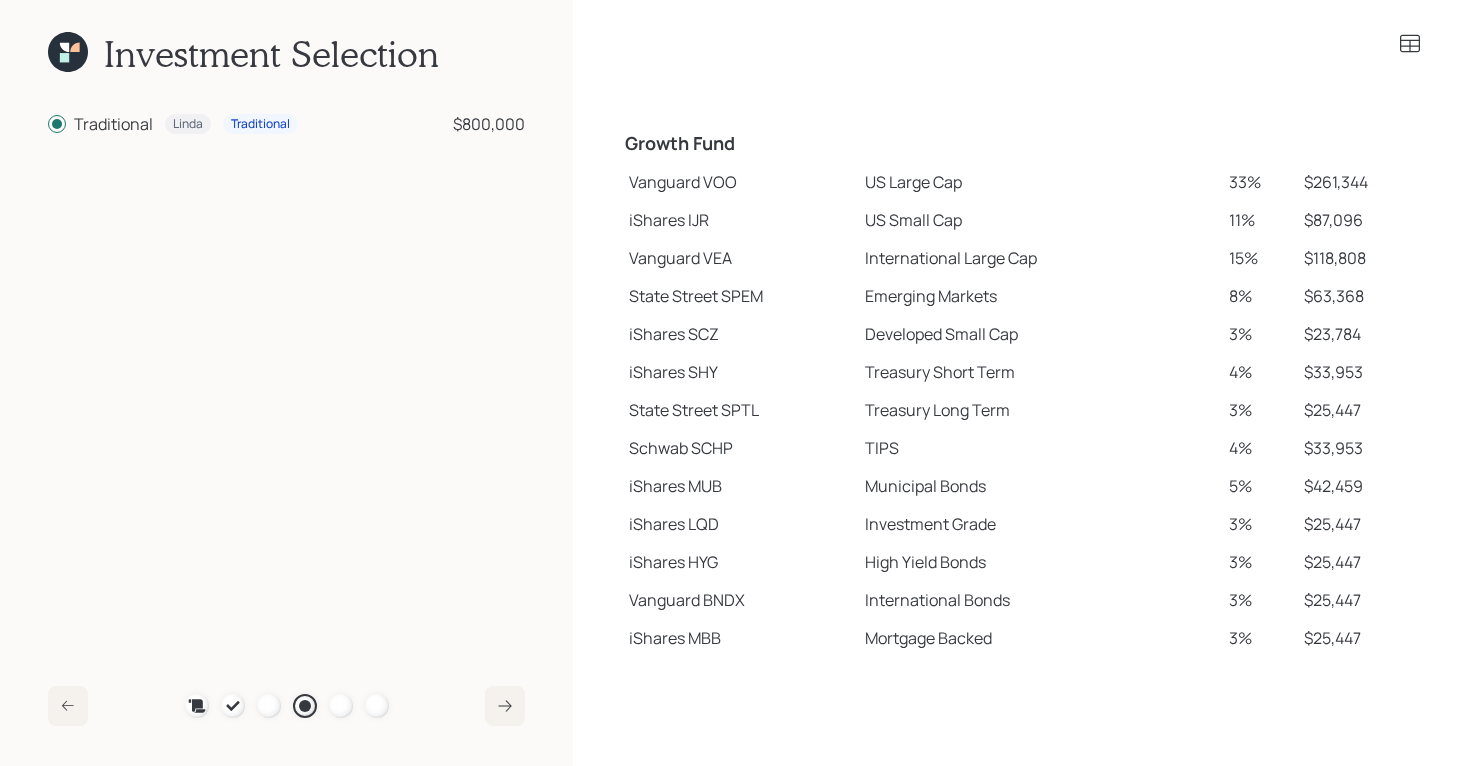 scroll, scrollTop: 349, scrollLeft: 0, axis: vertical 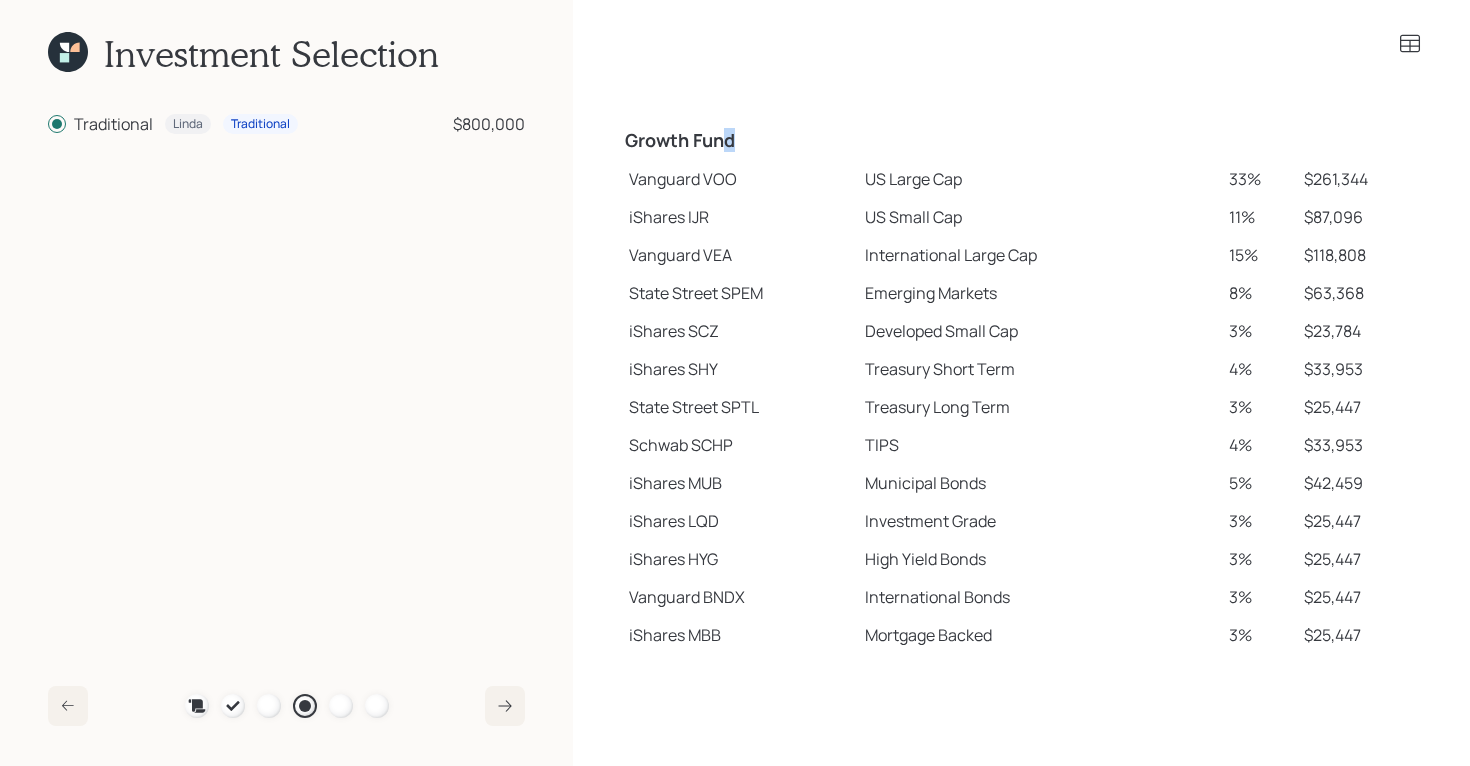 drag, startPoint x: 626, startPoint y: 153, endPoint x: 724, endPoint y: 150, distance: 98.045906 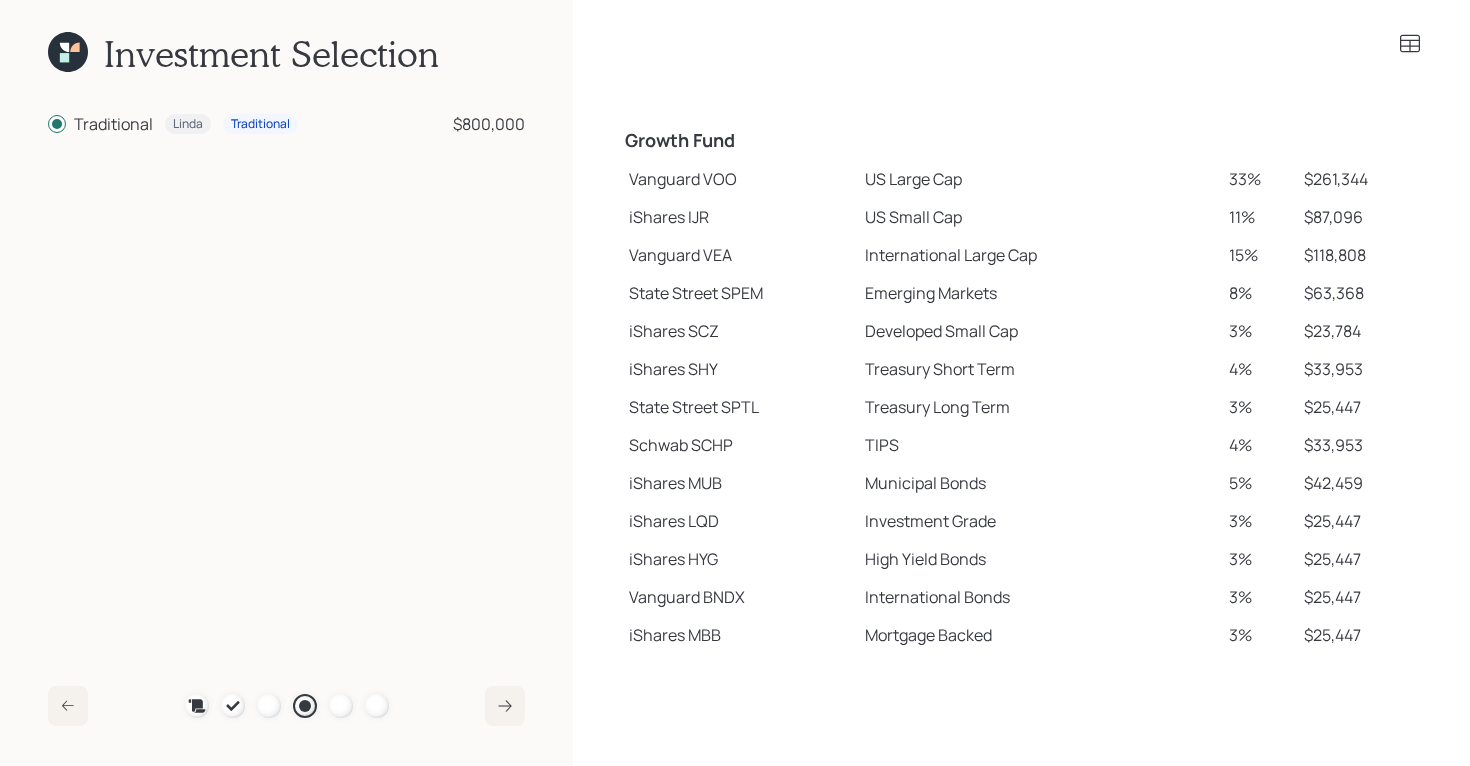 click on "Growth Fund" at bounding box center (738, 141) 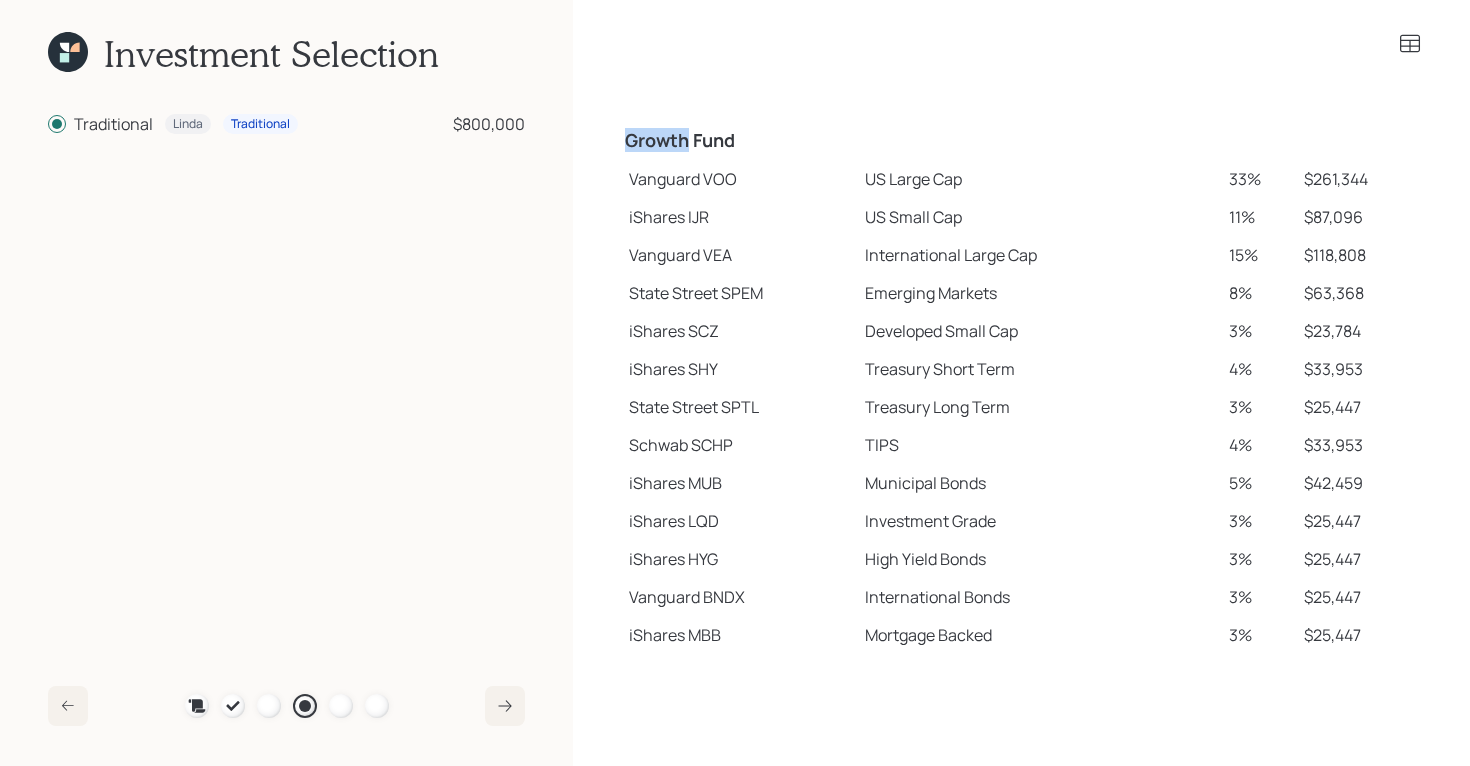 click on "Growth Fund" at bounding box center (738, 141) 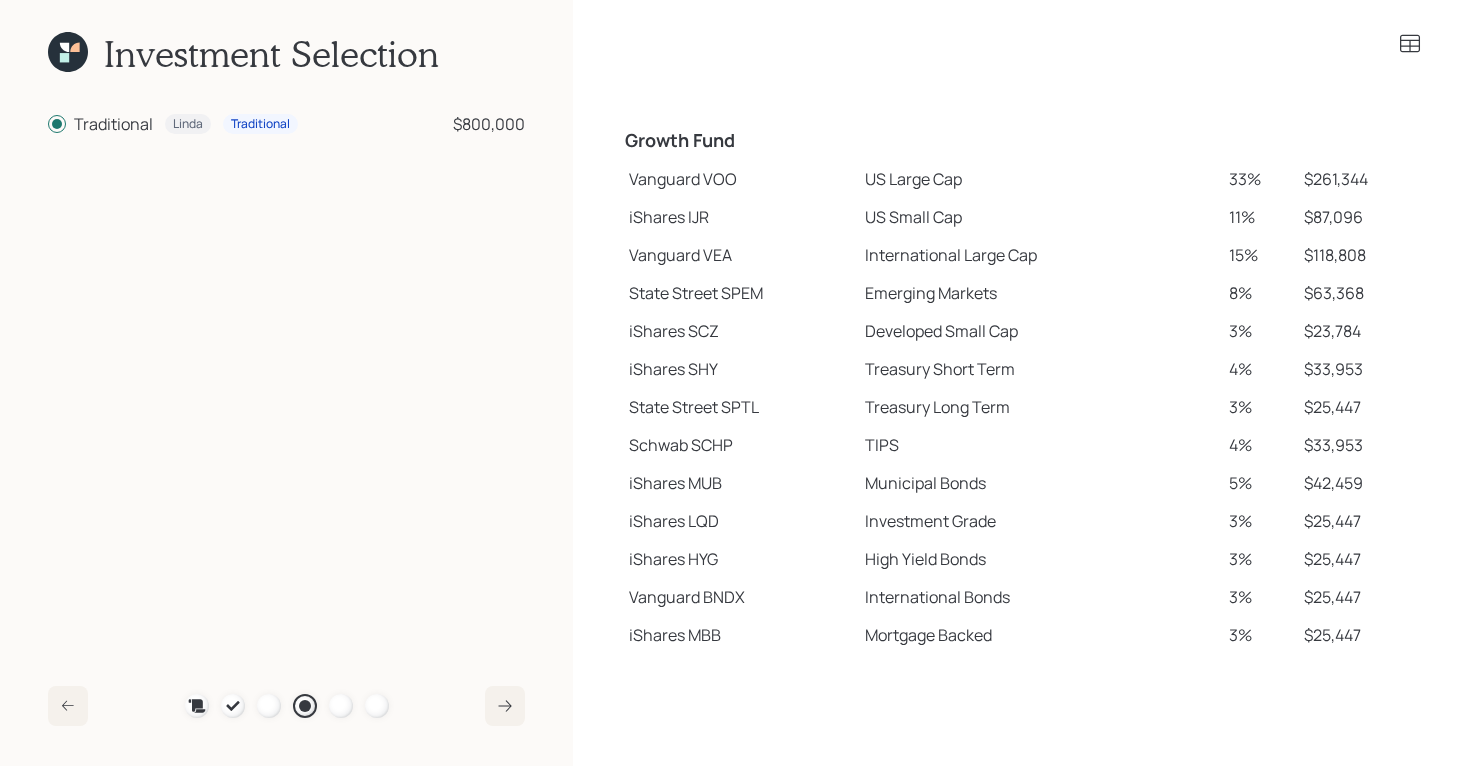 click on "Growth Fund" at bounding box center [738, 141] 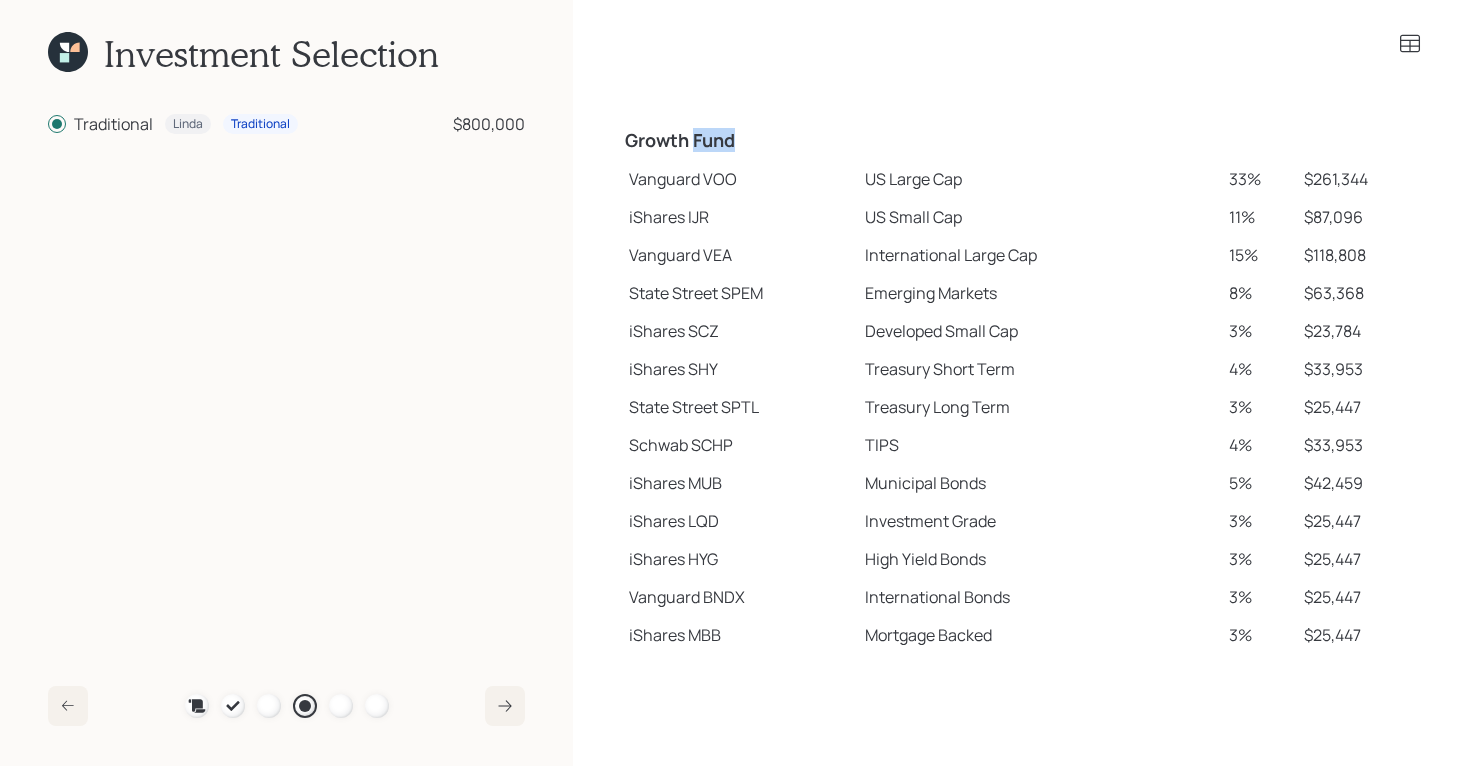 click on "Growth Fund" at bounding box center [738, 141] 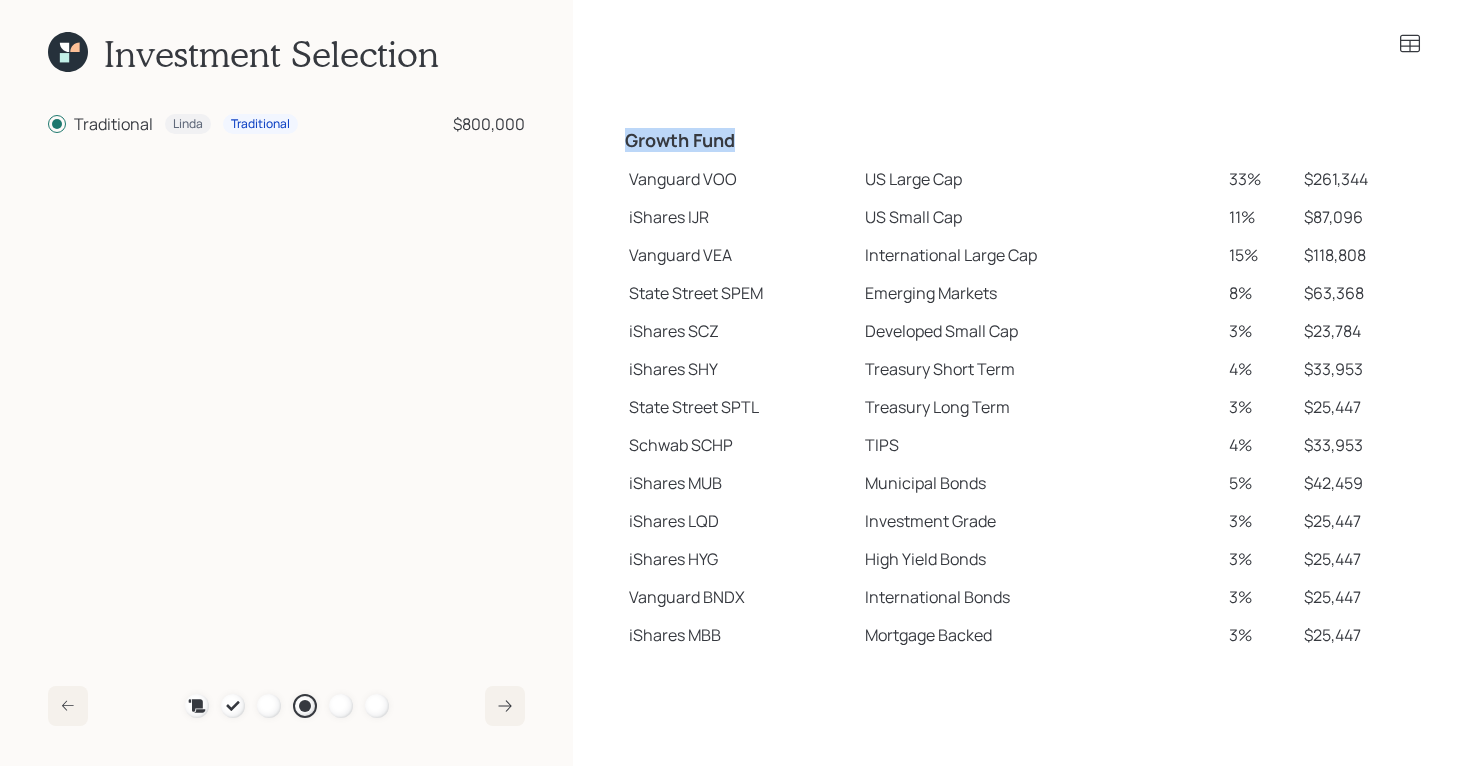 click on "Growth Fund" at bounding box center [738, 141] 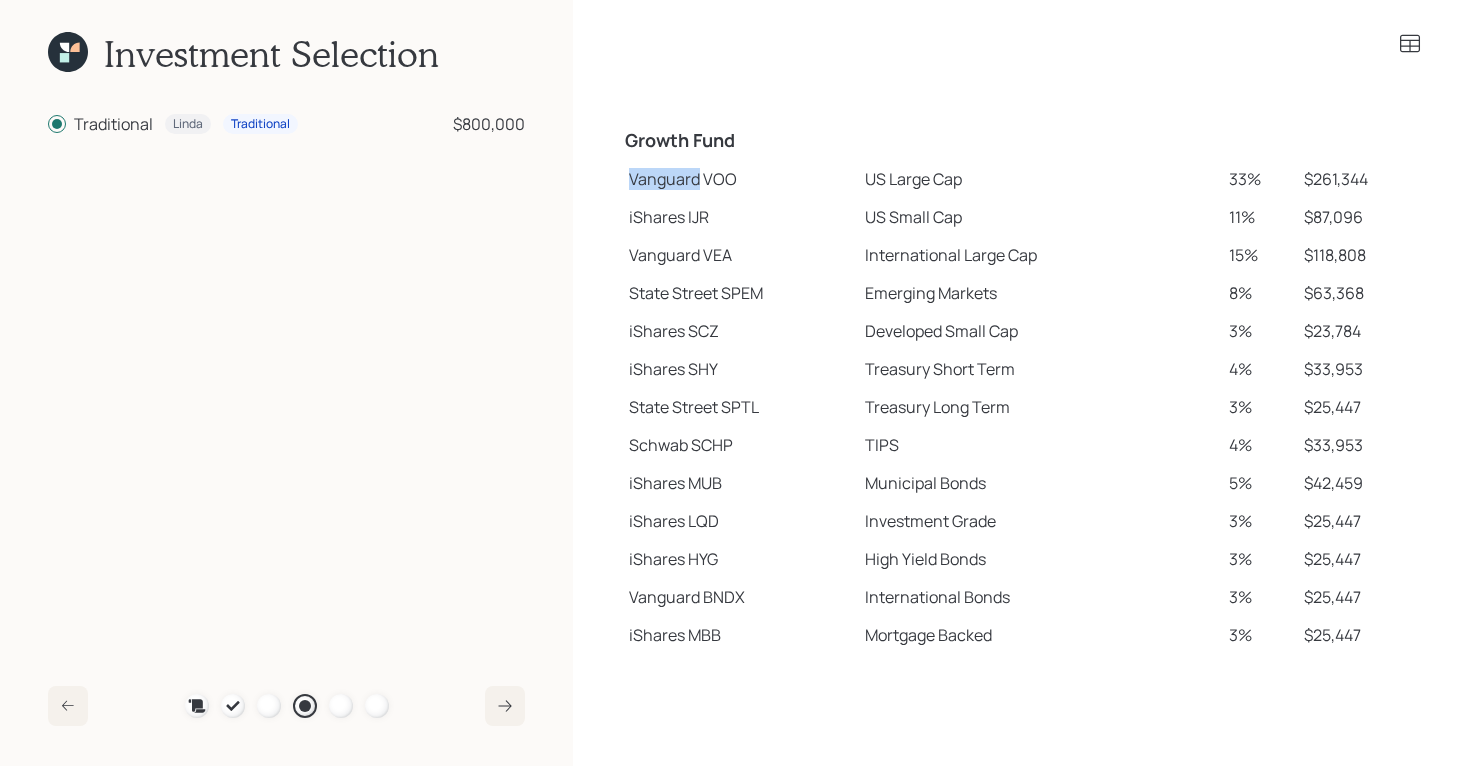 drag, startPoint x: 626, startPoint y: 176, endPoint x: 698, endPoint y: 184, distance: 72.443085 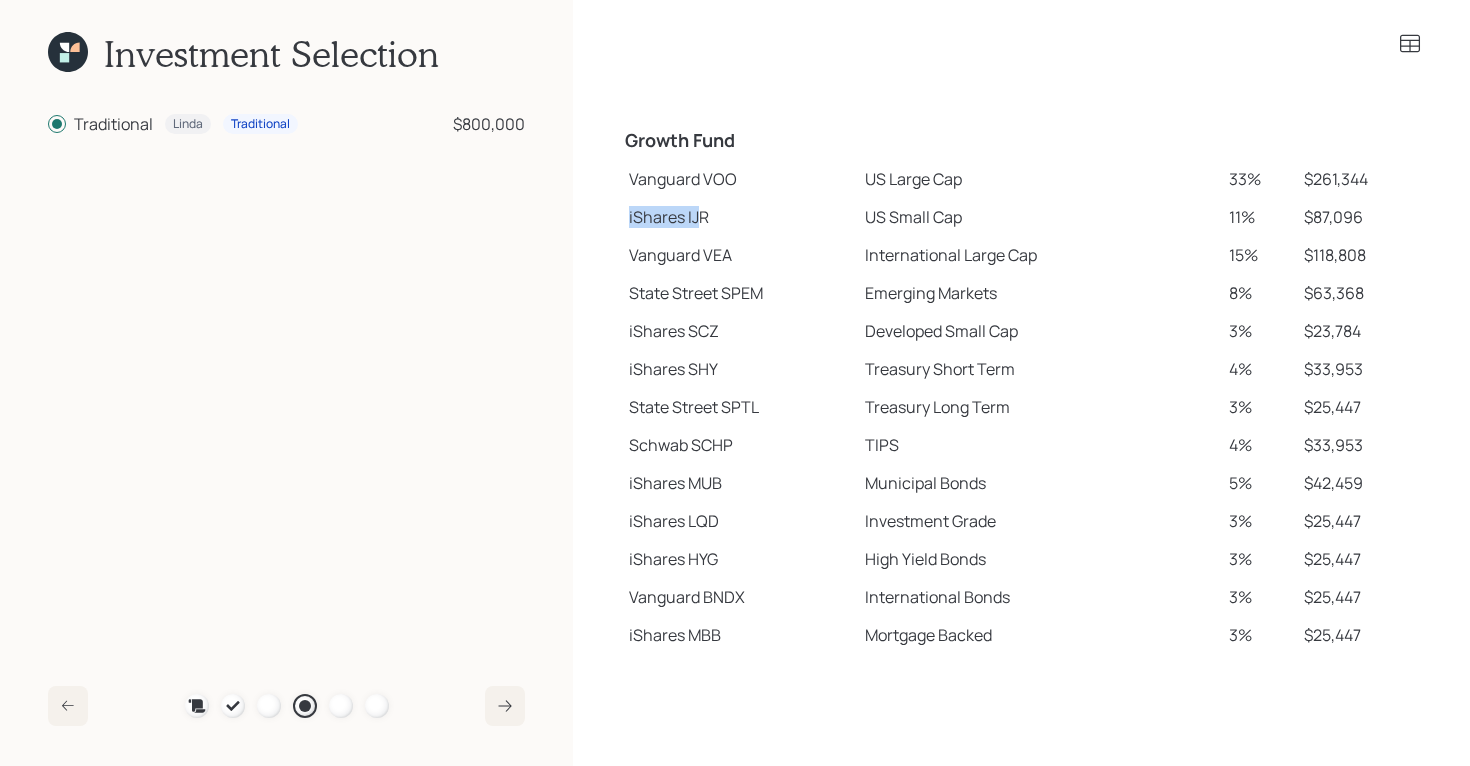 drag, startPoint x: 625, startPoint y: 216, endPoint x: 700, endPoint y: 220, distance: 75.10659 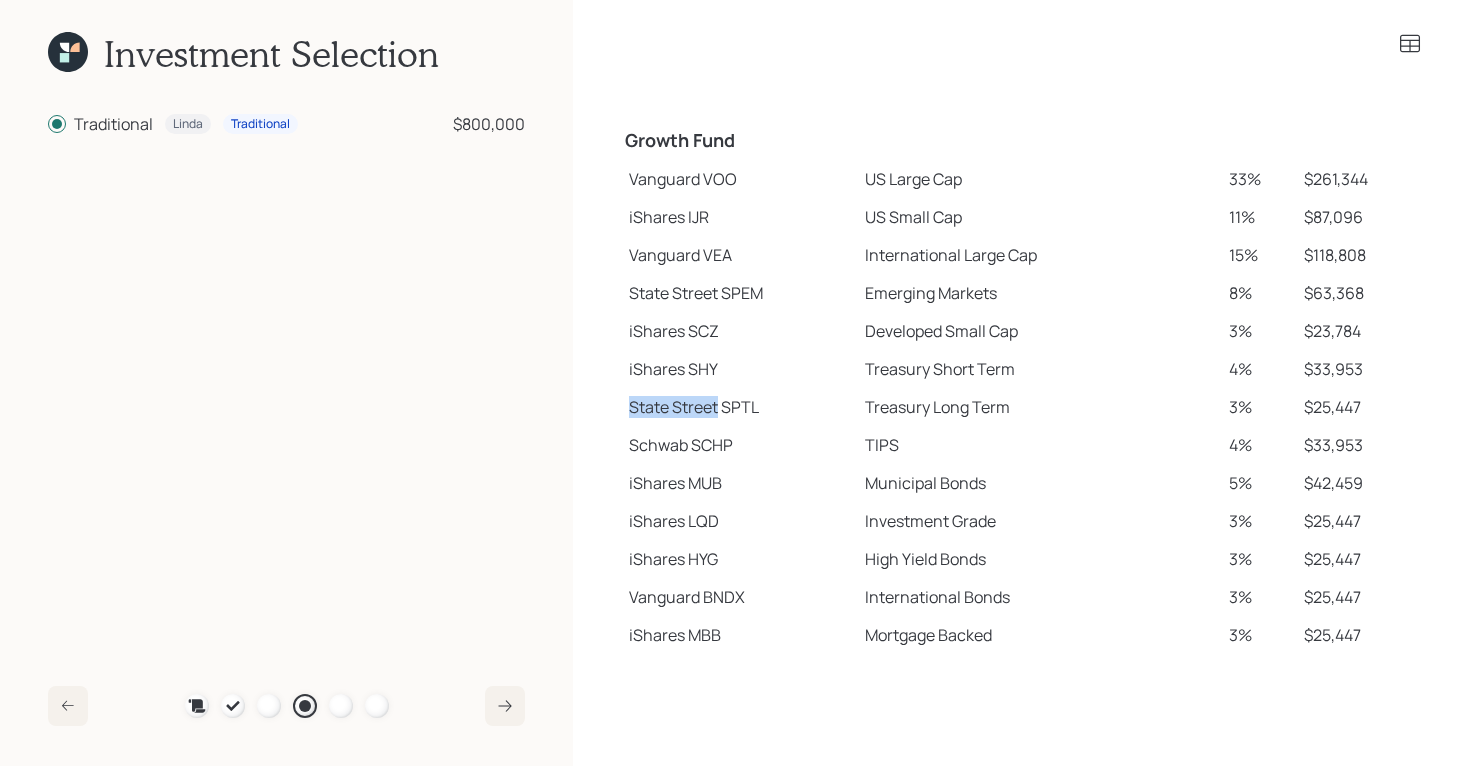 drag, startPoint x: 625, startPoint y: 407, endPoint x: 719, endPoint y: 400, distance: 94.26028 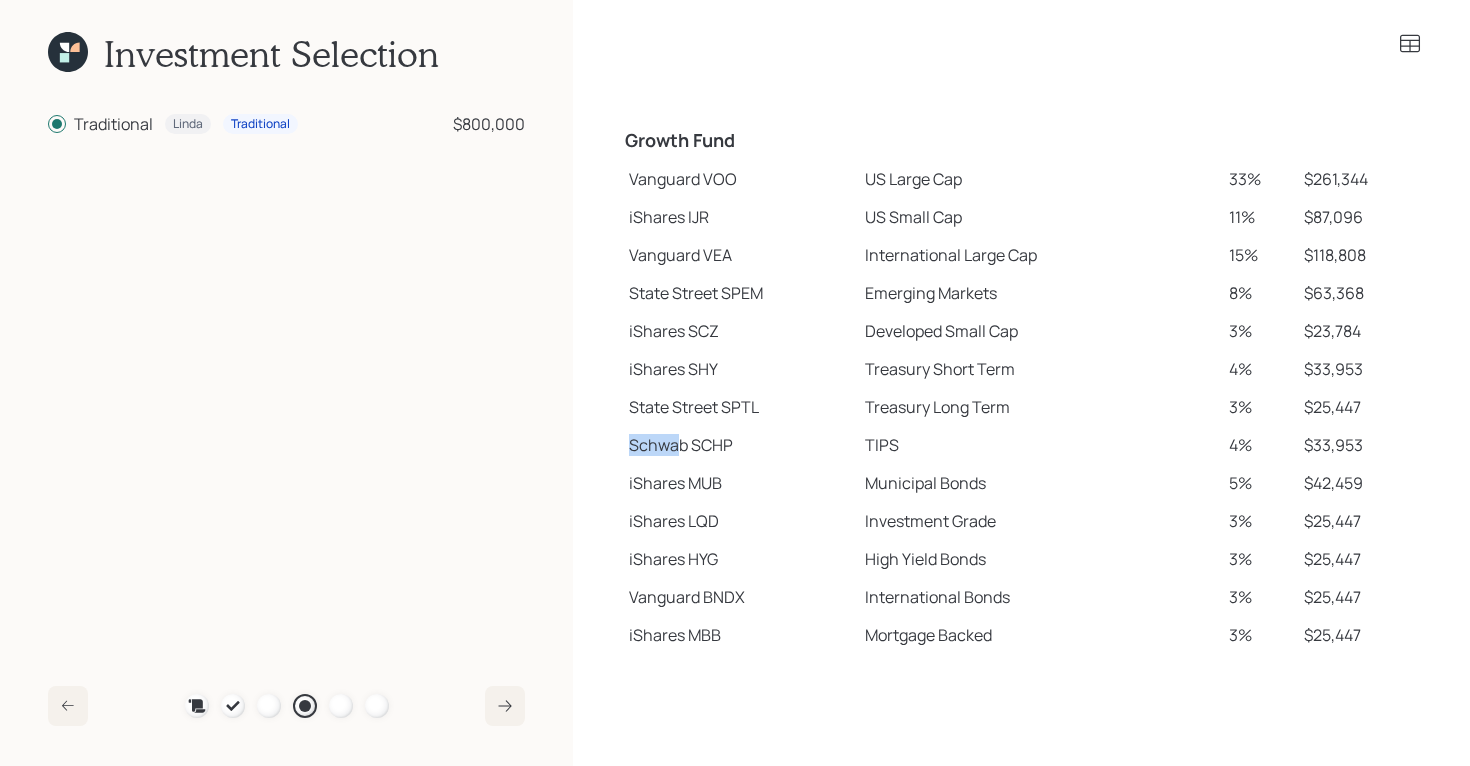 drag, startPoint x: 630, startPoint y: 448, endPoint x: 680, endPoint y: 450, distance: 50.039986 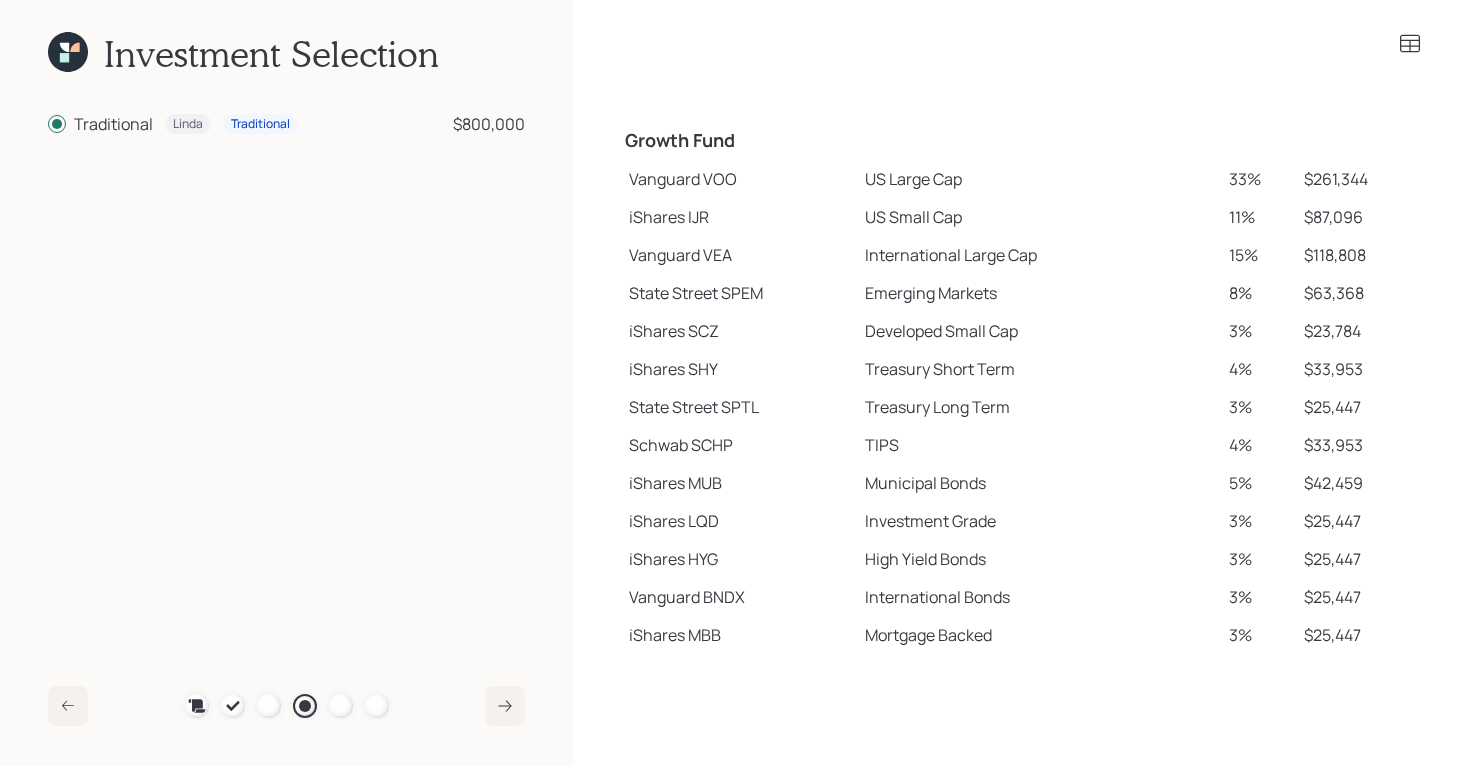 click on "Vanguard   VOO" at bounding box center (738, 179) 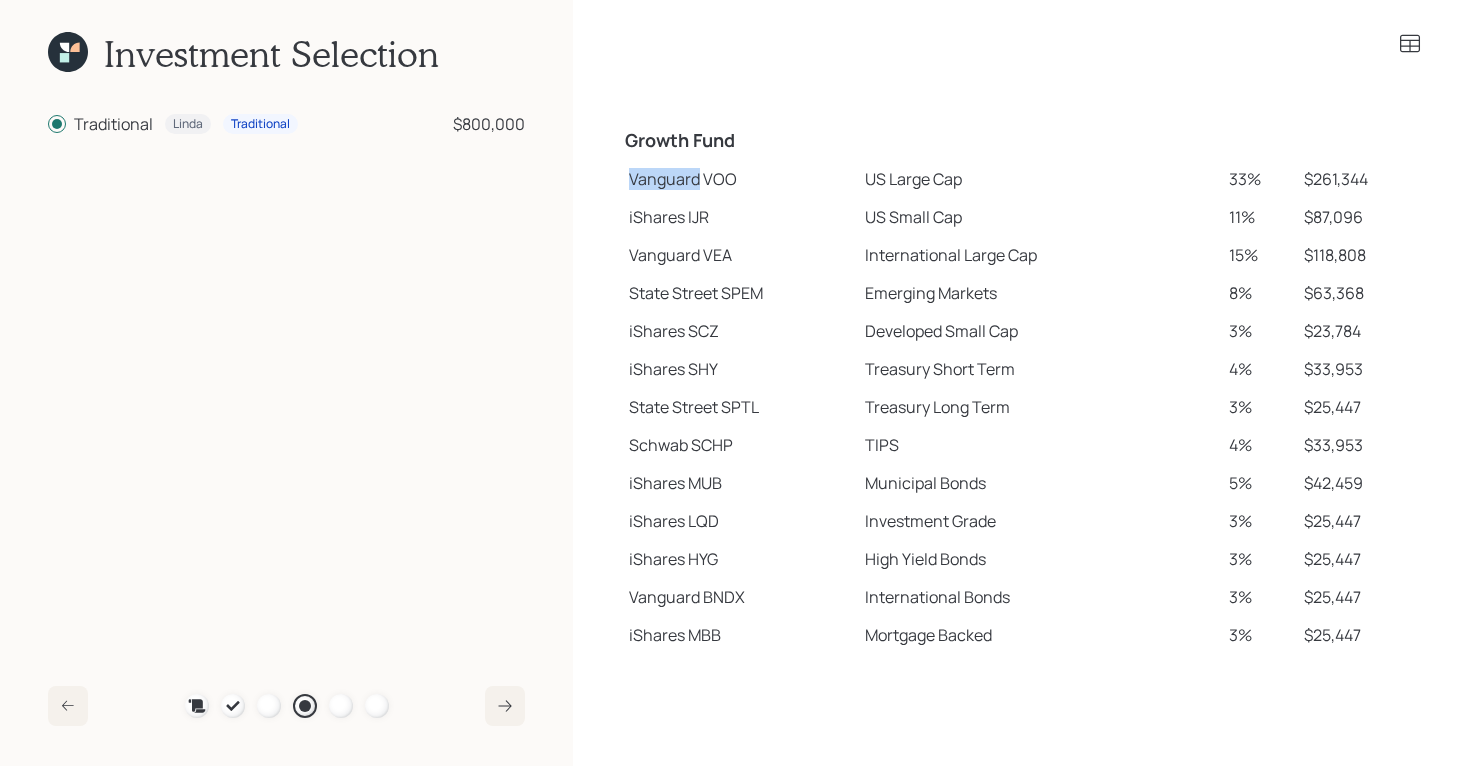 click on "Vanguard   VOO" at bounding box center (738, 179) 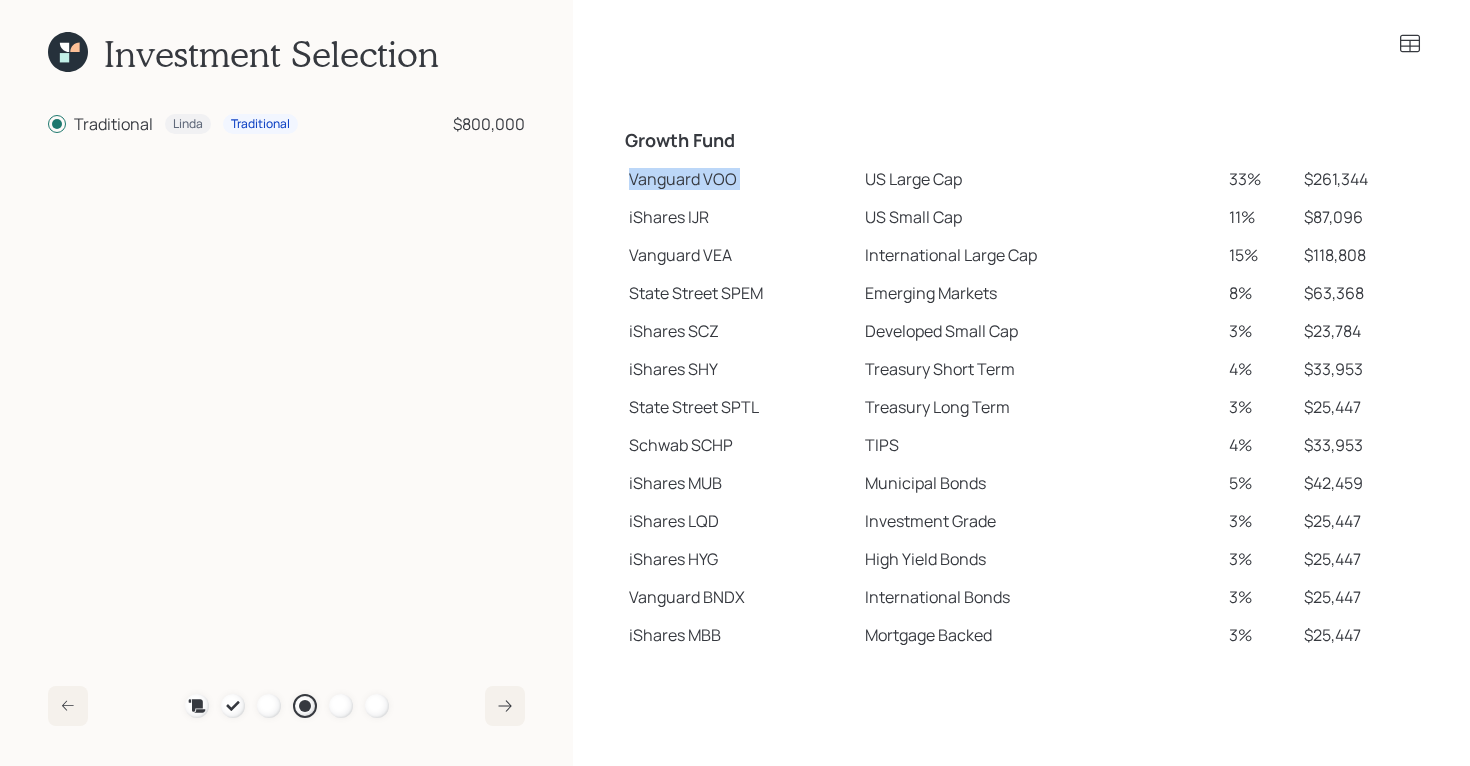 click on "Vanguard   VOO" at bounding box center (738, 179) 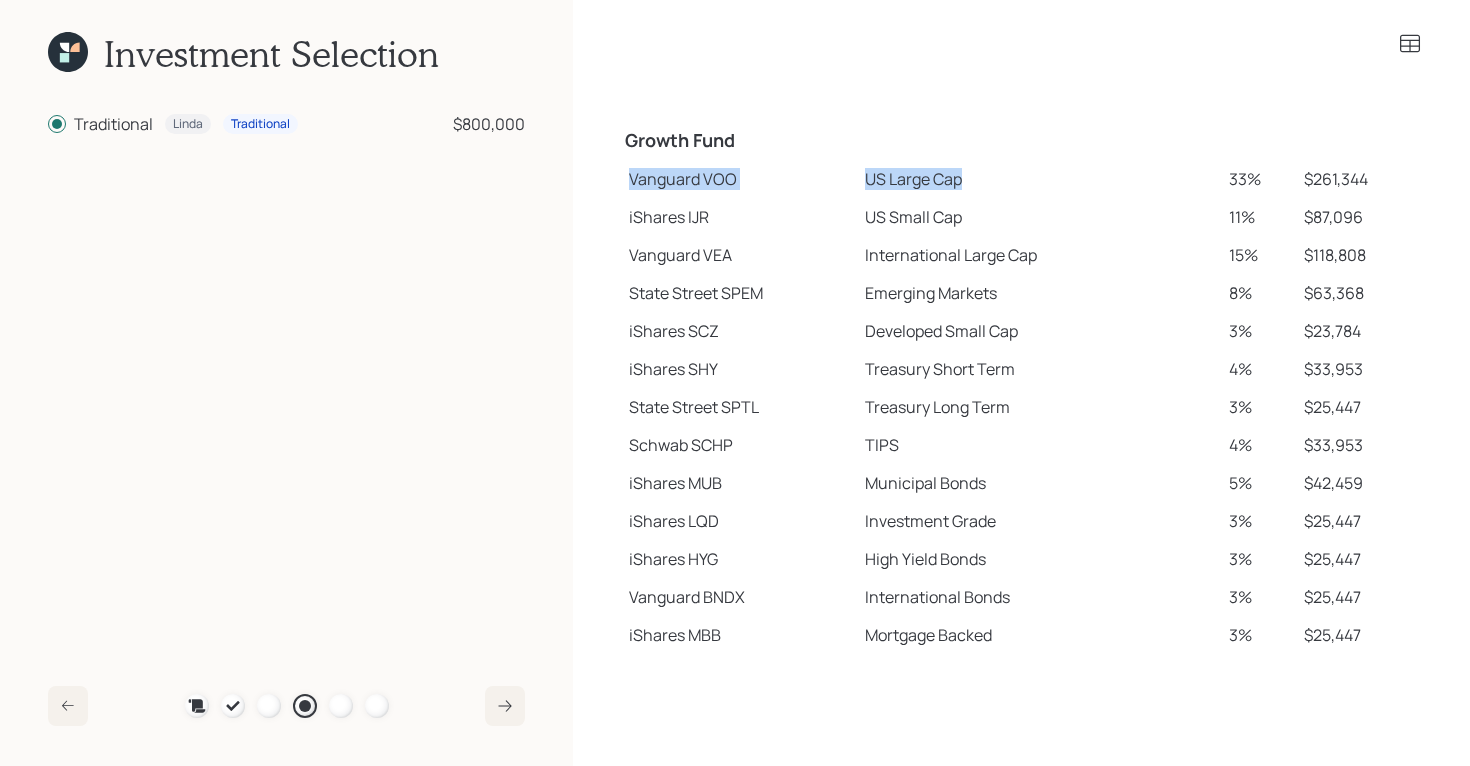 drag, startPoint x: 631, startPoint y: 179, endPoint x: 966, endPoint y: 187, distance: 335.09552 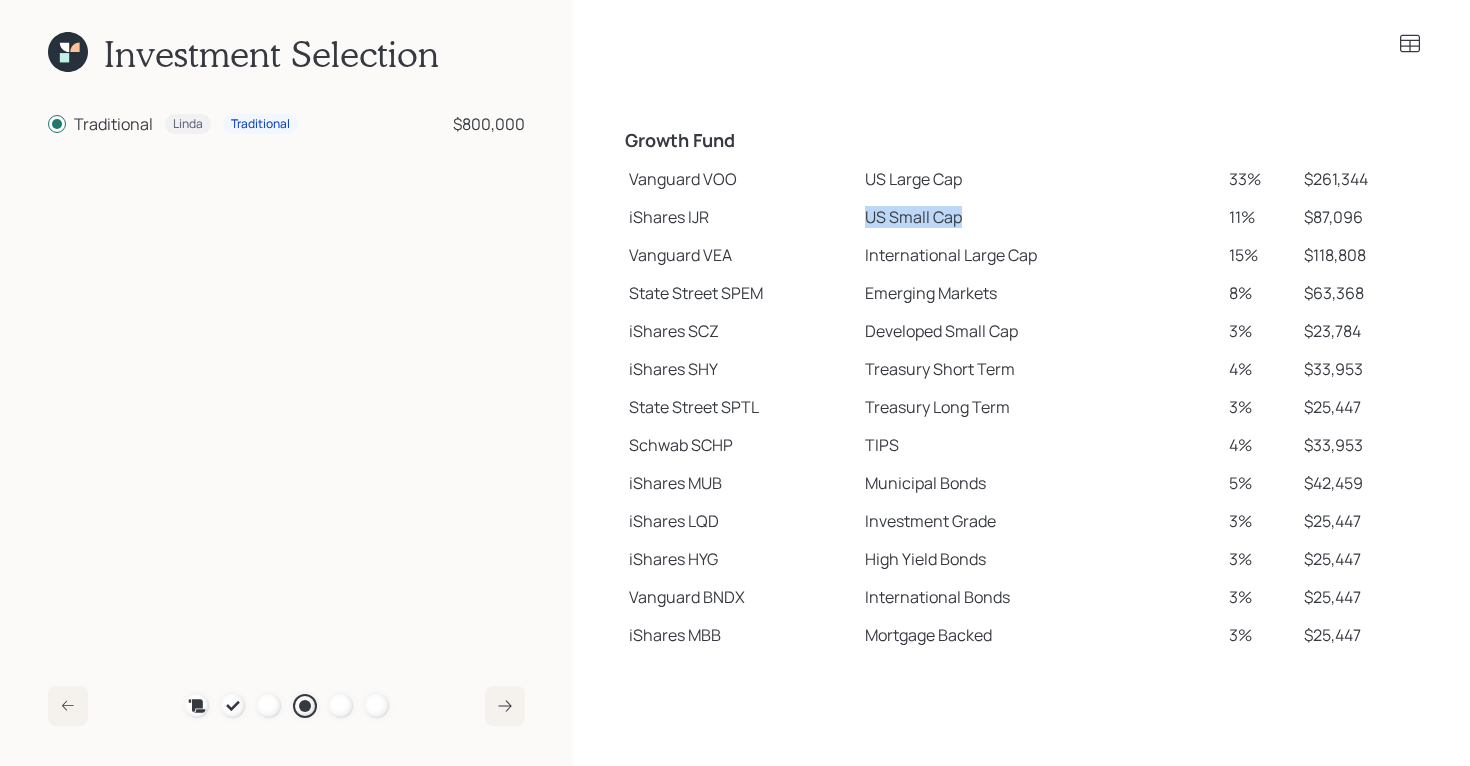 drag, startPoint x: 864, startPoint y: 221, endPoint x: 990, endPoint y: 225, distance: 126.06348 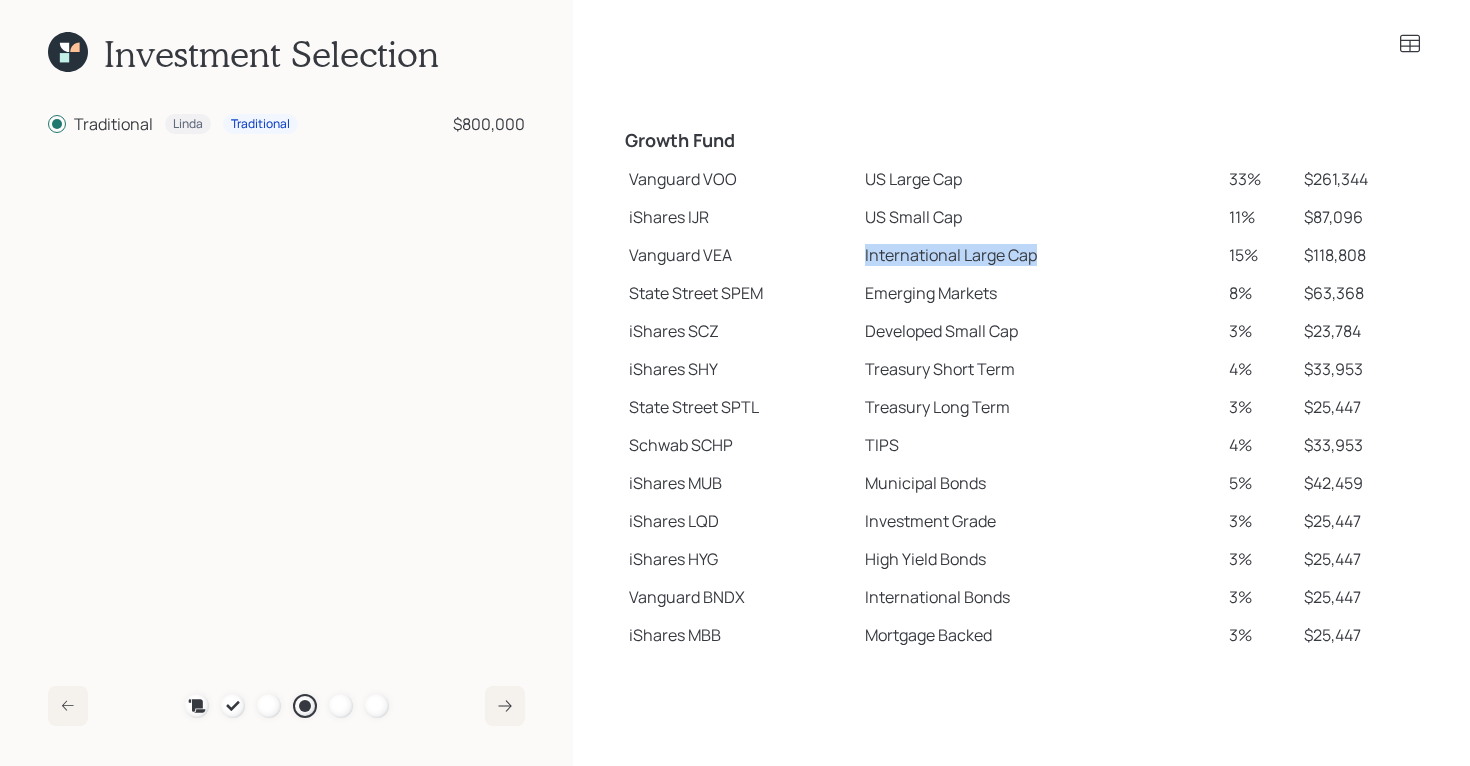 drag, startPoint x: 866, startPoint y: 265, endPoint x: 1062, endPoint y: 253, distance: 196.367 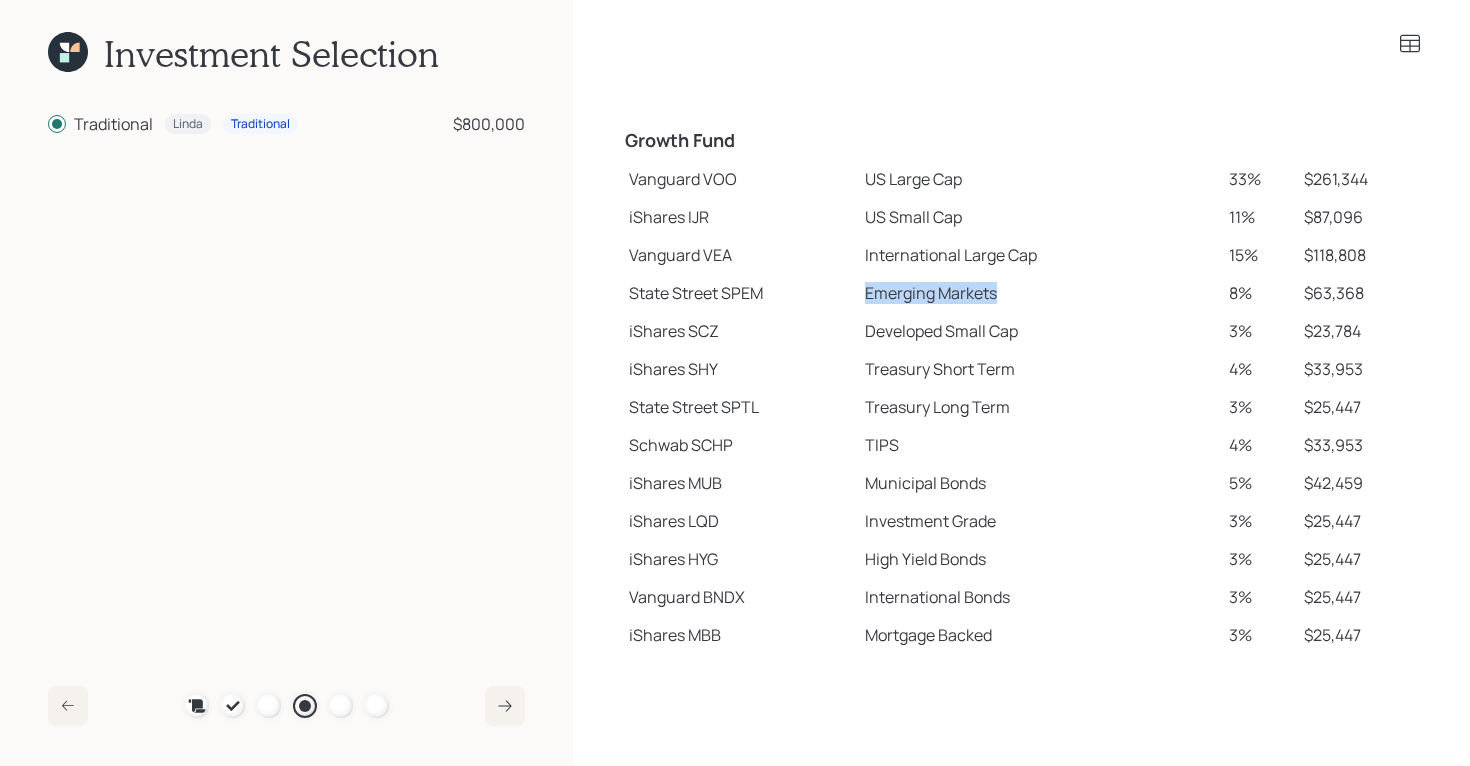drag, startPoint x: 862, startPoint y: 294, endPoint x: 1025, endPoint y: 287, distance: 163.15024 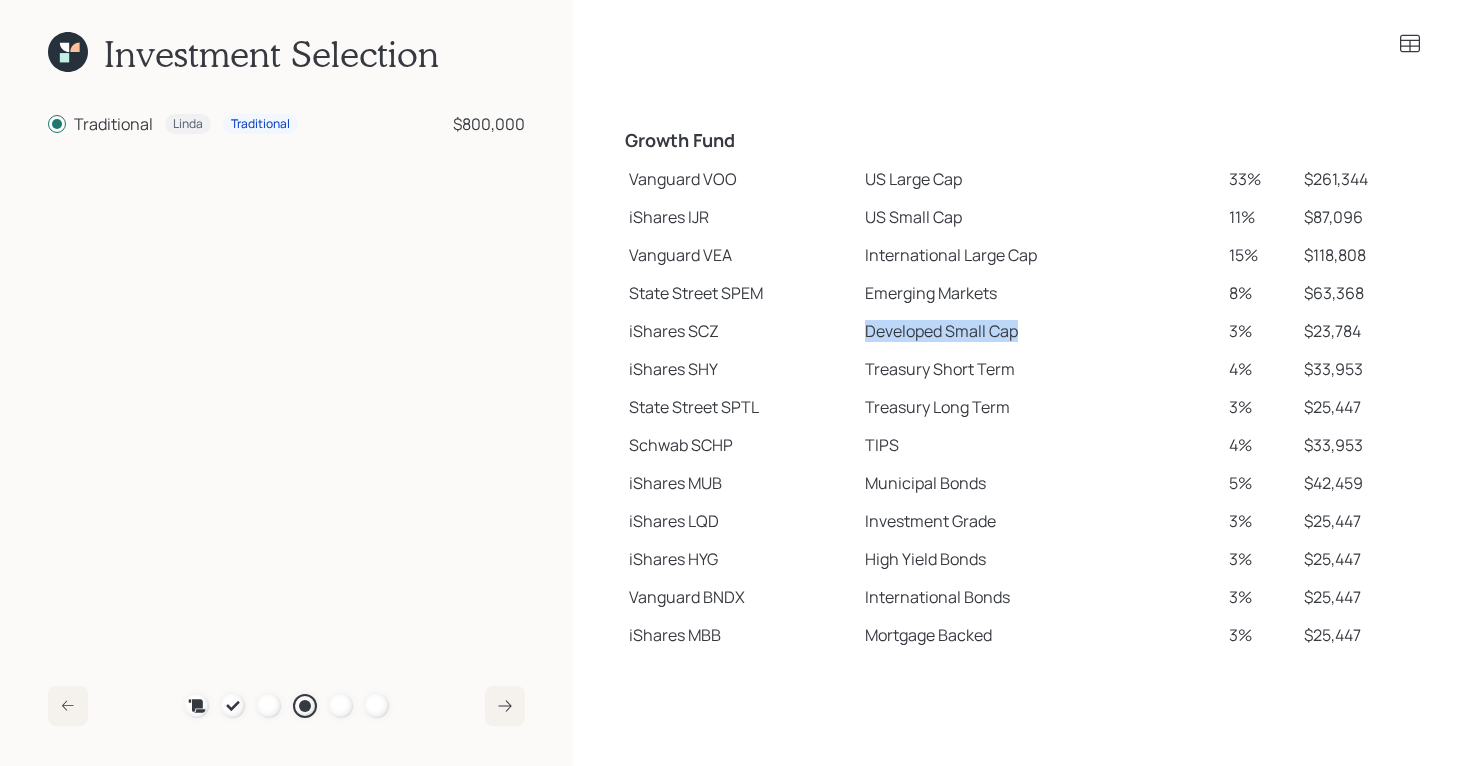 drag, startPoint x: 865, startPoint y: 333, endPoint x: 1038, endPoint y: 340, distance: 173.14156 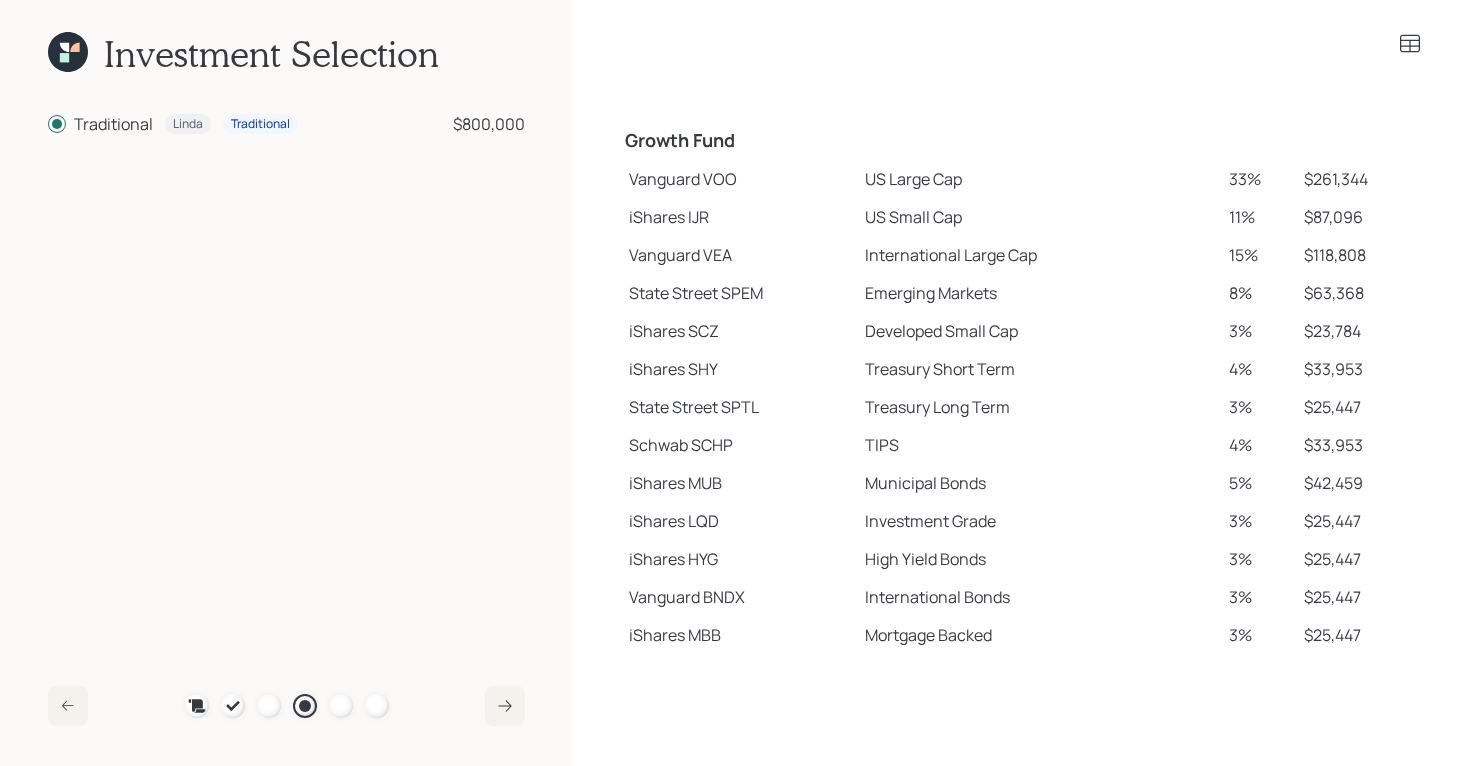 click on "US Large Cap" at bounding box center (1039, 179) 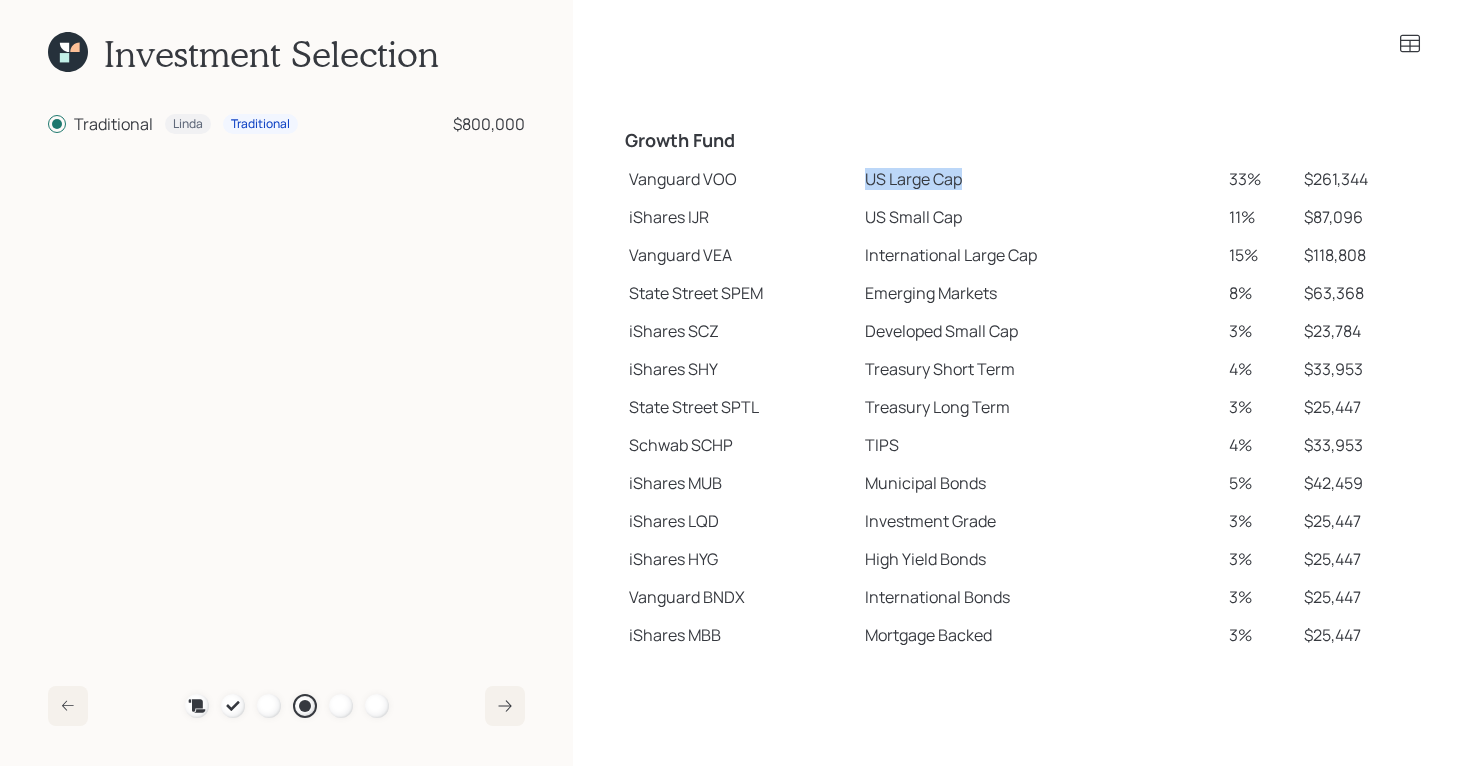 drag, startPoint x: 867, startPoint y: 177, endPoint x: 992, endPoint y: 177, distance: 125 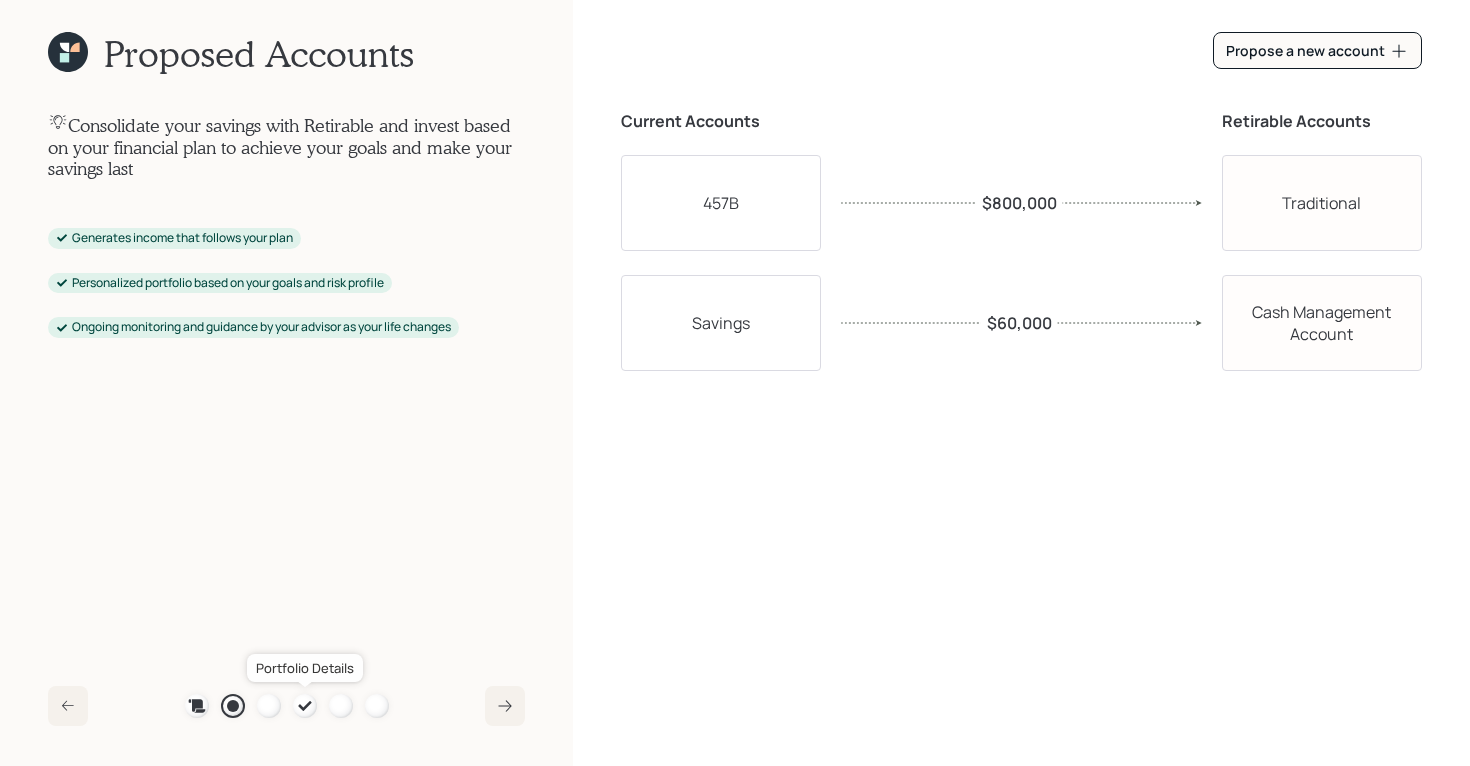 click 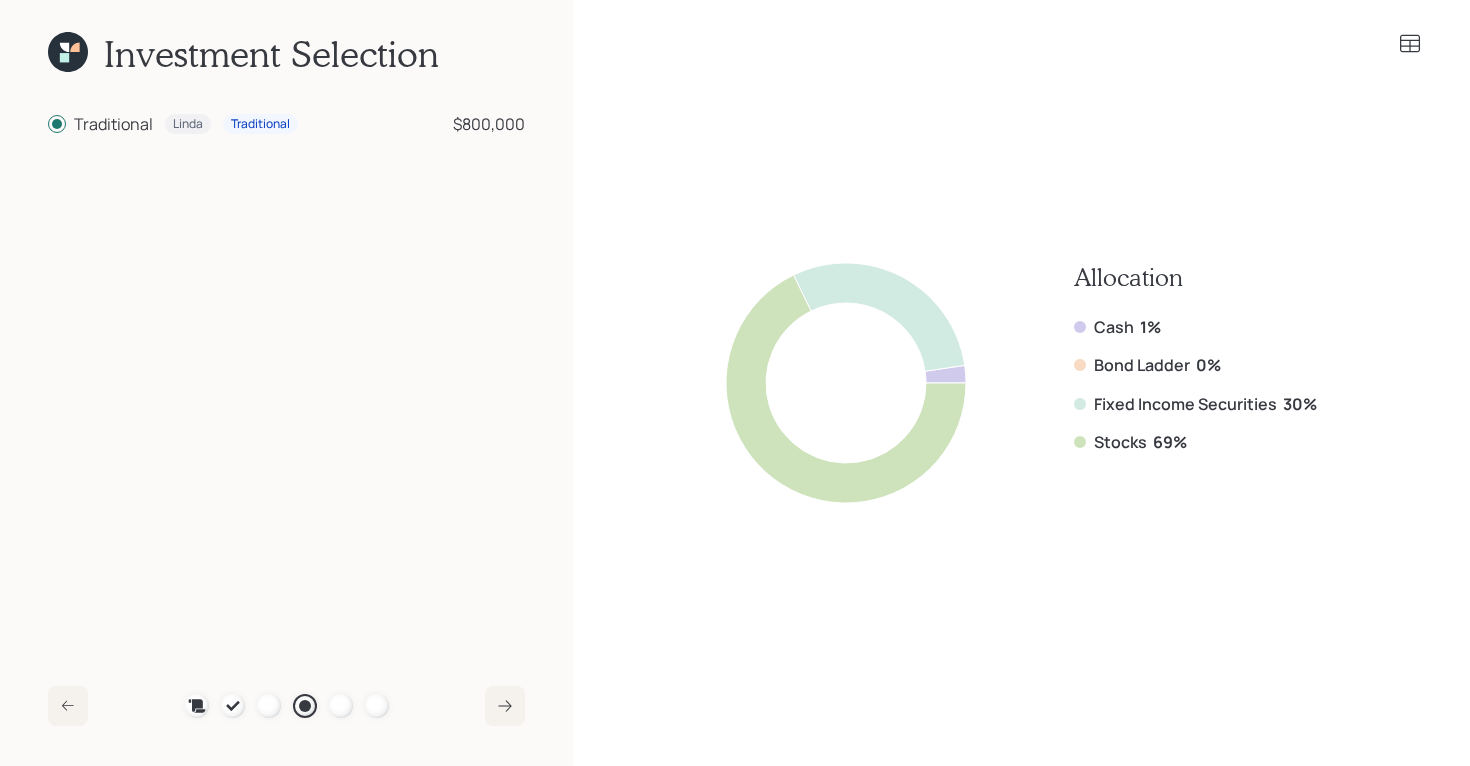 click 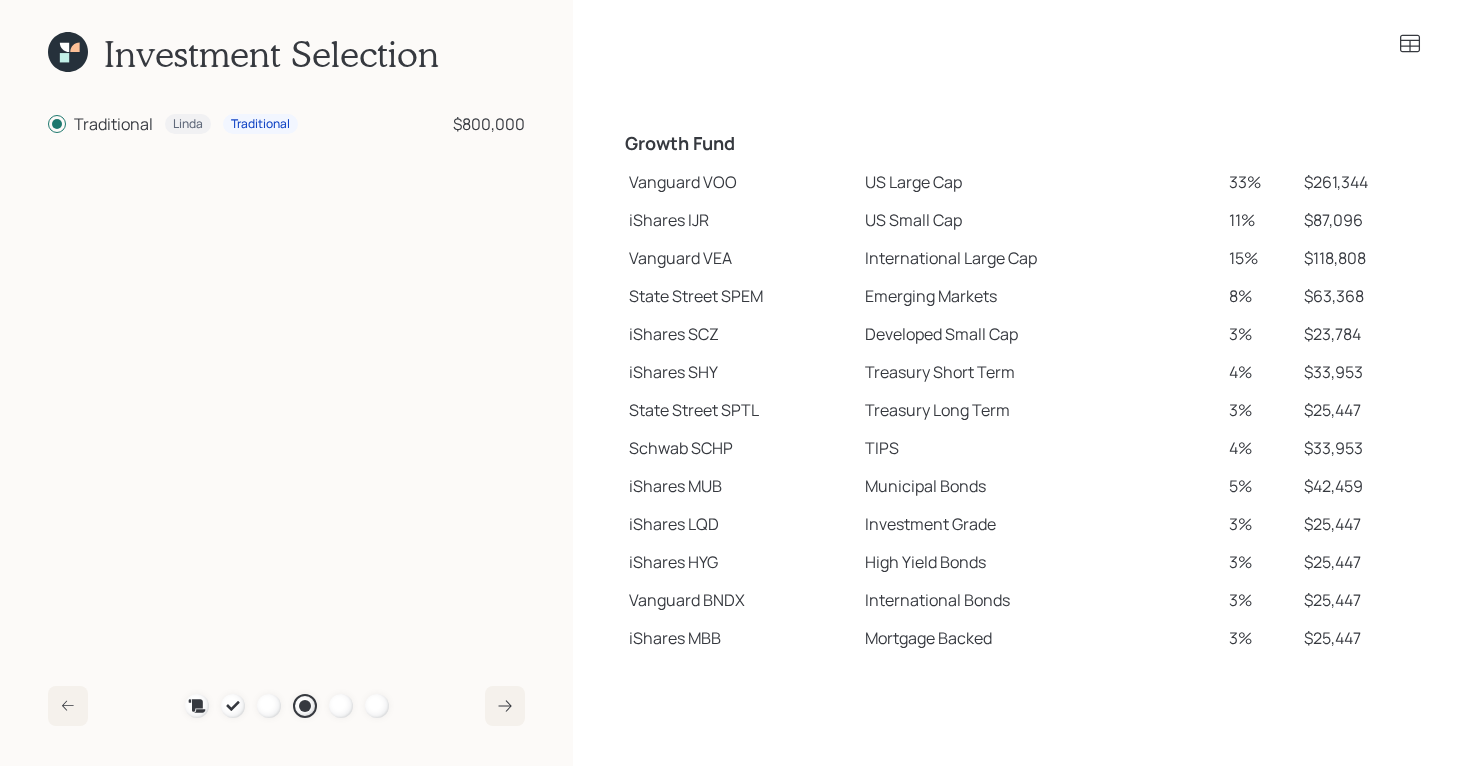 scroll, scrollTop: 349, scrollLeft: 0, axis: vertical 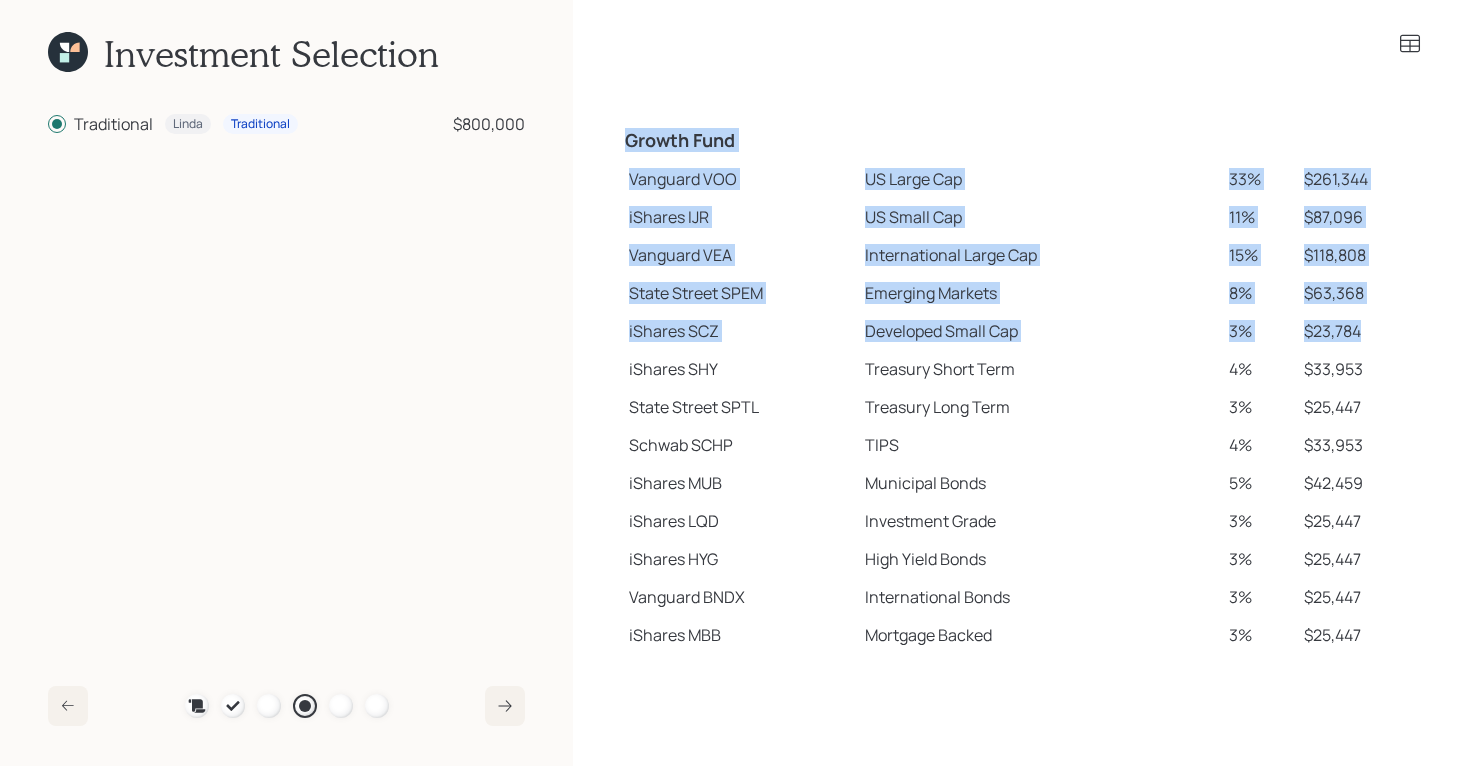 drag, startPoint x: 1361, startPoint y: 333, endPoint x: 612, endPoint y: 172, distance: 766.10834 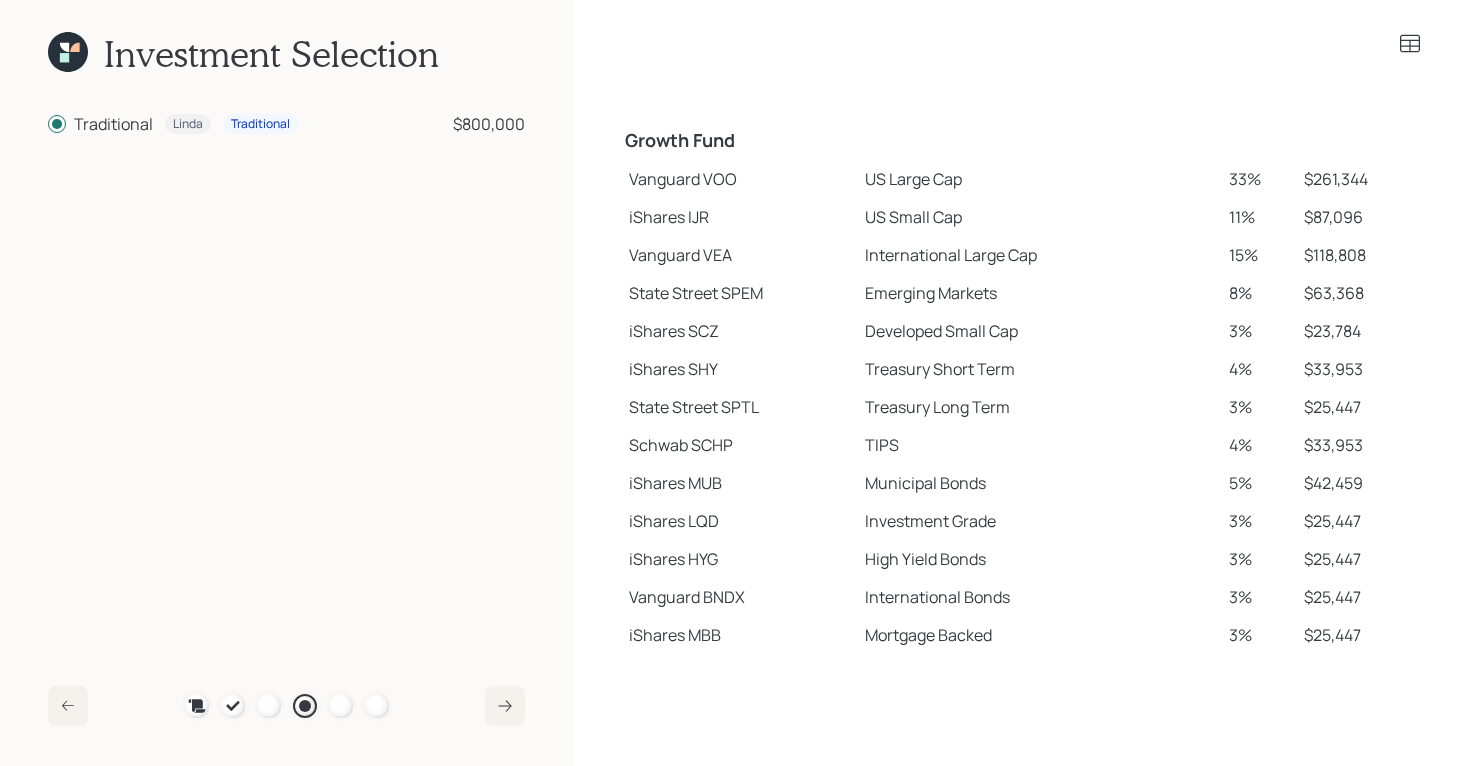 click on "4%" at bounding box center (1258, 369) 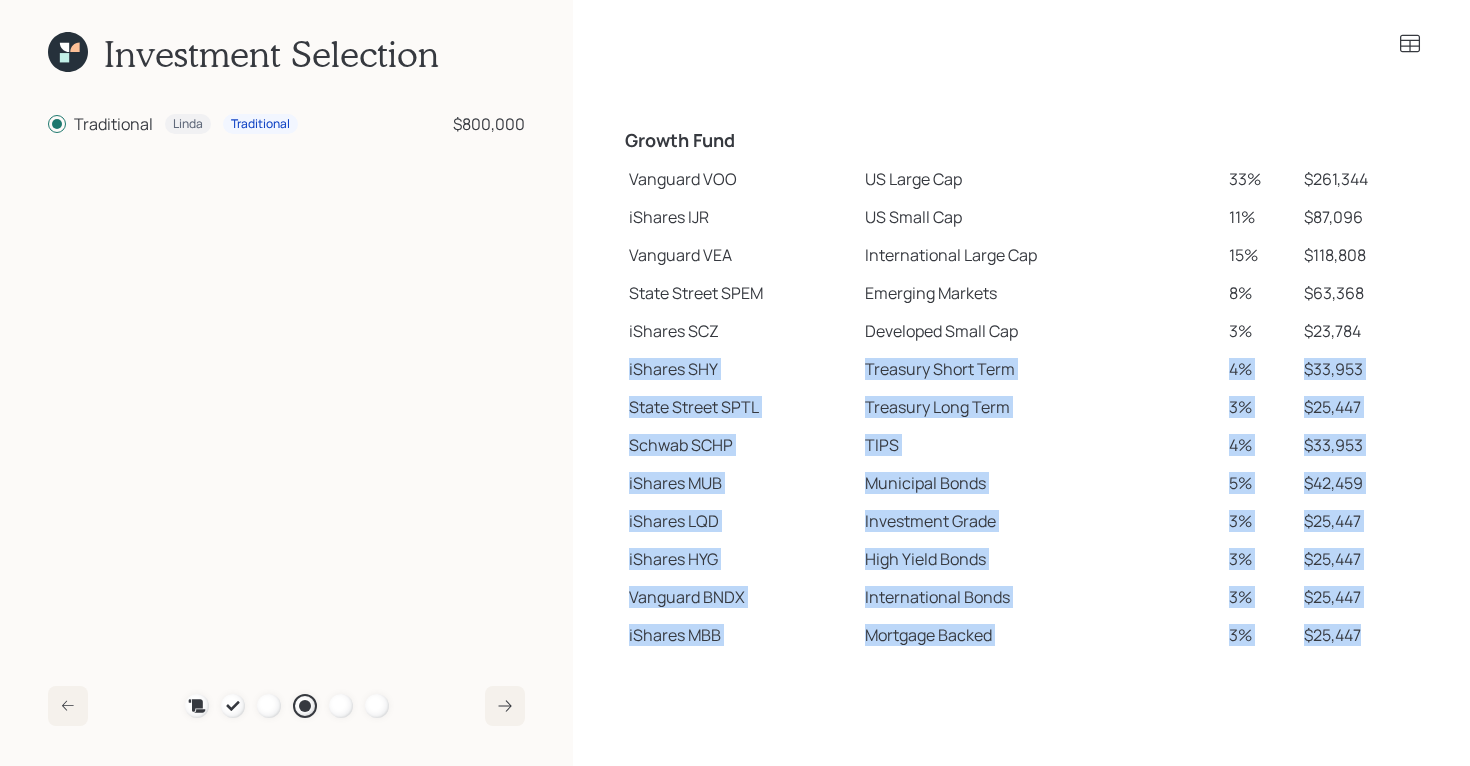 drag, startPoint x: 624, startPoint y: 372, endPoint x: 1383, endPoint y: 634, distance: 802.9477 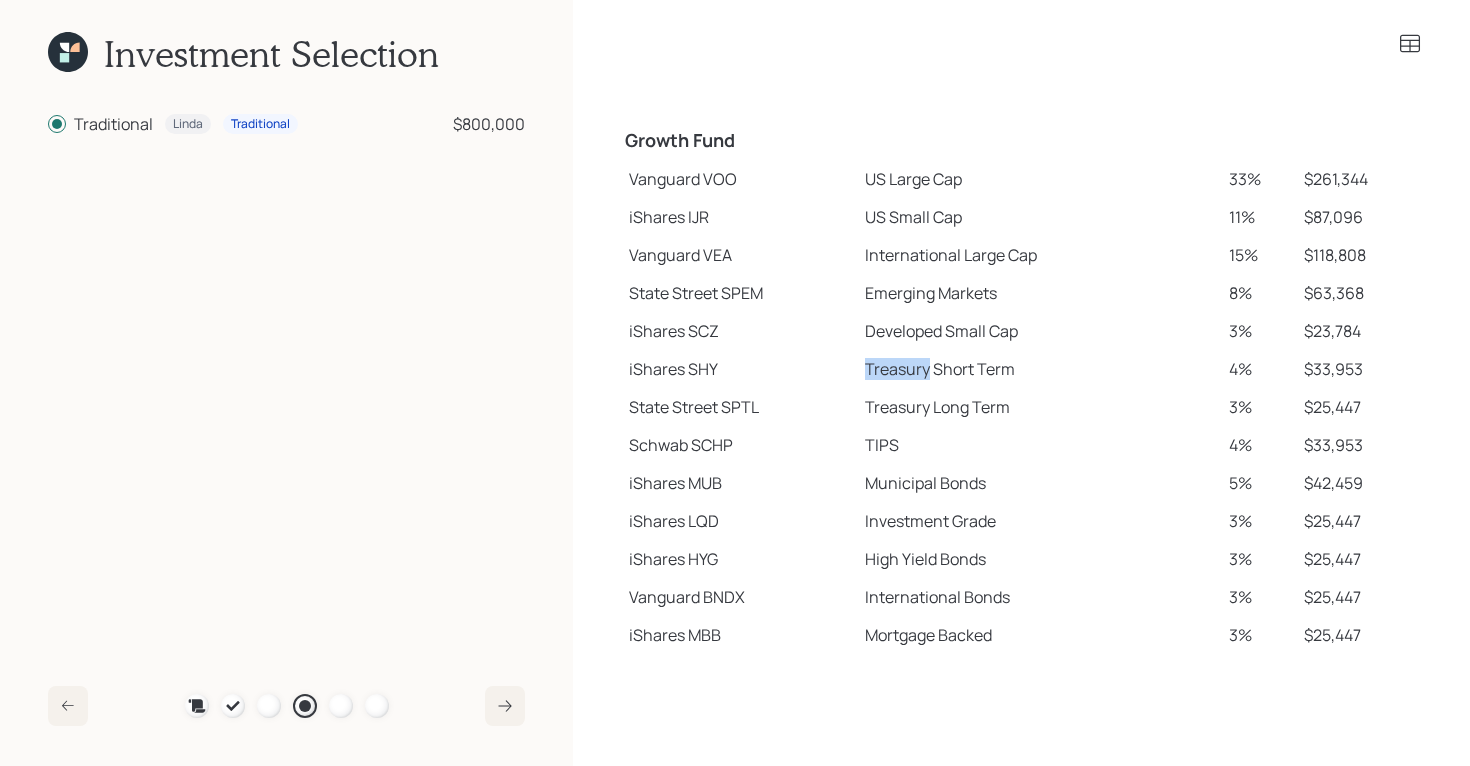 click on "Treasury Short Term" at bounding box center [1039, 369] 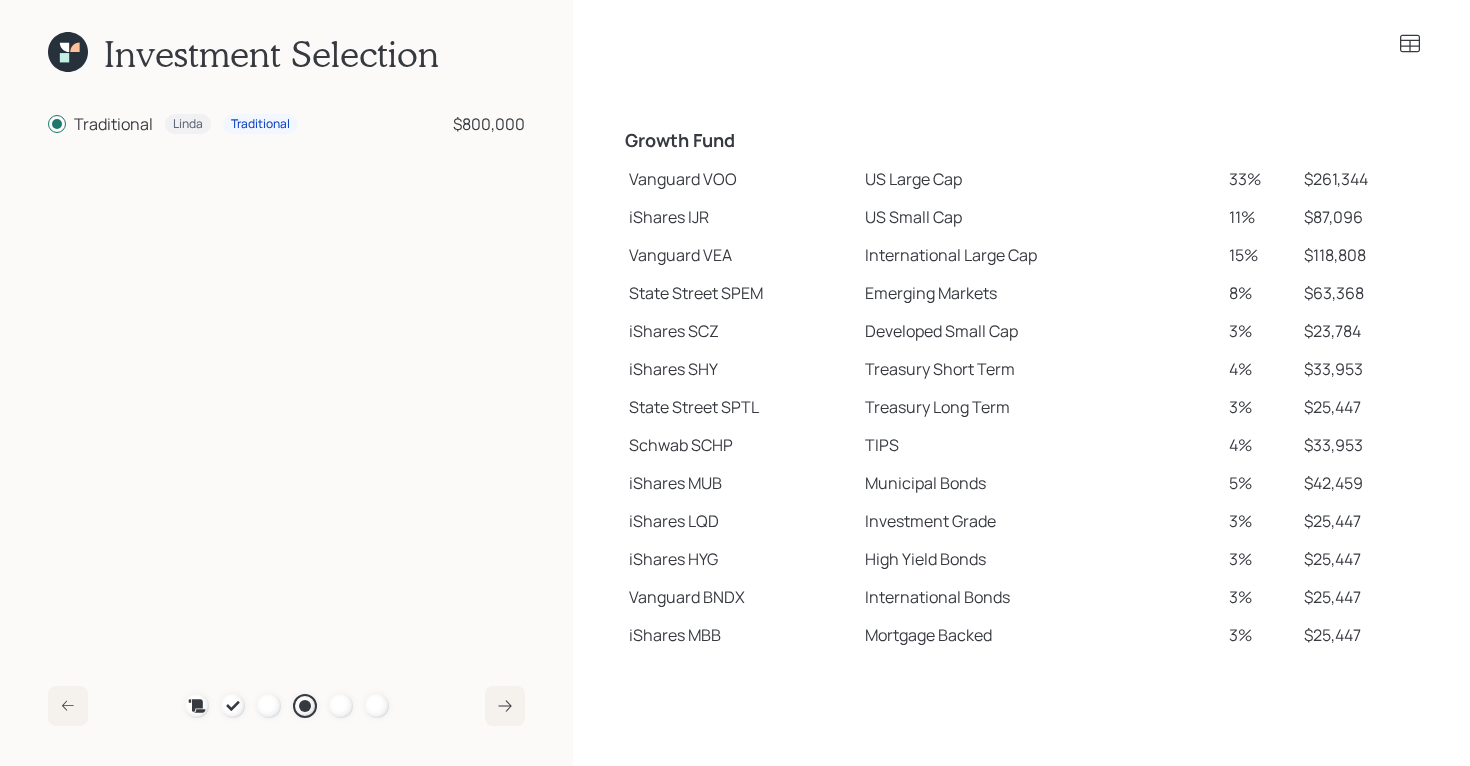 click on "Treasury Long Term" at bounding box center (1039, 407) 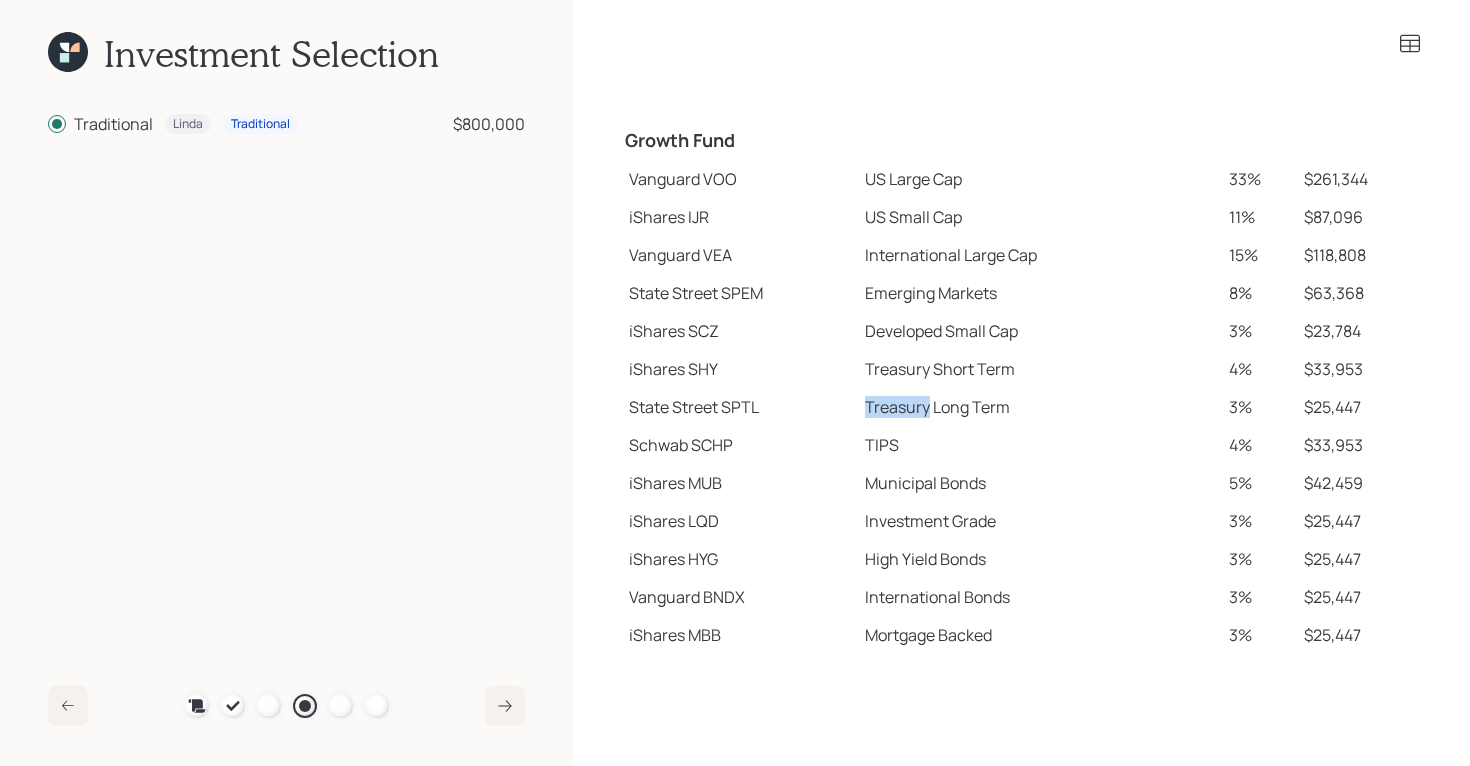 click on "Treasury Long Term" at bounding box center [1039, 407] 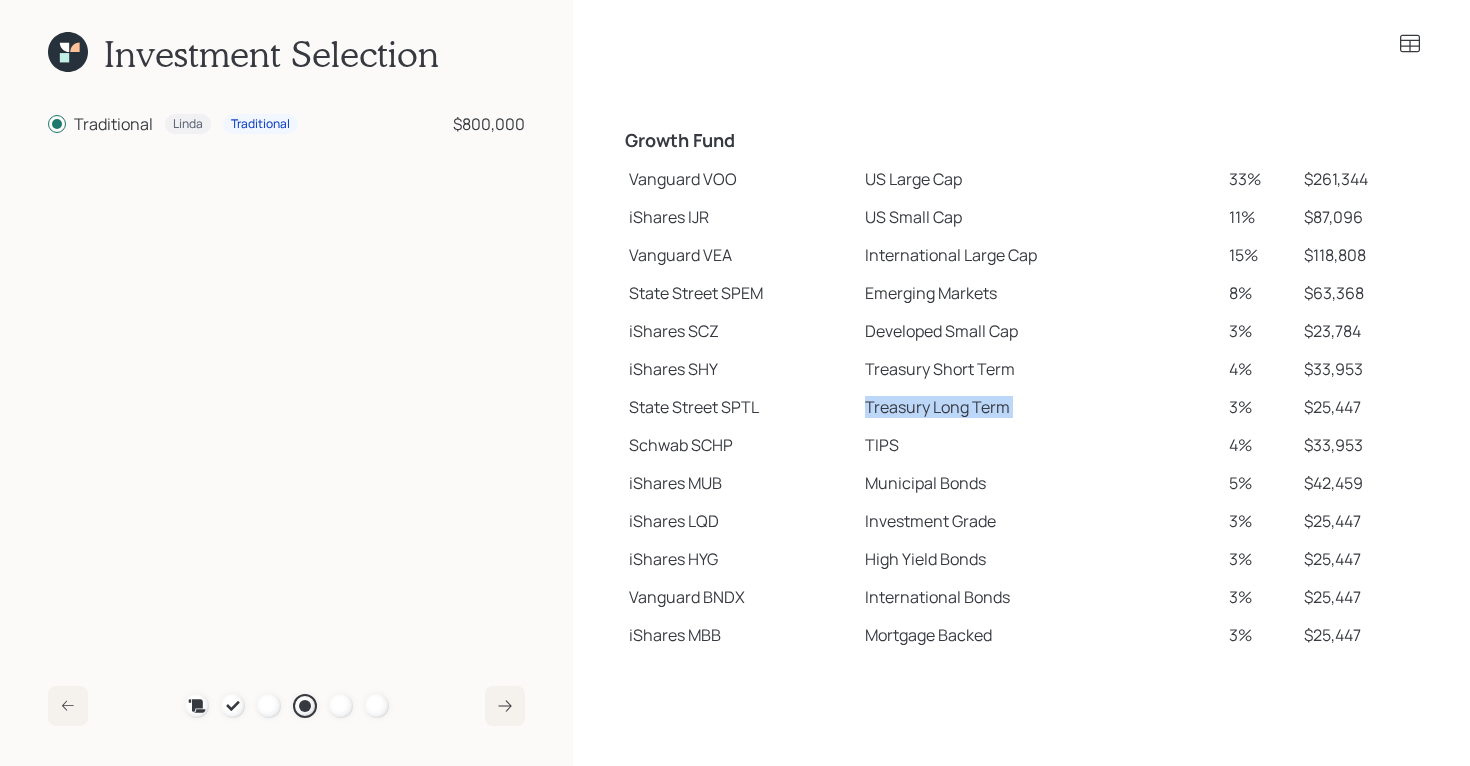 click on "Treasury Long Term" at bounding box center [1039, 407] 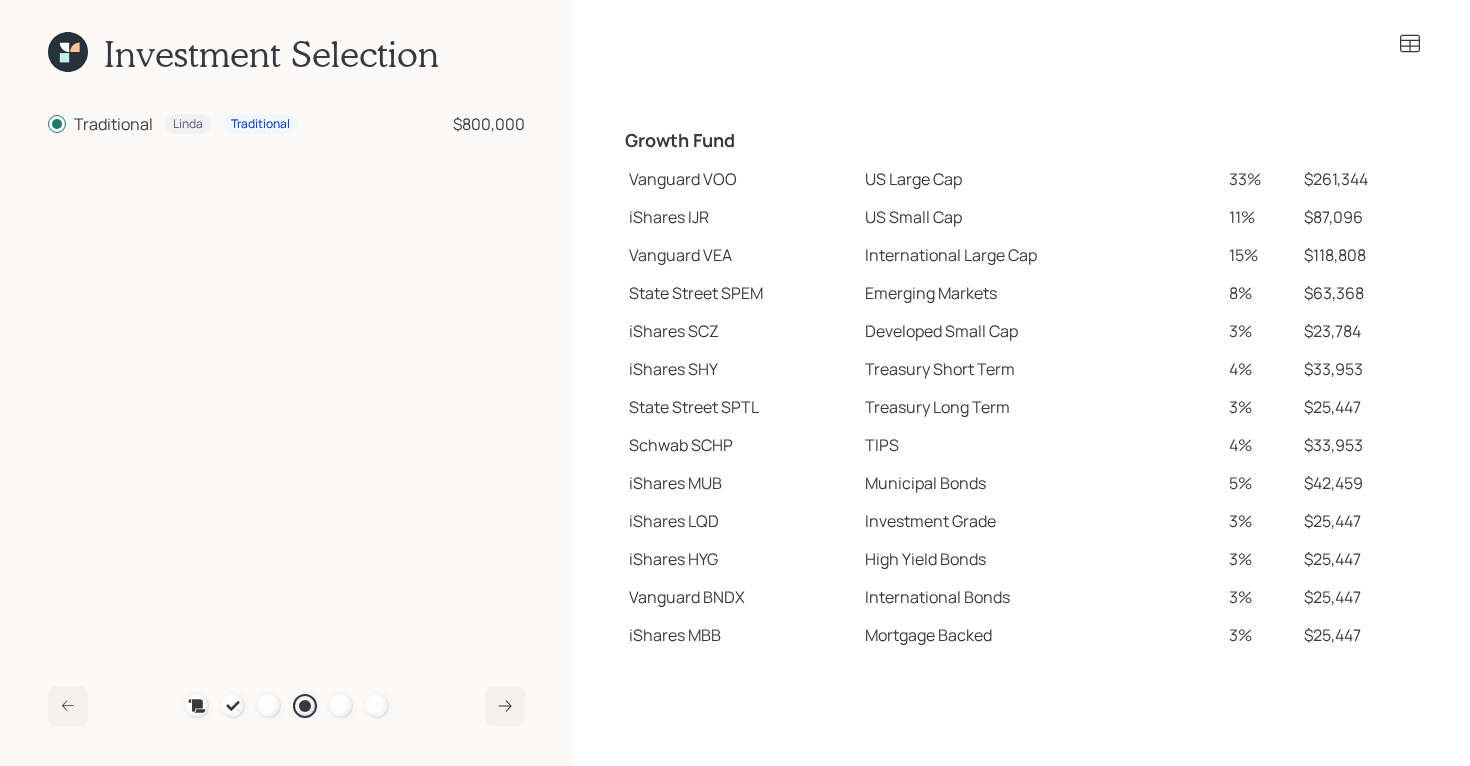 click on "Municipal Bonds" at bounding box center [1039, 483] 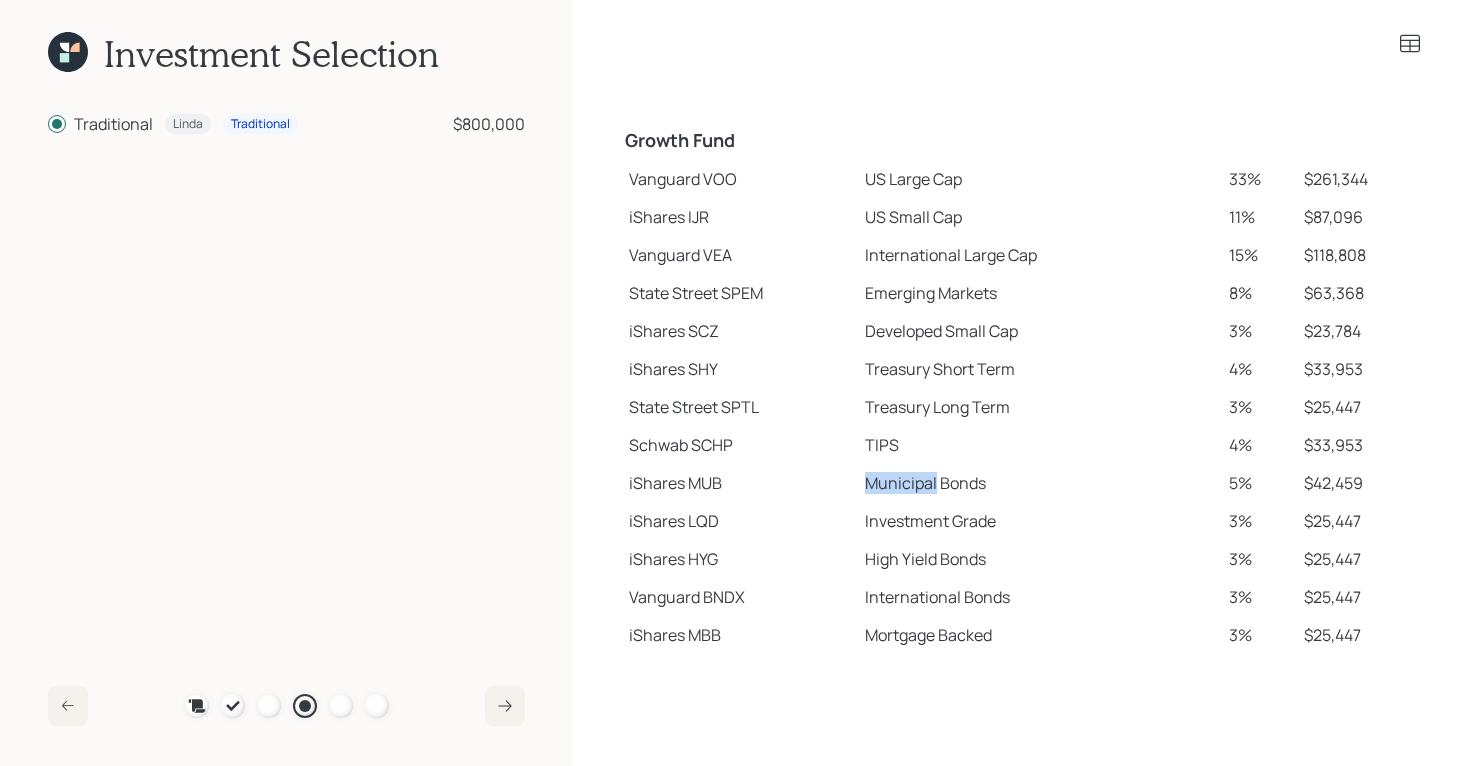 click on "Municipal Bonds" at bounding box center [1039, 483] 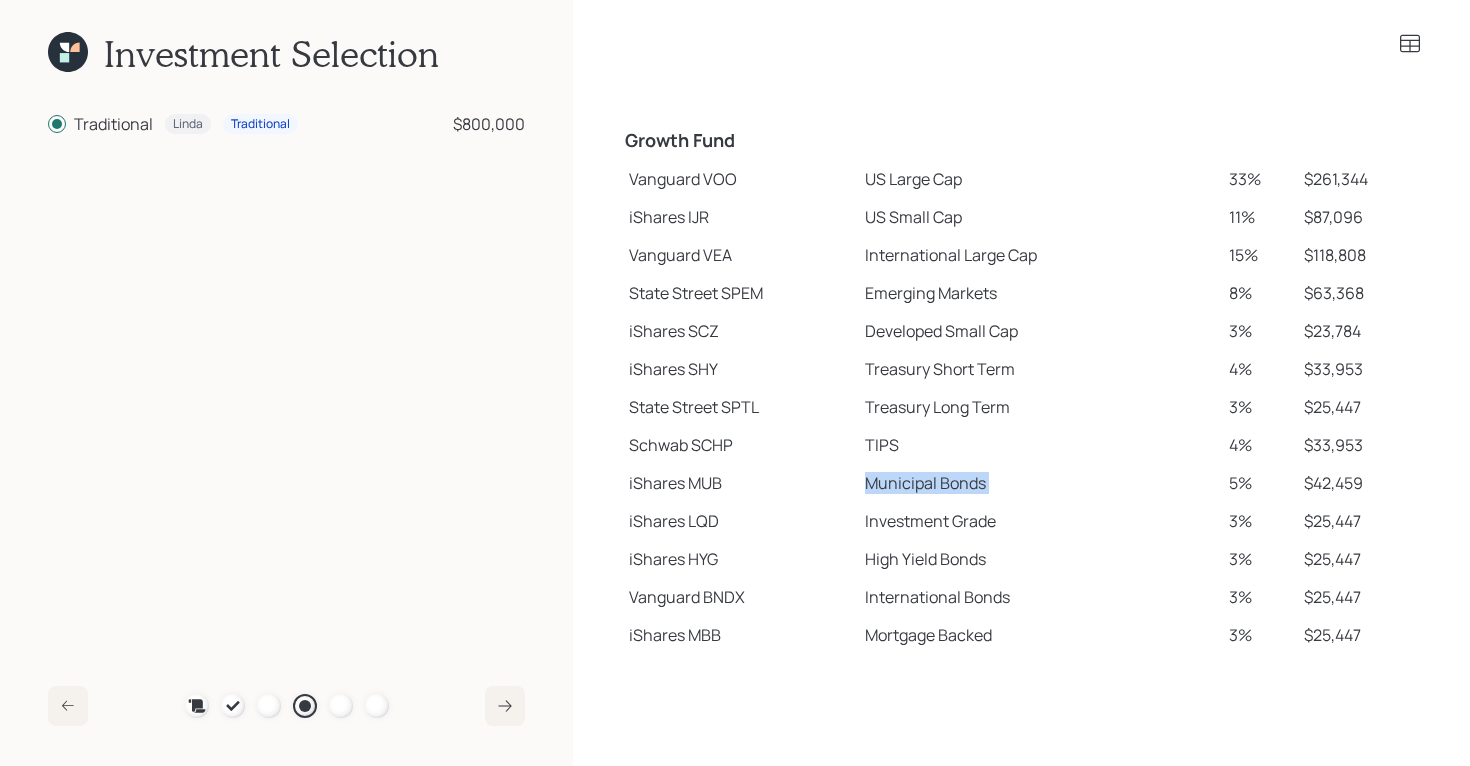 click on "Municipal Bonds" at bounding box center (1039, 483) 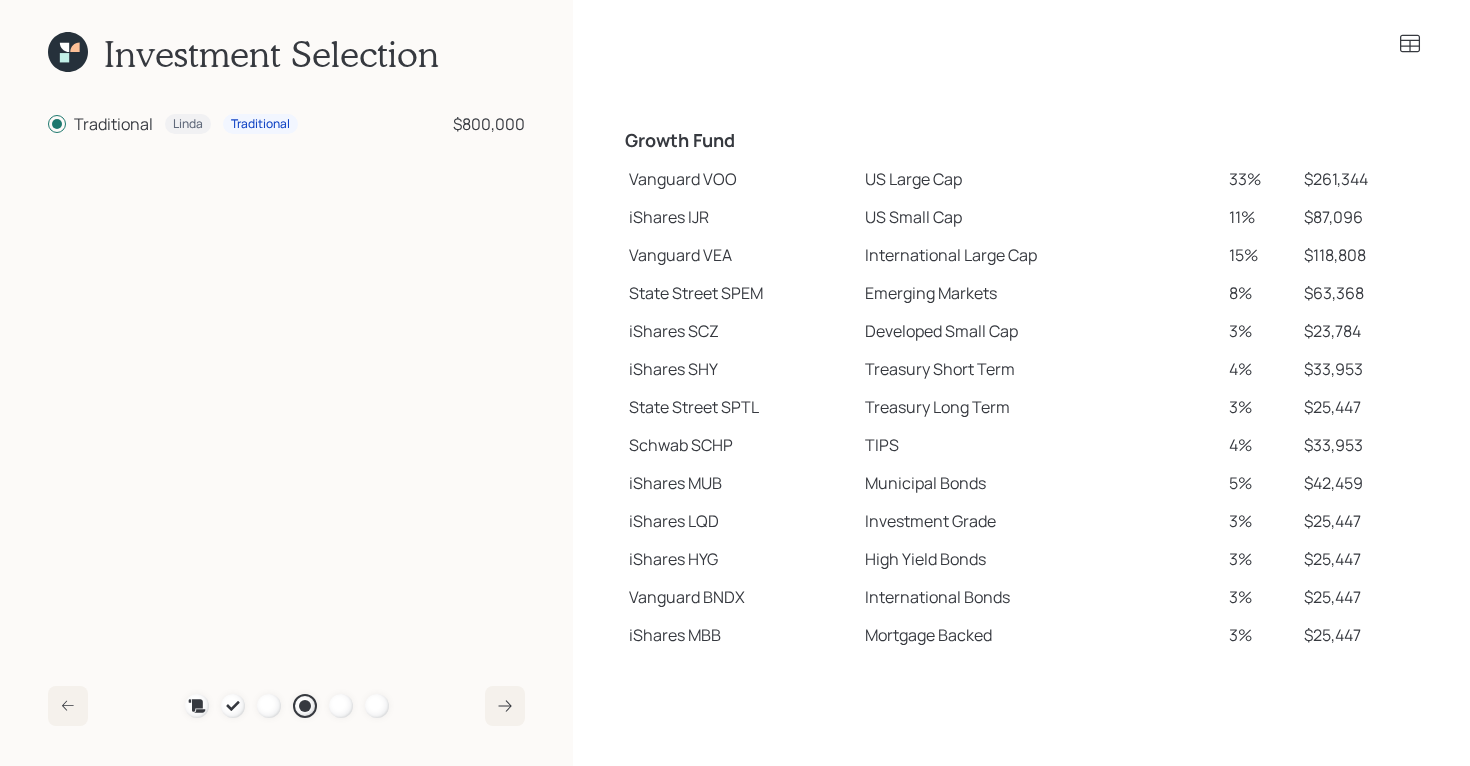 click on "Investment Grade" at bounding box center (1039, 521) 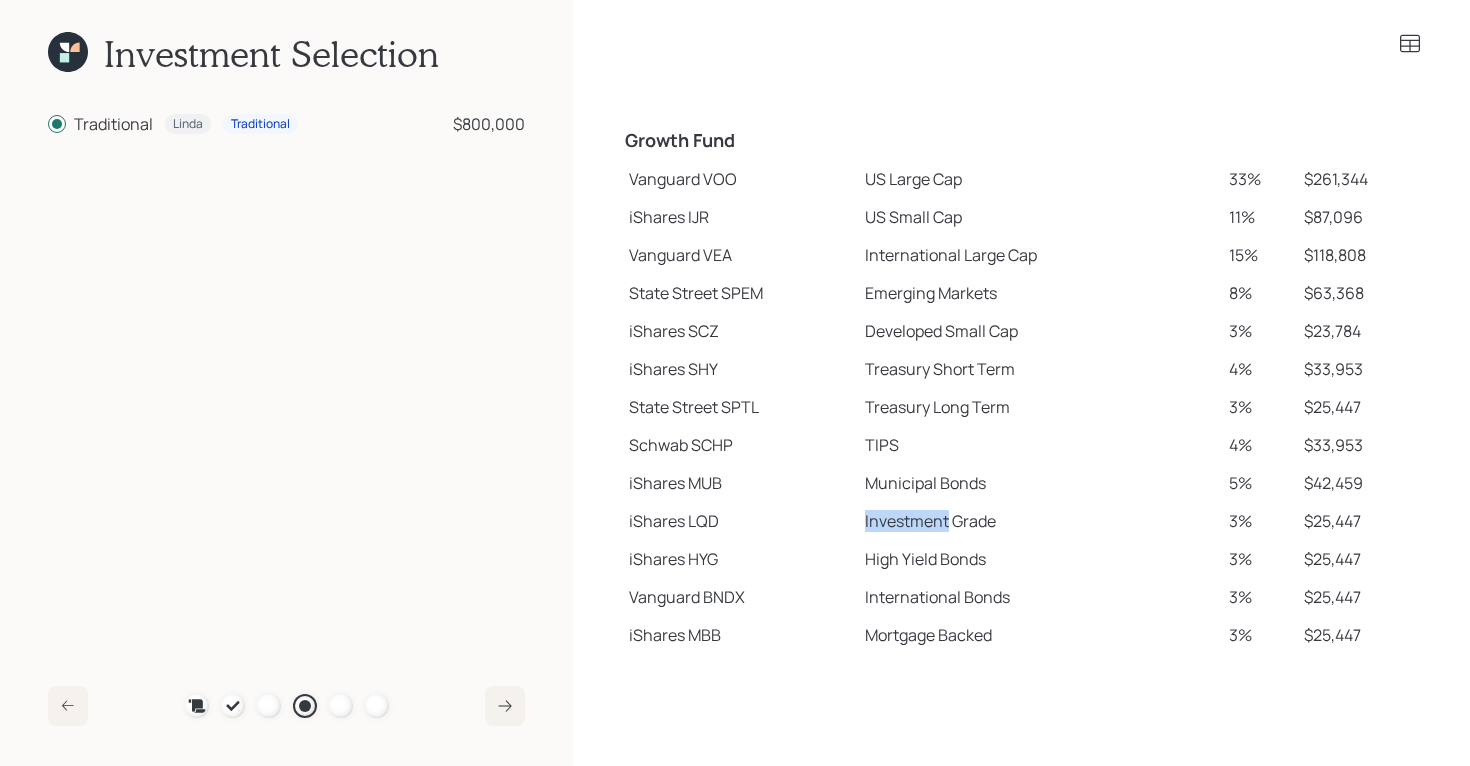 click on "Investment Grade" at bounding box center [1039, 521] 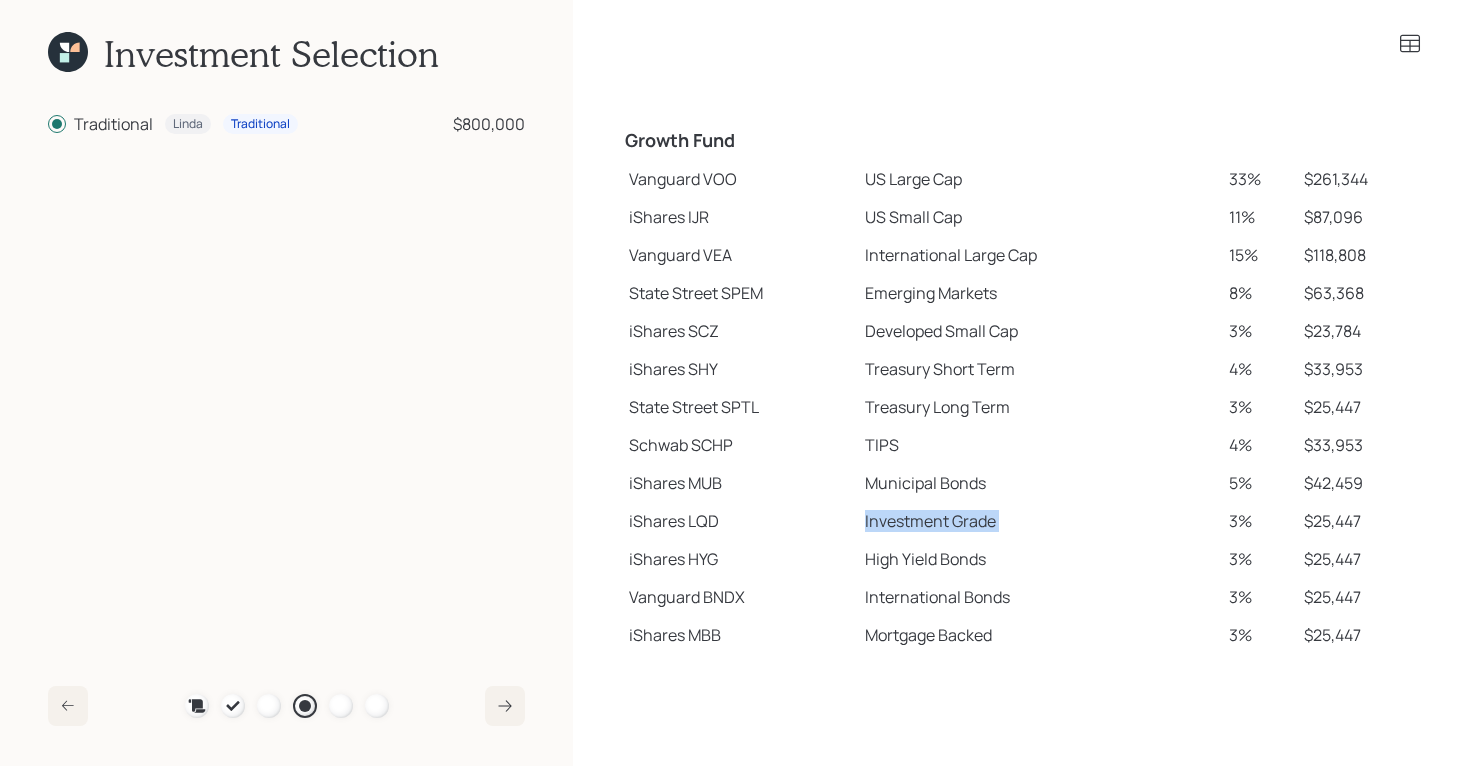 click on "Investment Grade" at bounding box center [1039, 521] 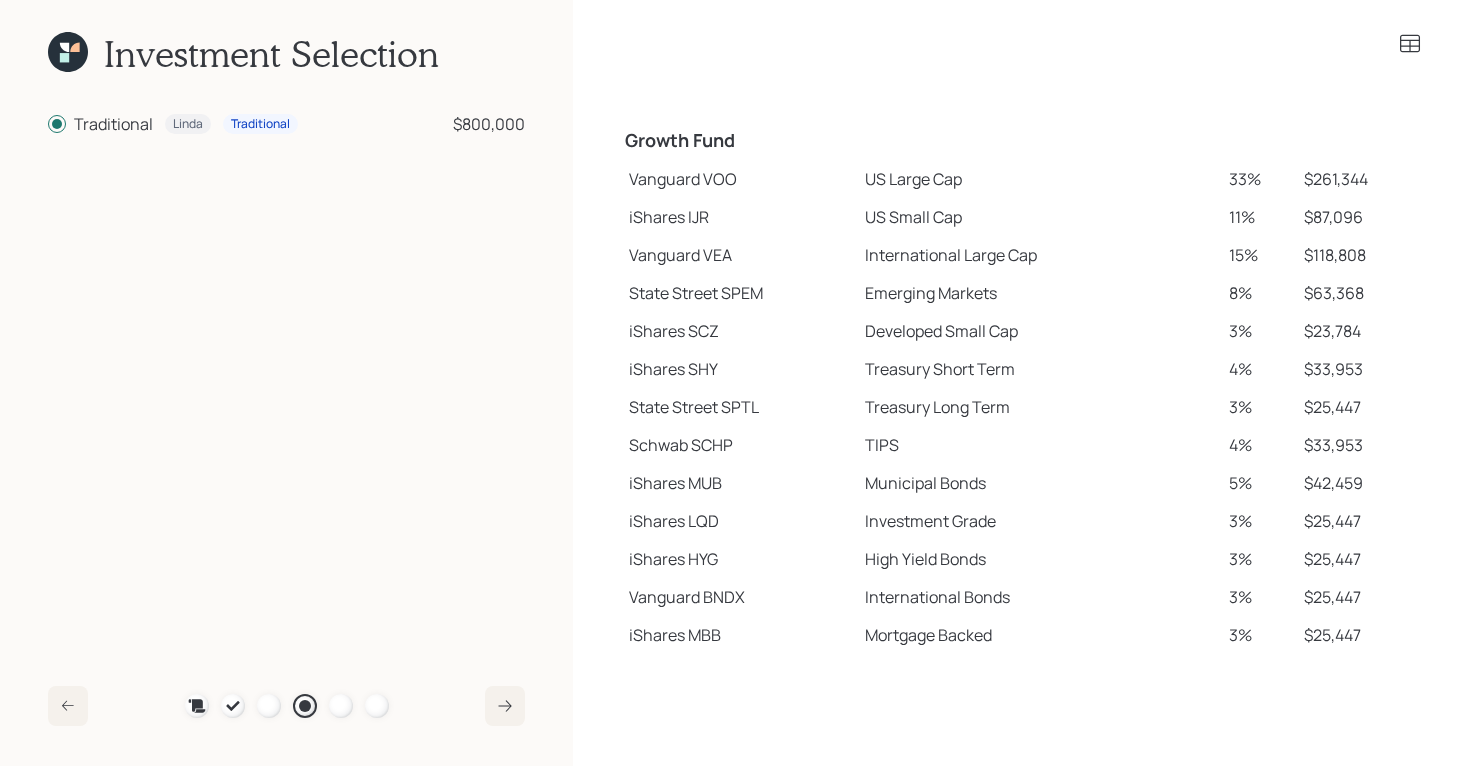 click on "High Yield Bonds" at bounding box center (1039, 559) 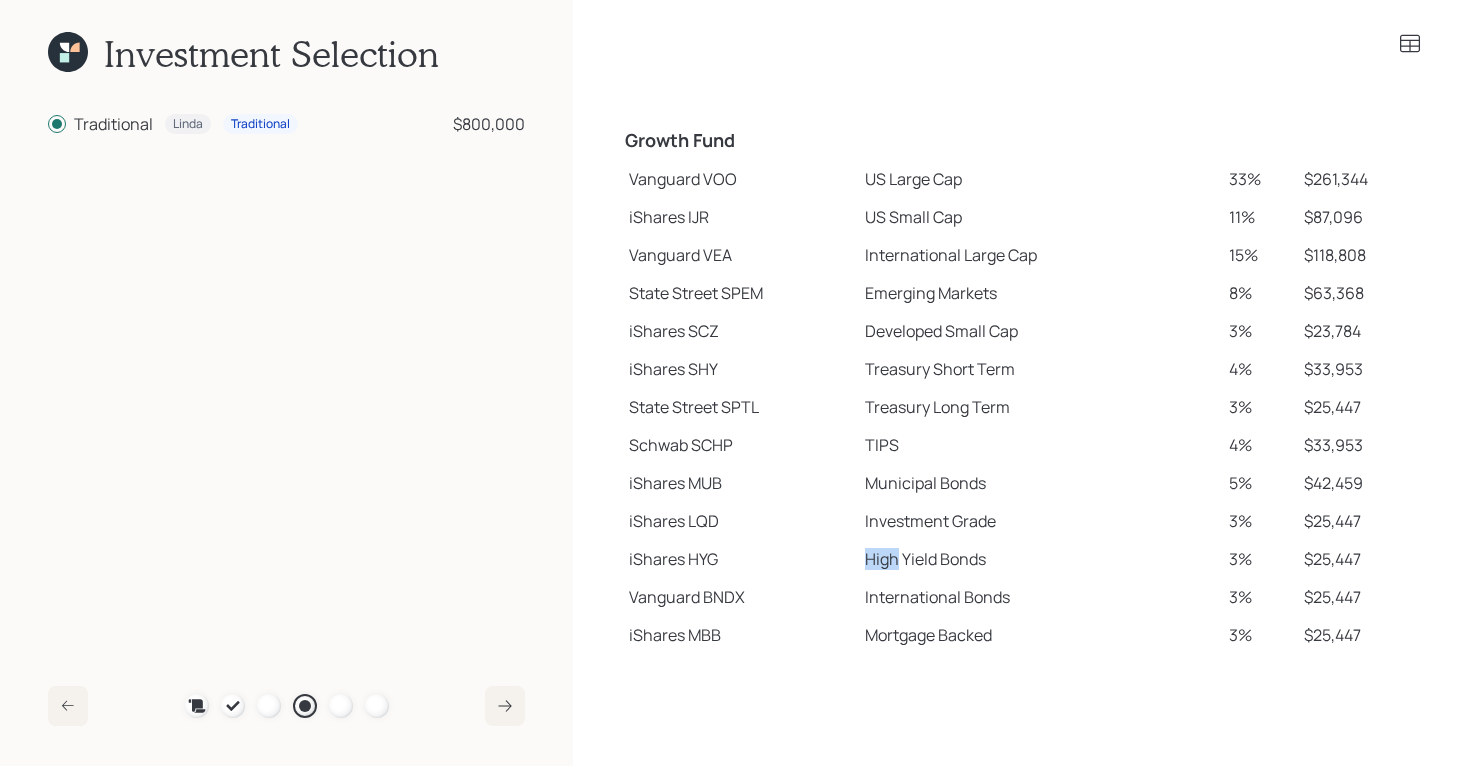 click on "High Yield Bonds" at bounding box center (1039, 559) 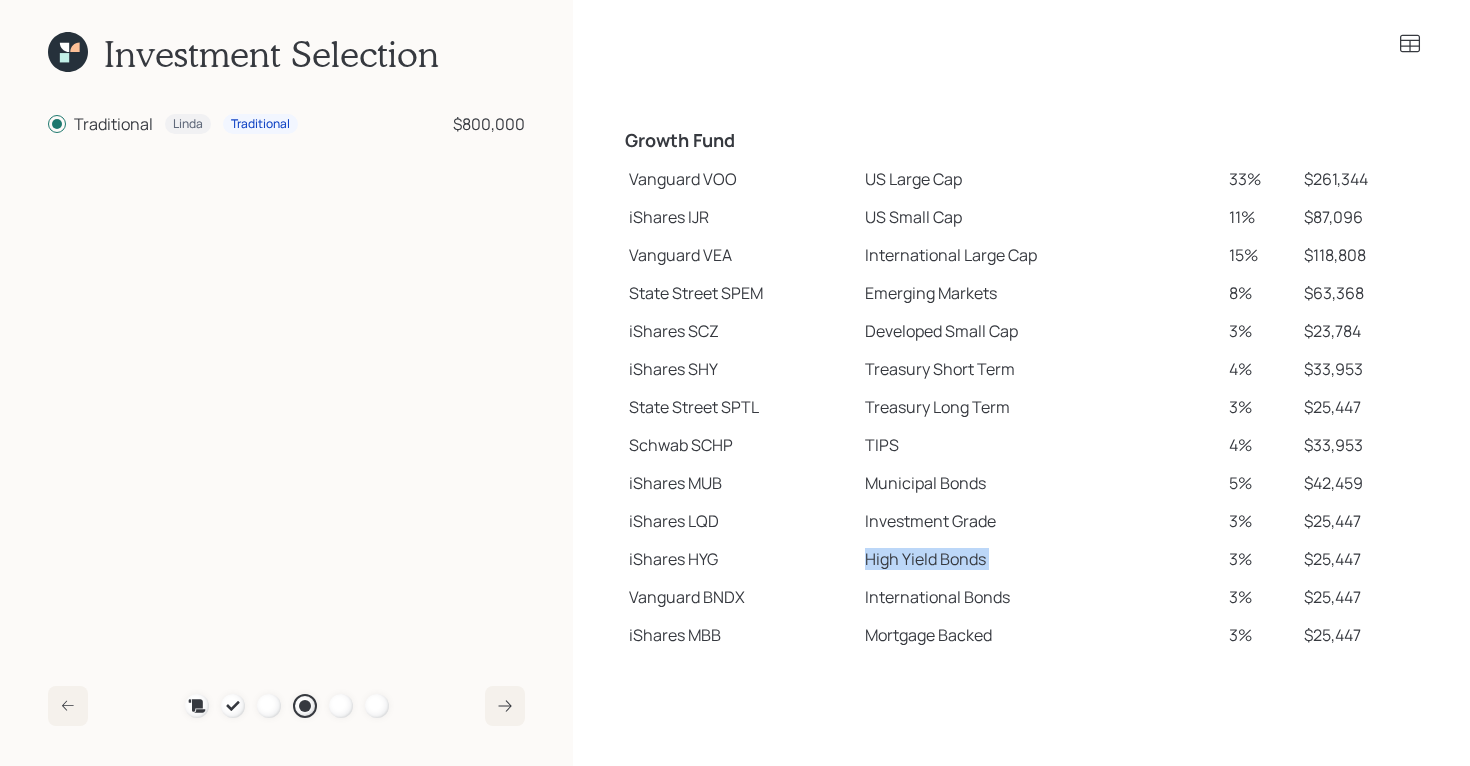 click on "High Yield Bonds" at bounding box center [1039, 559] 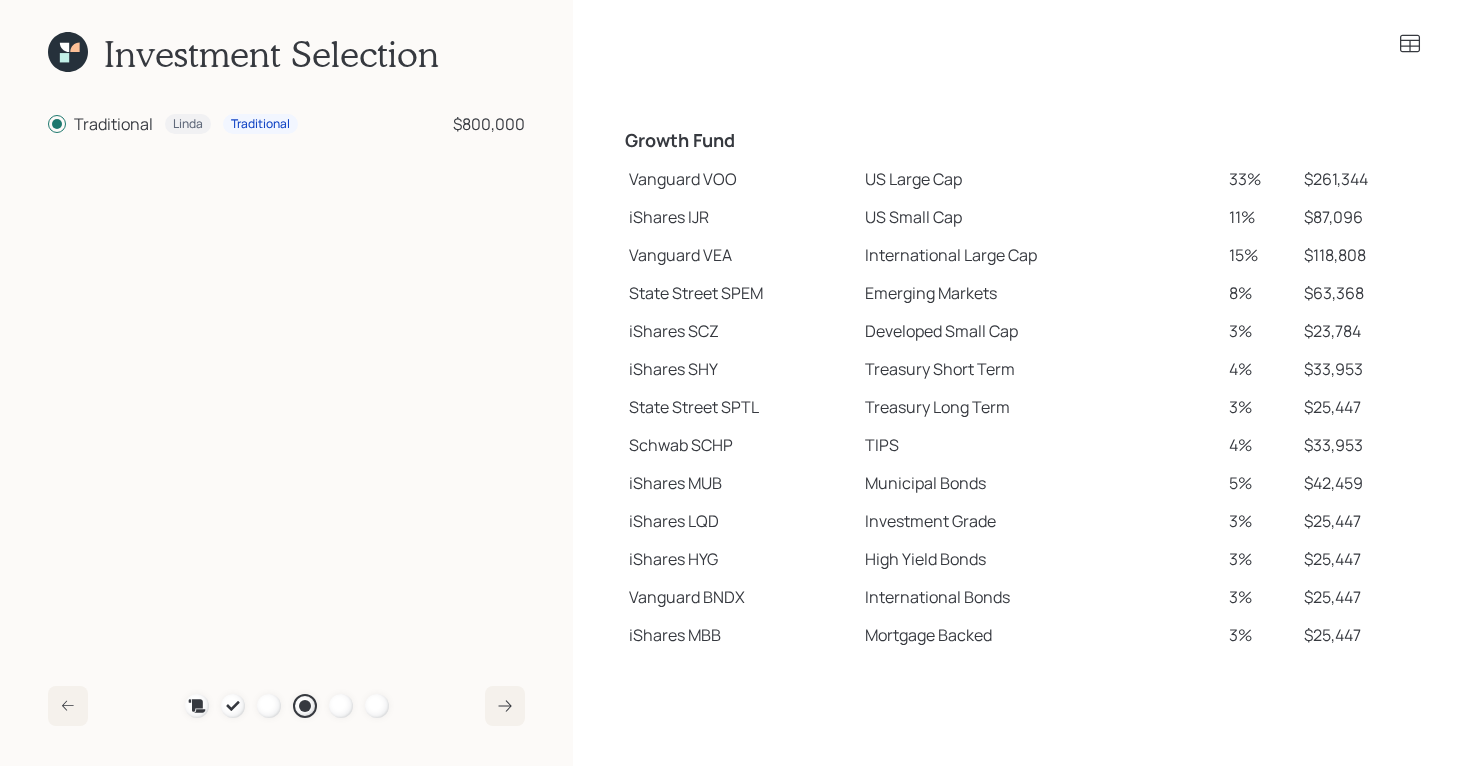 click on "International Bonds" at bounding box center [1039, 597] 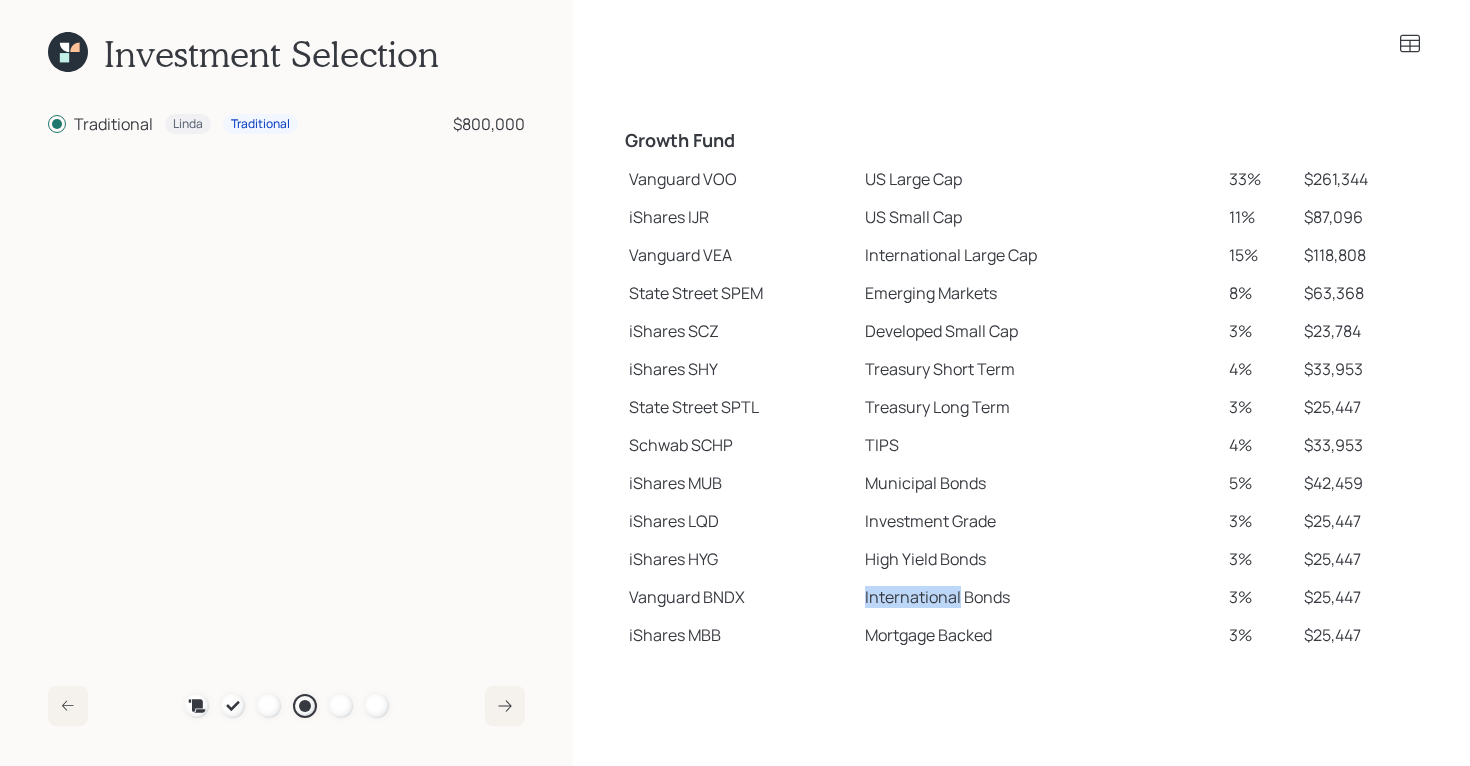 click on "International Bonds" at bounding box center [1039, 597] 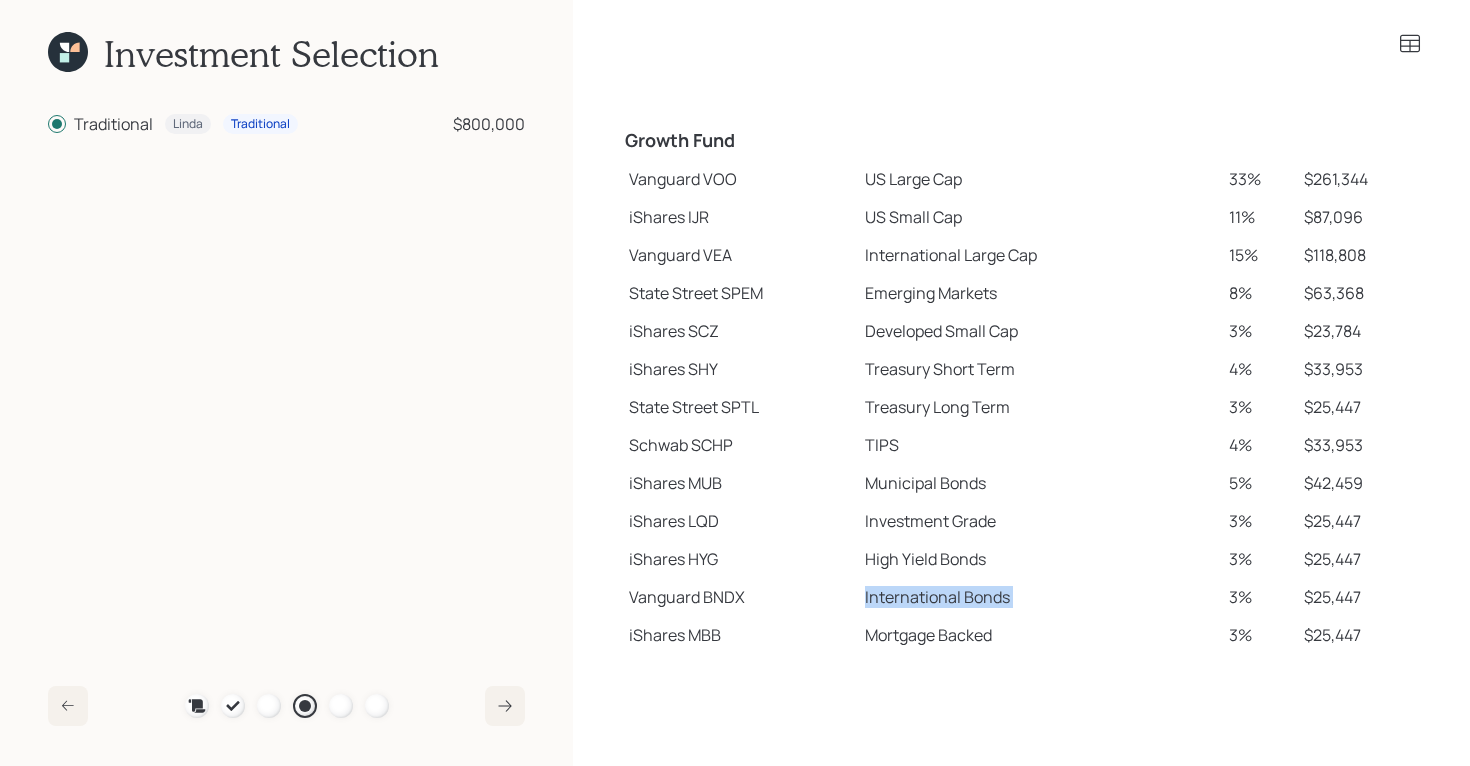 click on "International Bonds" at bounding box center [1039, 597] 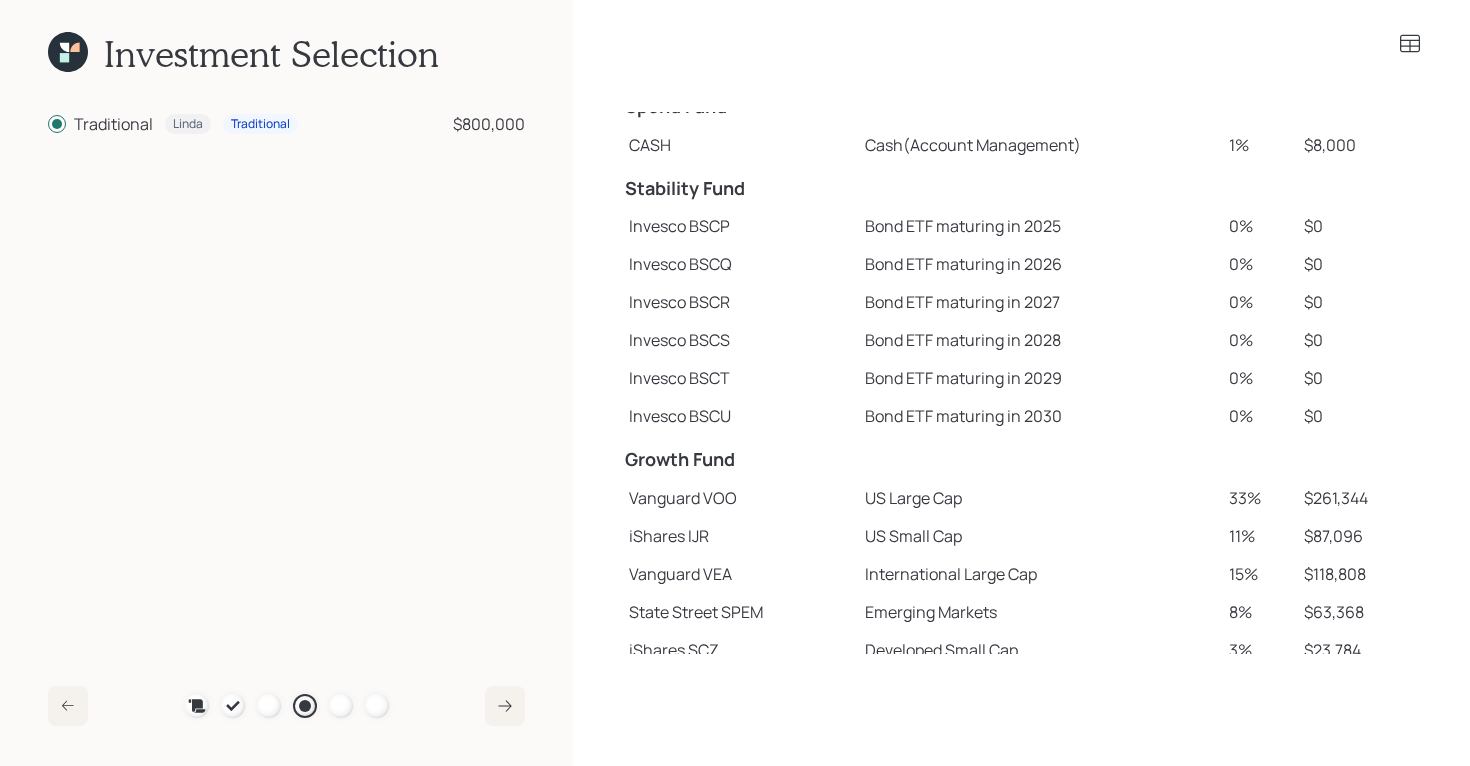scroll, scrollTop: 0, scrollLeft: 0, axis: both 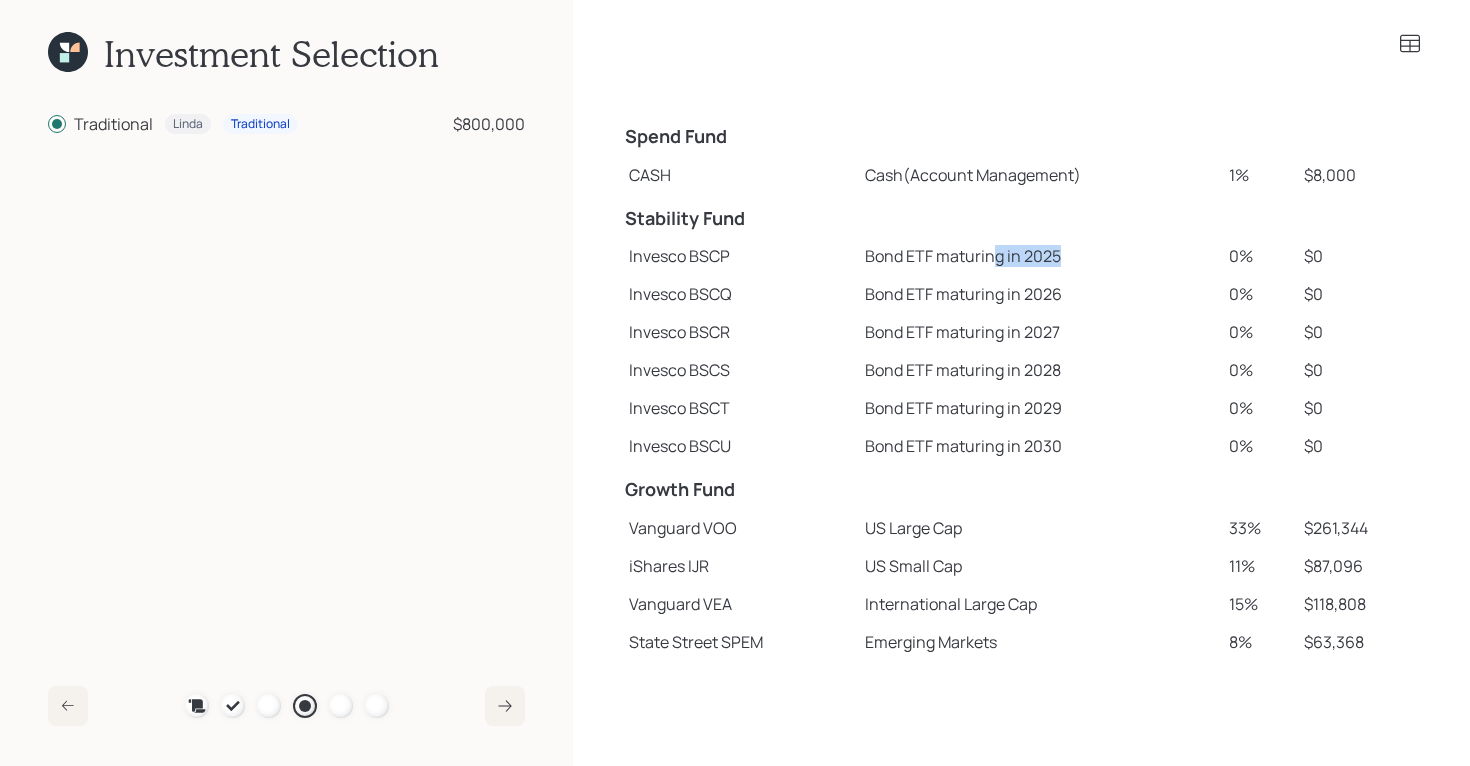 drag, startPoint x: 1060, startPoint y: 262, endPoint x: 994, endPoint y: 262, distance: 66 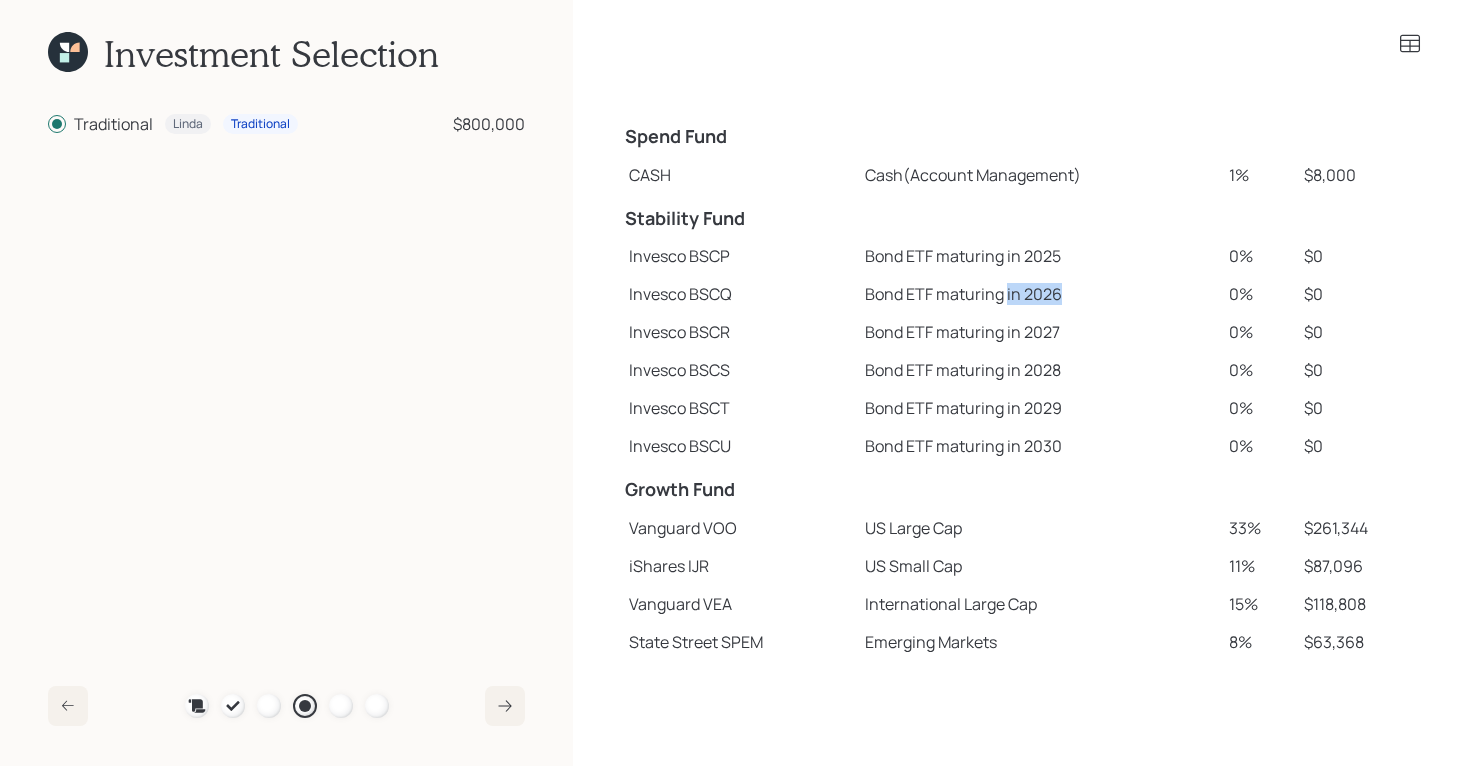 drag, startPoint x: 1061, startPoint y: 293, endPoint x: 1008, endPoint y: 293, distance: 53 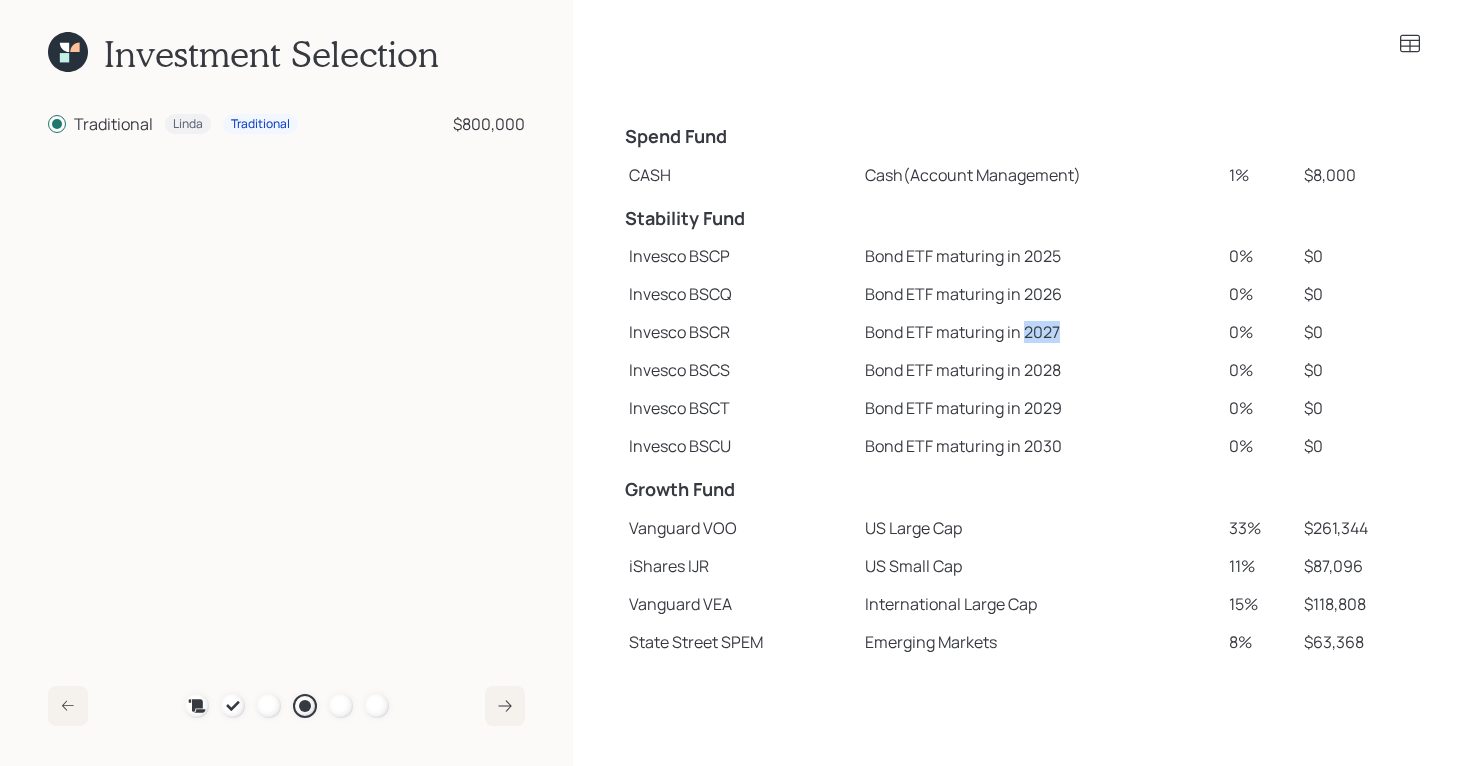 drag, startPoint x: 1071, startPoint y: 342, endPoint x: 1026, endPoint y: 326, distance: 47.759815 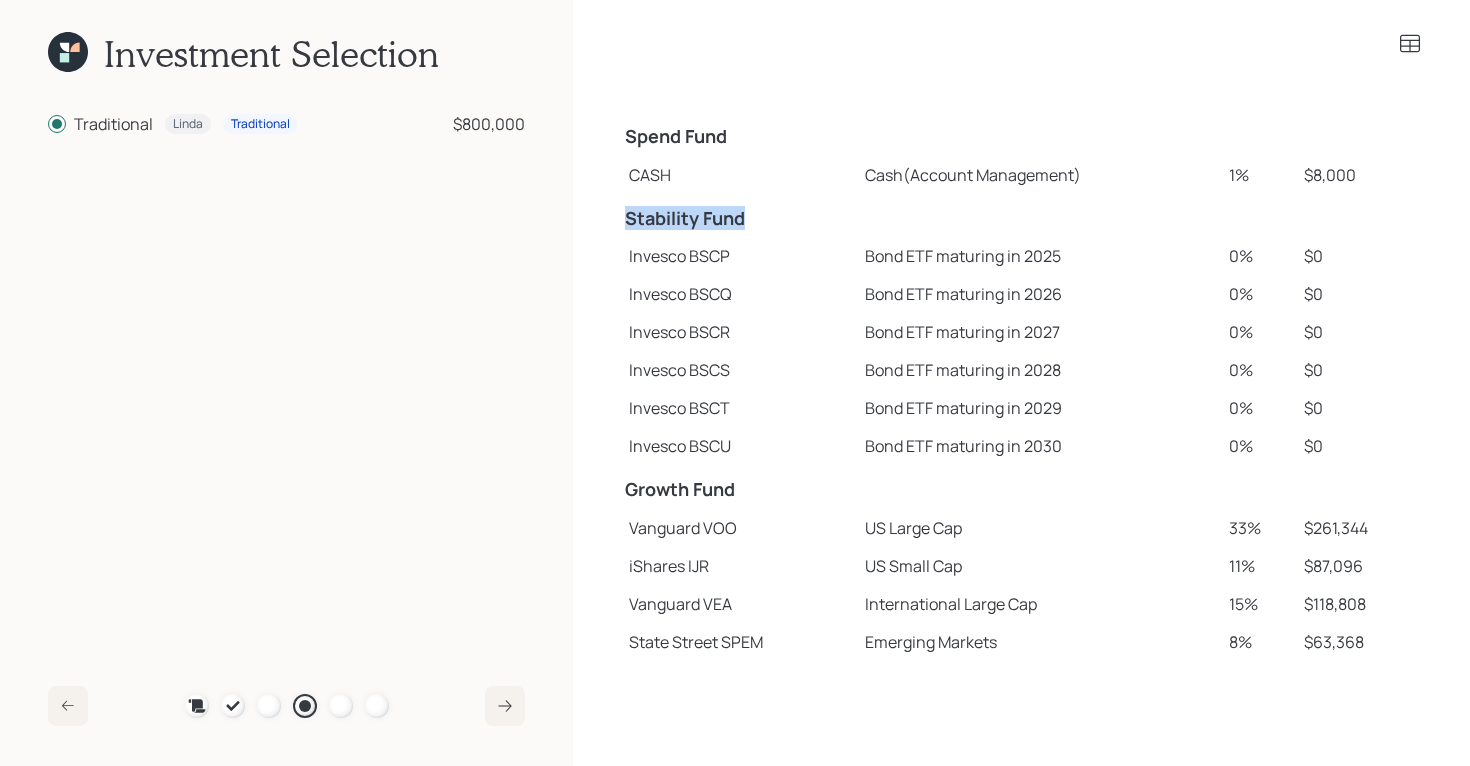 drag, startPoint x: 625, startPoint y: 225, endPoint x: 770, endPoint y: 217, distance: 145.22052 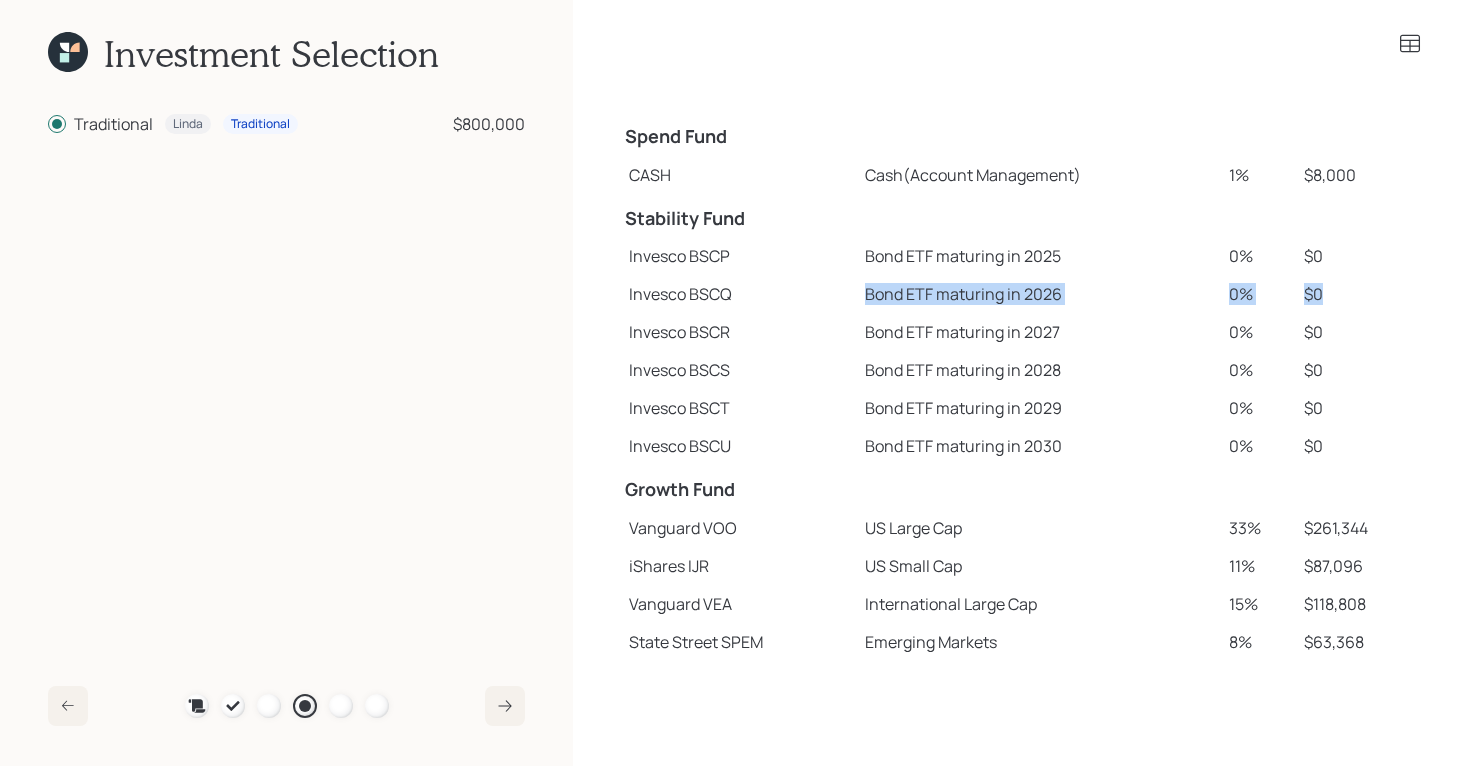 drag, startPoint x: 1327, startPoint y: 298, endPoint x: 820, endPoint y: 295, distance: 507.00888 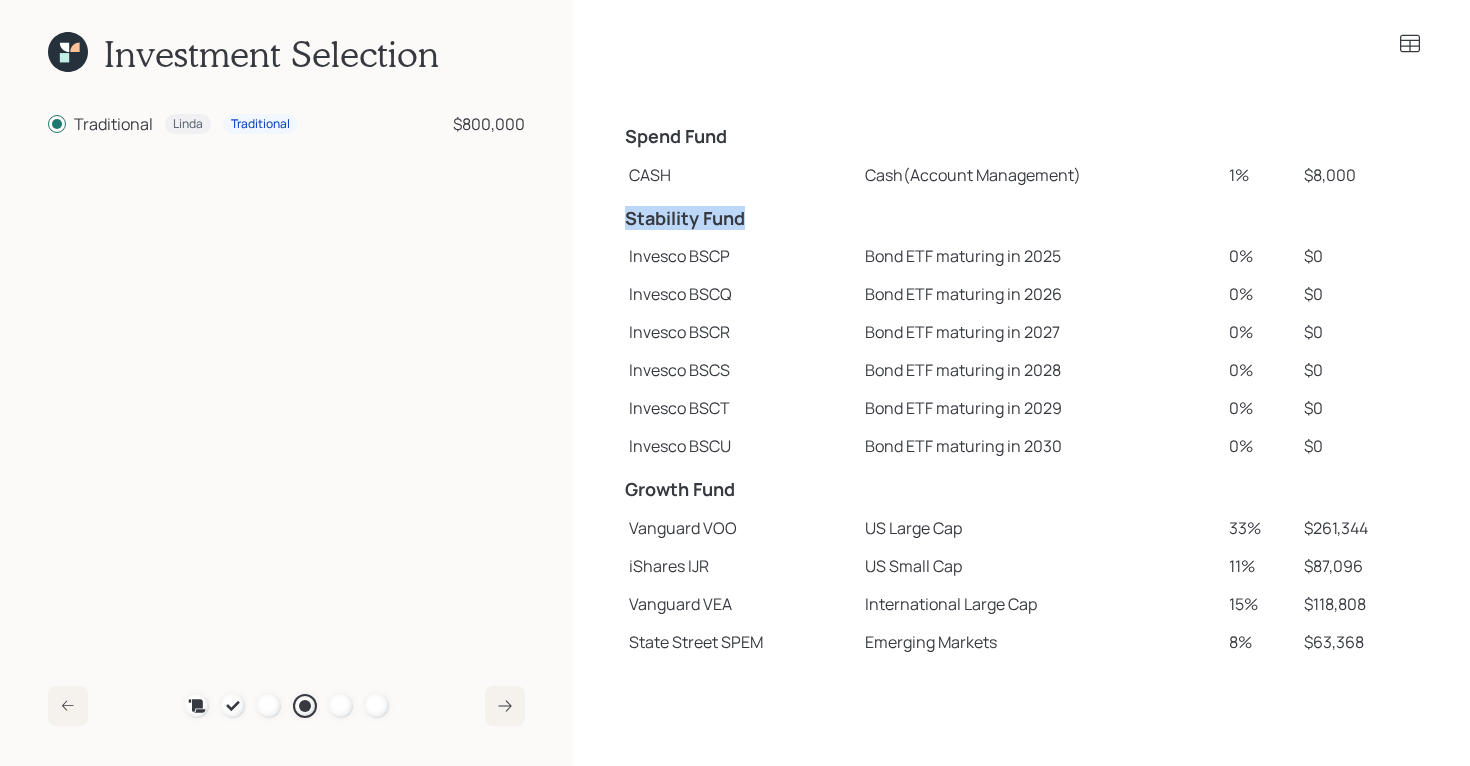 drag, startPoint x: 625, startPoint y: 221, endPoint x: 758, endPoint y: 232, distance: 133.45412 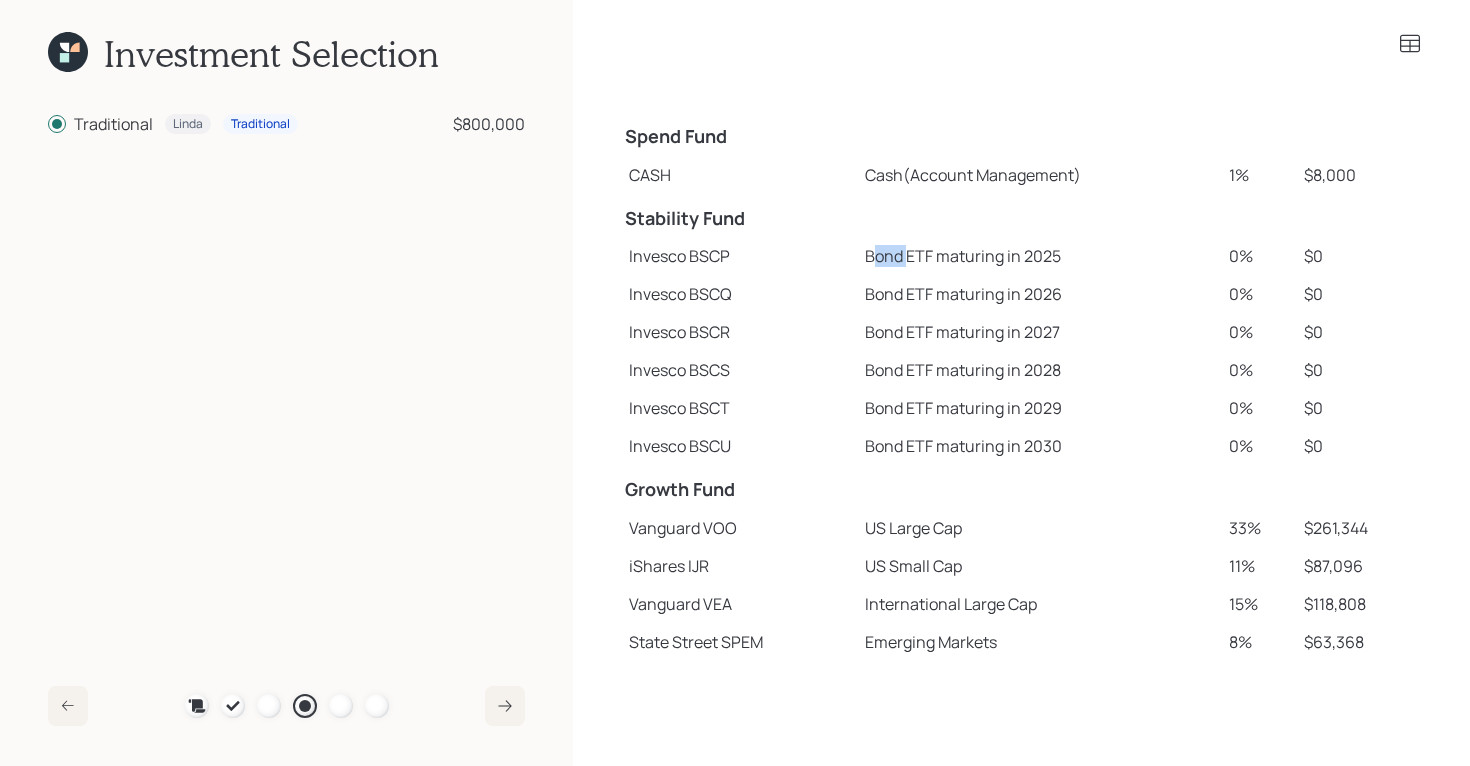drag, startPoint x: 870, startPoint y: 252, endPoint x: 911, endPoint y: 257, distance: 41.303753 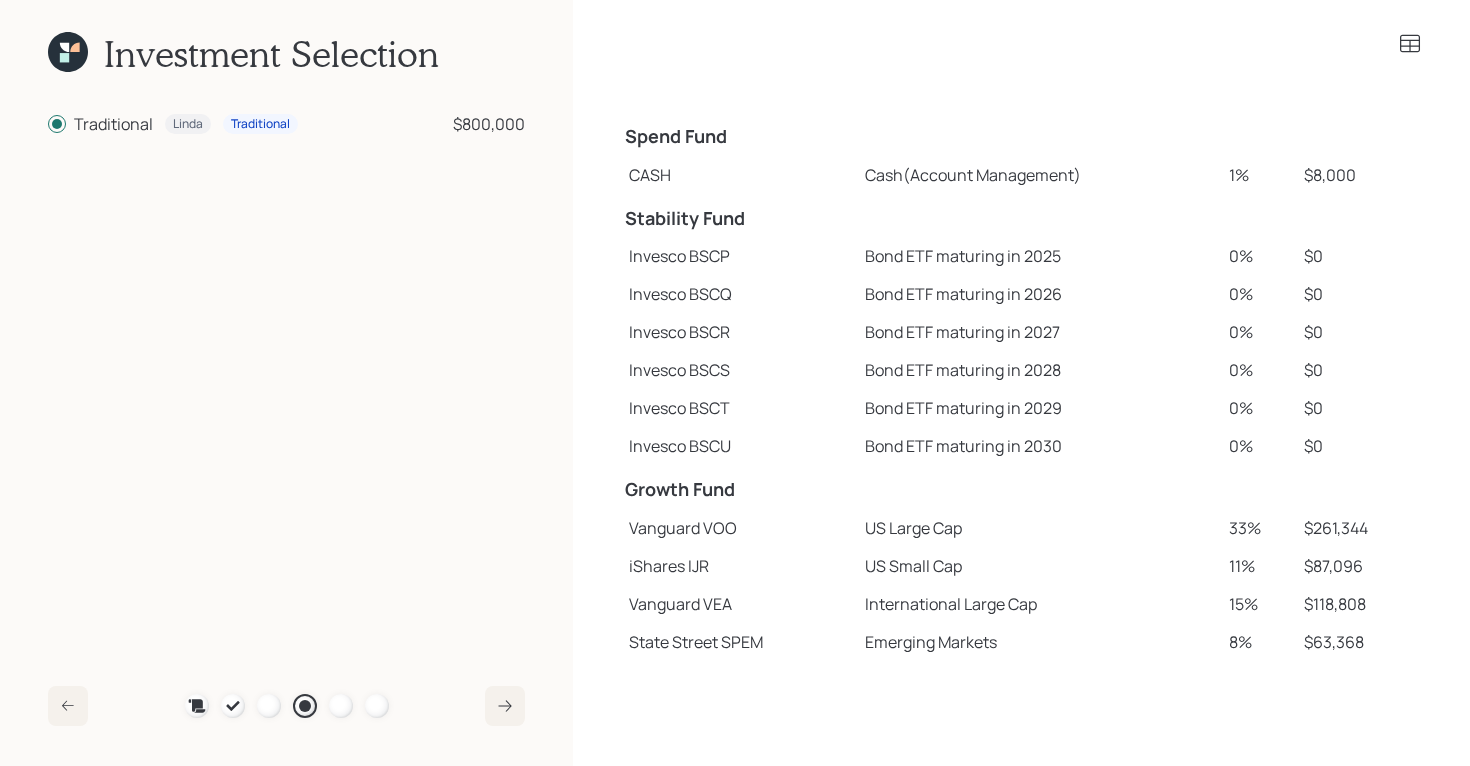 click on "Bond ETF maturing in 2025" at bounding box center [1039, 256] 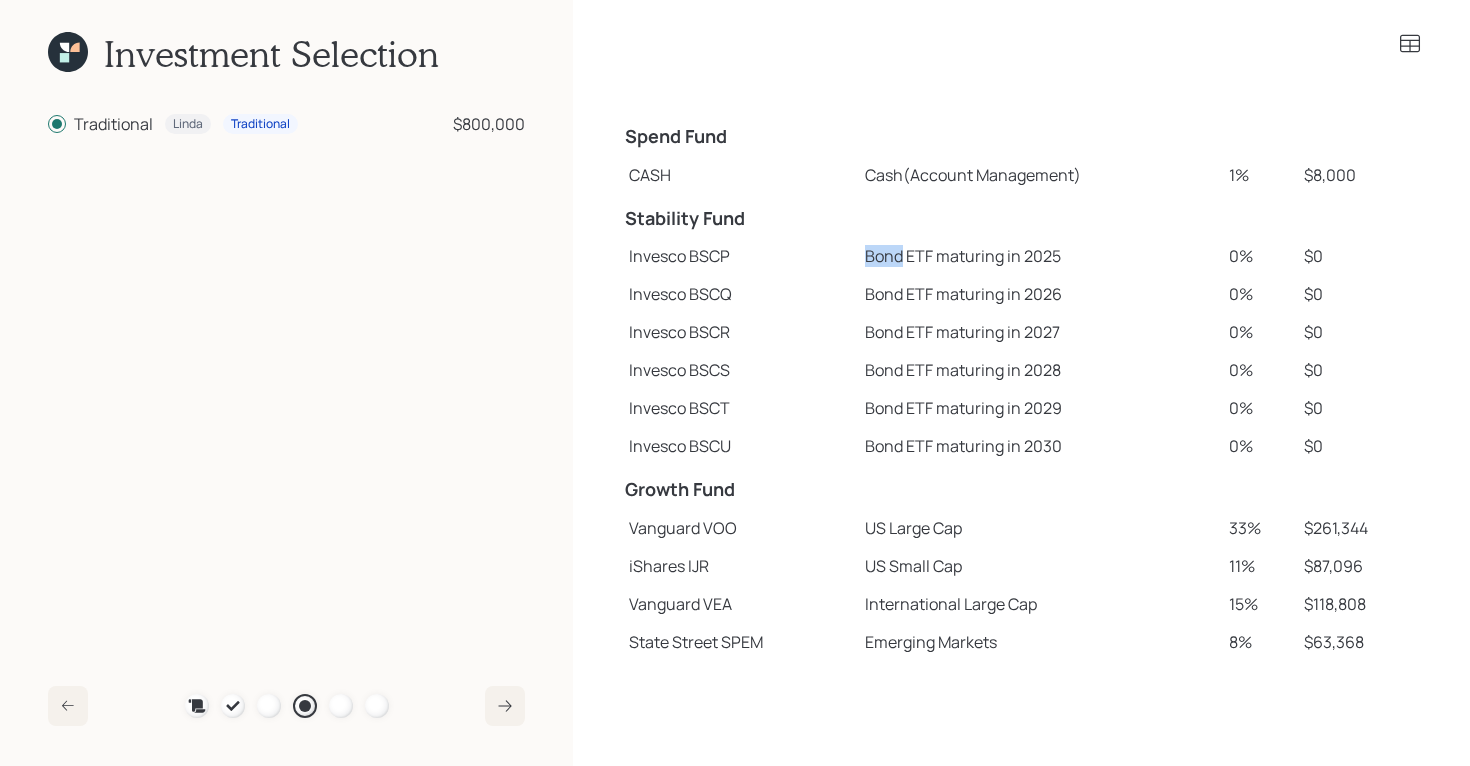 drag, startPoint x: 865, startPoint y: 258, endPoint x: 901, endPoint y: 258, distance: 36 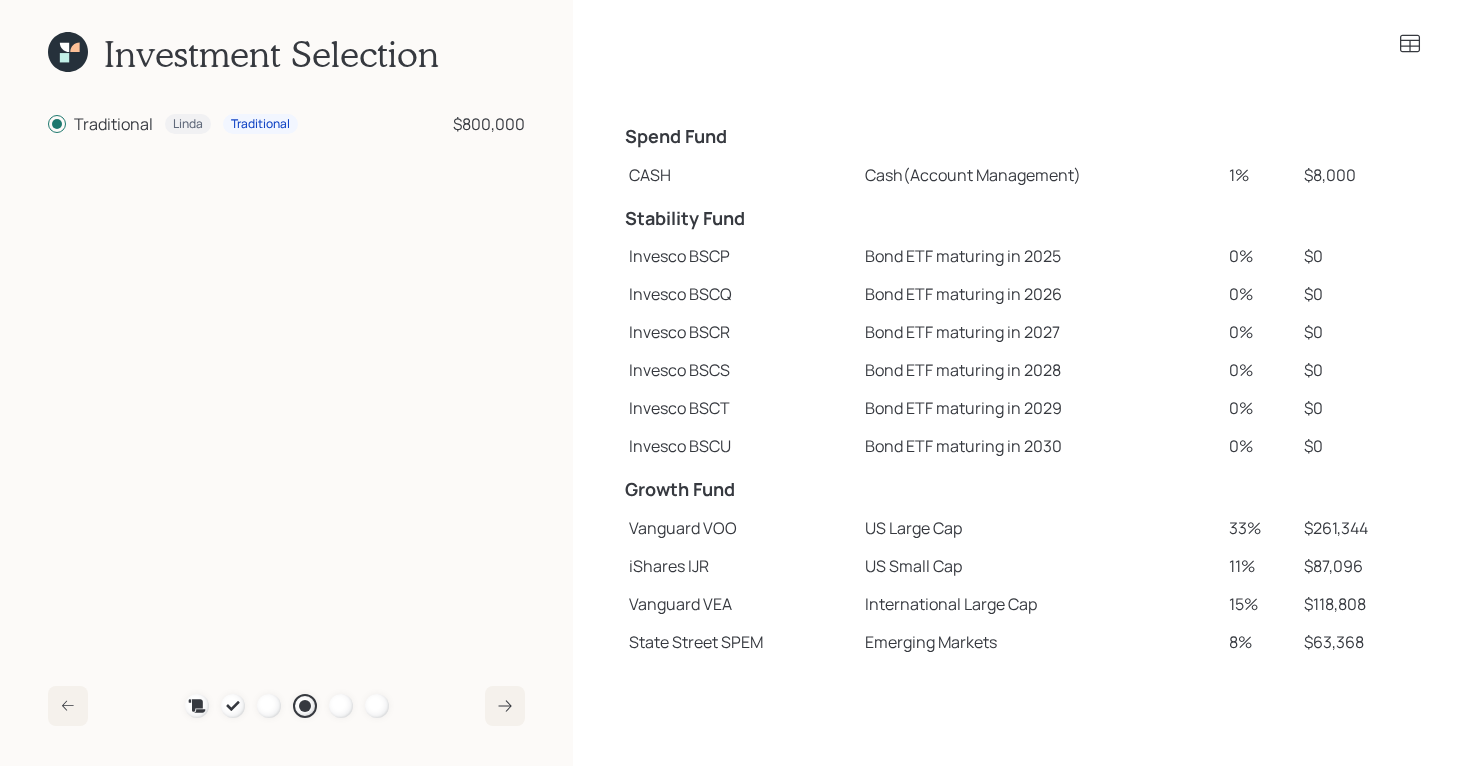 click on "Bond ETF maturing in 2025" at bounding box center [1039, 256] 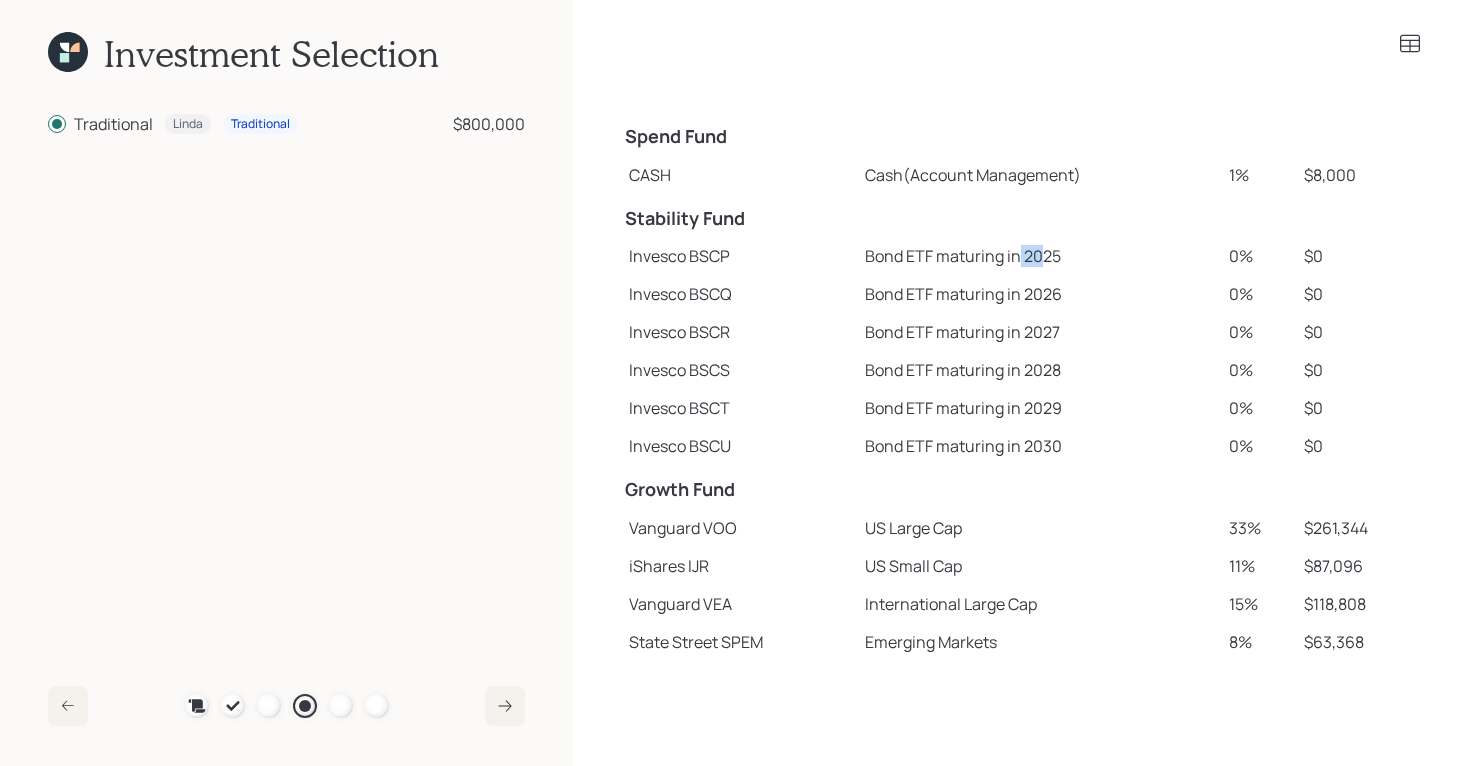 drag, startPoint x: 1020, startPoint y: 252, endPoint x: 1040, endPoint y: 252, distance: 20 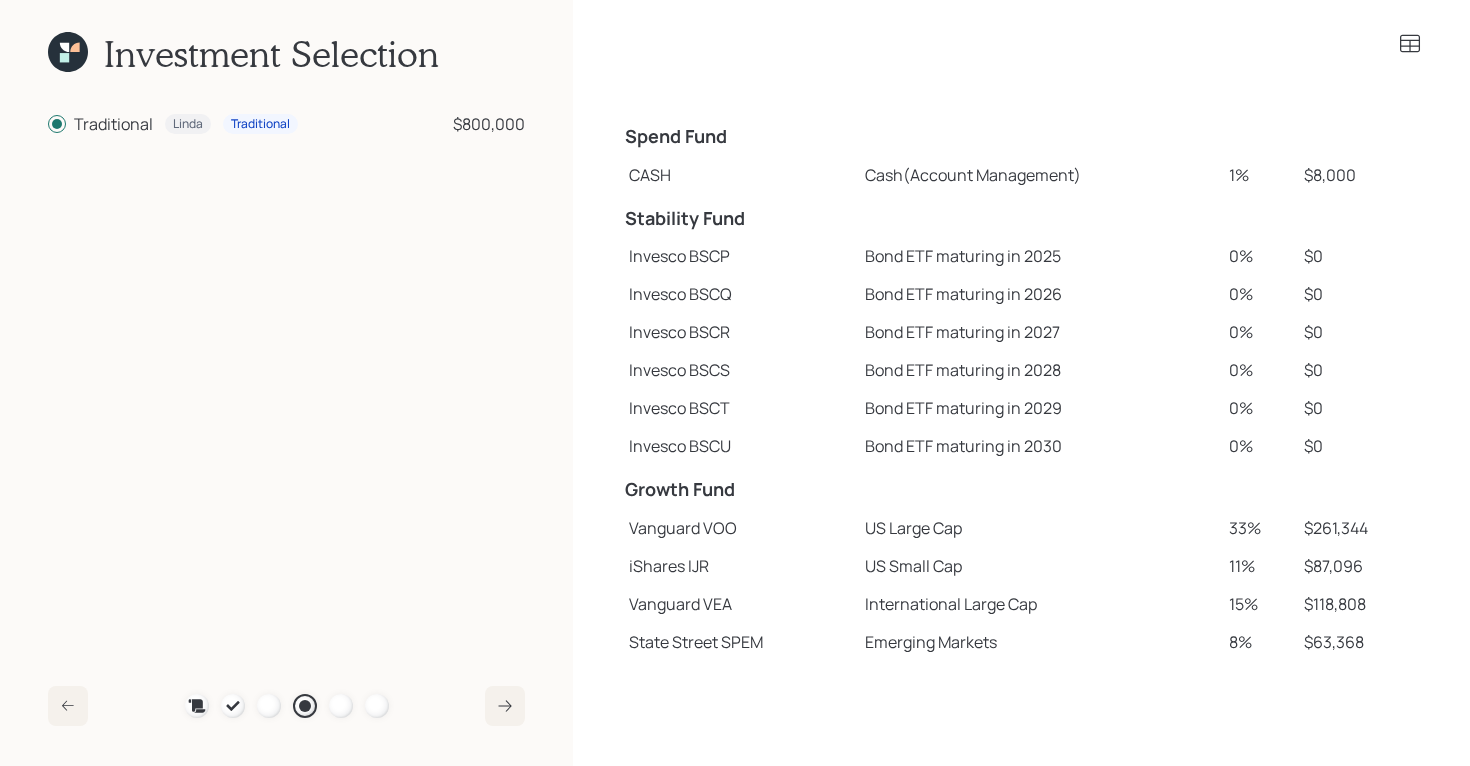 click 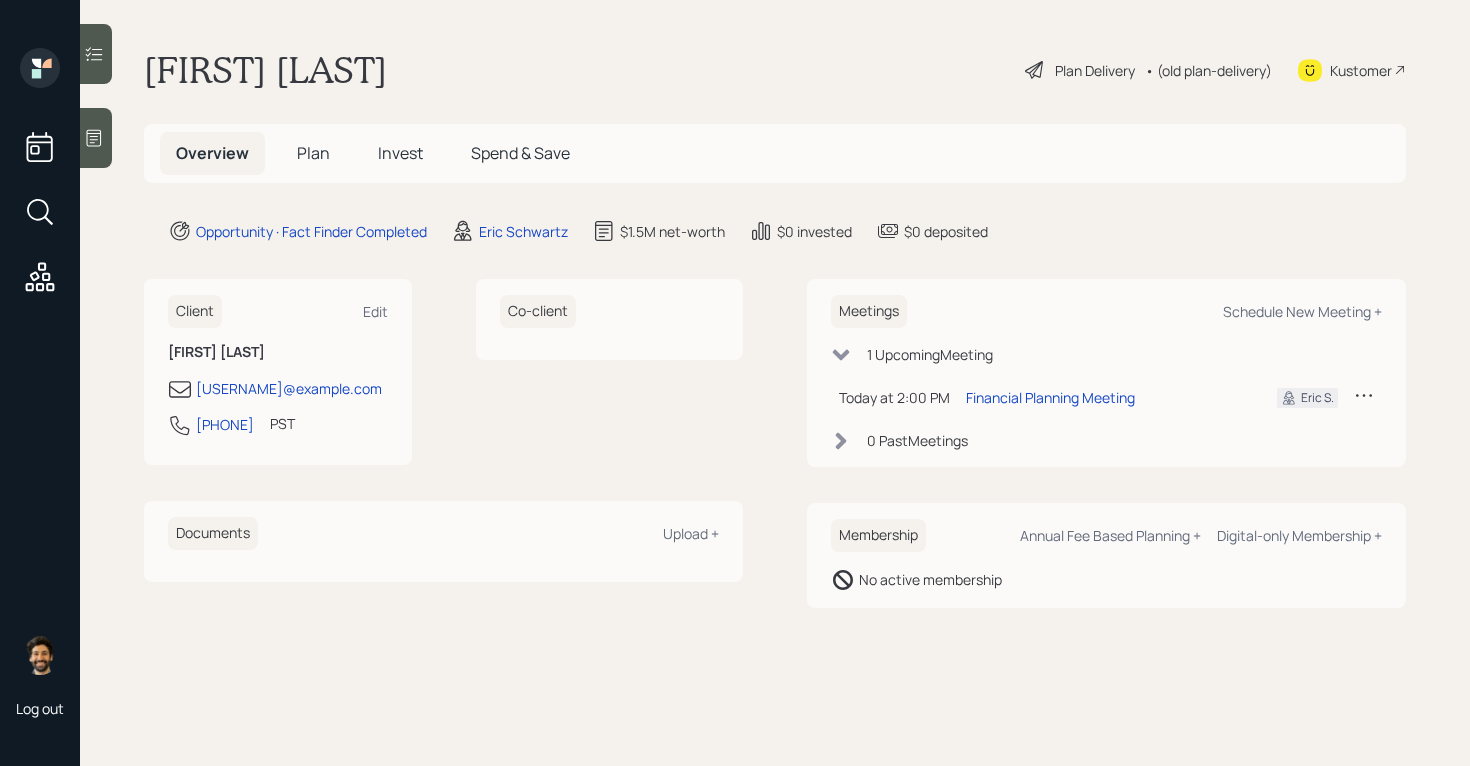 click on "Plan" at bounding box center [313, 153] 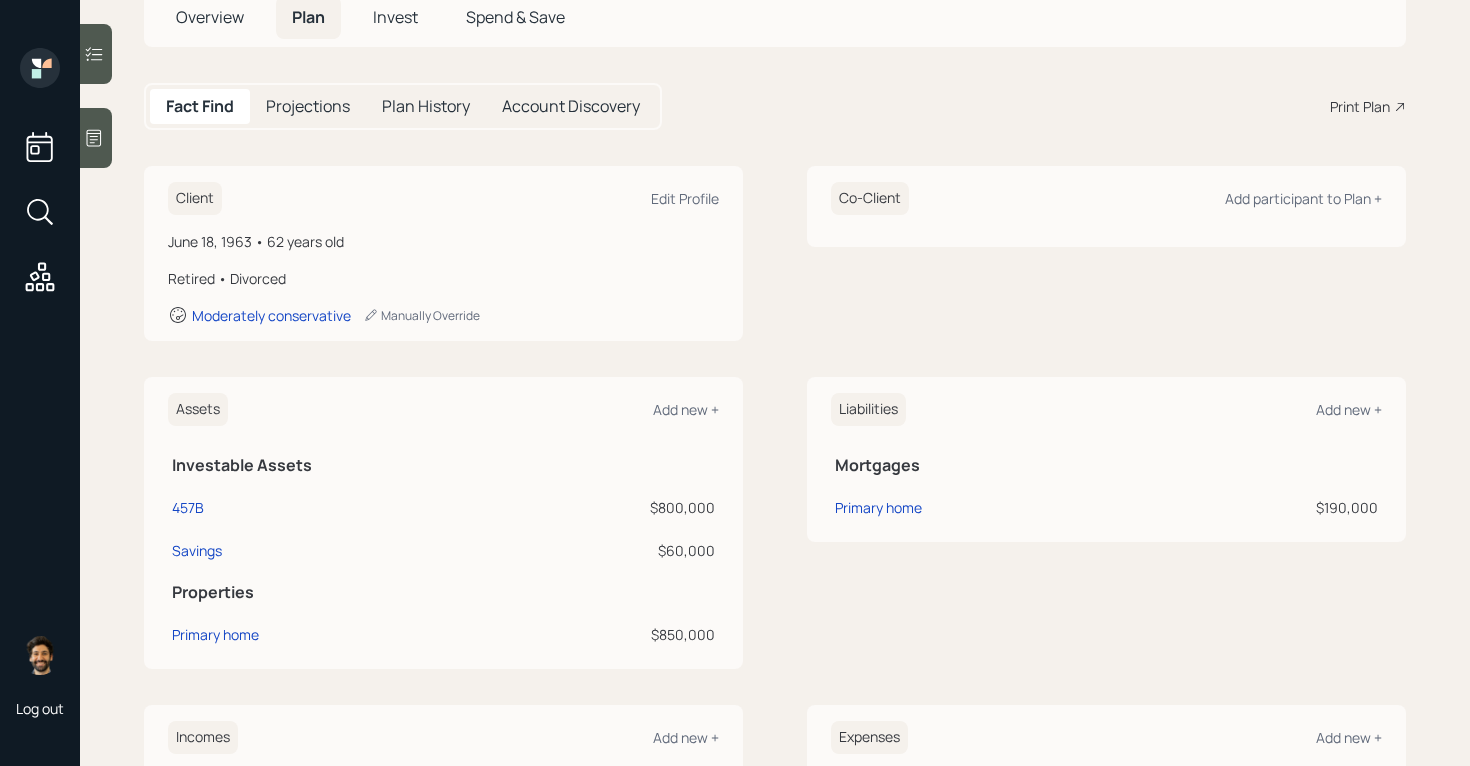 scroll, scrollTop: 0, scrollLeft: 0, axis: both 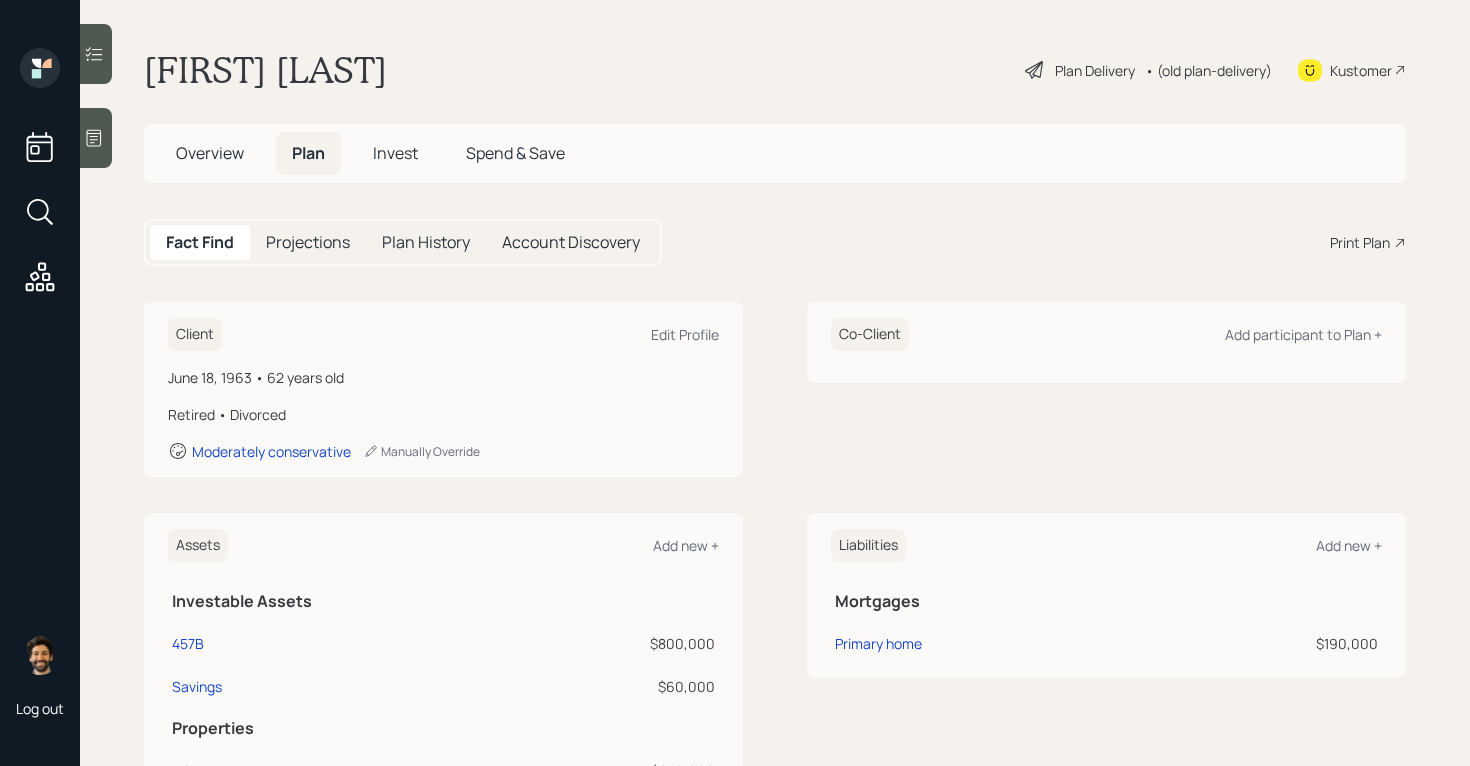 click on "• (old plan-delivery)" at bounding box center [1208, 70] 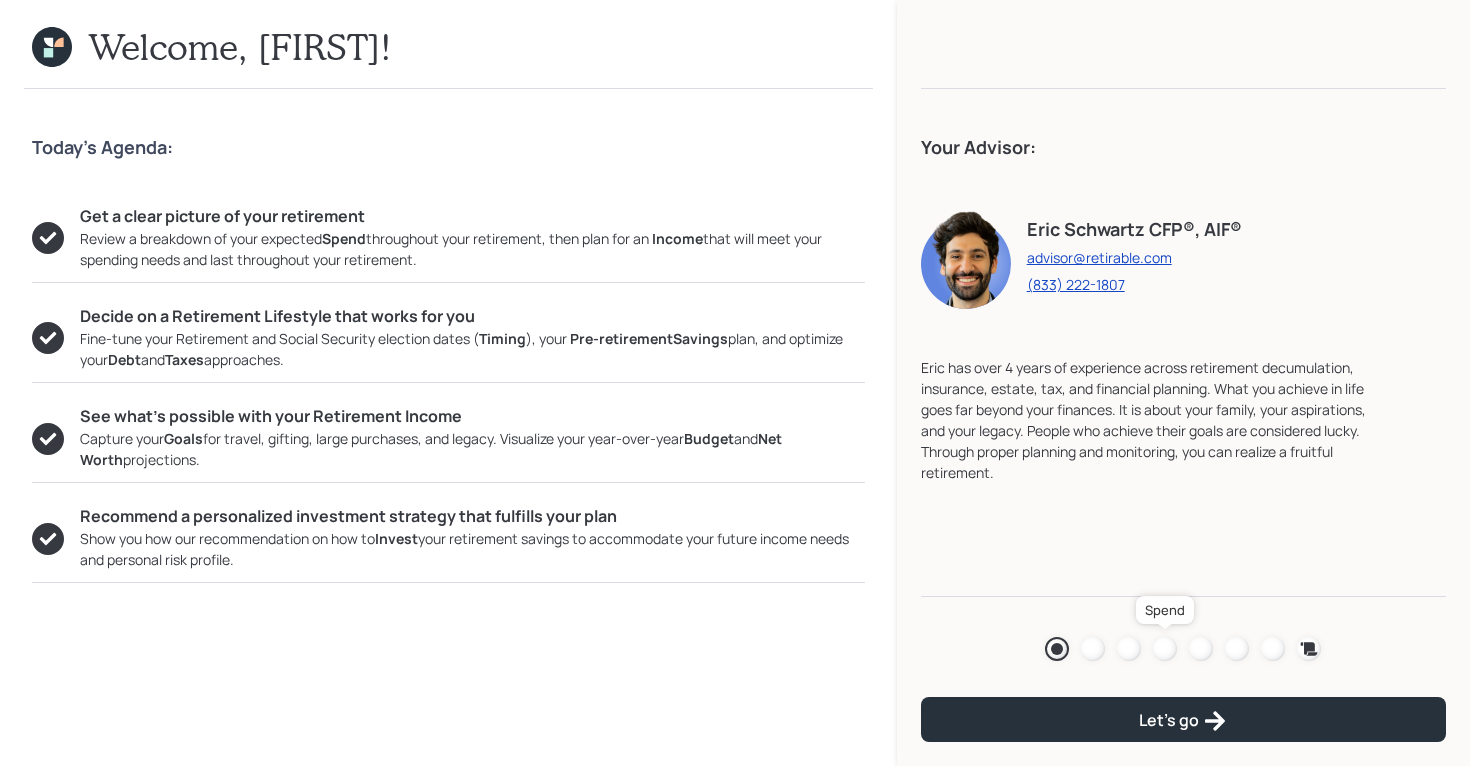 click at bounding box center [1165, 649] 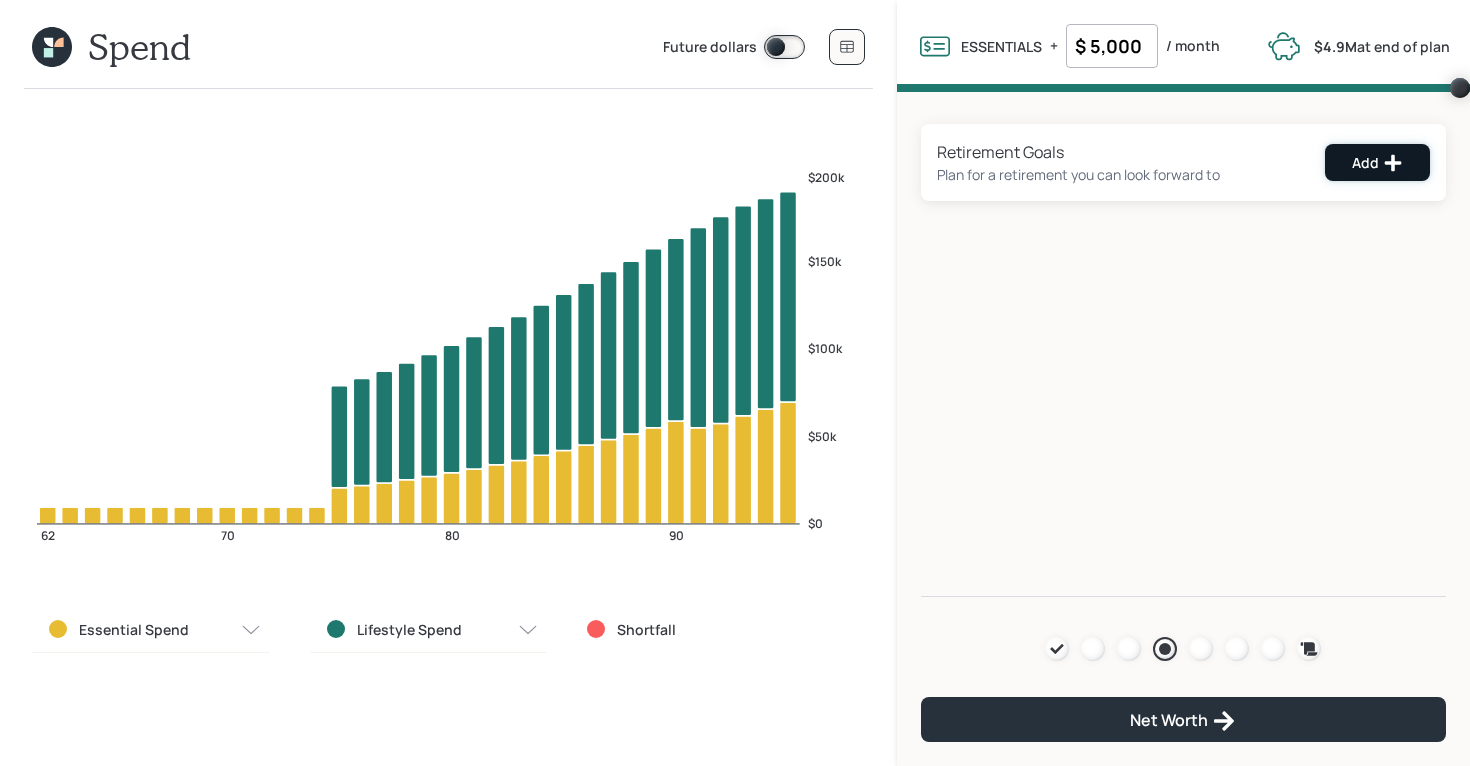 click 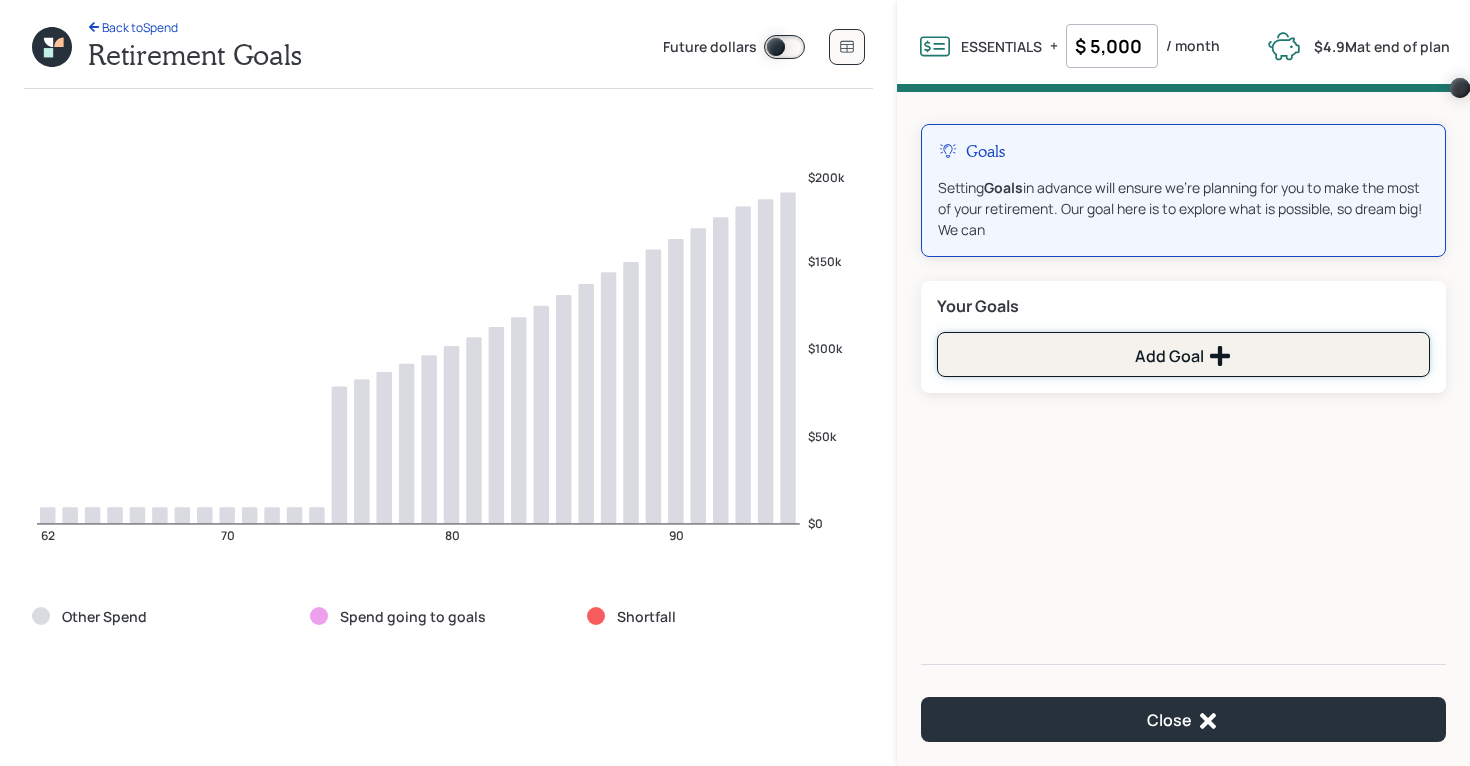 click on "Add Goal" at bounding box center (1183, 356) 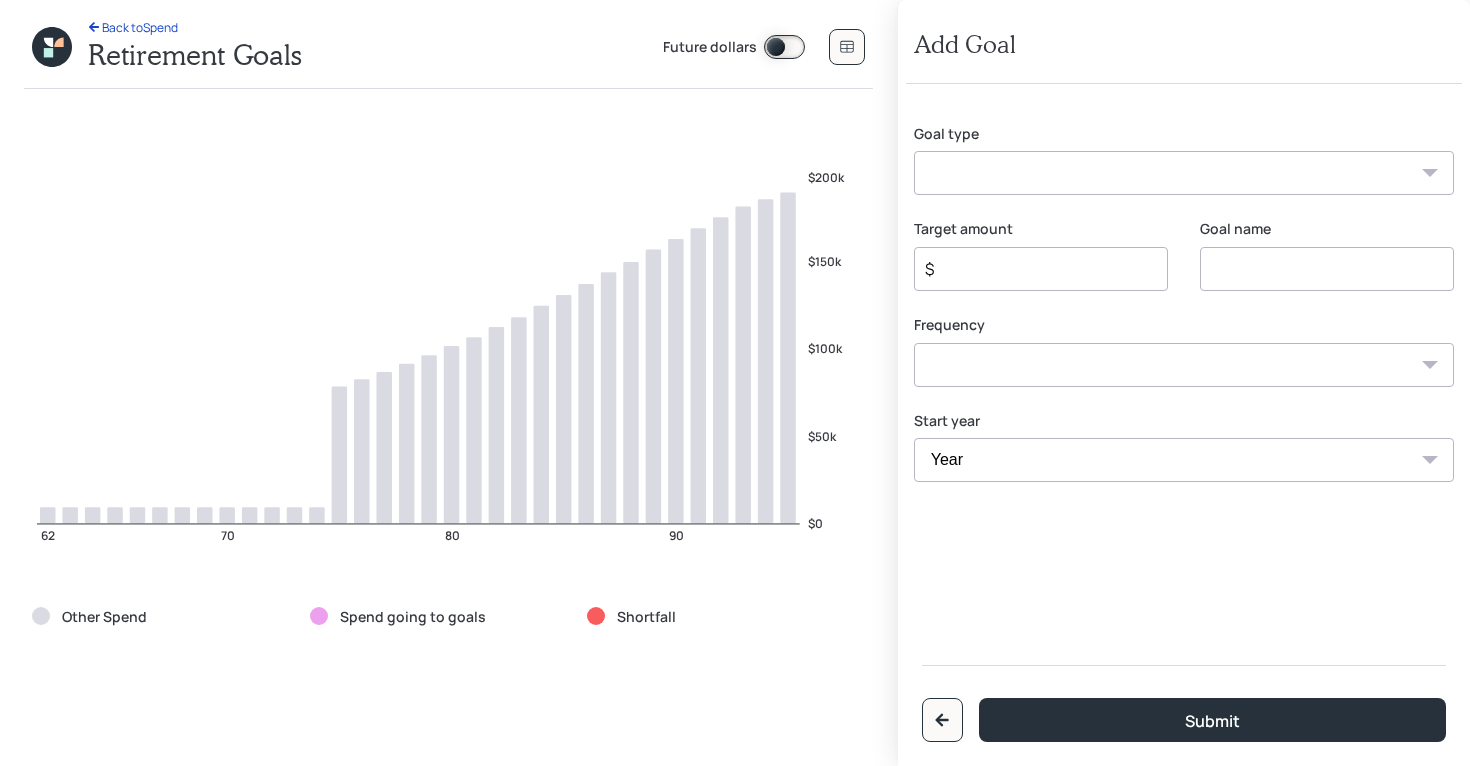 click on "Create an emergency fund Donate to charity Purchase a home Make a purchase Support a dependent Plan for travel Purchase a car Leave an inheritance Other" at bounding box center (1184, 173) 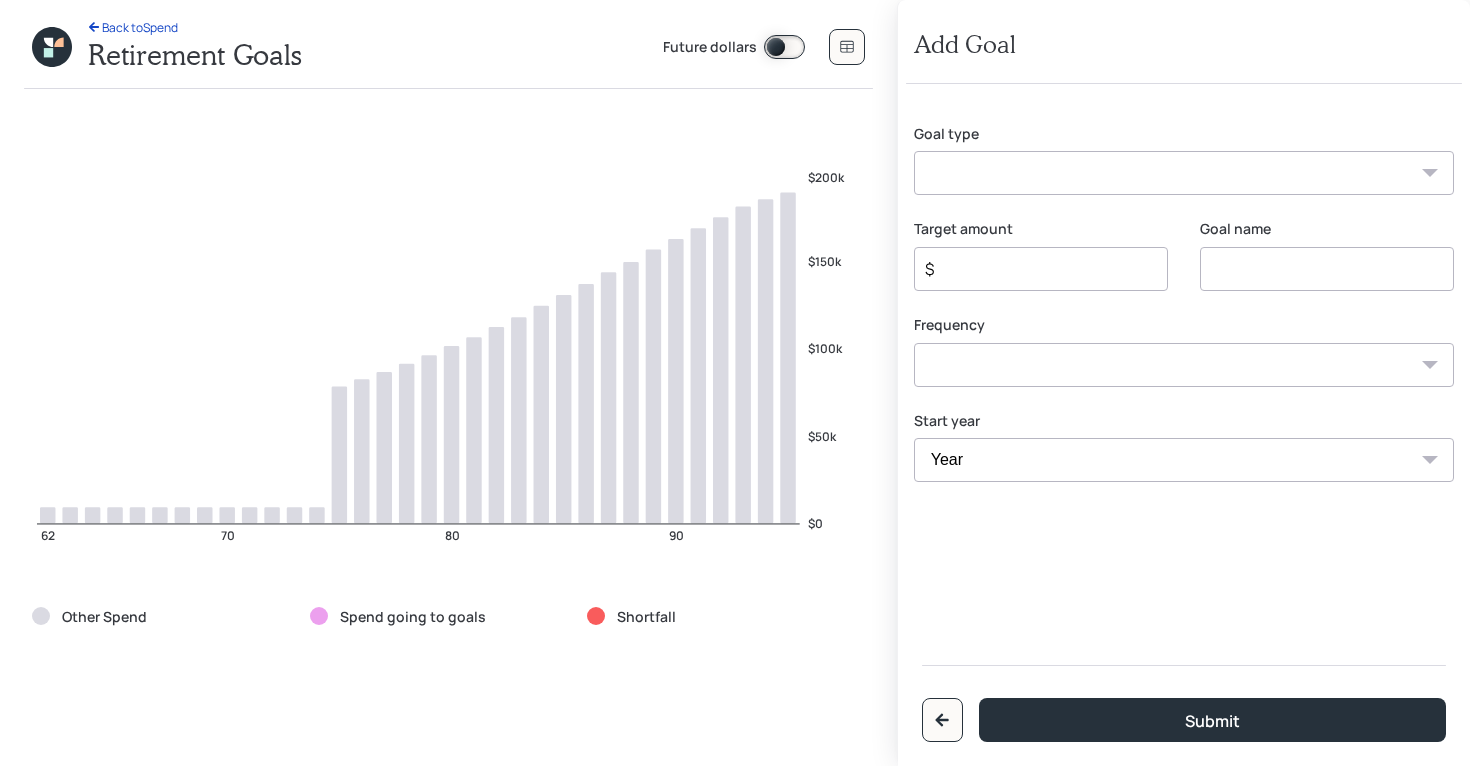 select on "other" 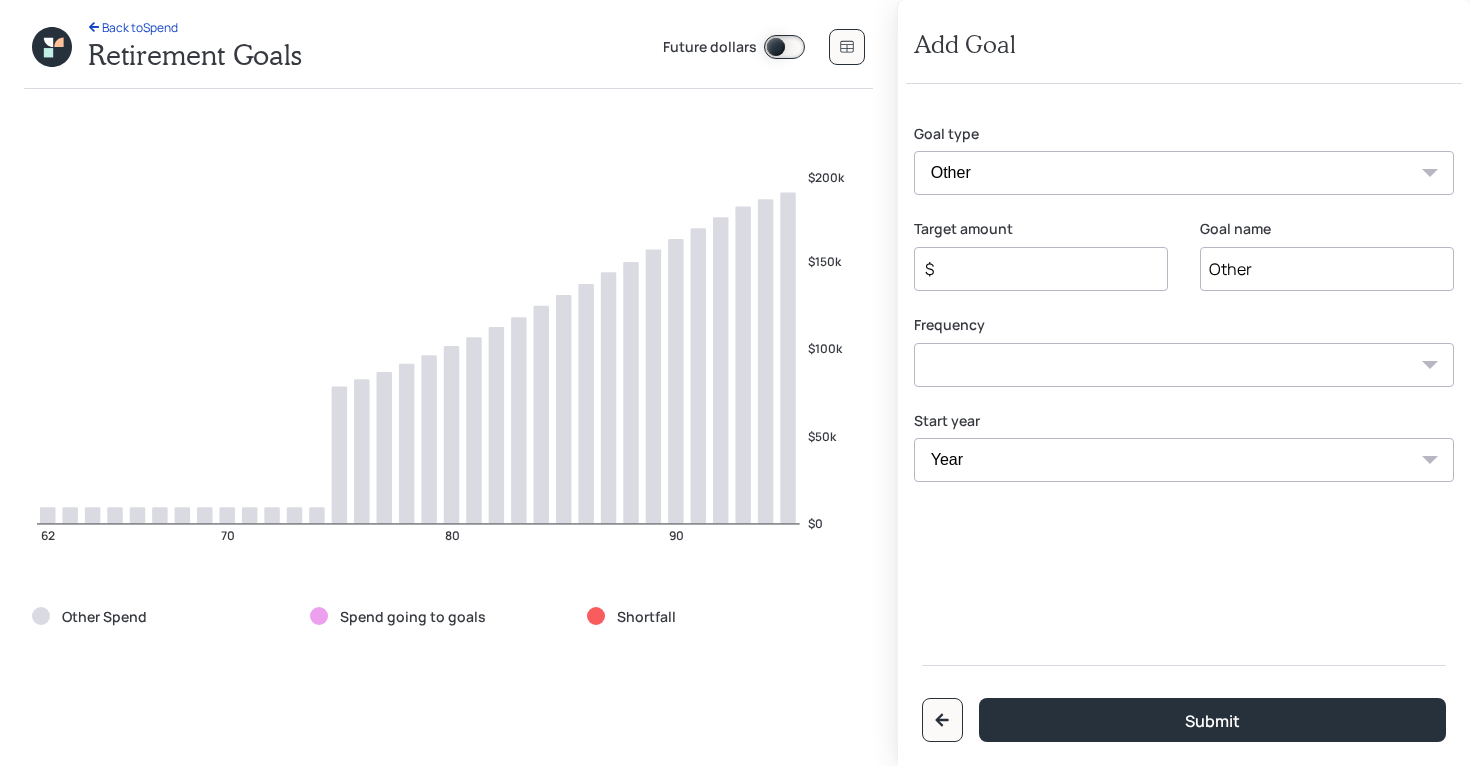 click on "$" at bounding box center (1033, 269) 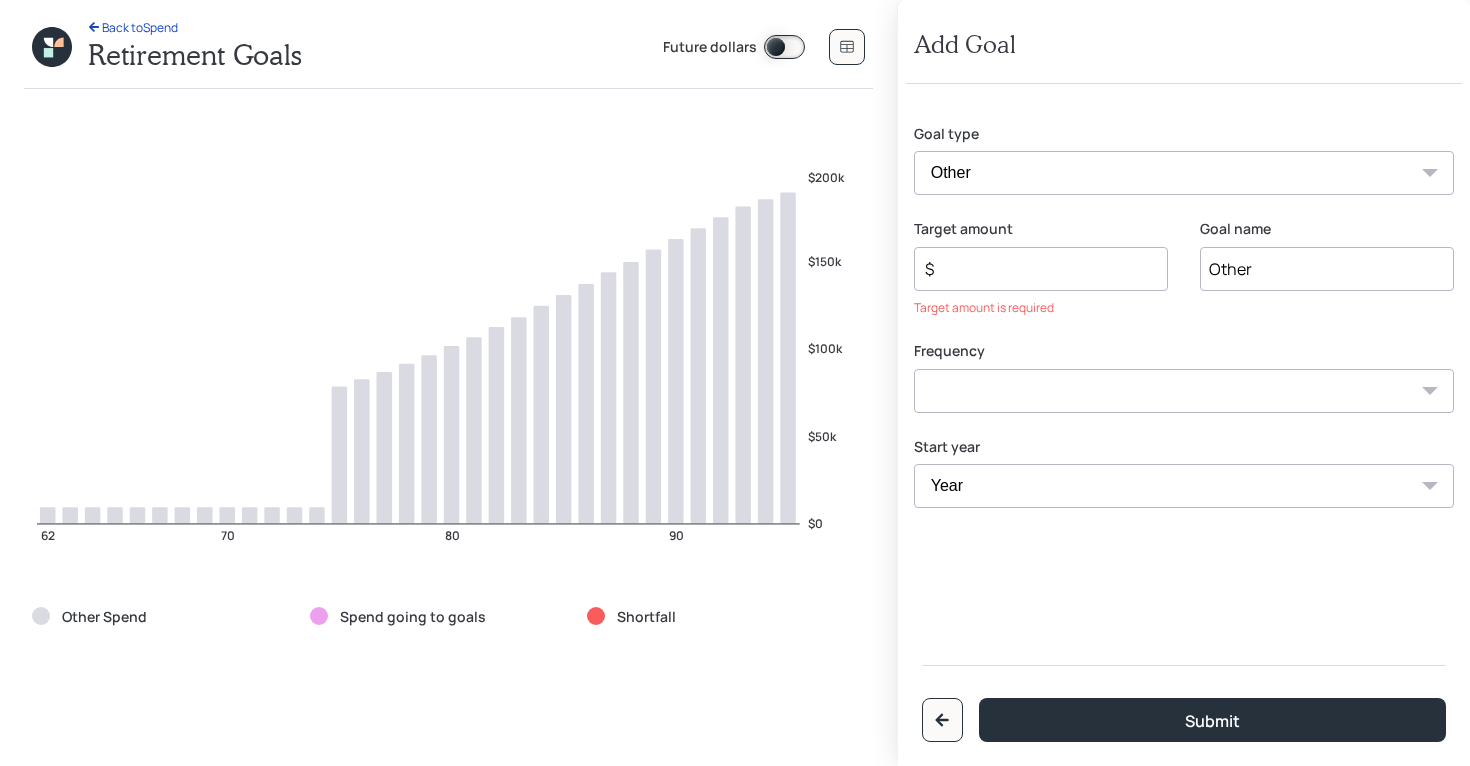 click on "Other" at bounding box center (1327, 269) 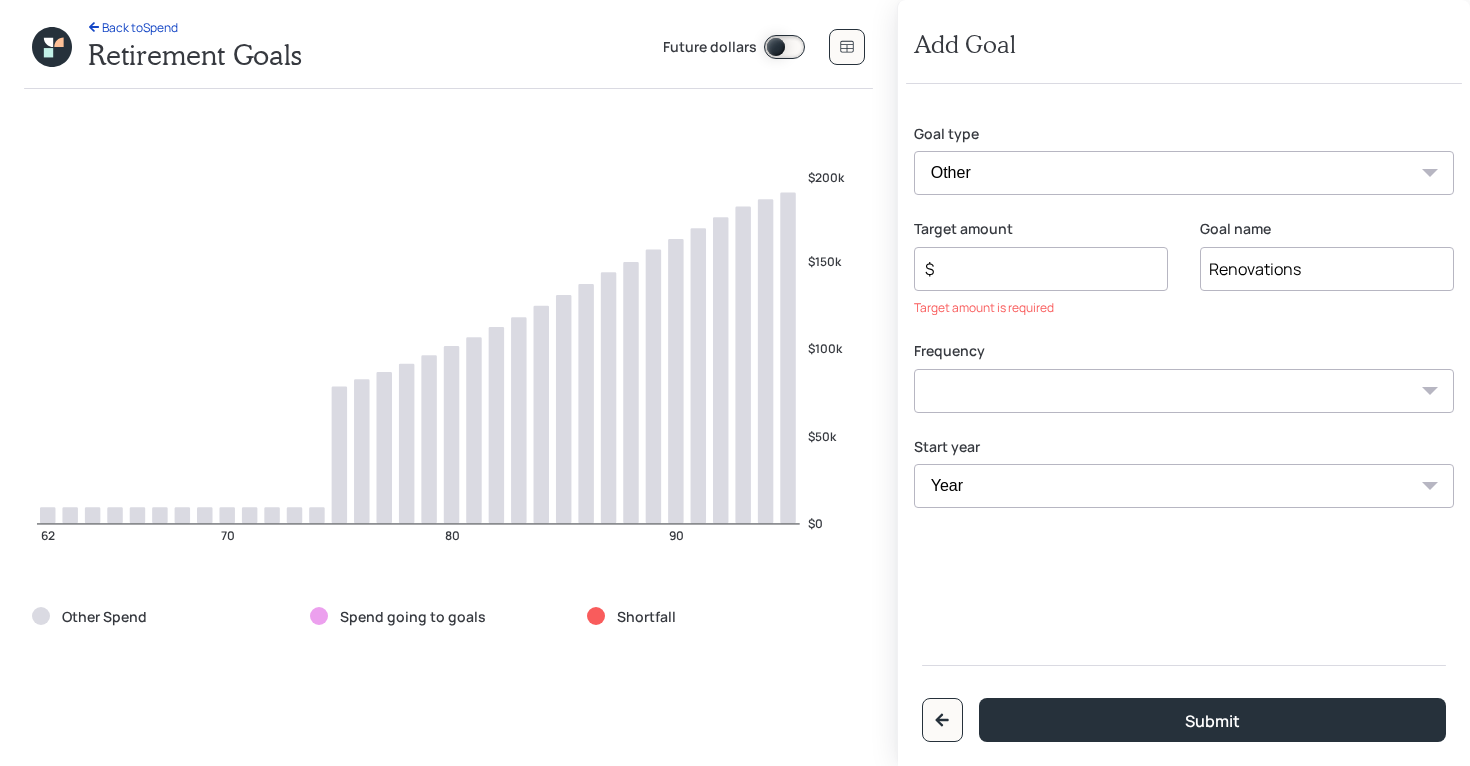 type on "Renovations" 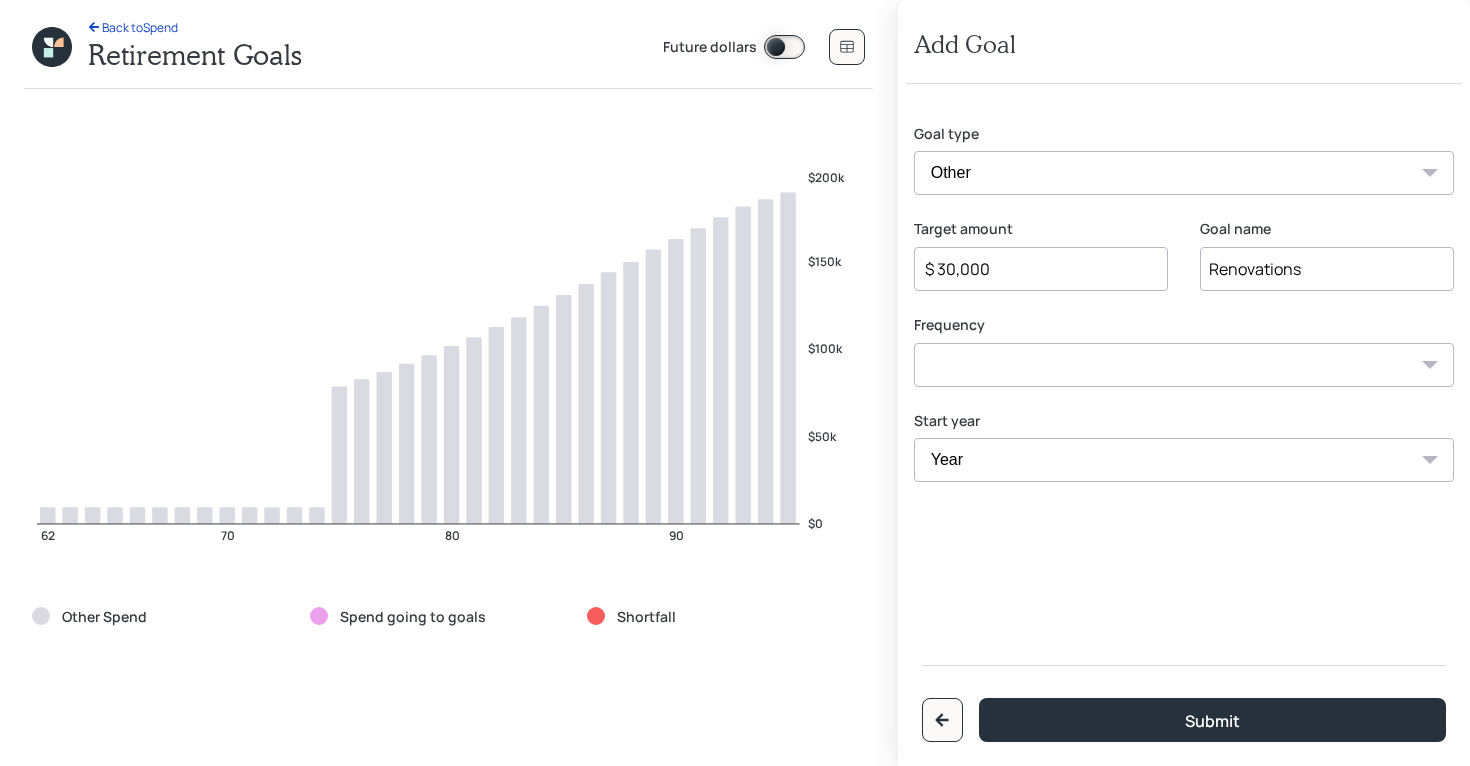 type on "$ 30,000" 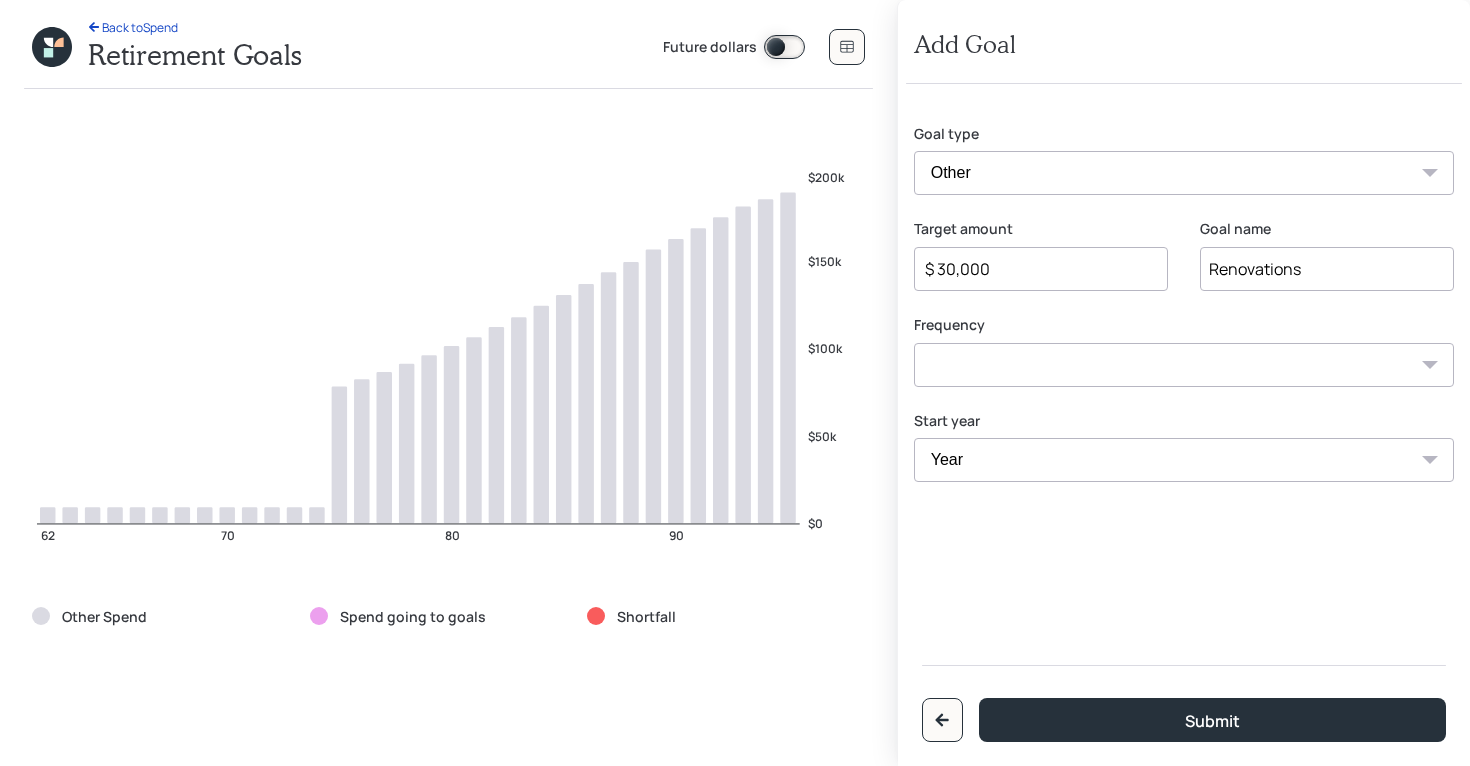 click on "One time Every 1 year Every 2 years Every 3 years Every 4 years Every 5 years Every 6 years Every 7 years Every 8 years Every 9 years" at bounding box center [1184, 365] 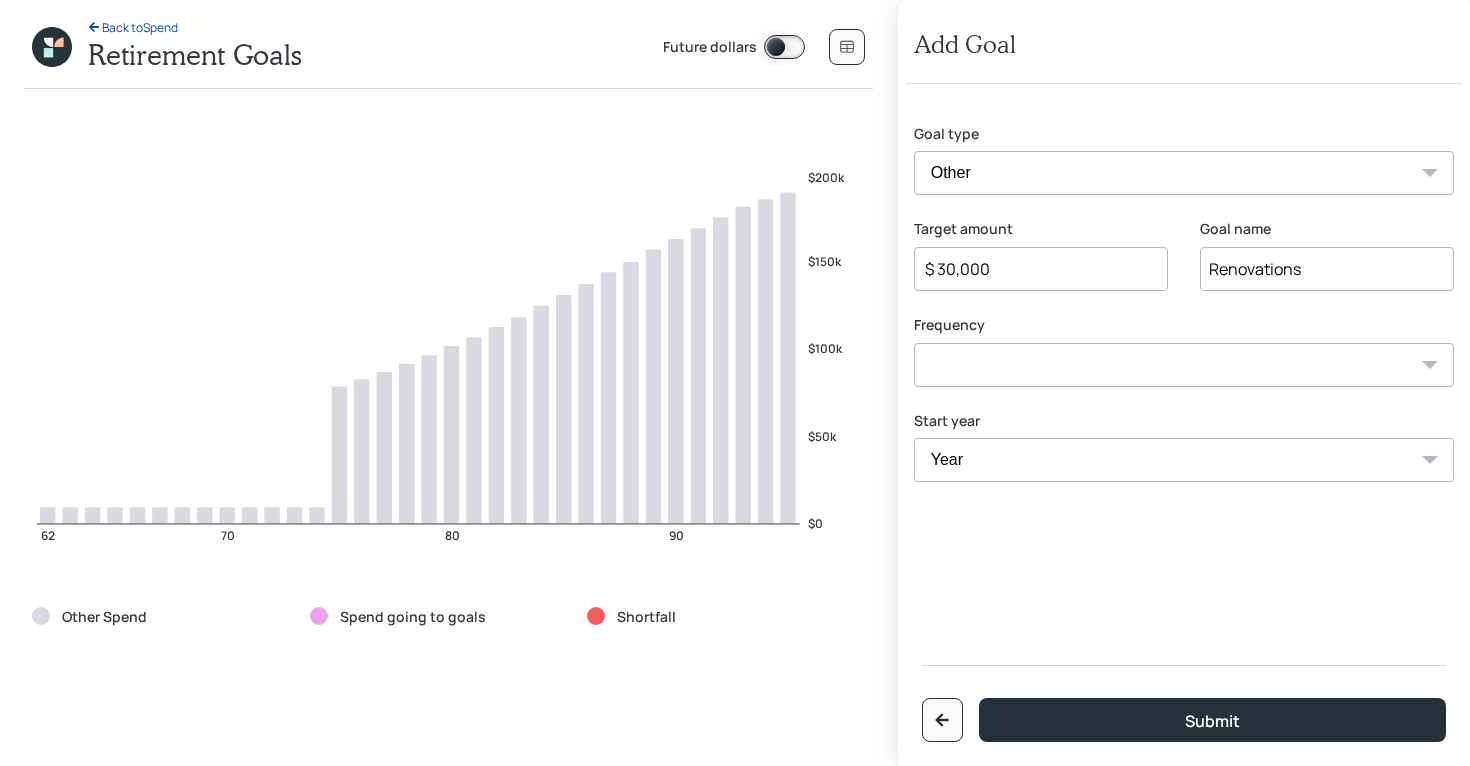 select on "0" 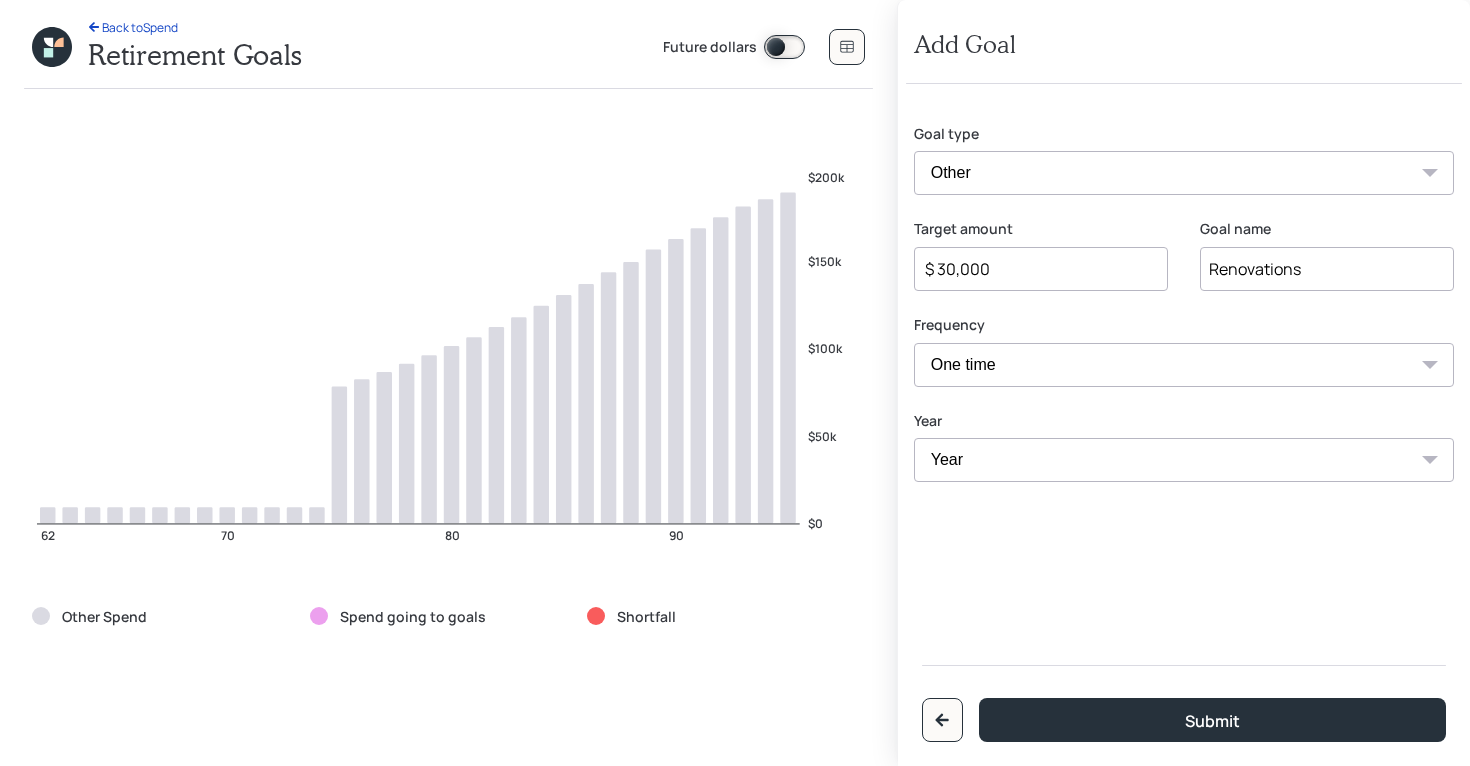 click on "Year 2025 2026 2027 2028 2029 2030 2031 2032 2033 2034 2035 2036 2037 2038 2039 2040 2041 2042 2043 2044 2045 2046 2047 2048 2049 2050 2051 2052 2053 2054 2055 2056 2057" at bounding box center [1184, 460] 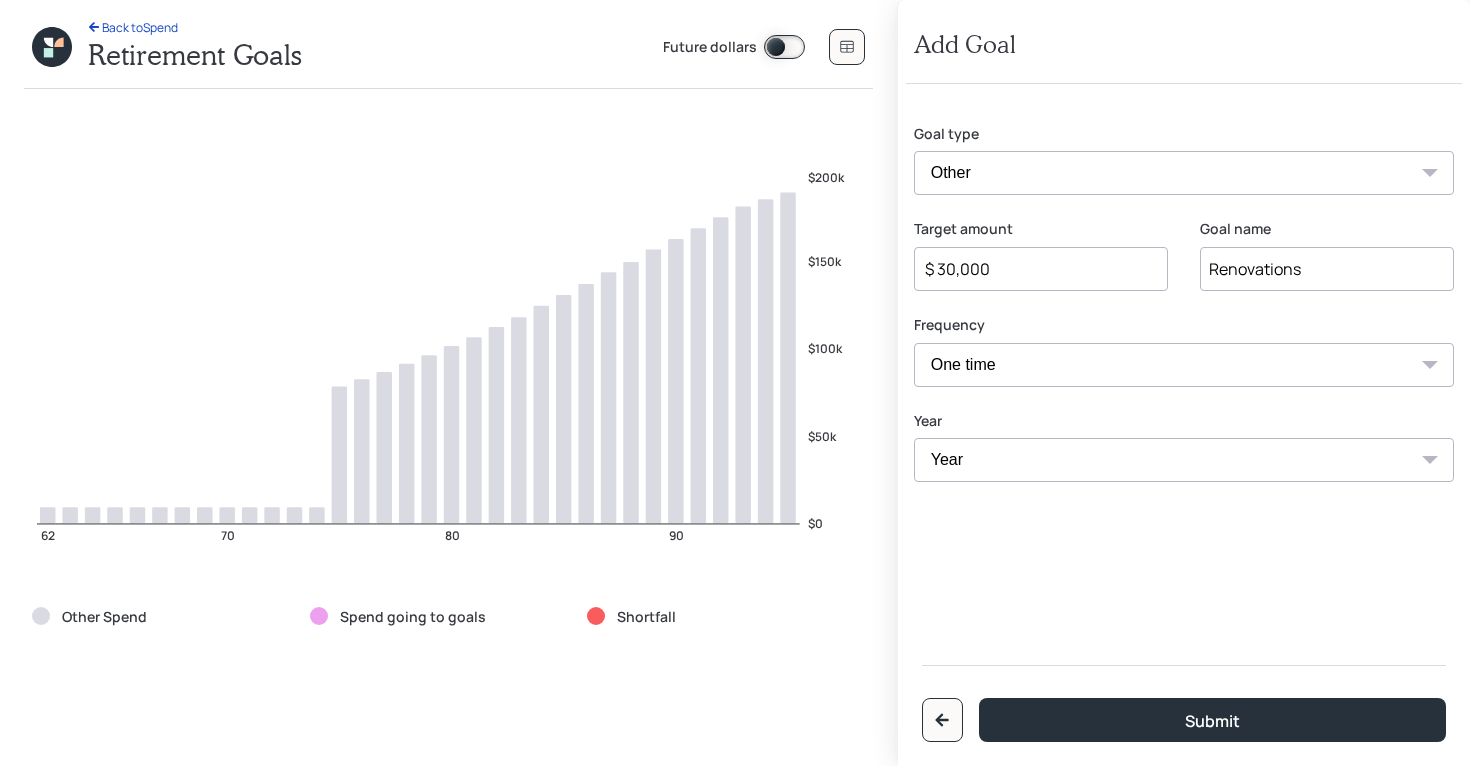 select on "2026" 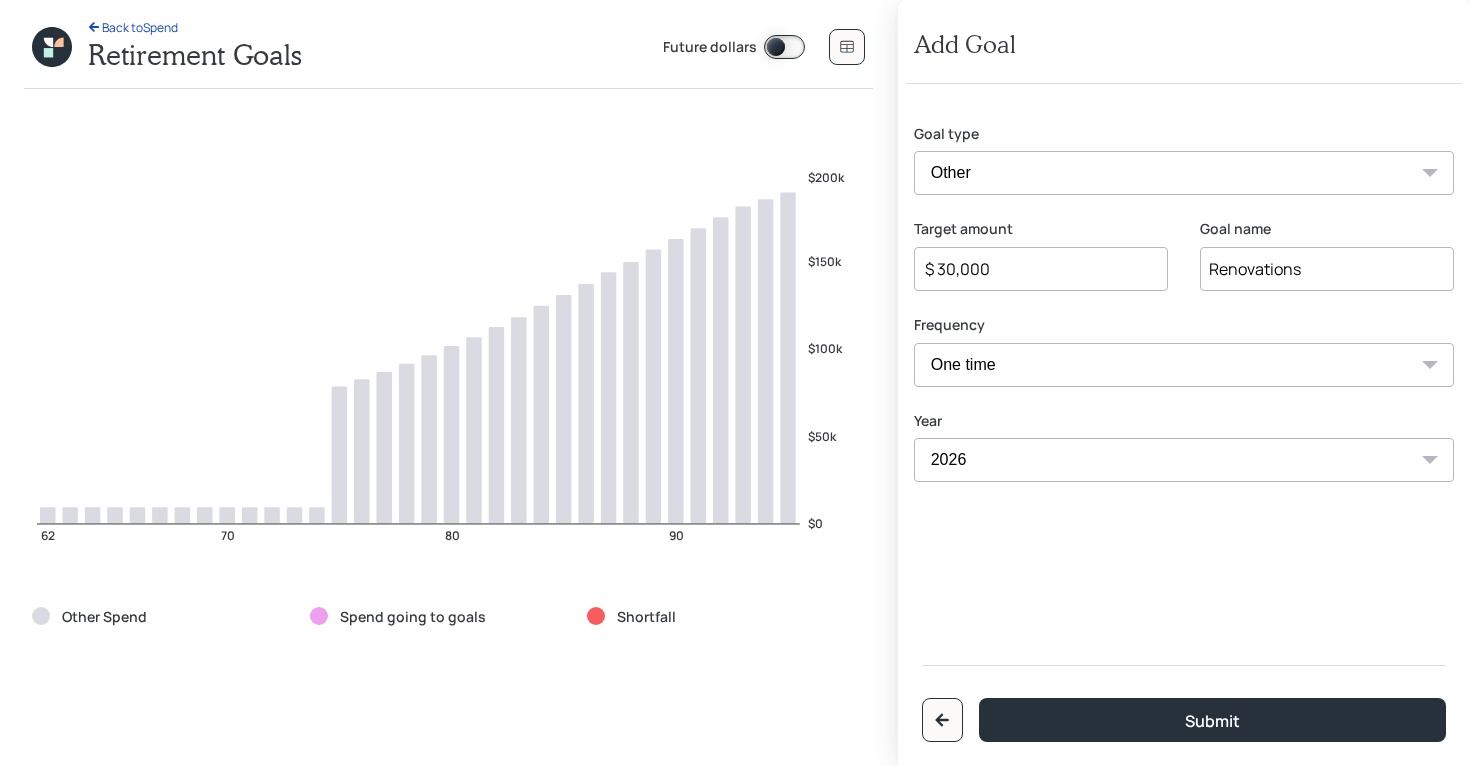 click on "One time Every 1 year Every 2 years Every 3 years Every 4 years Every 5 years Every 6 years Every 7 years Every 8 years Every 9 years" at bounding box center (1184, 365) 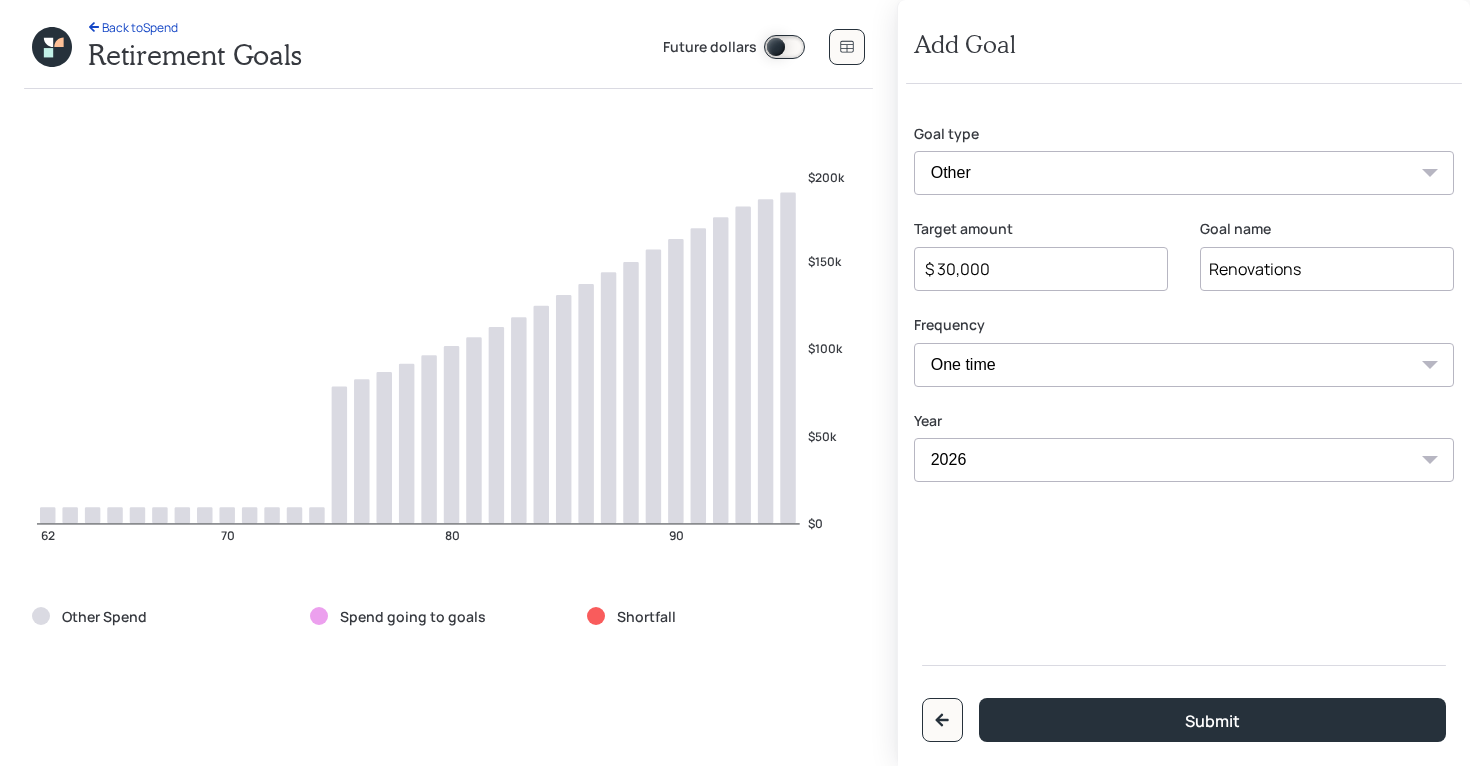 select on "1" 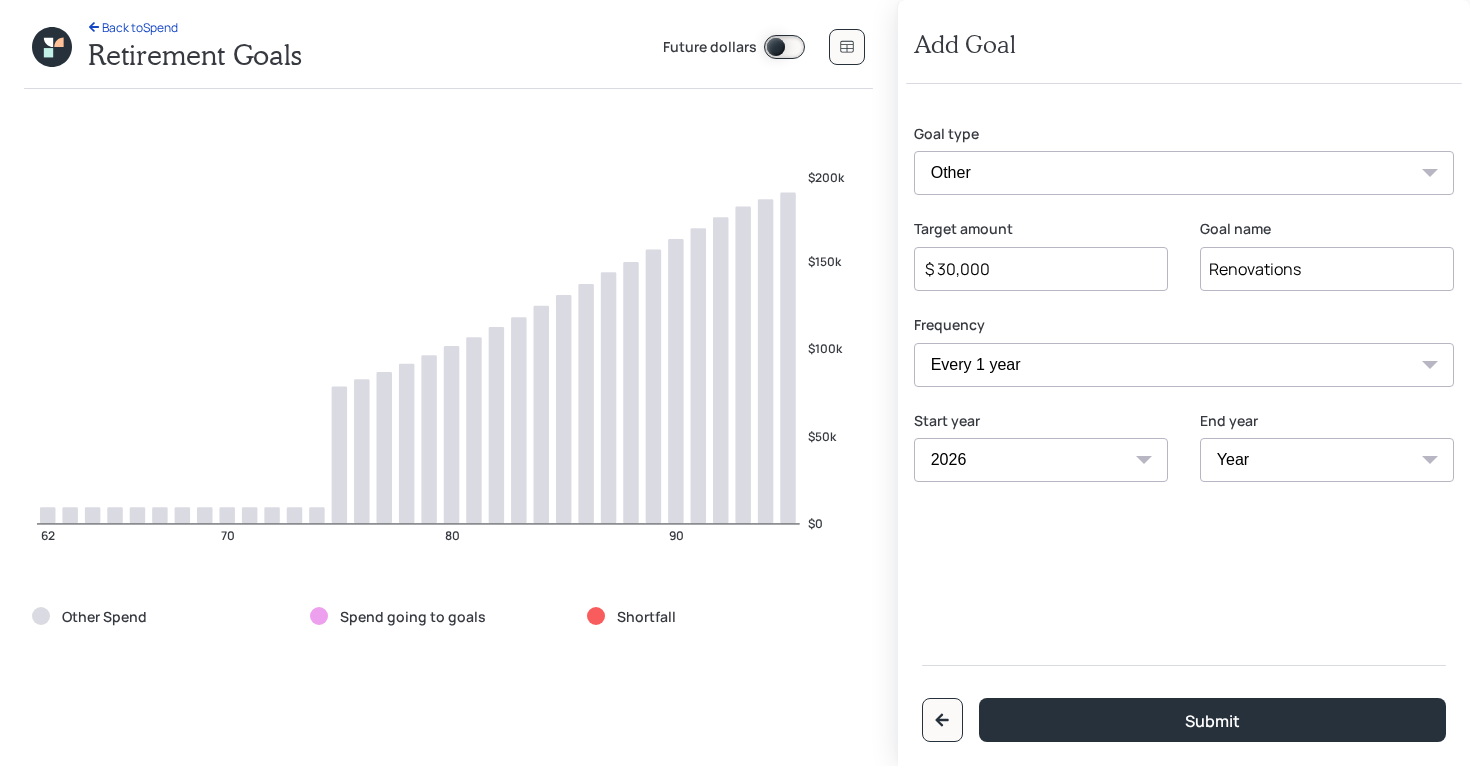 drag, startPoint x: 998, startPoint y: 278, endPoint x: 911, endPoint y: 264, distance: 88.11924 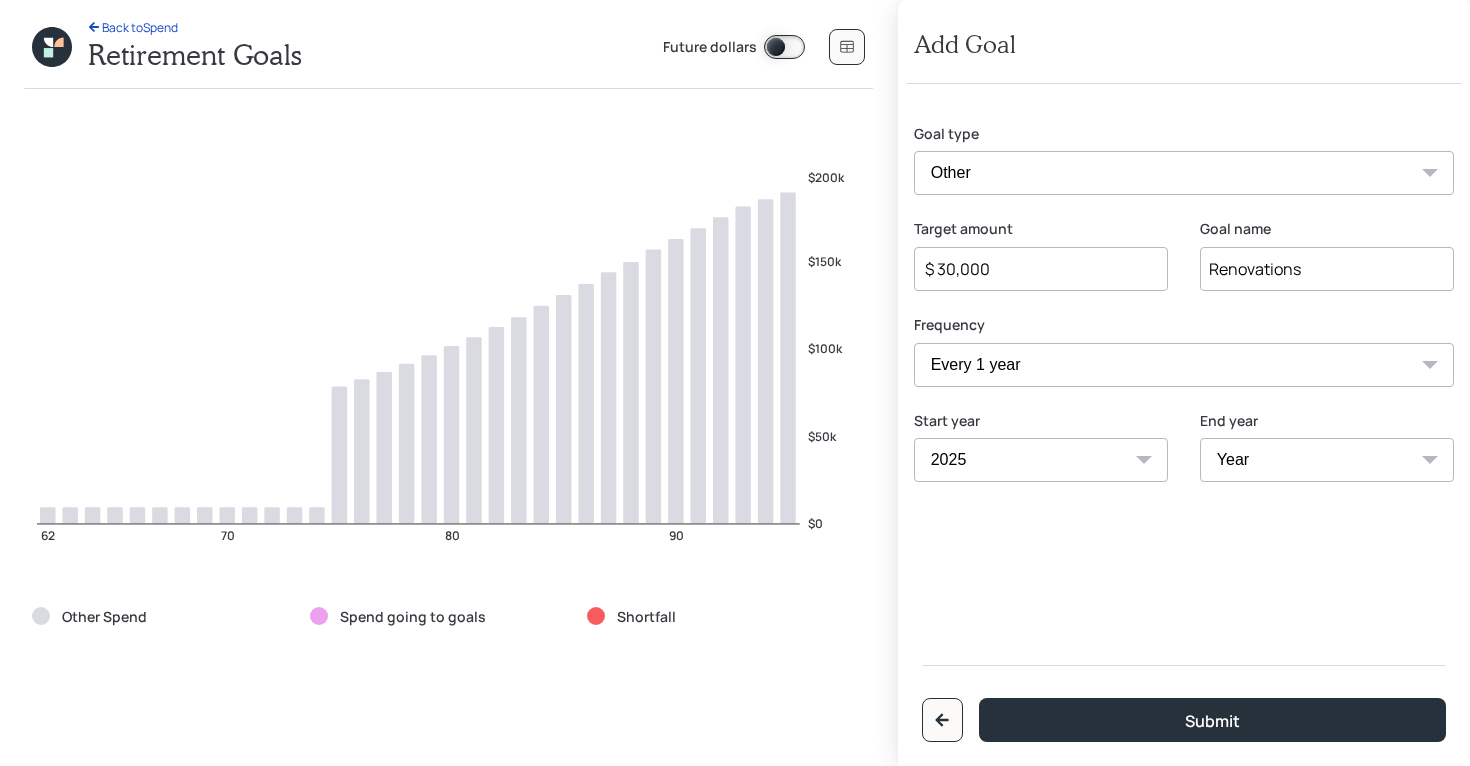 click on "2025 2026 2027 2028 2029 2030 2031 2032 2033 2034 2035 2036 2037 2038 2039 2040 2041 2042 2043 2044 2045 2046 2047 2048 2049 2050 2051 2052 2053 2054 2055 2056 2057" at bounding box center [1041, 460] 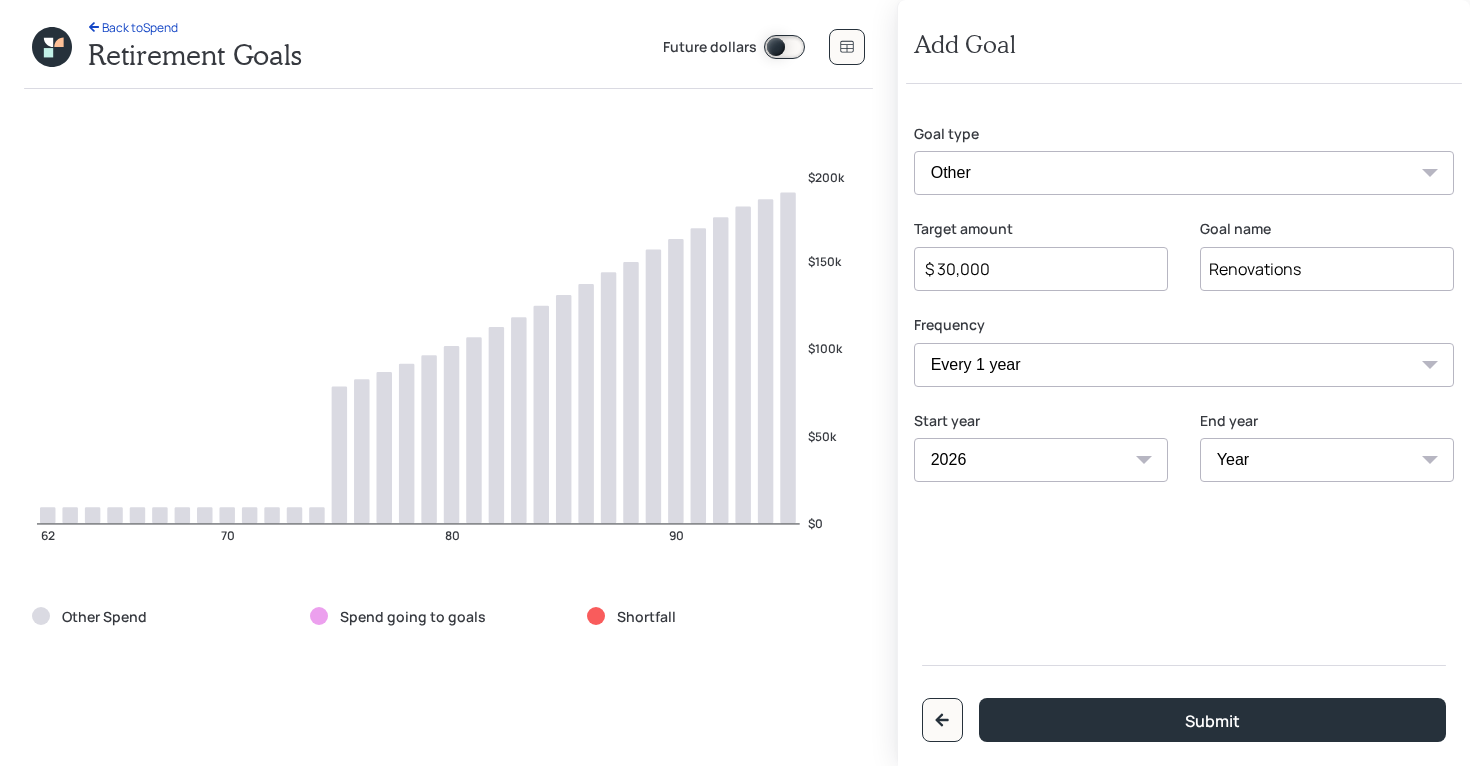 click on "Year 2026 2027 2028 2029 2030 2031 2032 2033 2034 2035 2036 2037 2038 2039 2040 2041 2042 2043 2044 2045 2046 2047 2048 2049 2050 2051 2052 2053 2054 2055 2056 2057" at bounding box center [1327, 460] 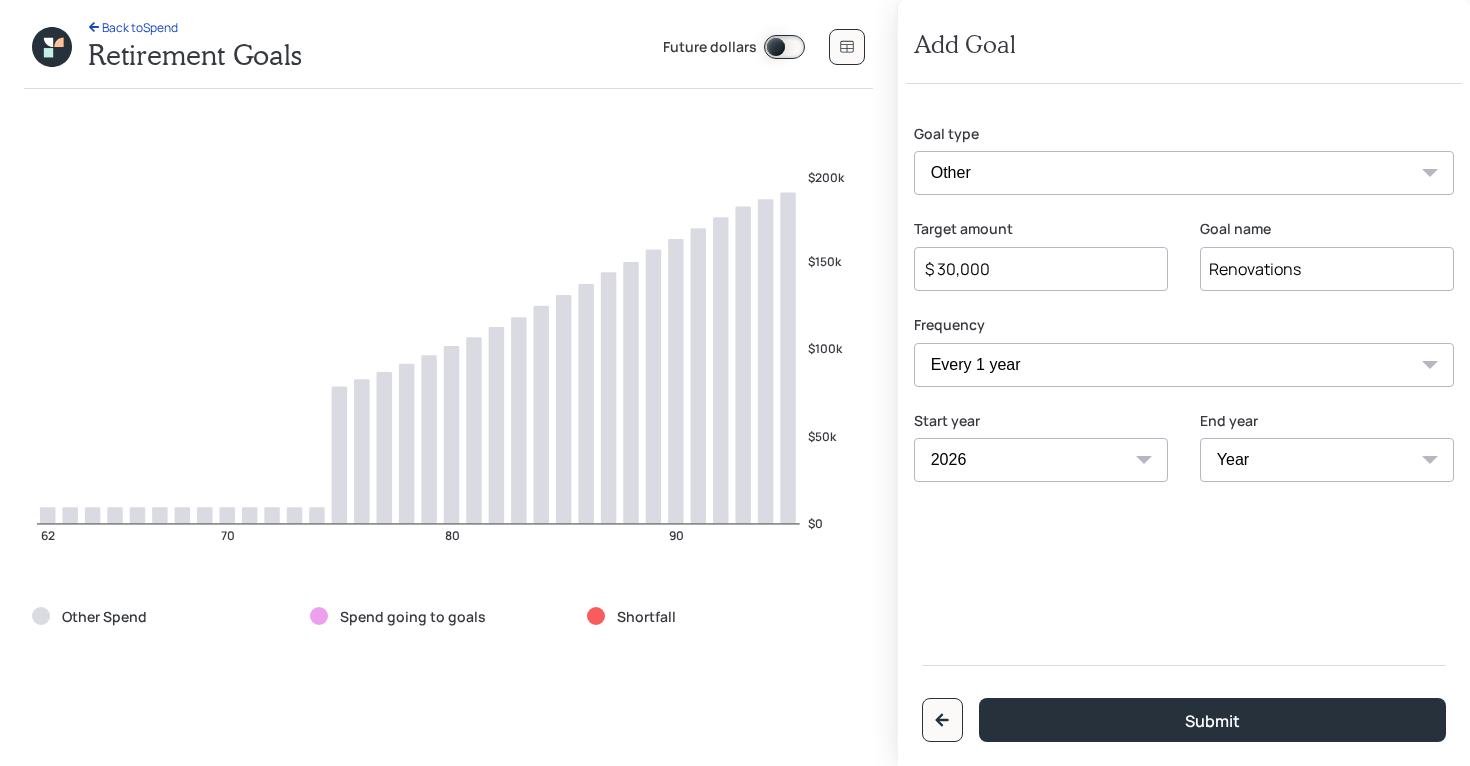 select on "2026" 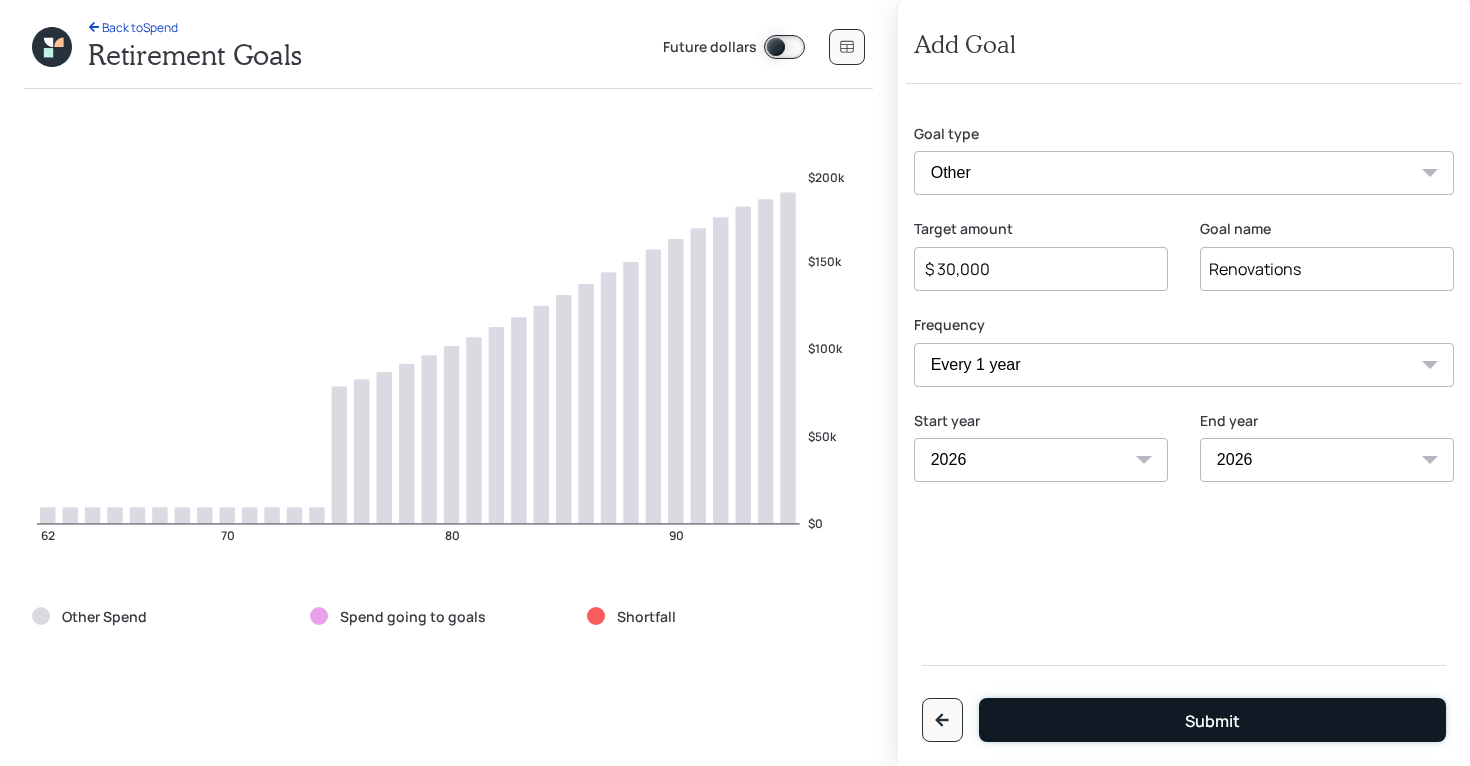 click on "Submit" at bounding box center [1212, 720] 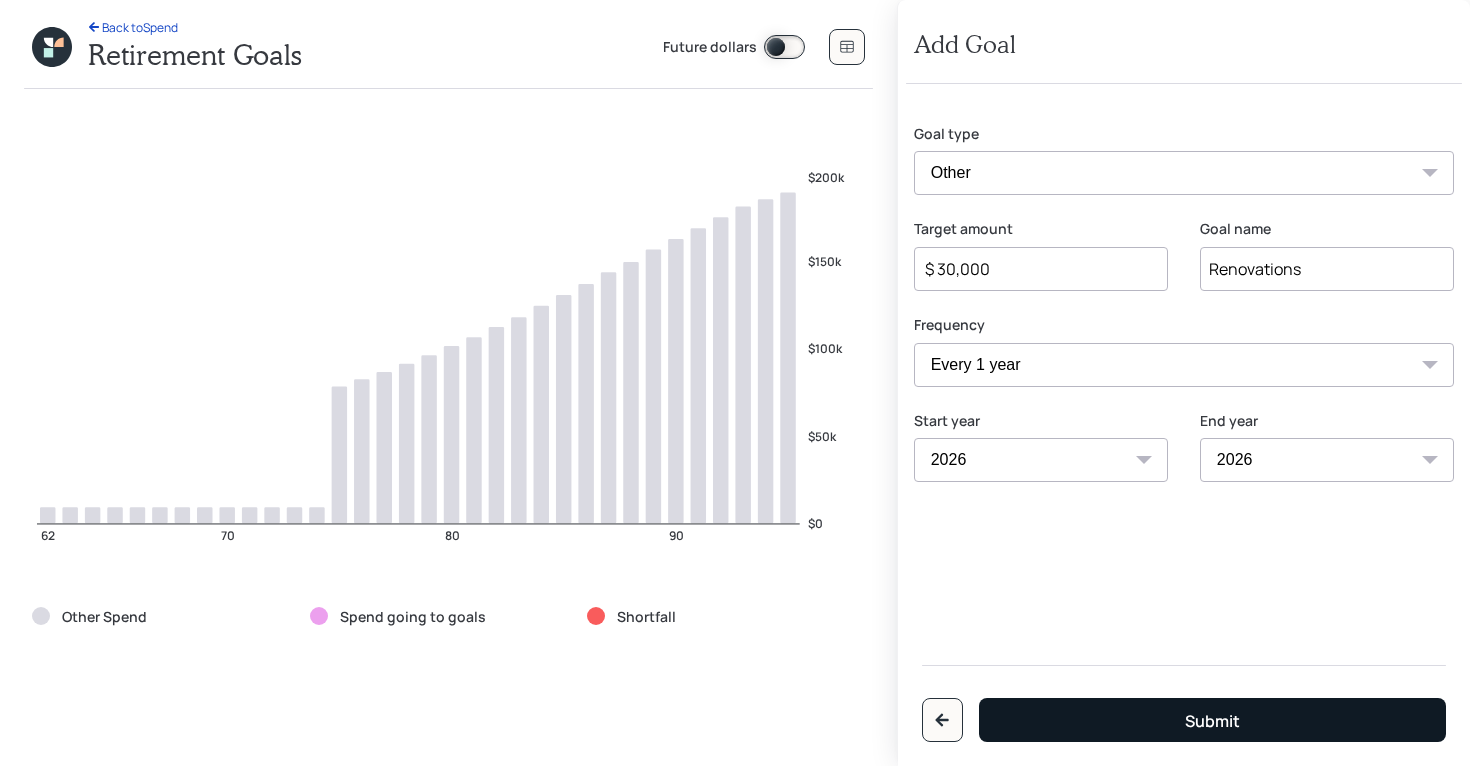 type on "$" 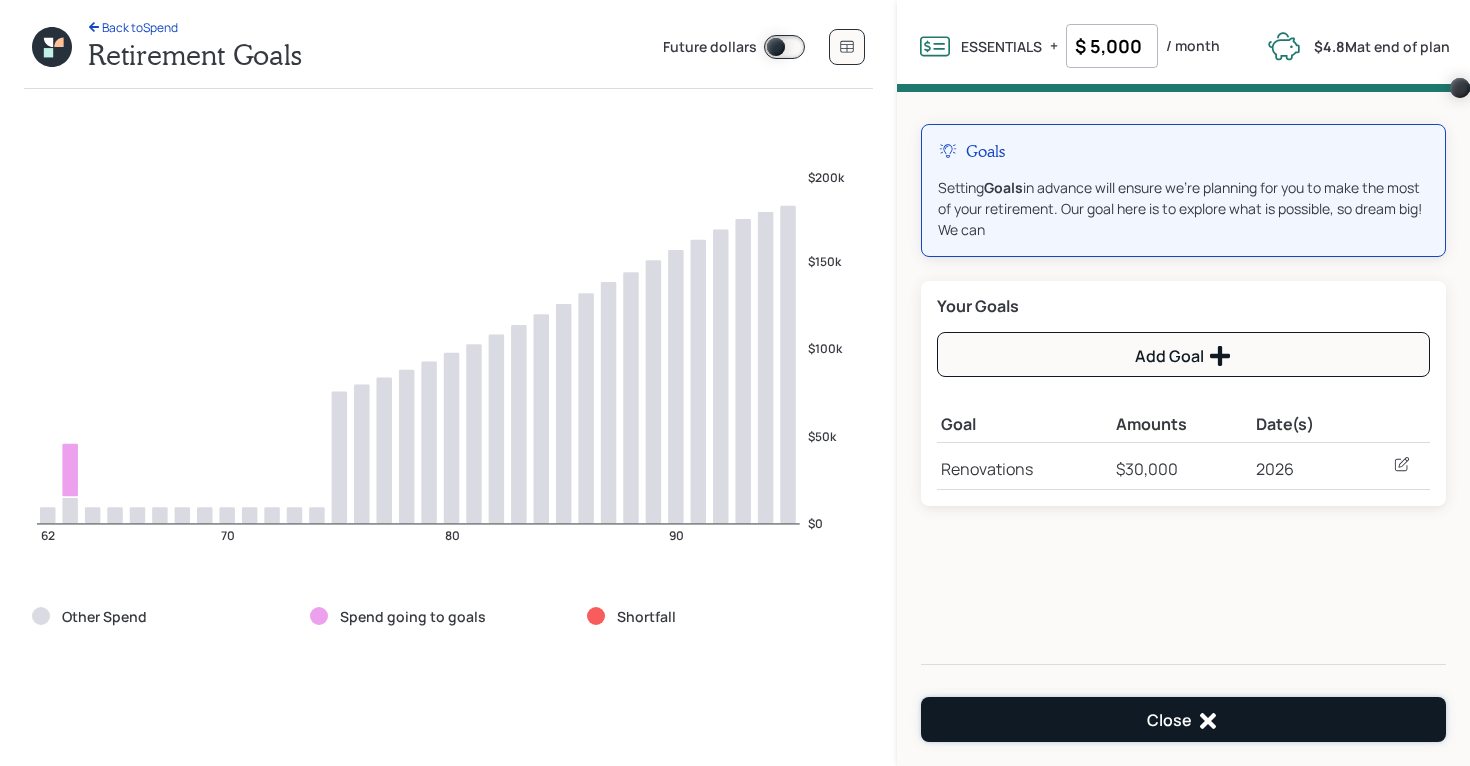 click on "Close" at bounding box center [1183, 721] 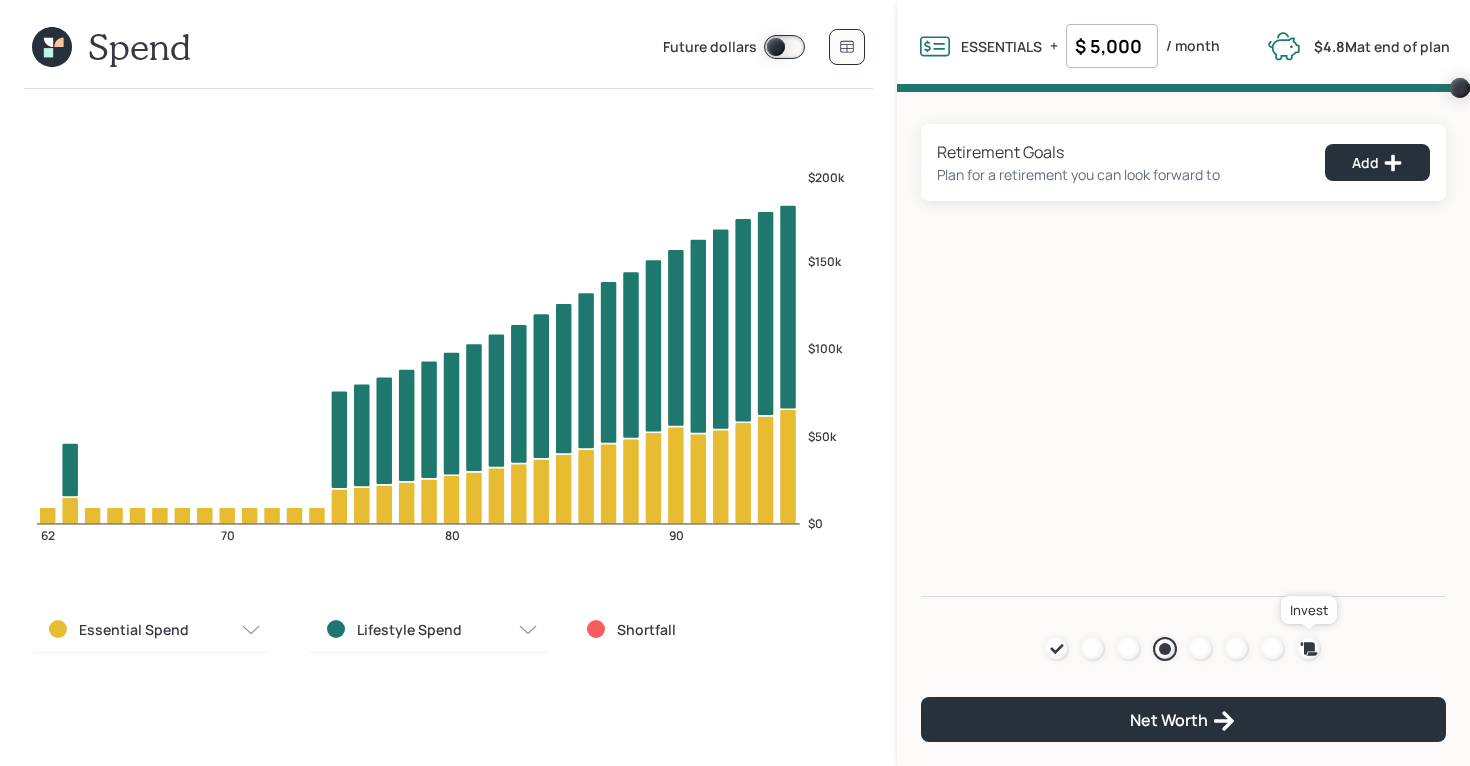 click 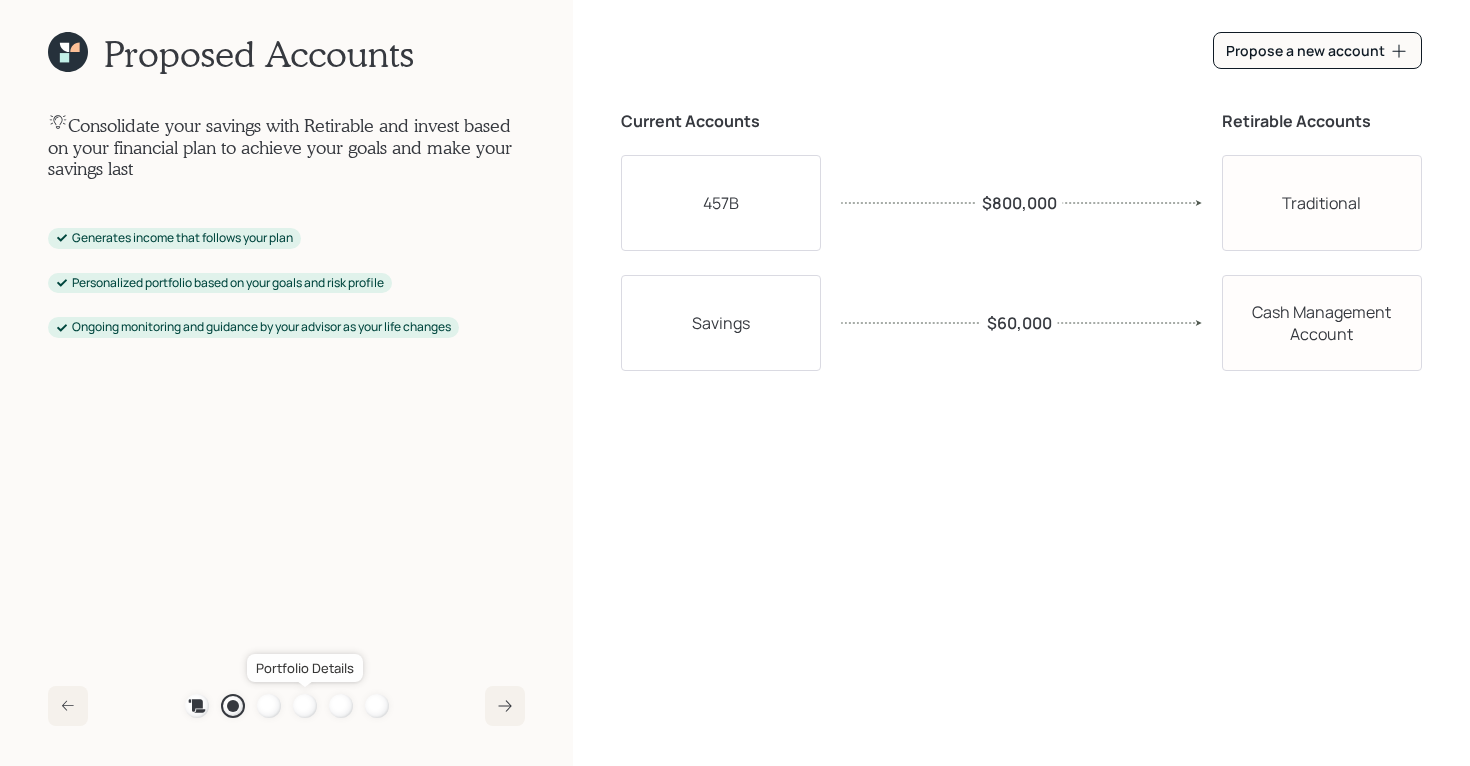 click at bounding box center [305, 706] 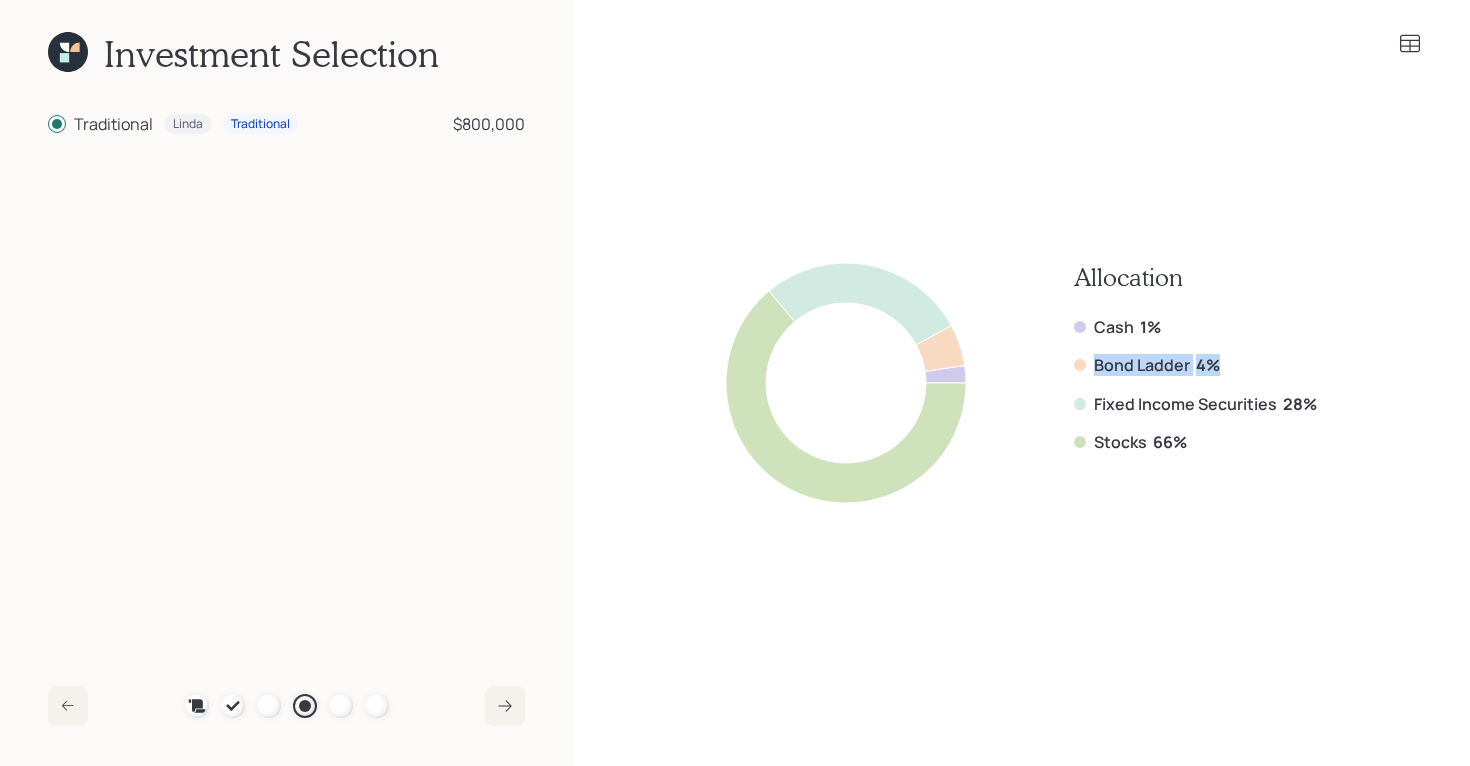 drag, startPoint x: 1221, startPoint y: 363, endPoint x: 1084, endPoint y: 368, distance: 137.09122 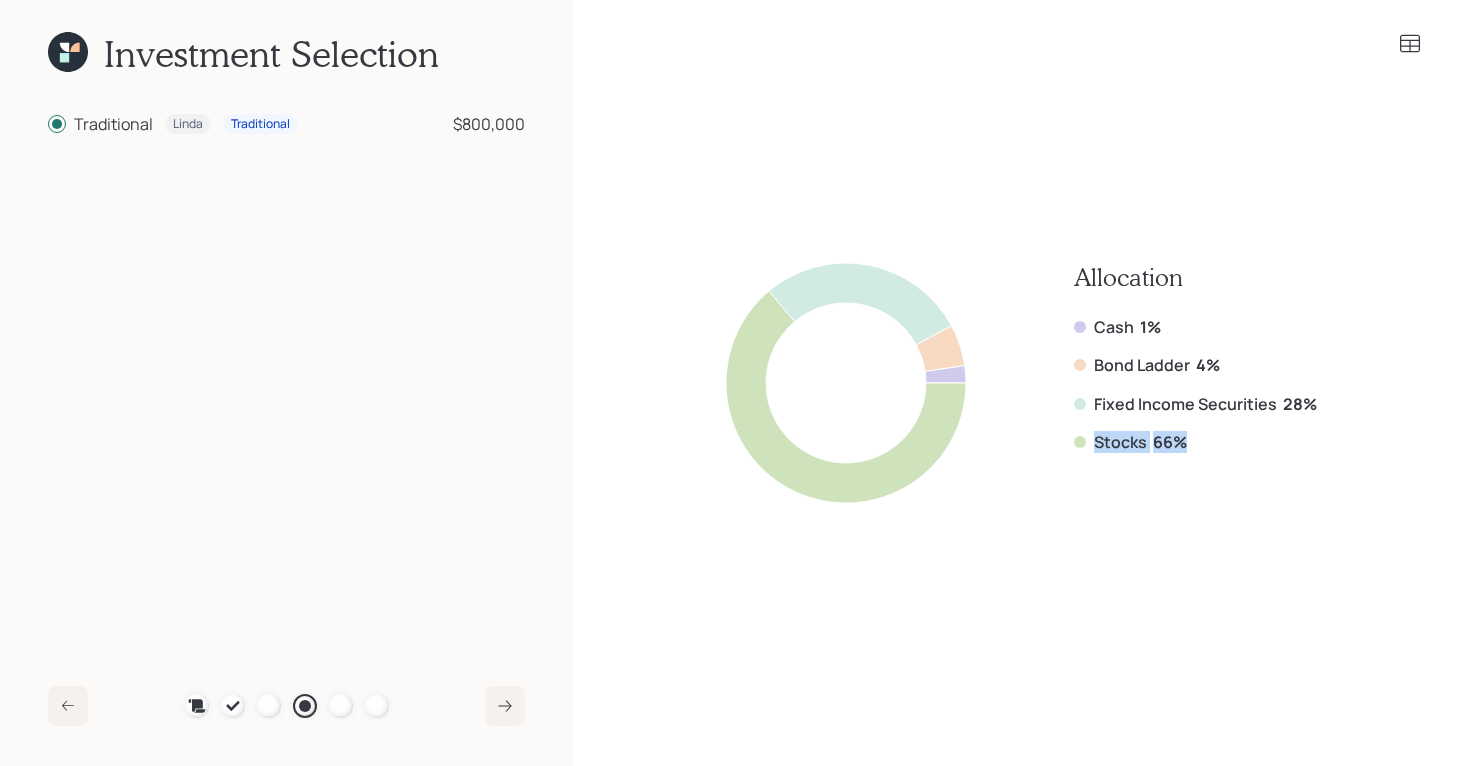 drag, startPoint x: 1188, startPoint y: 439, endPoint x: 1089, endPoint y: 440, distance: 99.00505 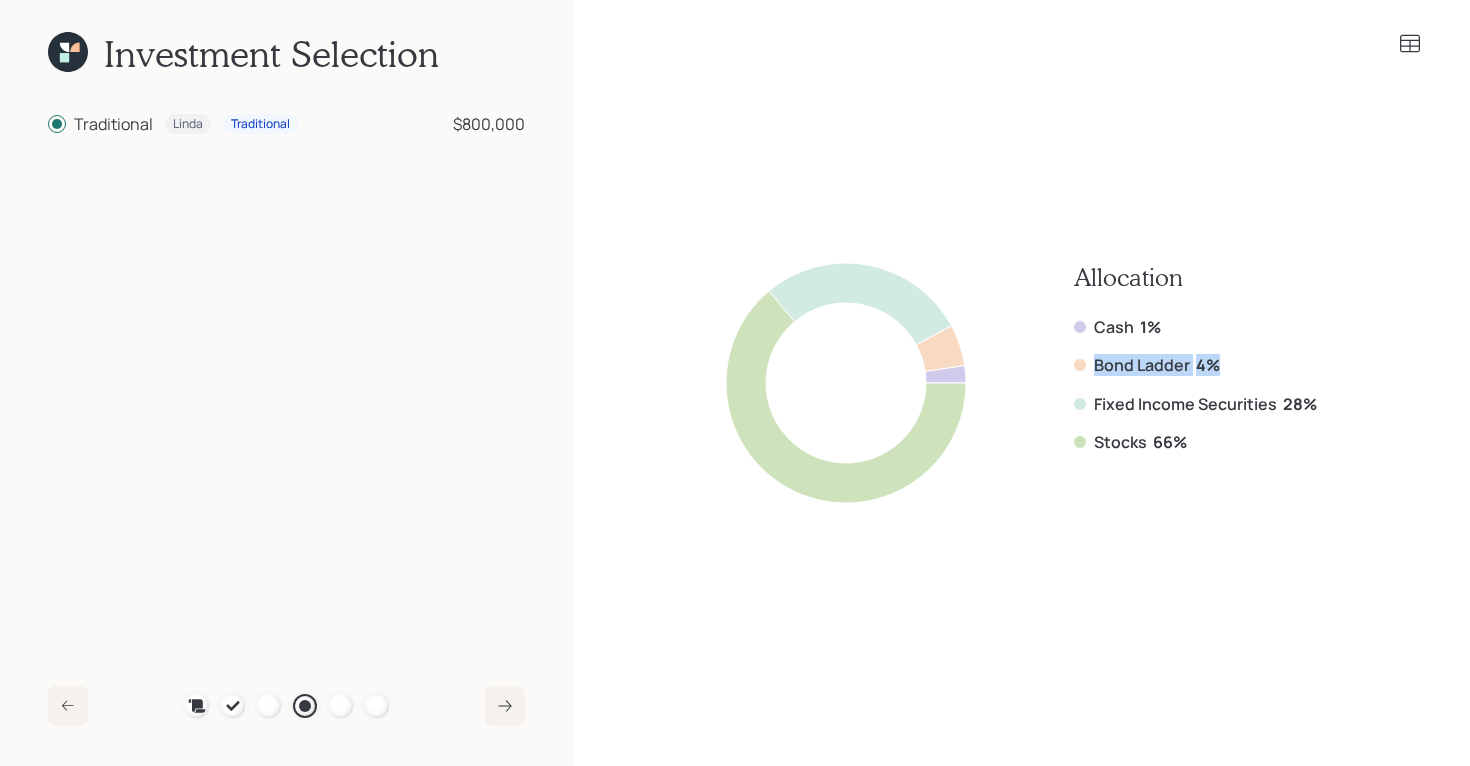 drag, startPoint x: 1219, startPoint y: 359, endPoint x: 1085, endPoint y: 359, distance: 134 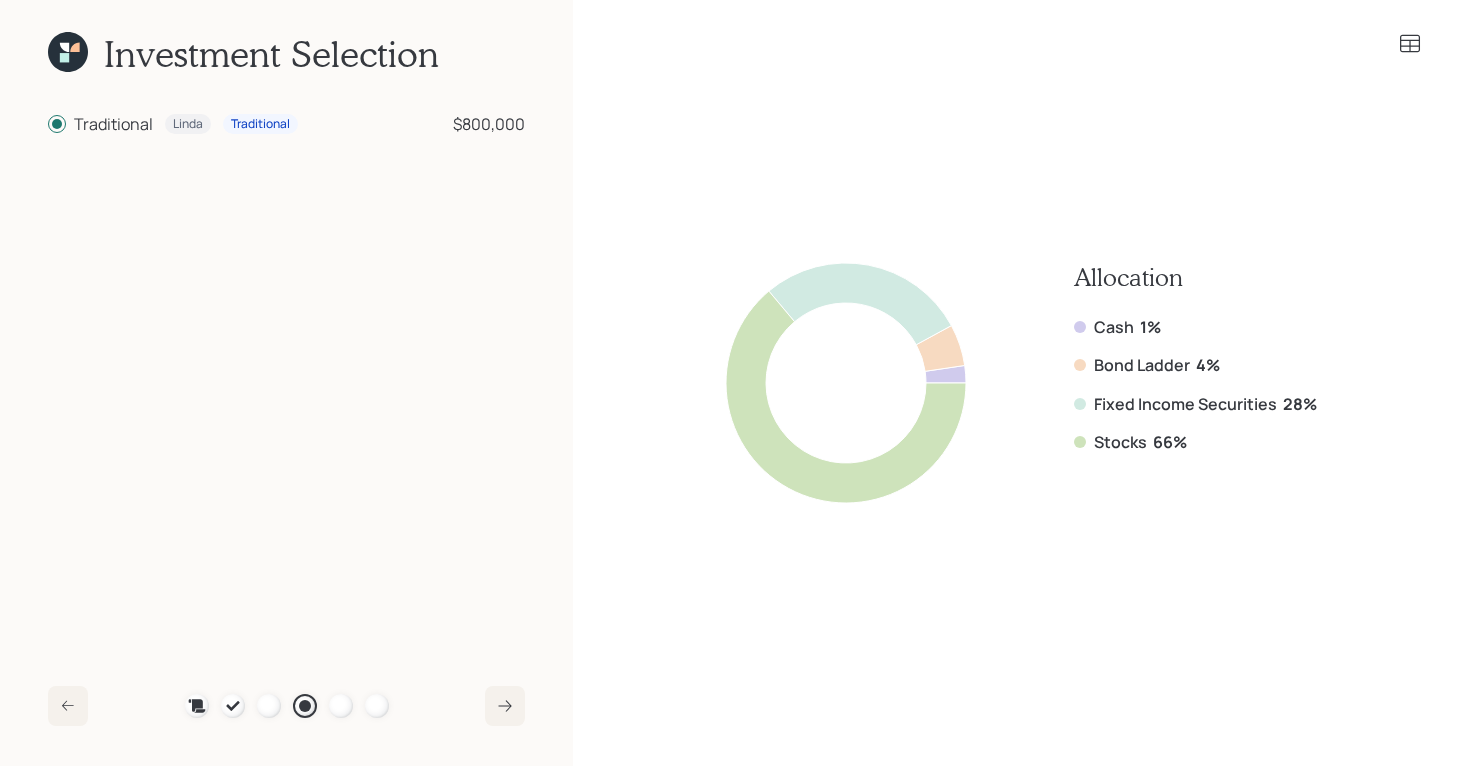 click 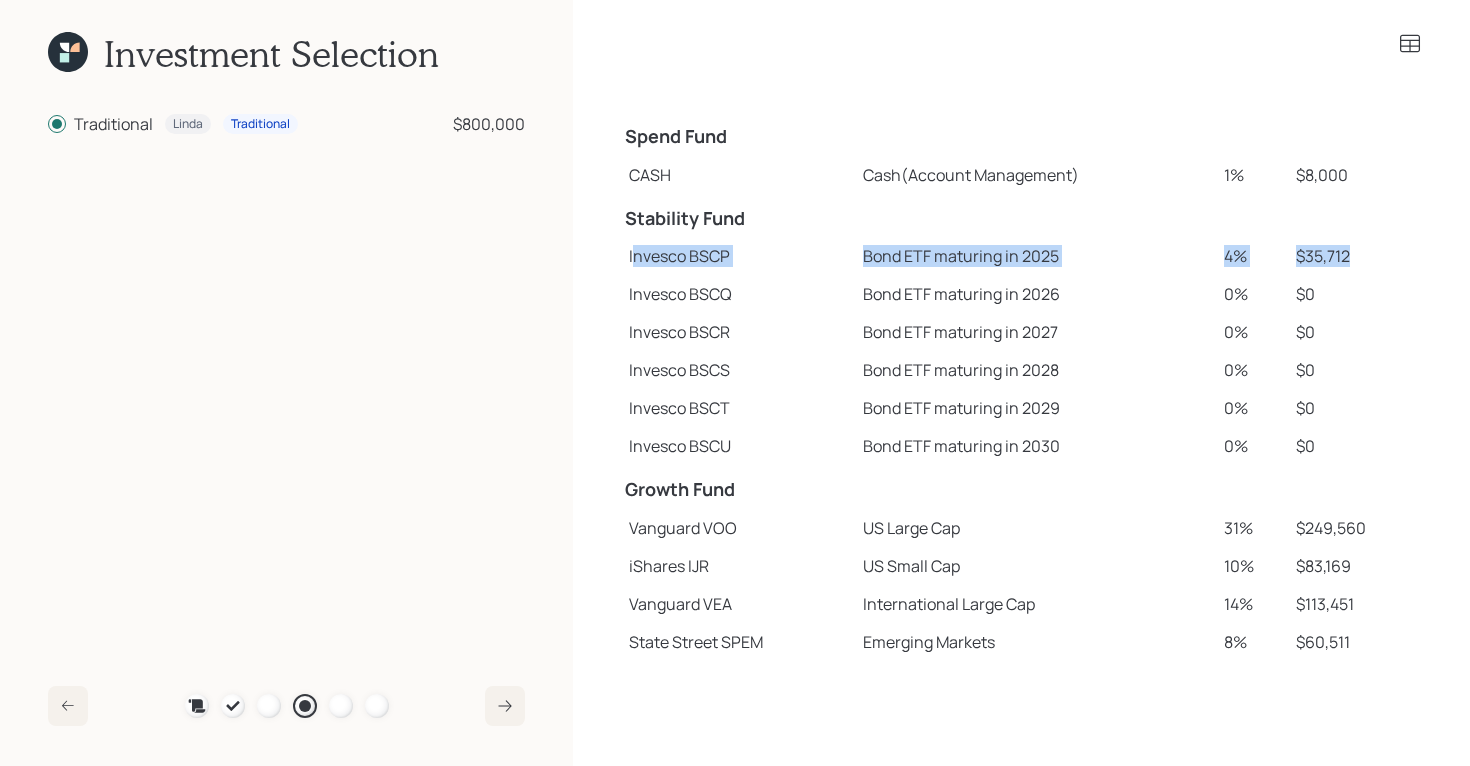 drag, startPoint x: 1352, startPoint y: 255, endPoint x: 633, endPoint y: 256, distance: 719.0007 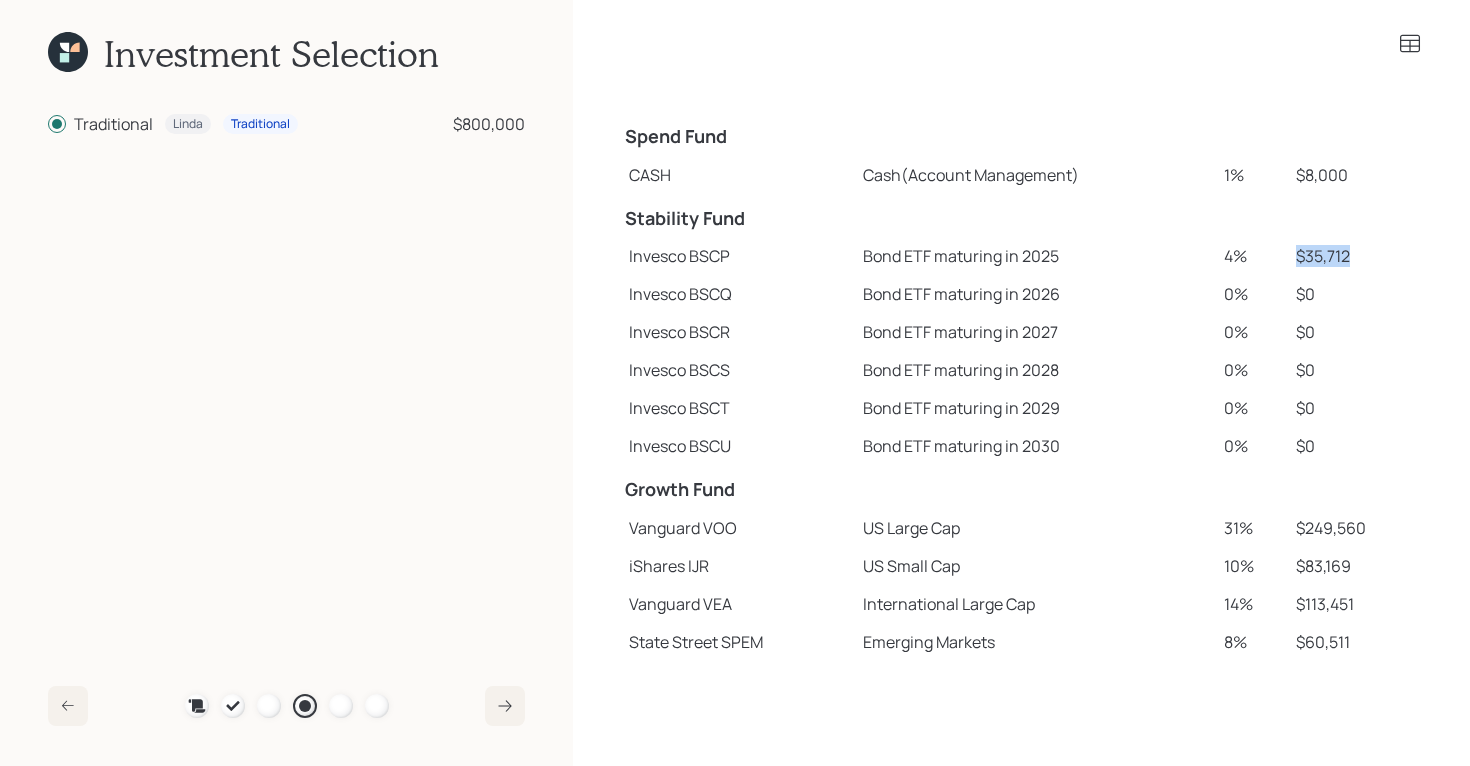 drag, startPoint x: 1298, startPoint y: 253, endPoint x: 1362, endPoint y: 255, distance: 64.03124 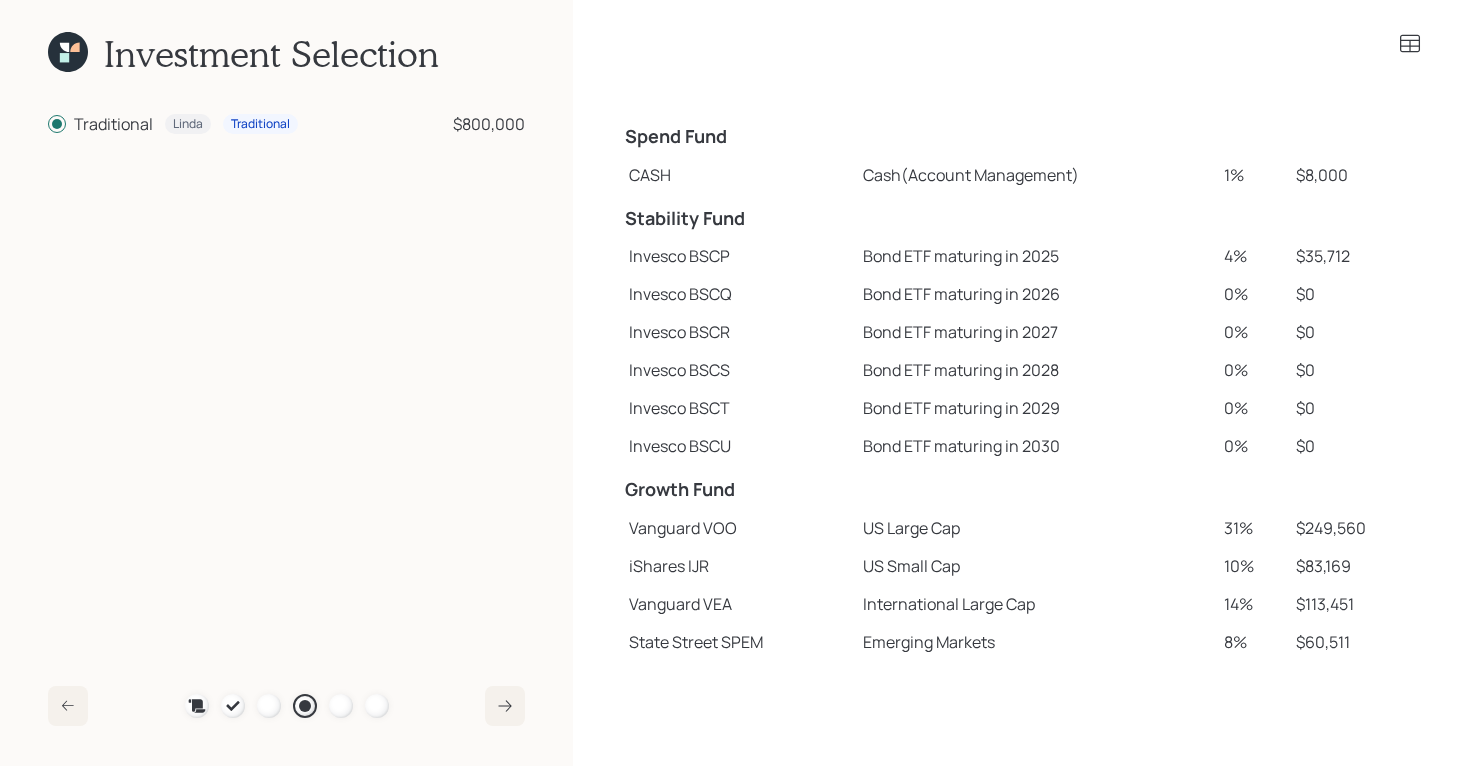 click at bounding box center [68, 706] 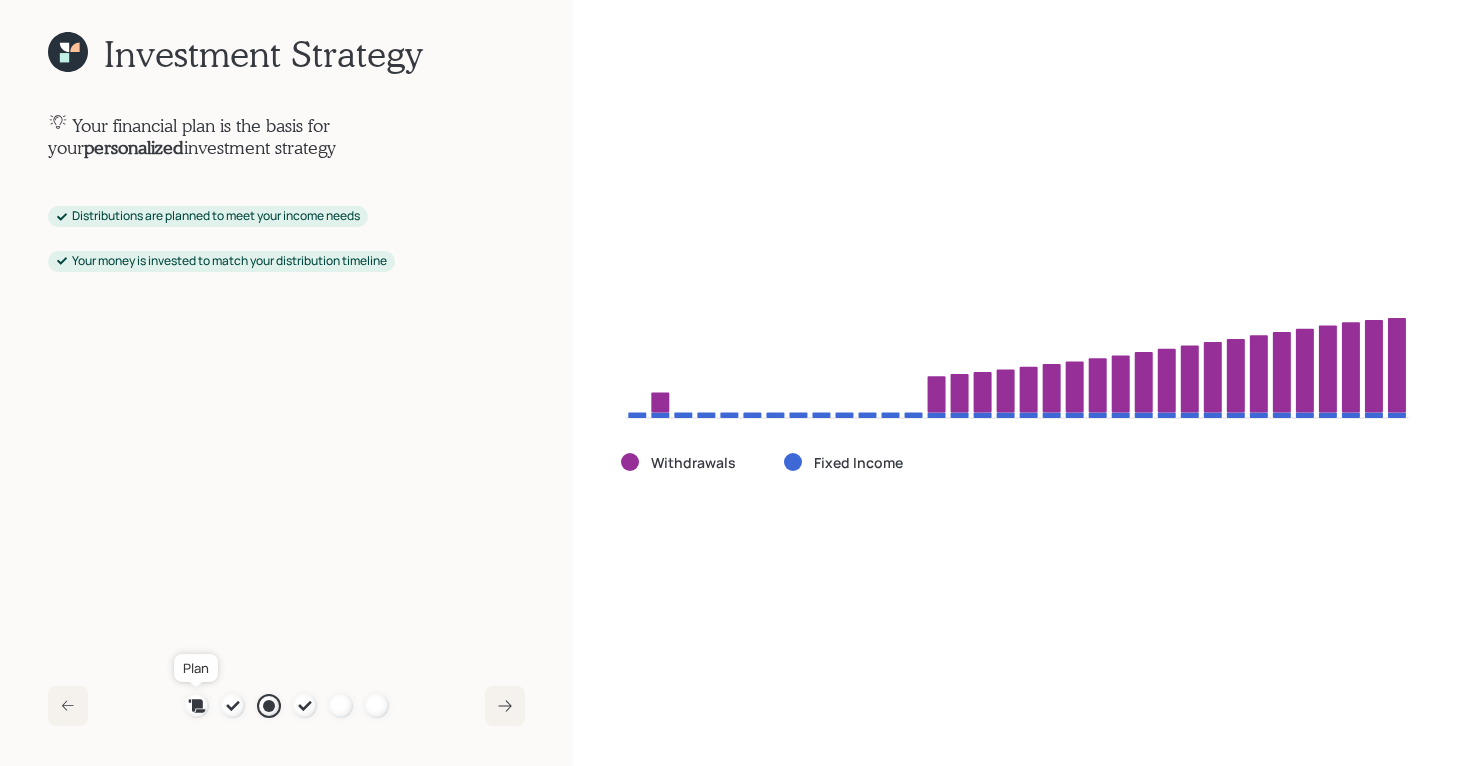 click 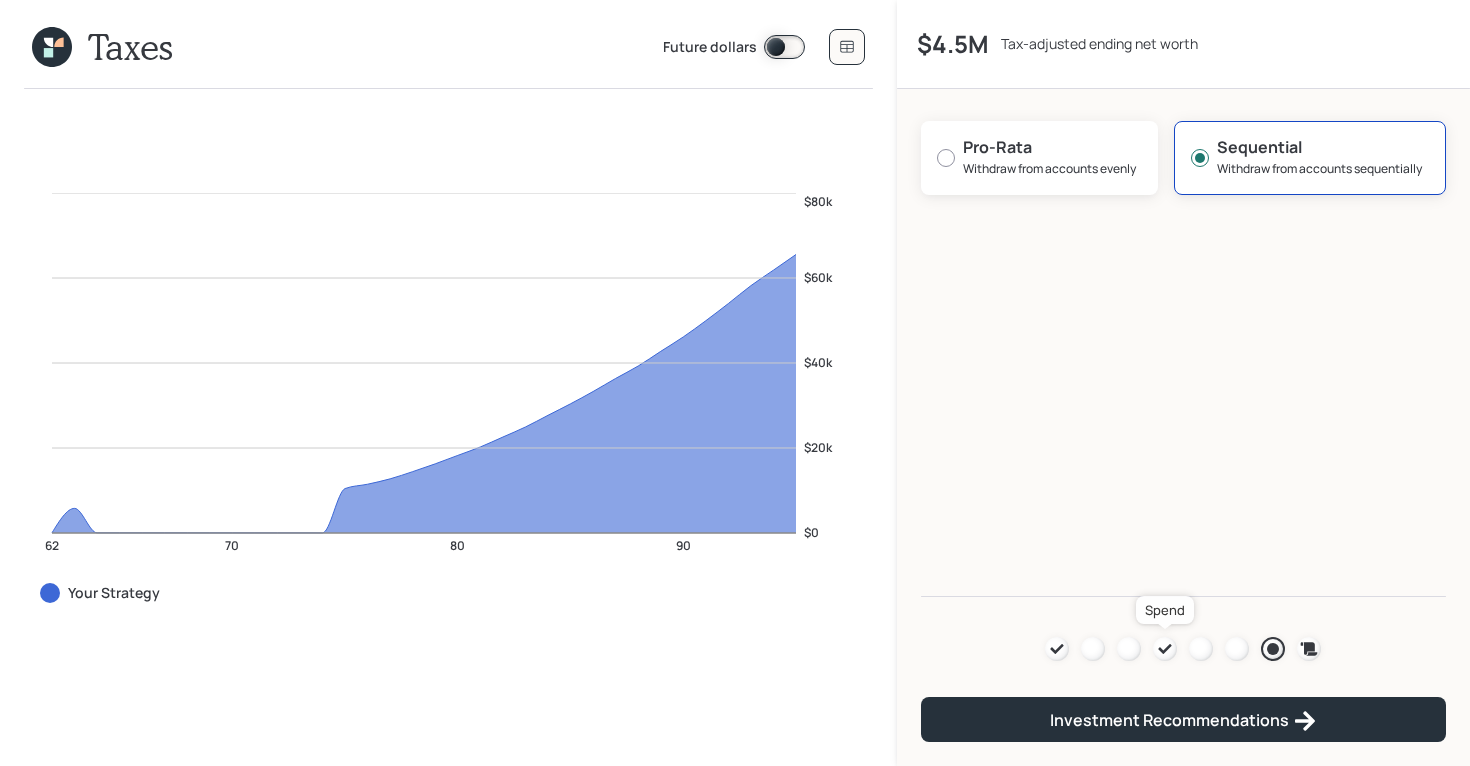 click 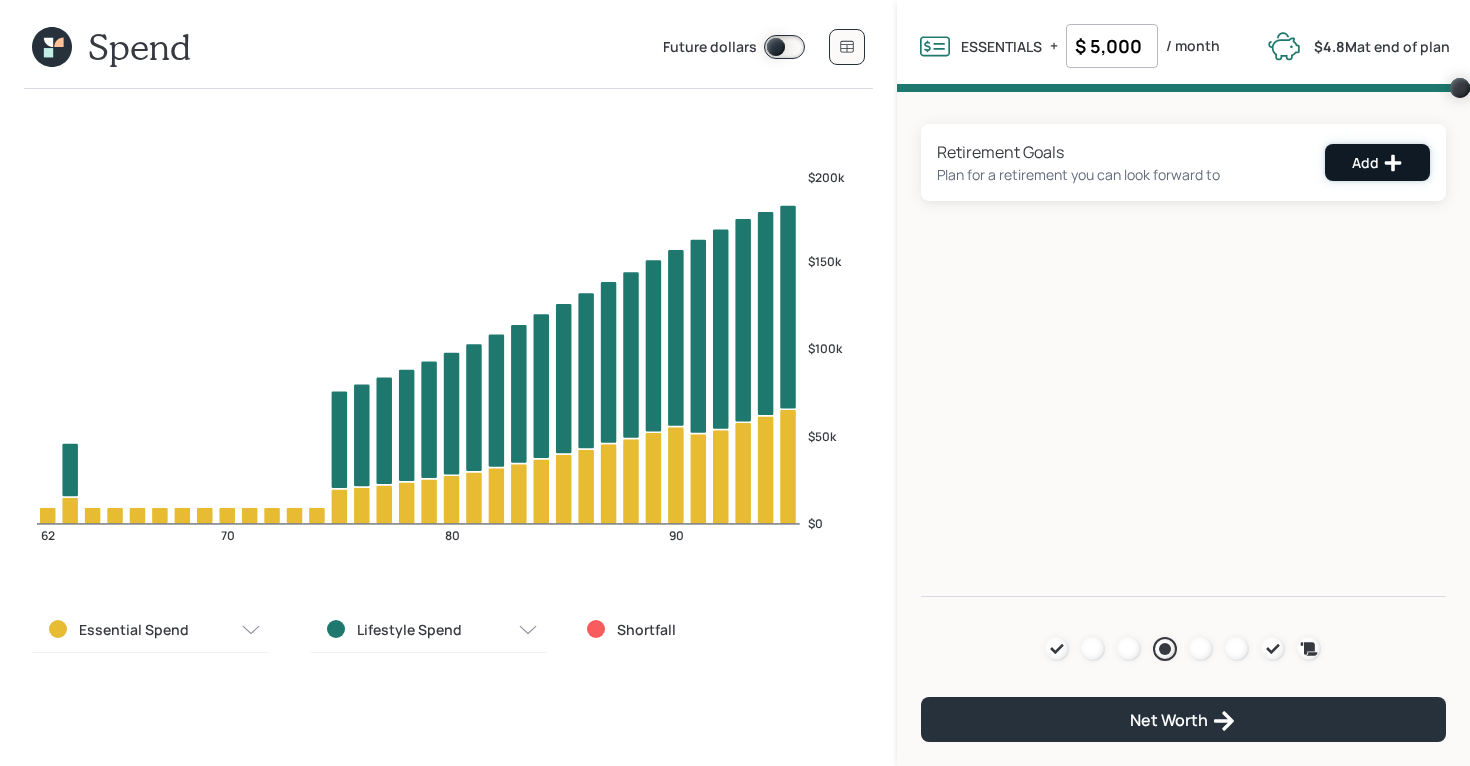 click on "Add" at bounding box center (1377, 162) 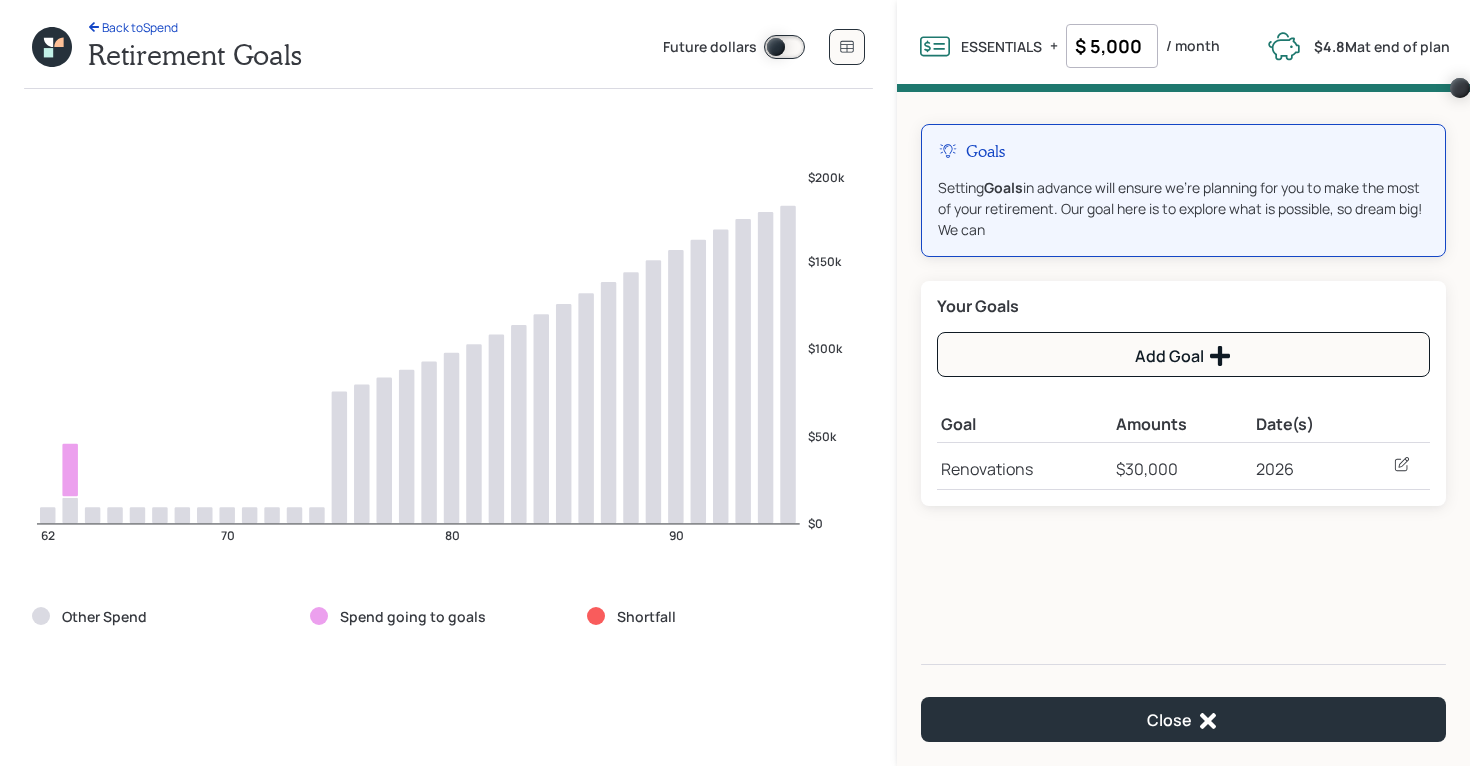 click 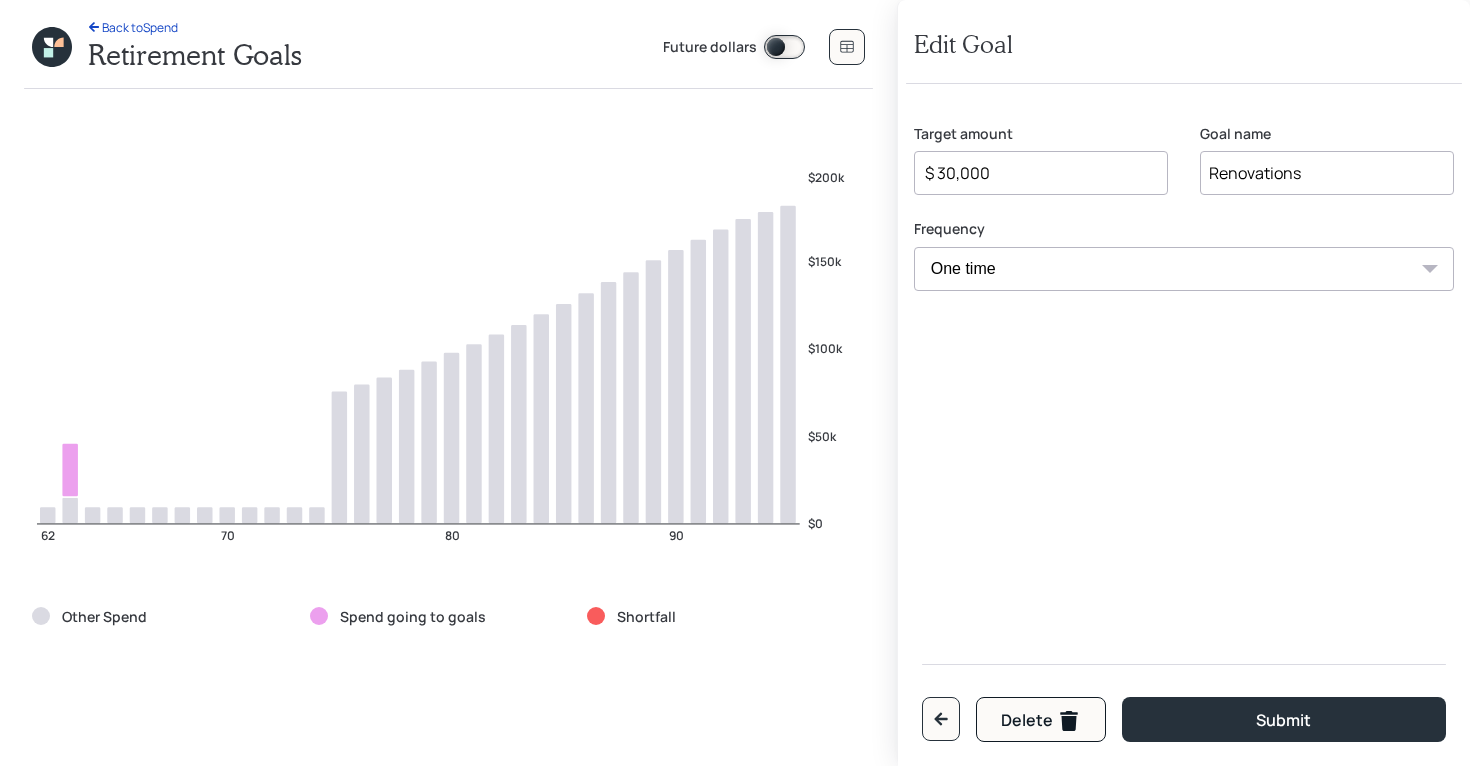 select on "2026" 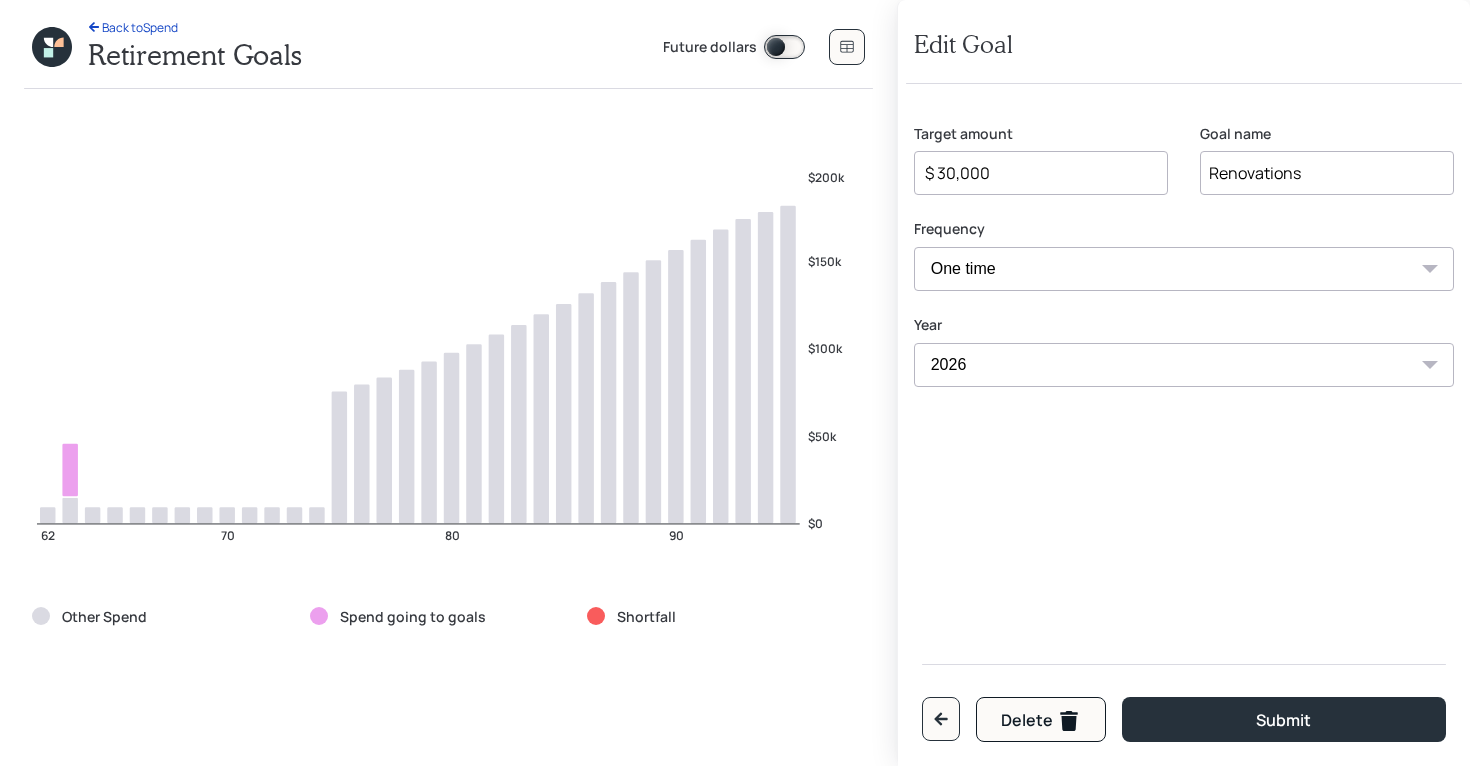 click on "One time Every 1 year Every 2 years Every 3 years Every 4 years Every 5 years Every 6 years Every 7 years Every 8 years Every 9 years" at bounding box center [1184, 269] 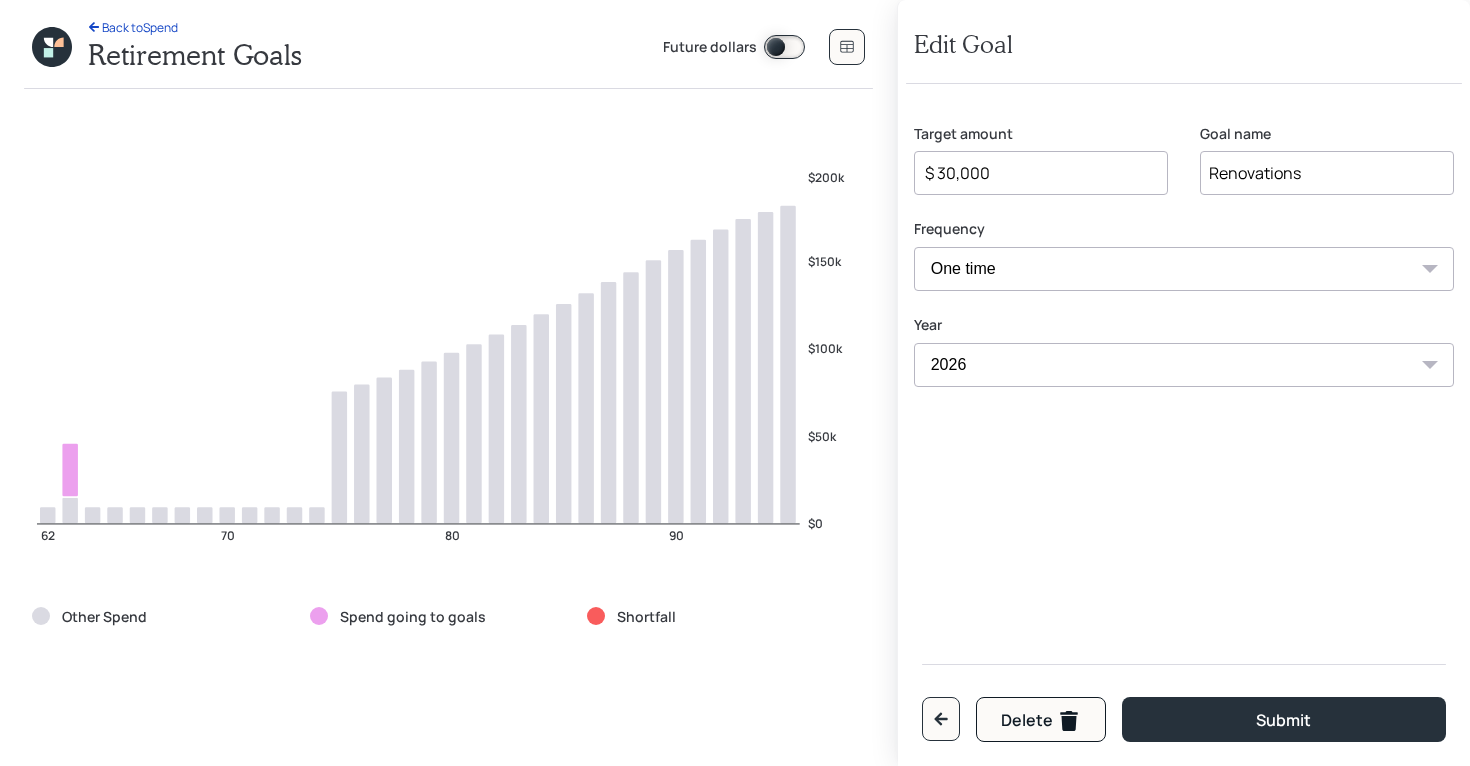 select on "1" 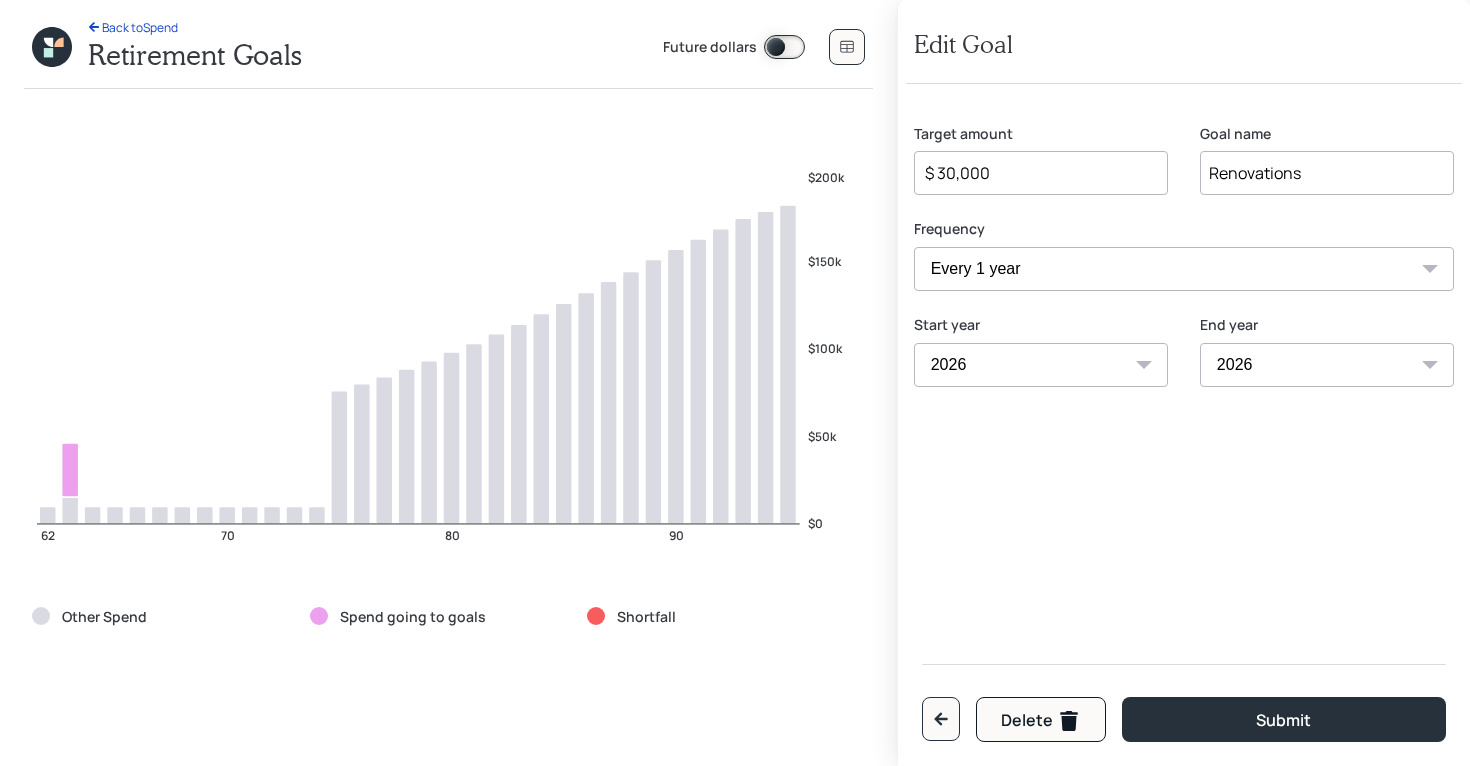 click on "2026 2027 2028 2029 2030 2031 2032 2033 2034 2035 2036 2037 2038 2039 2040 2041 2042 2043 2044 2045 2046 2047 2048 2049 2050 2051 2052 2053 2054 2055 2056 2057" at bounding box center [1327, 365] 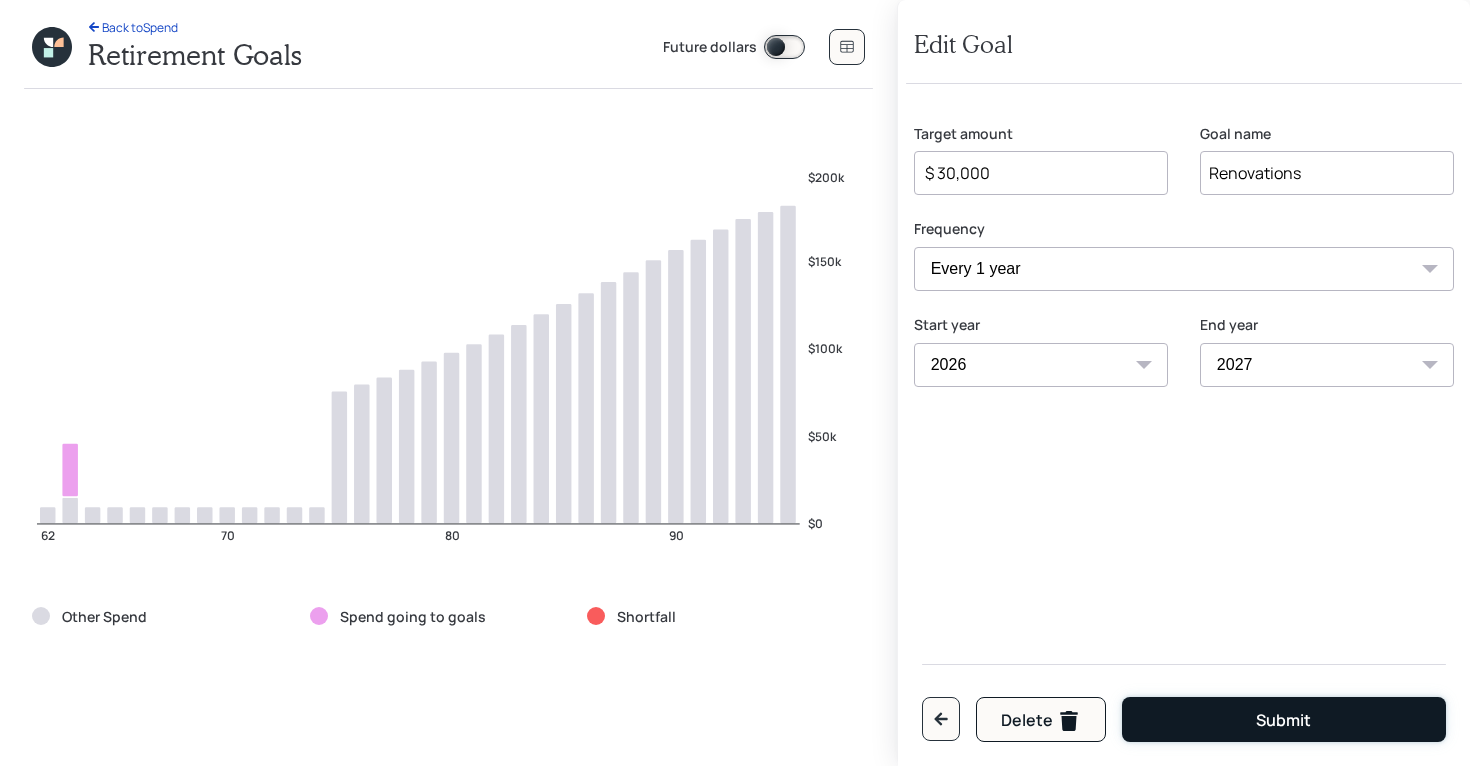 click on "Submit" at bounding box center (1284, 719) 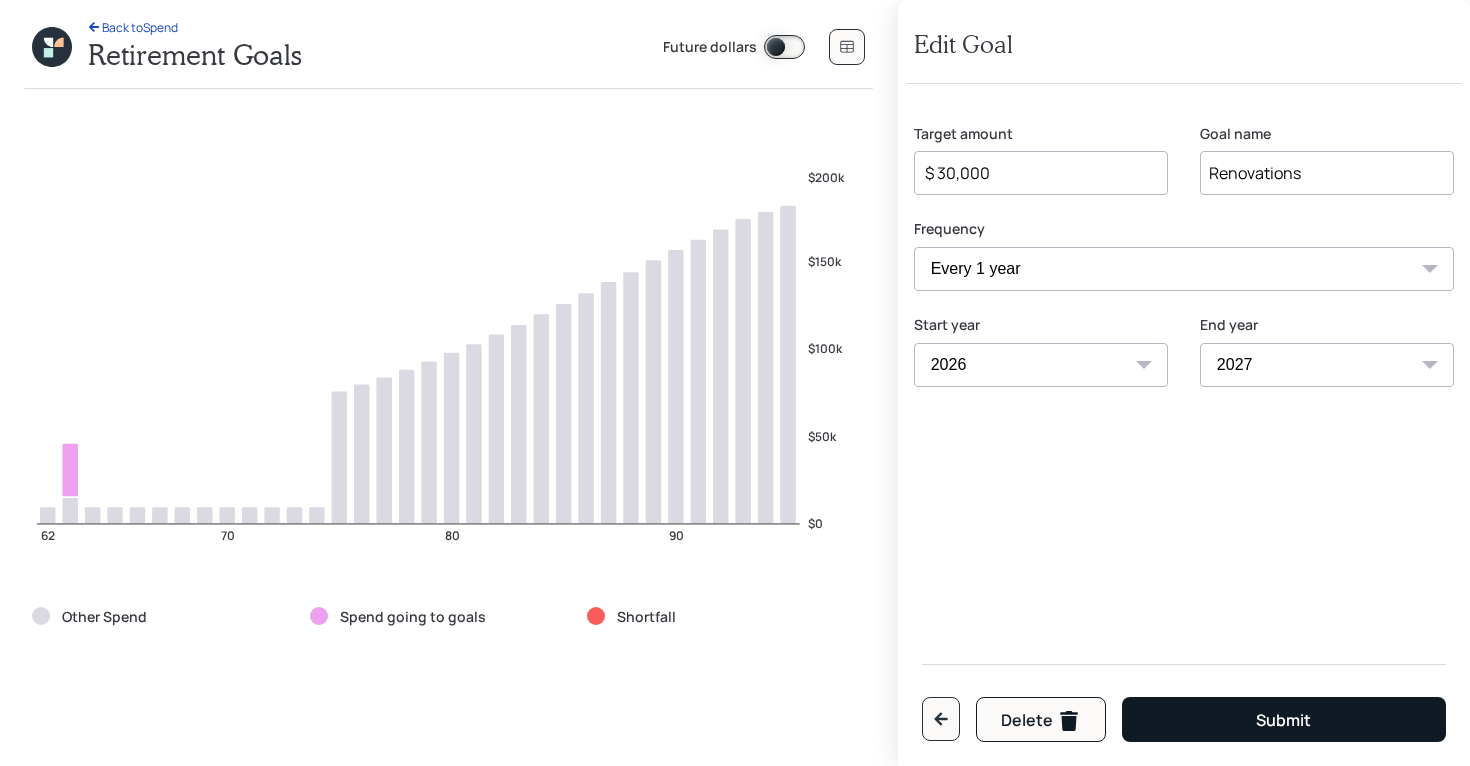 select on "0" 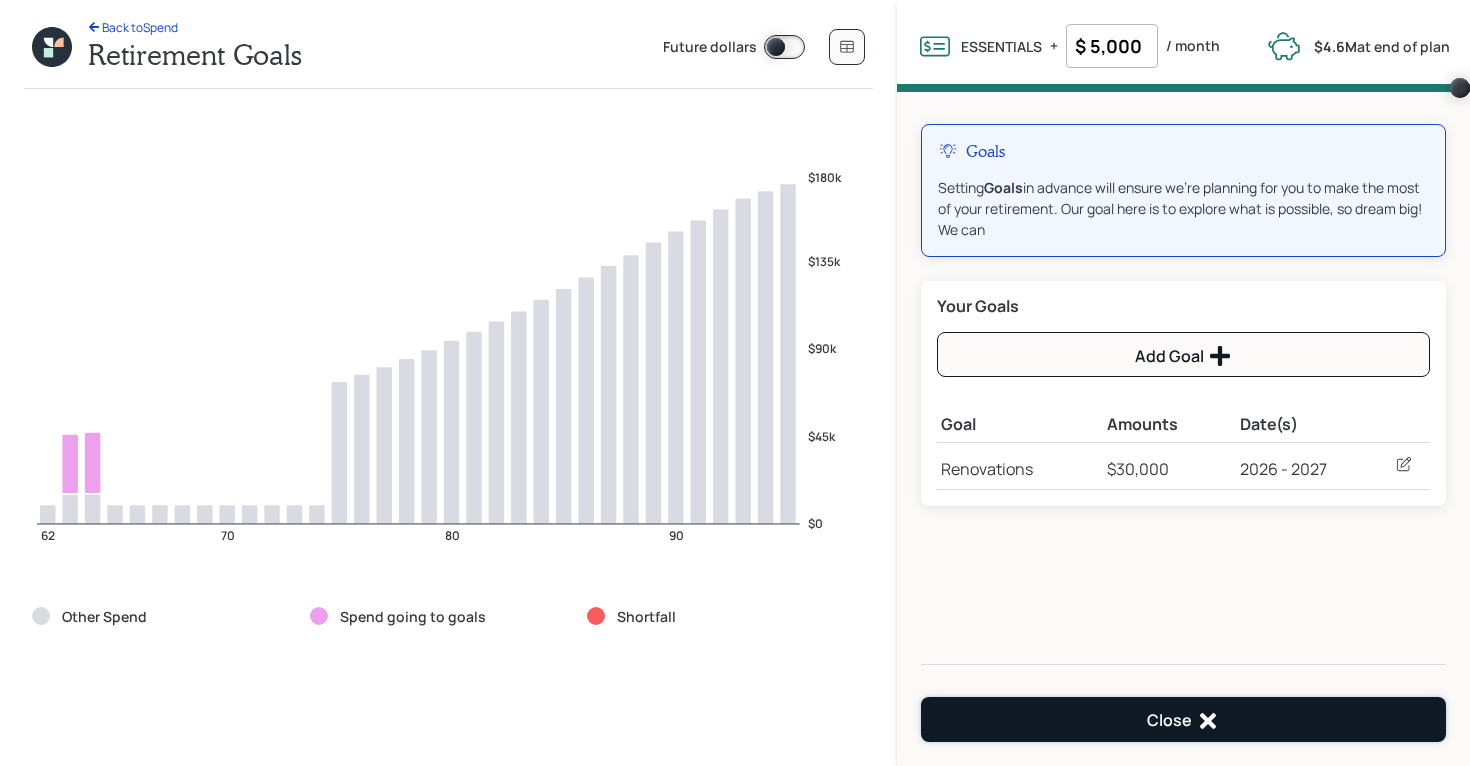 click on "Close" at bounding box center (1183, 719) 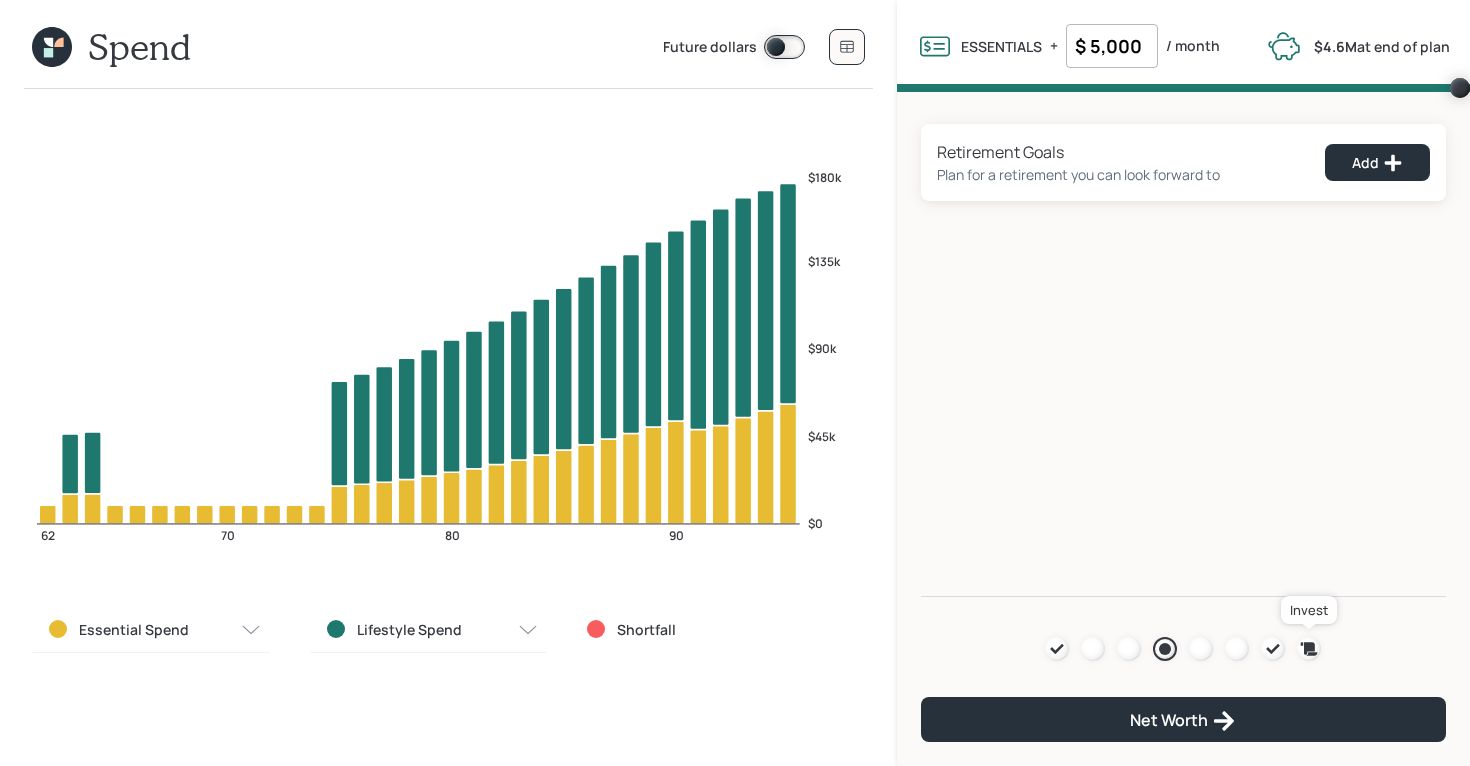 click 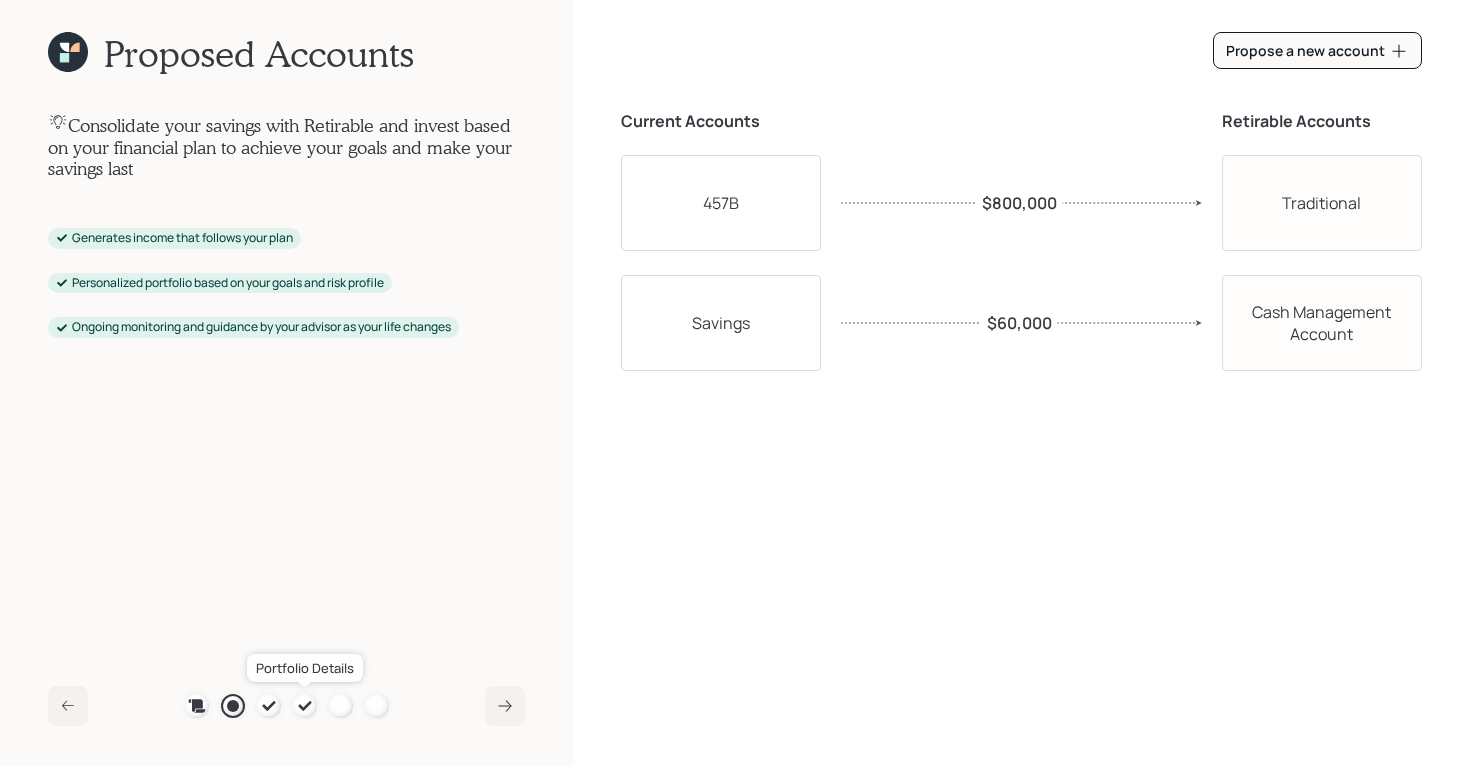 click 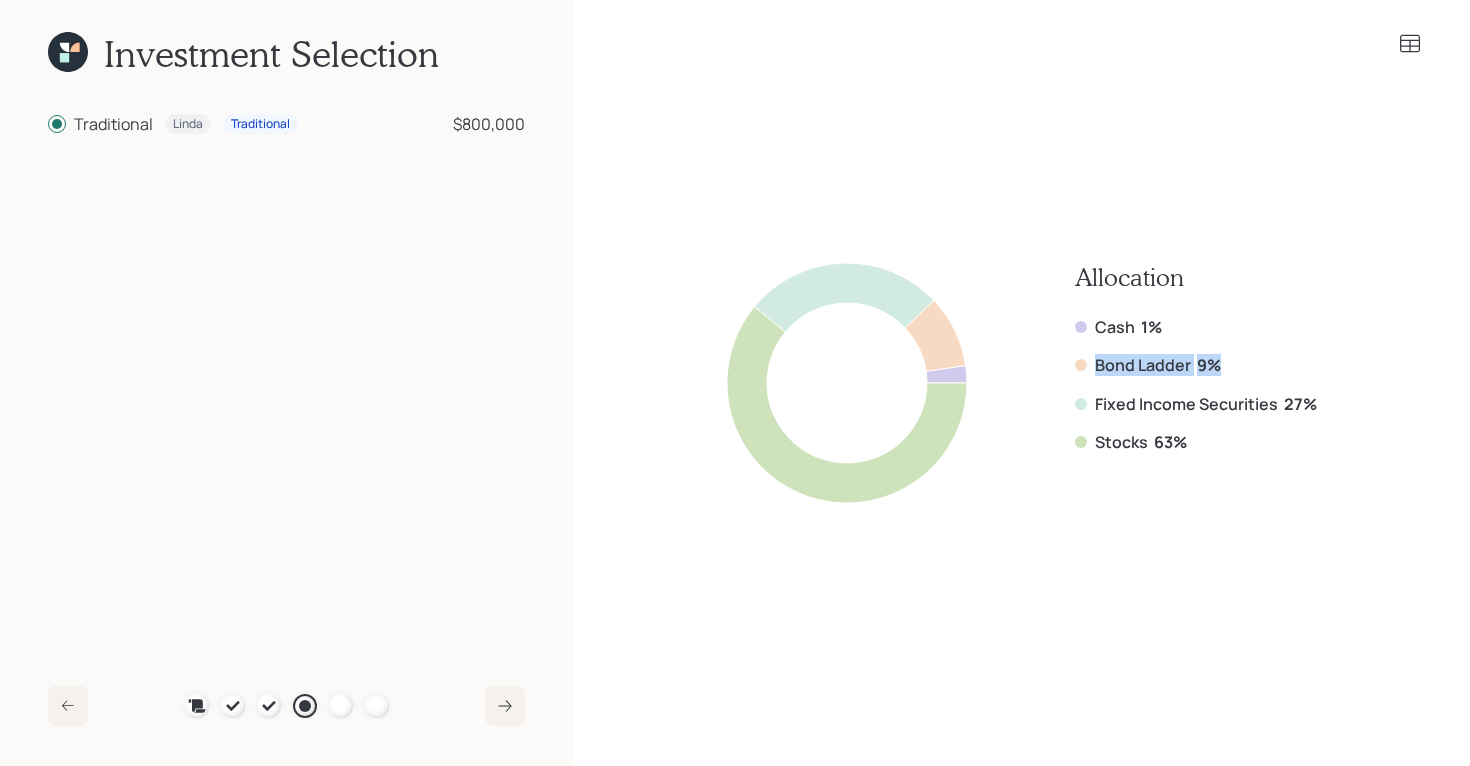 drag, startPoint x: 1221, startPoint y: 366, endPoint x: 1098, endPoint y: 365, distance: 123.00407 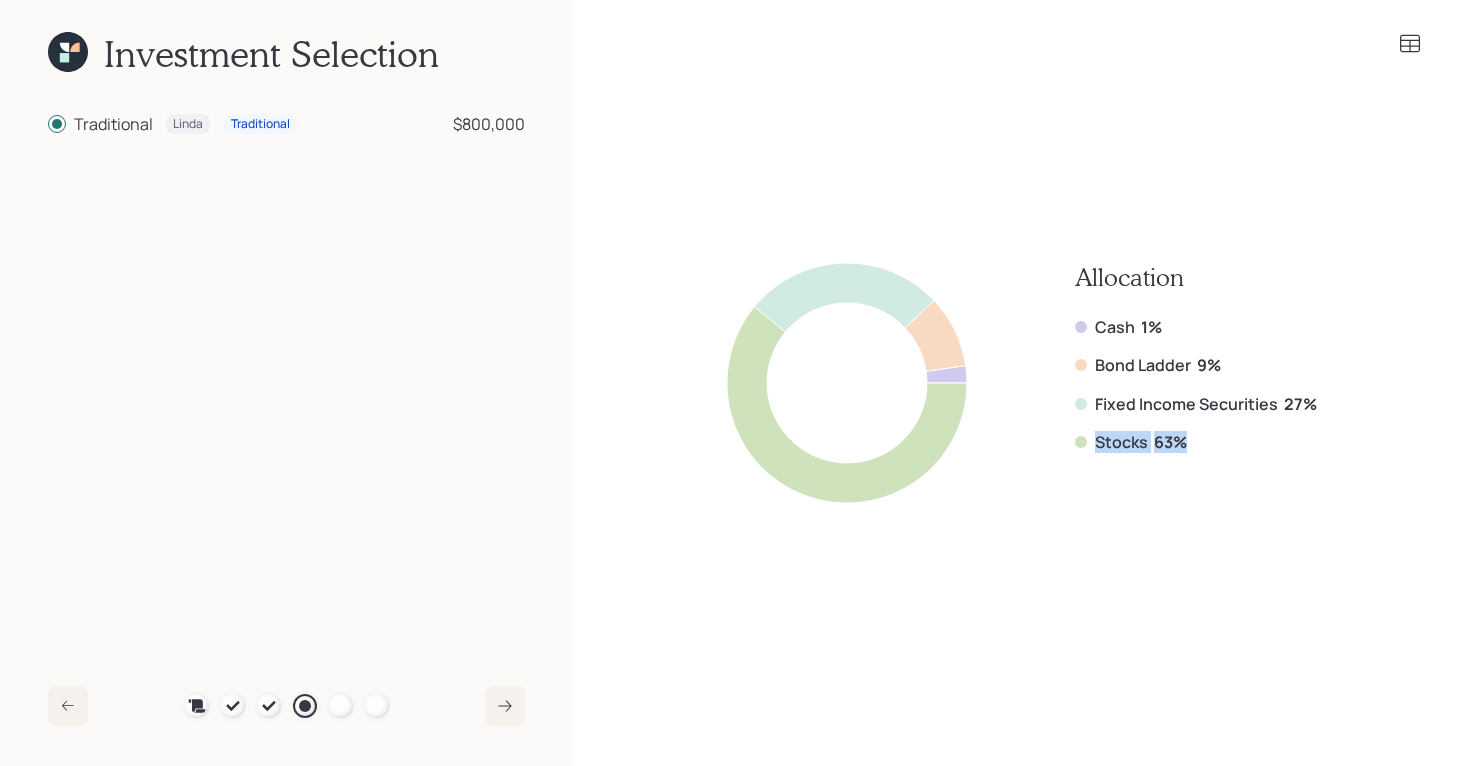 drag, startPoint x: 1189, startPoint y: 444, endPoint x: 1089, endPoint y: 440, distance: 100.07997 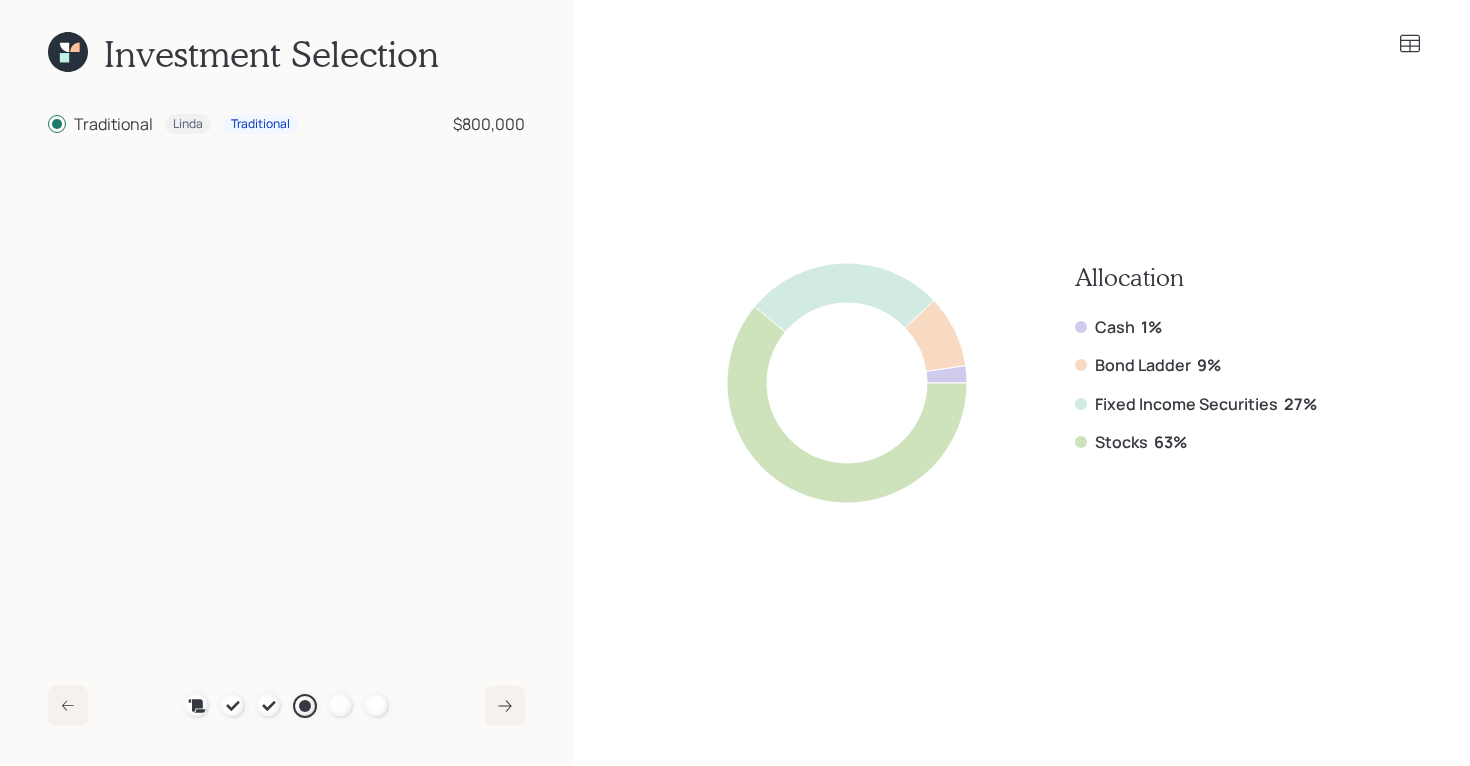 click 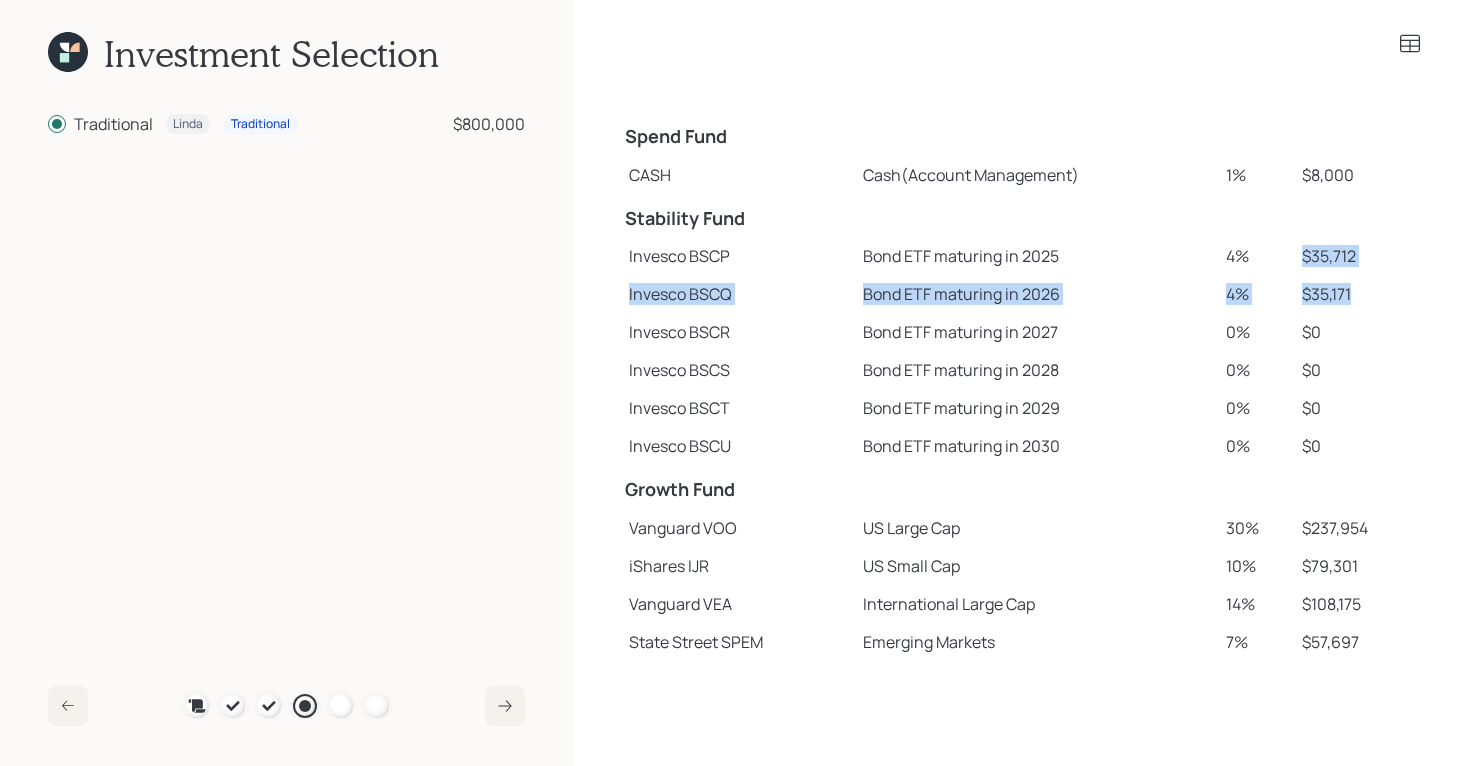 drag, startPoint x: 1352, startPoint y: 309, endPoint x: 1289, endPoint y: 256, distance: 82.32861 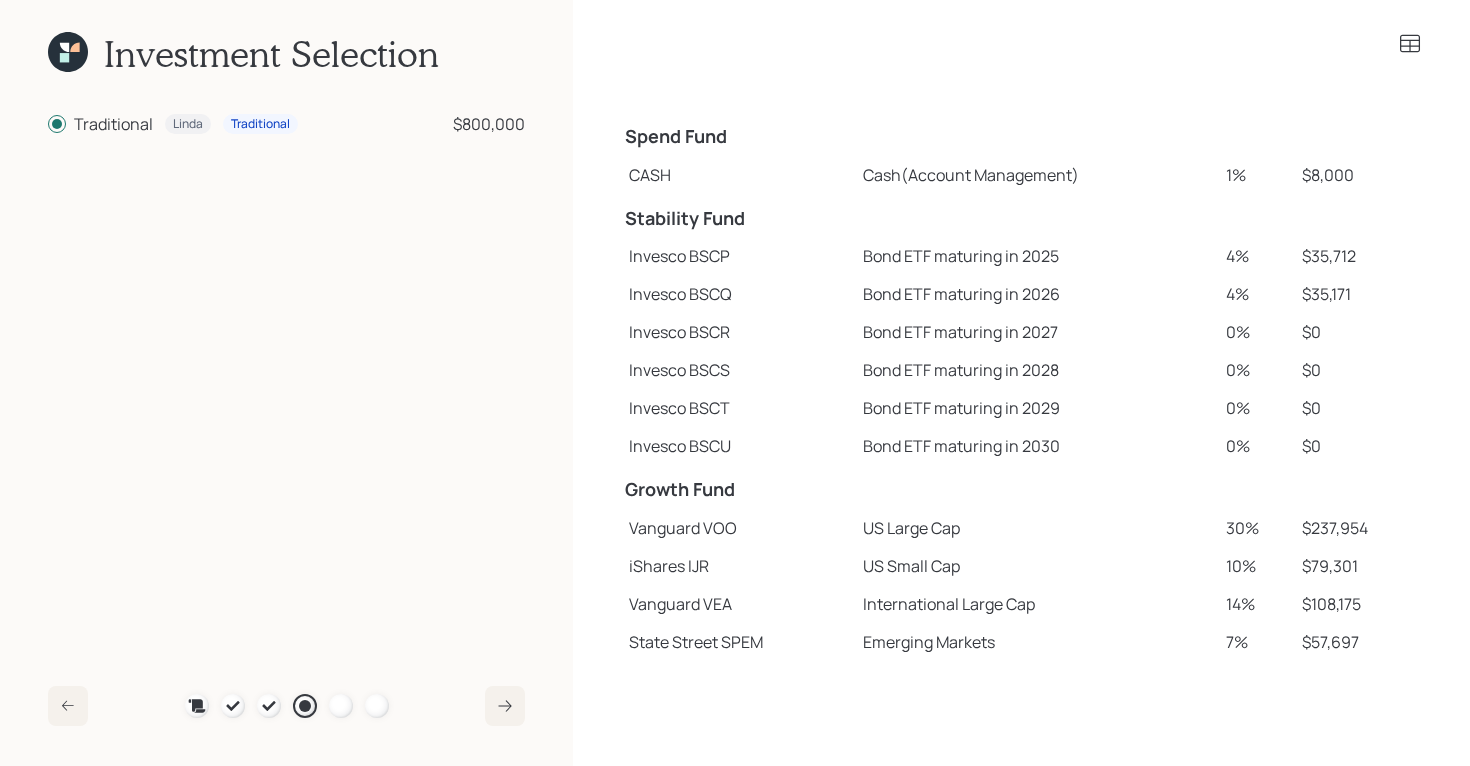 click 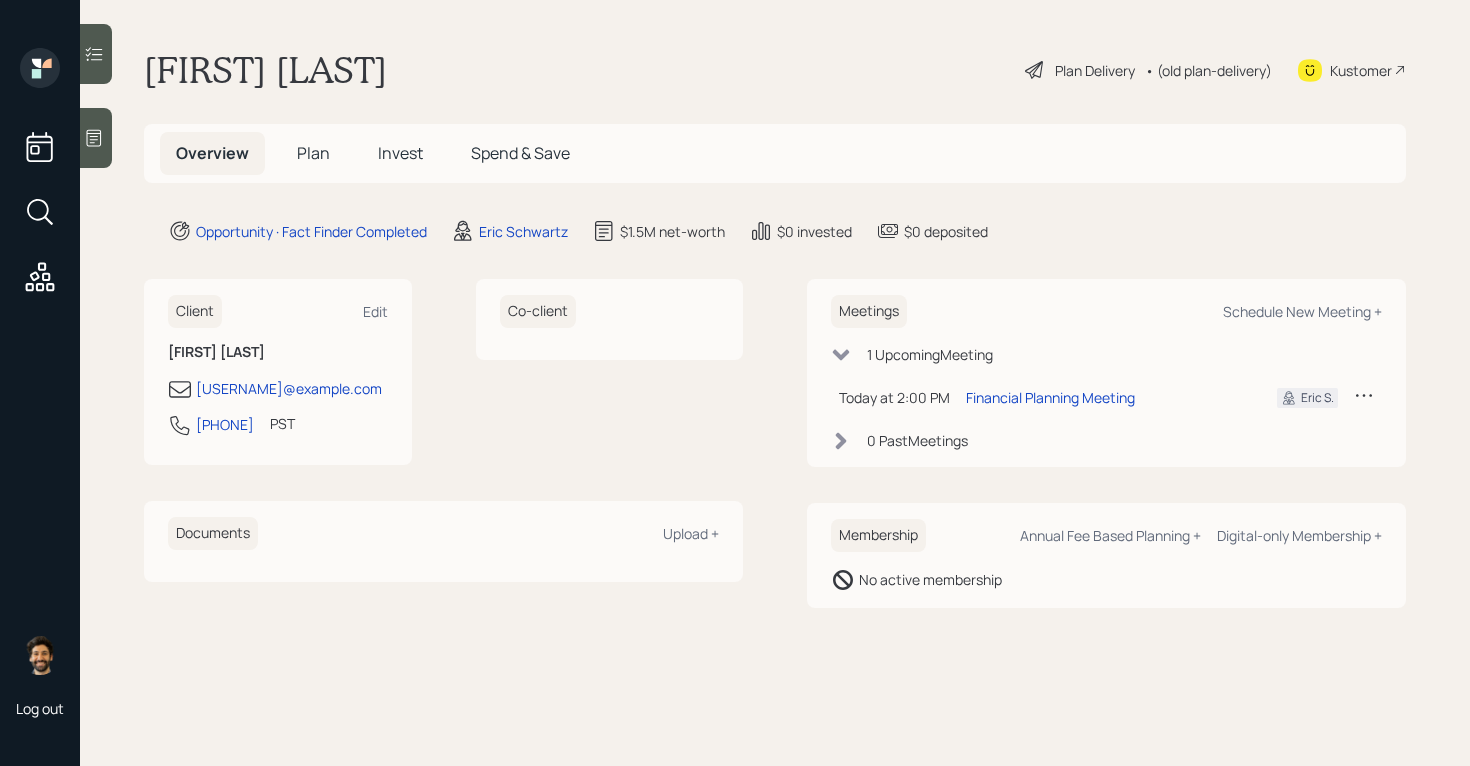 click on "Plan Delivery • (old plan-delivery)" at bounding box center [1148, 70] 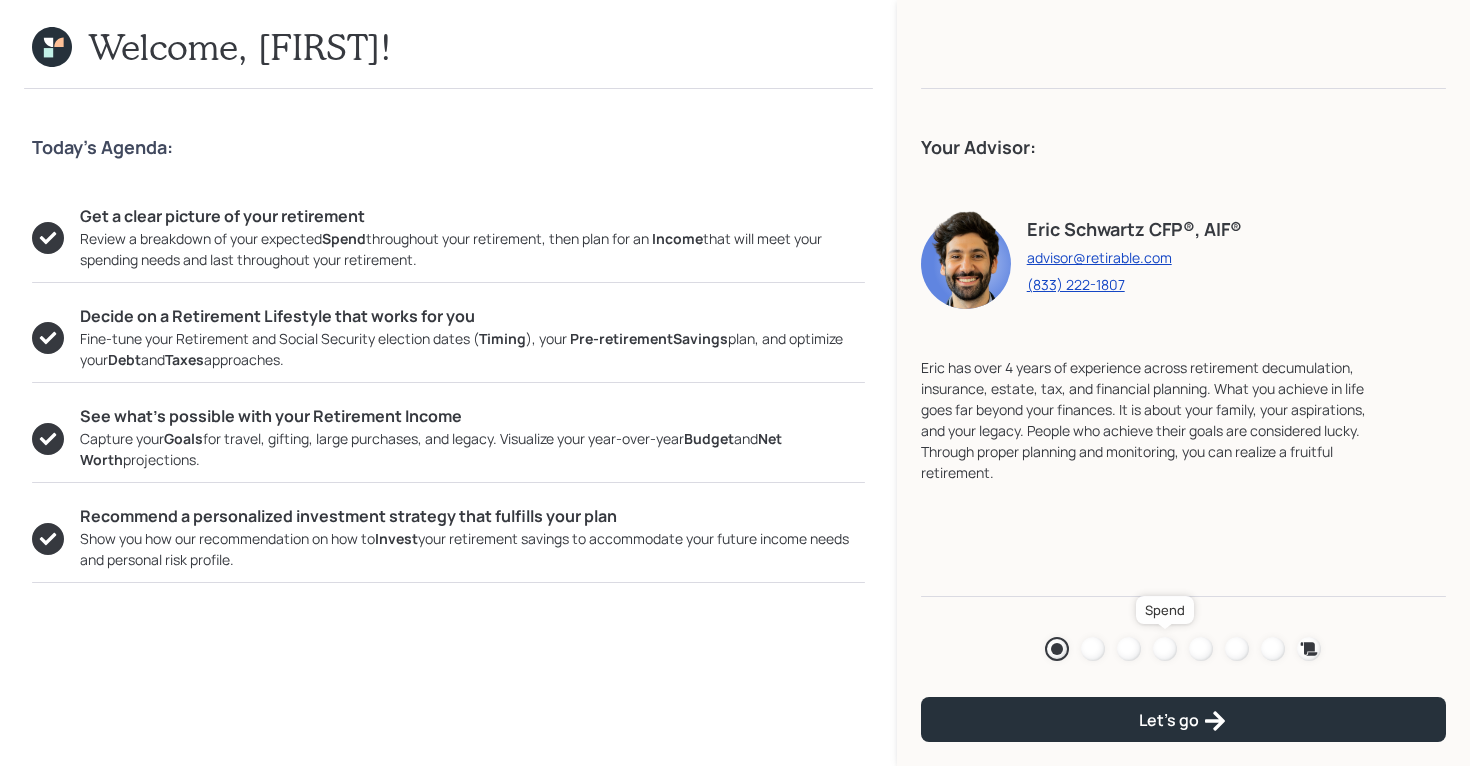 click at bounding box center (1165, 649) 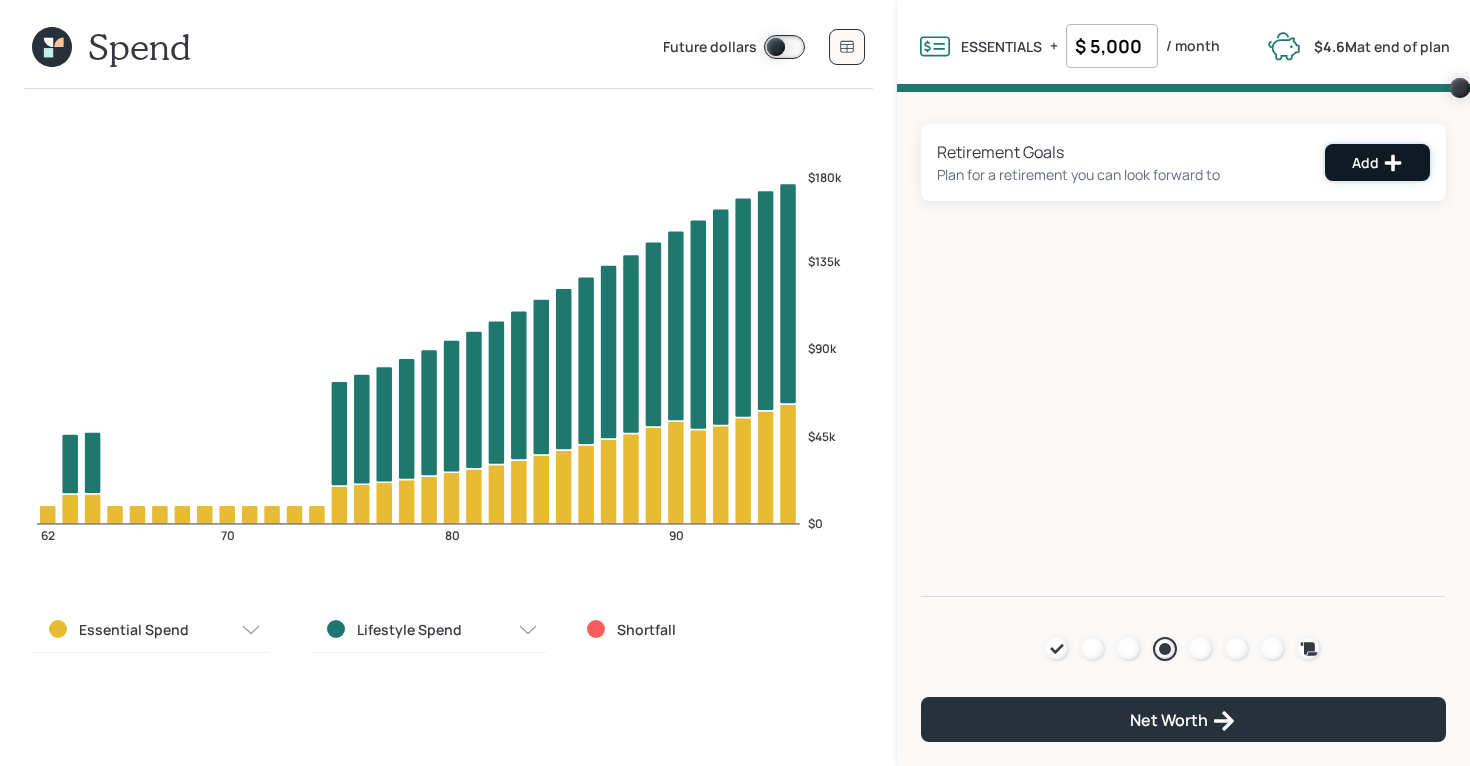 click on "Add" at bounding box center [1377, 162] 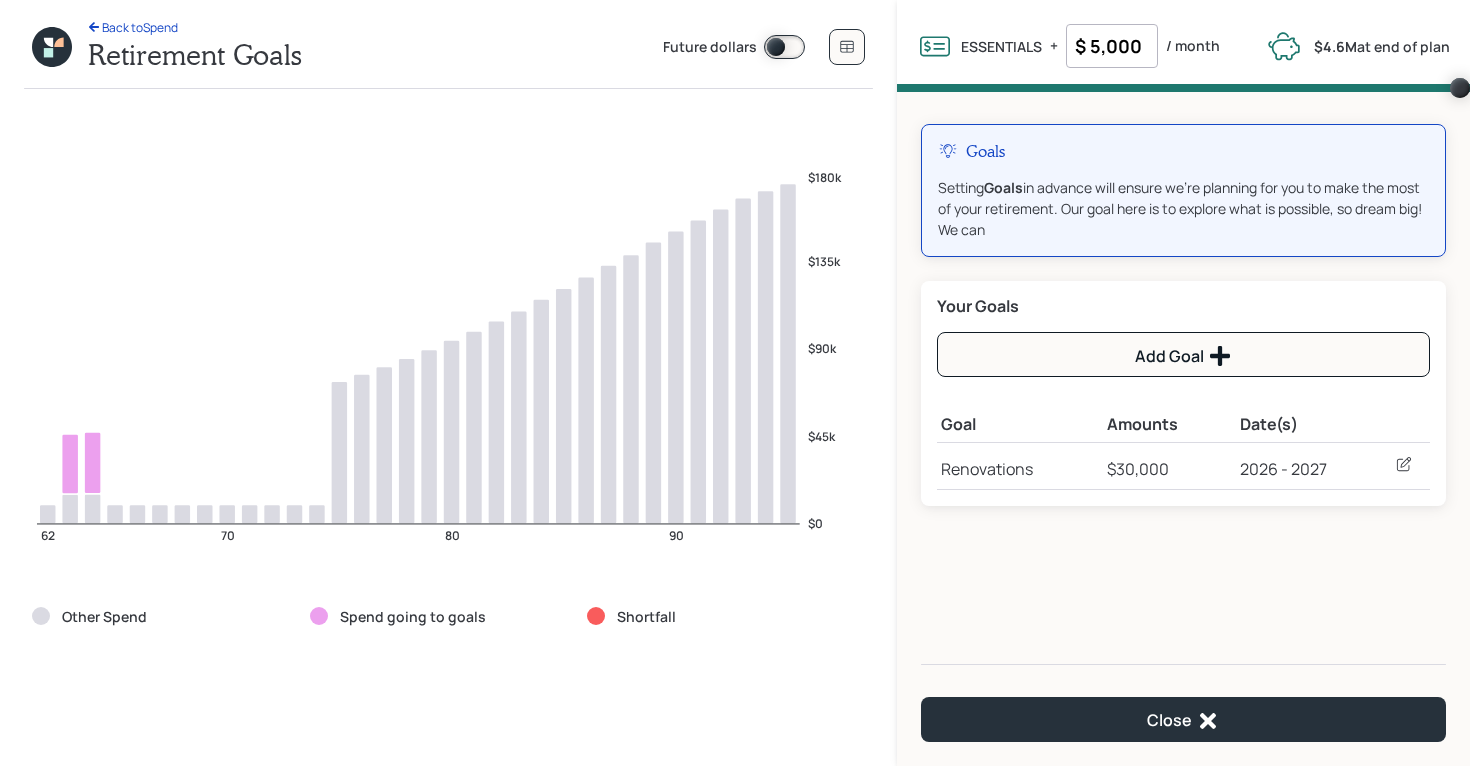click 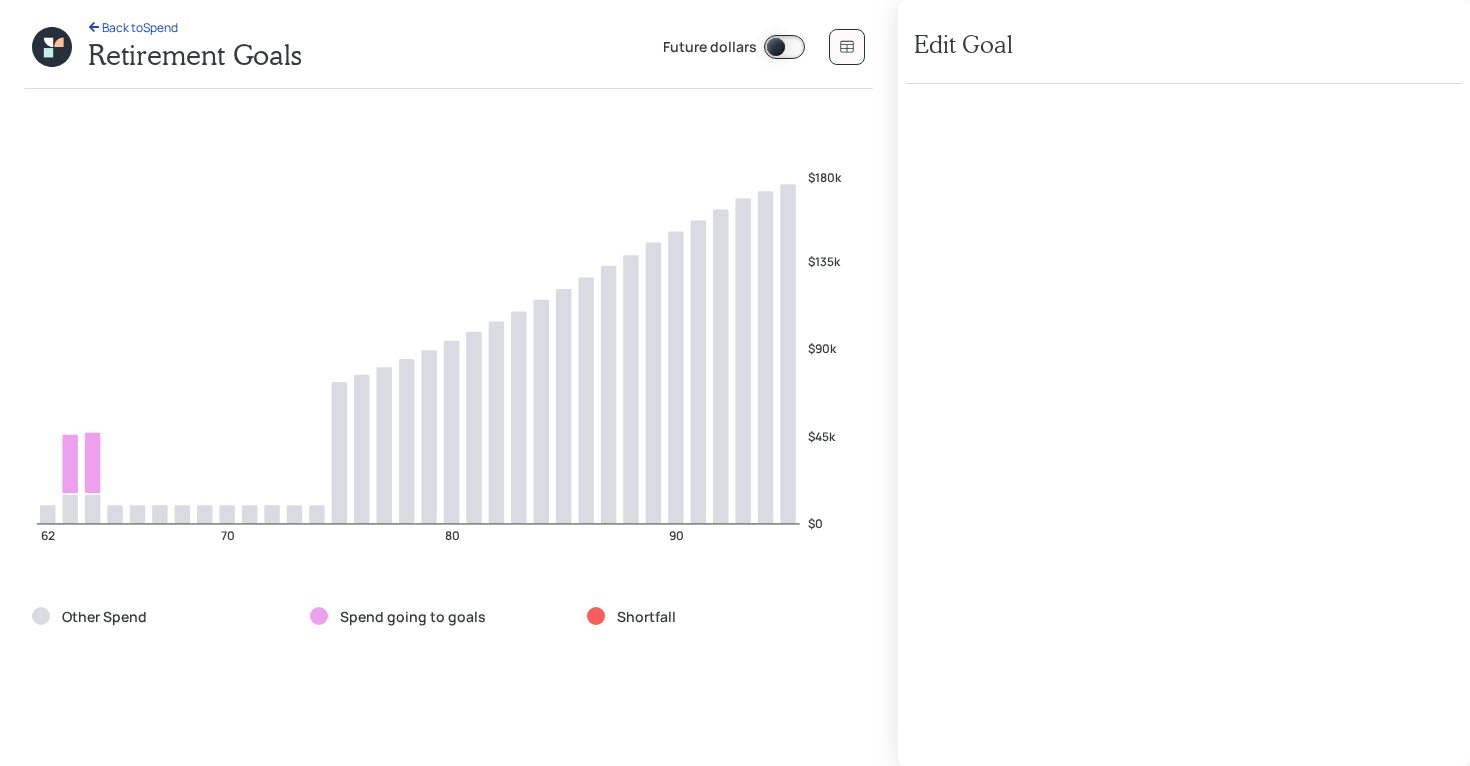select on "1" 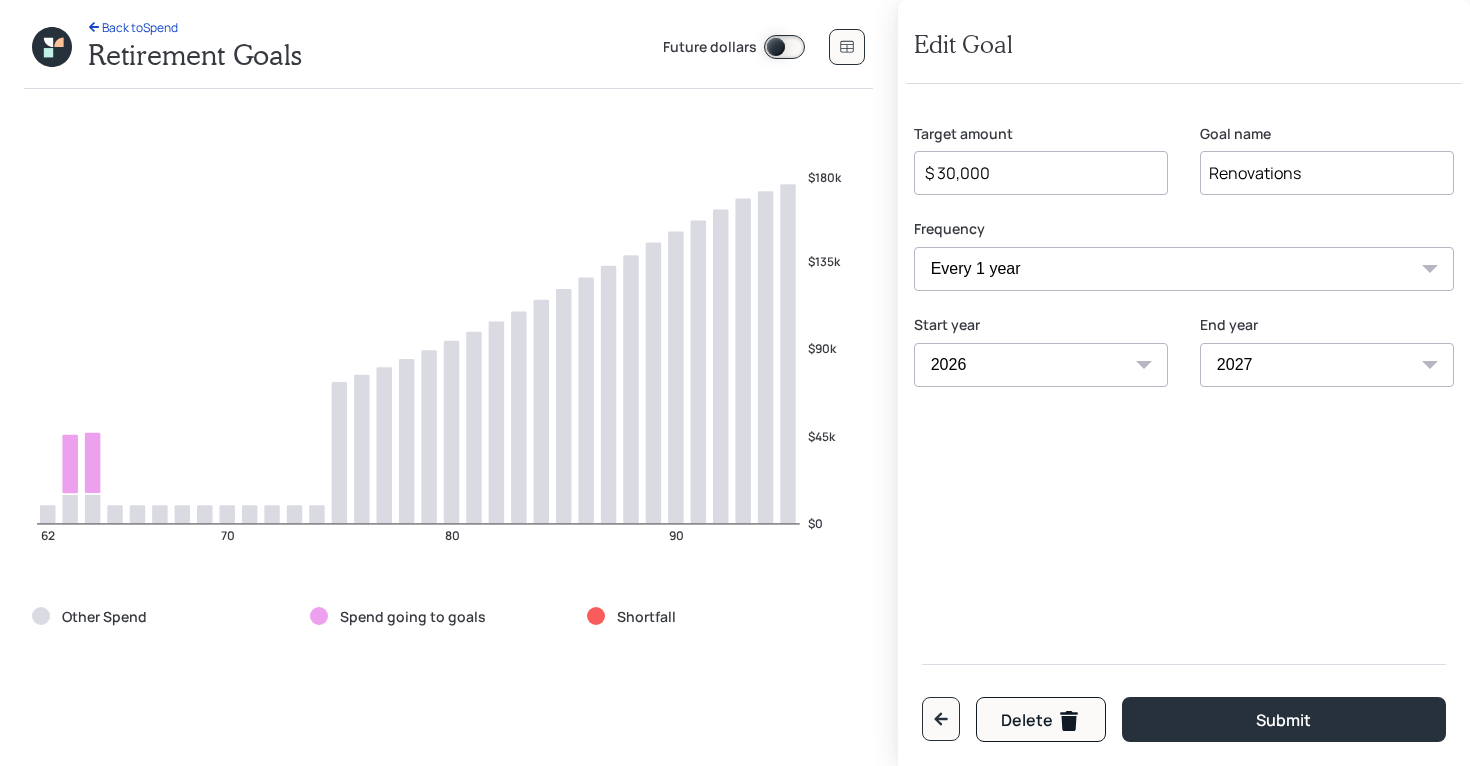 click on "2025 2026 2027 2028 2029 2030 2031 2032 2033 2034 2035 2036 2037 2038 2039 2040 2041 2042 2043 2044 2045 2046 2047 2048 2049 2050 2051 2052 2053 2054 2055 2056 2057" at bounding box center [1041, 365] 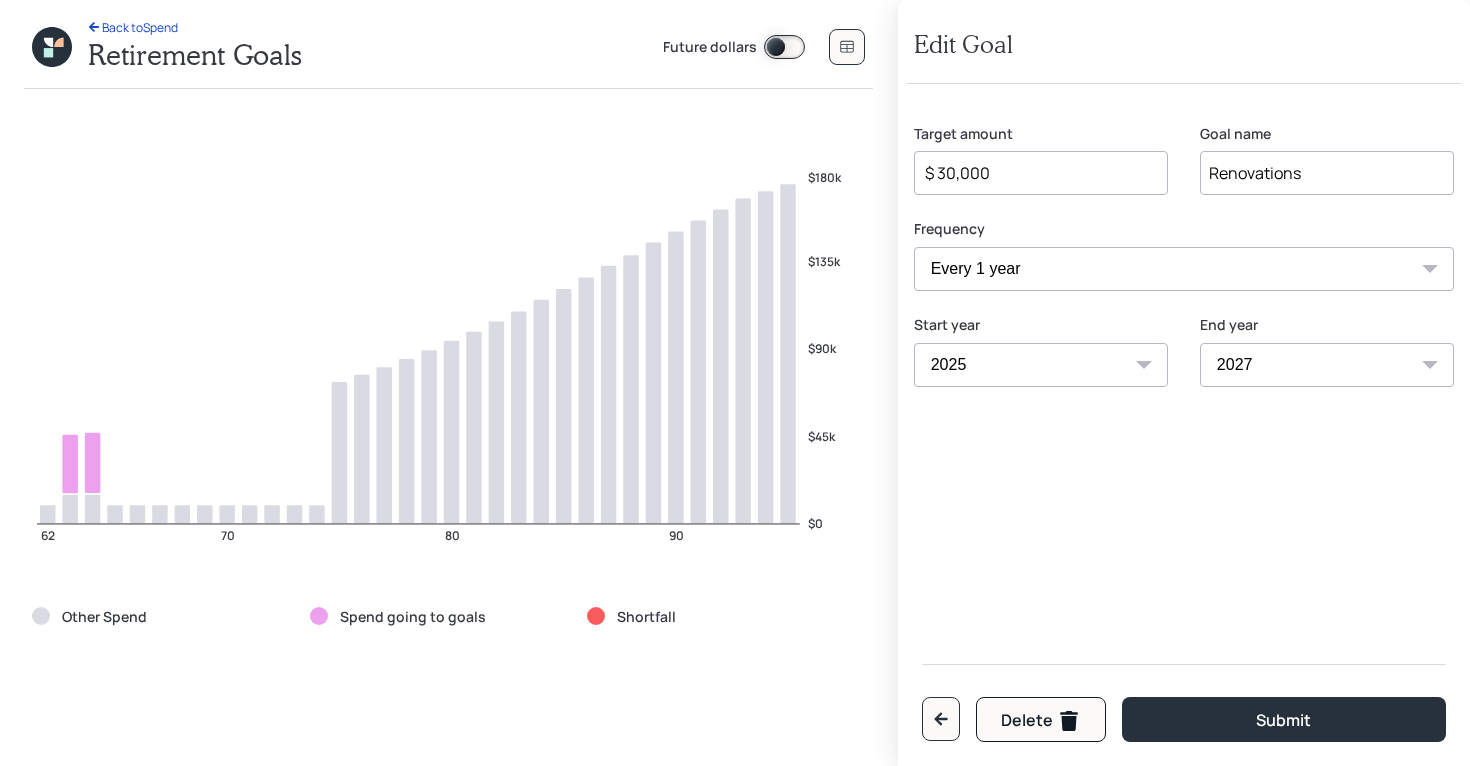click on "2025 2026 2027 2028 2029 2030 2031 2032 2033 2034 2035 2036 2037 2038 2039 2040 2041 2042 2043 2044 2045 2046 2047 2048 2049 2050 2051 2052 2053 2054 2055 2056 2057" at bounding box center (1327, 365) 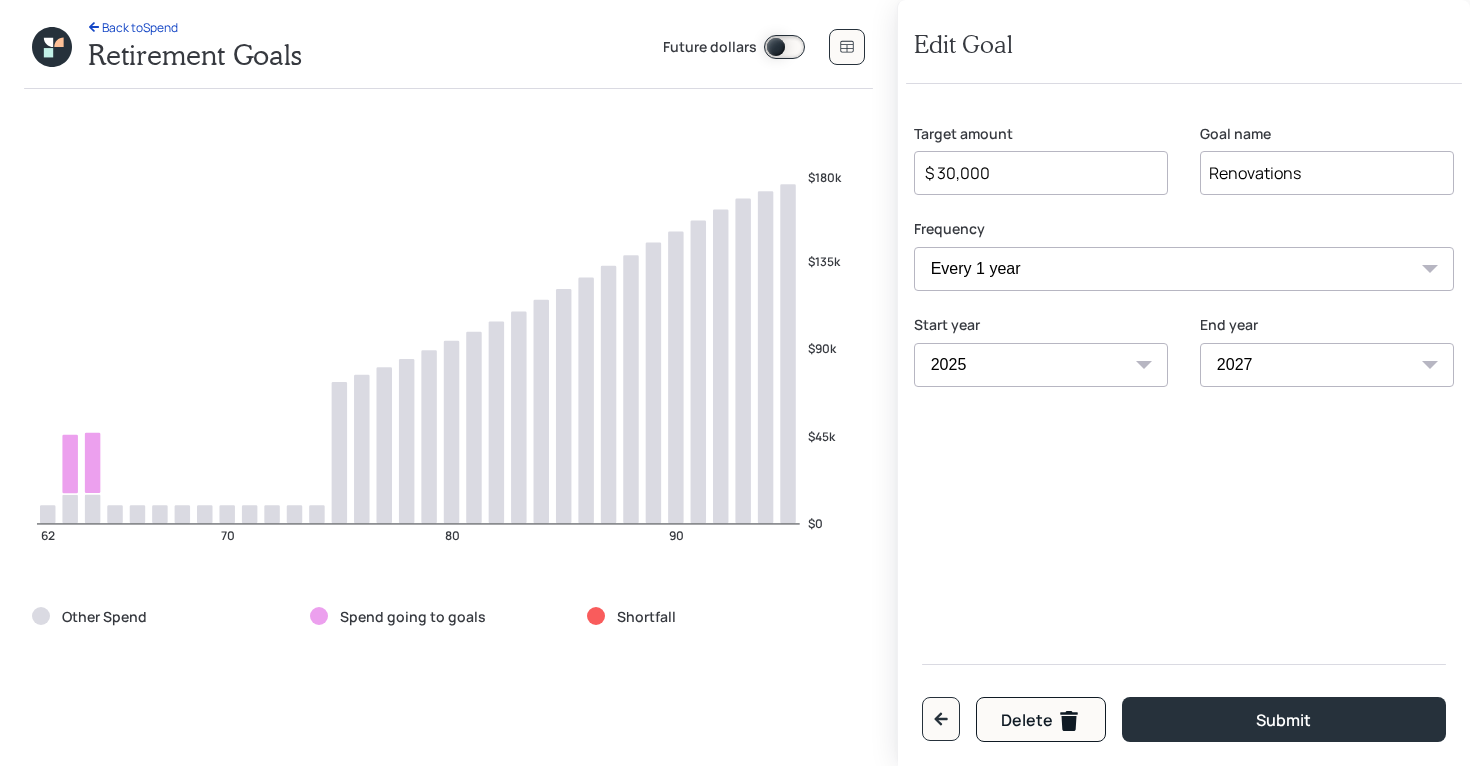 select on "2025" 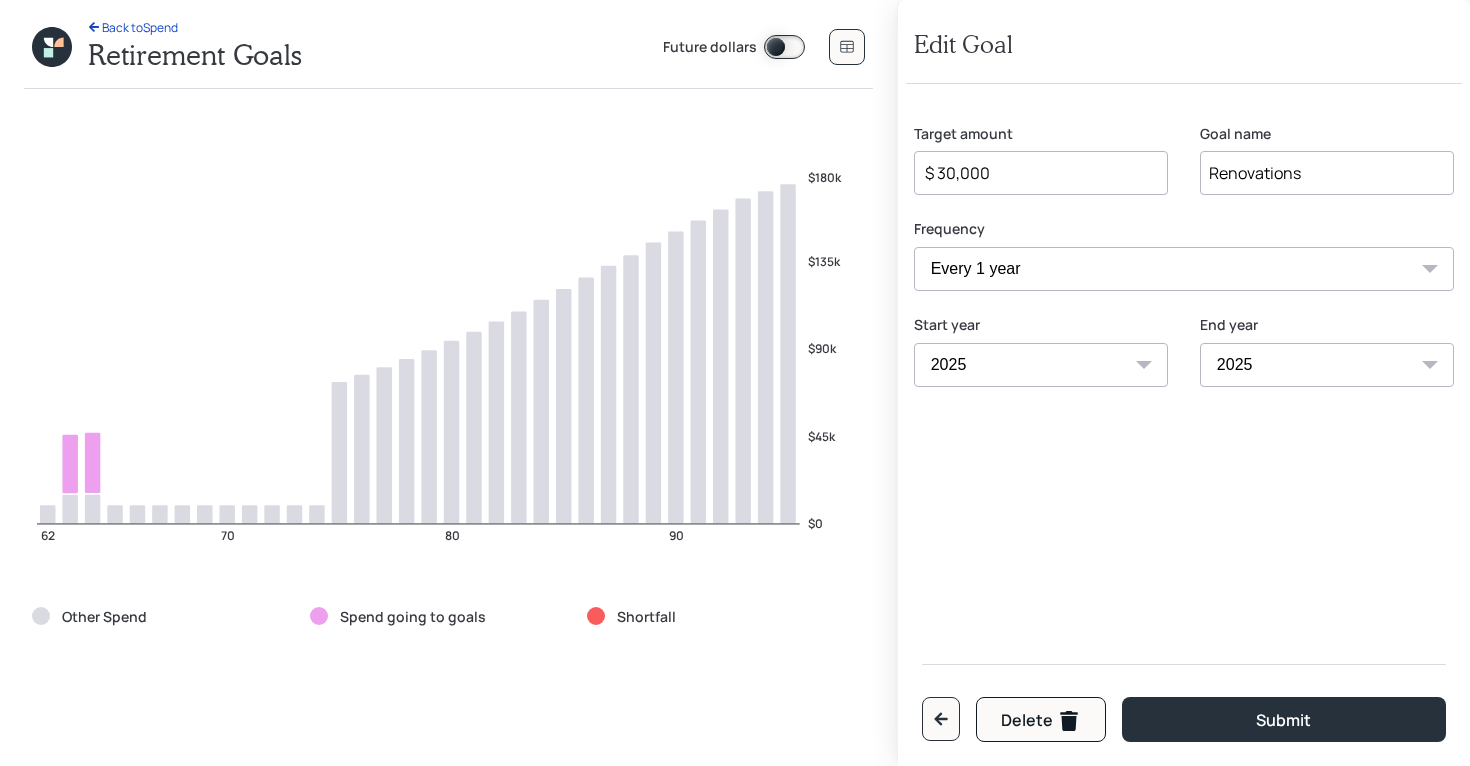 click on "One time Every 1 year Every 2 years Every 3 years Every 4 years Every 5 years Every 6 years Every 7 years Every 8 years Every 9 years" at bounding box center (1184, 269) 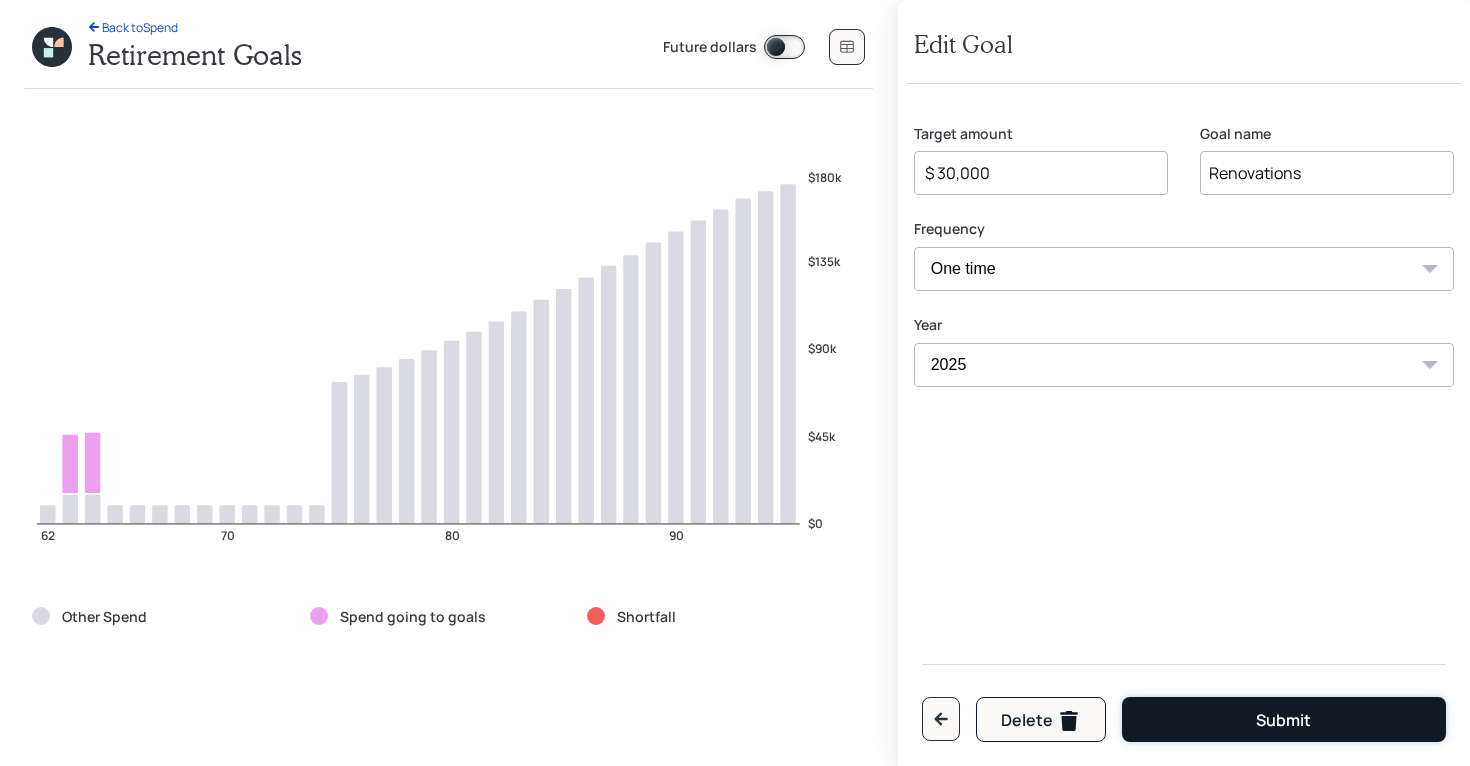 click on "Submit" at bounding box center (1284, 719) 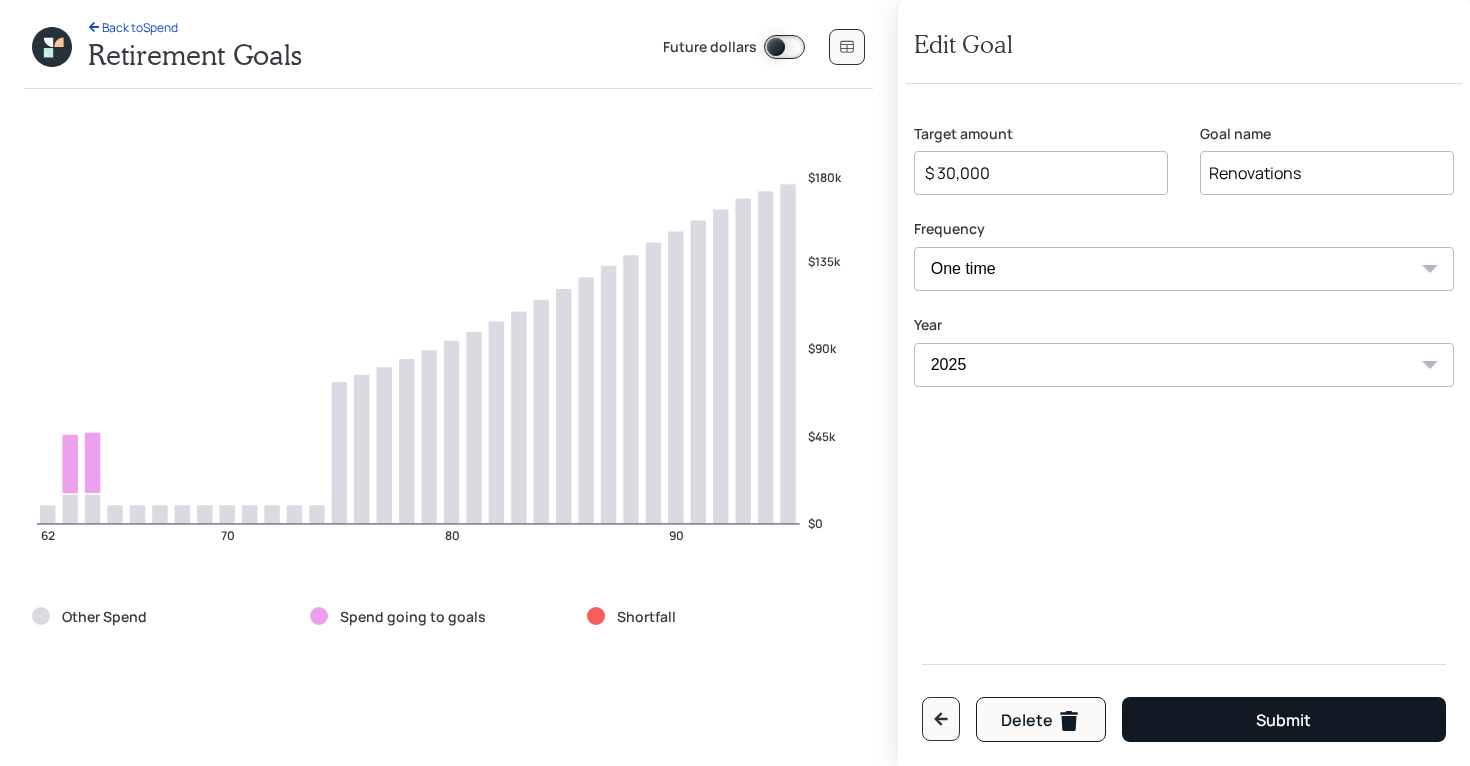 select on "1" 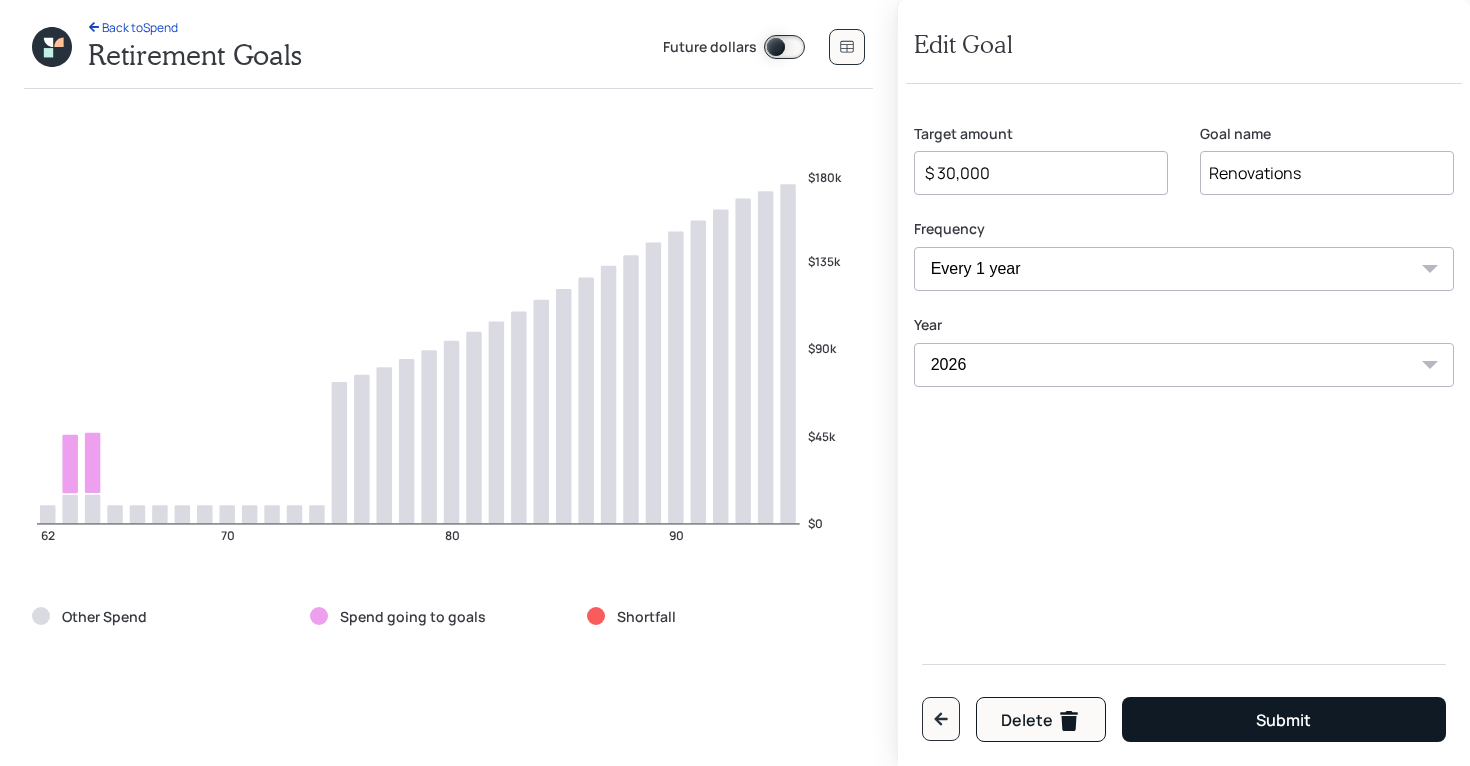 select on "2027" 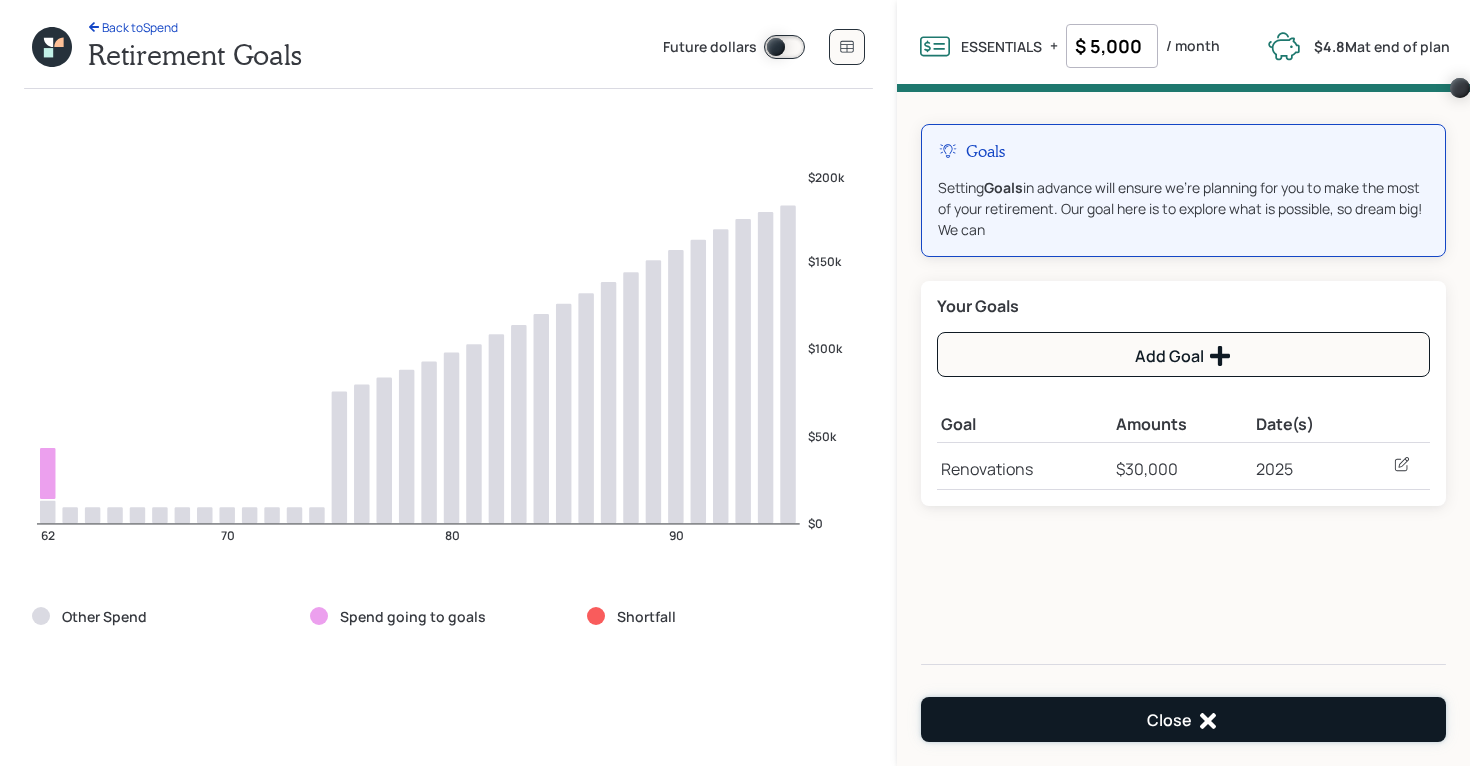 click on "Close" at bounding box center [1183, 721] 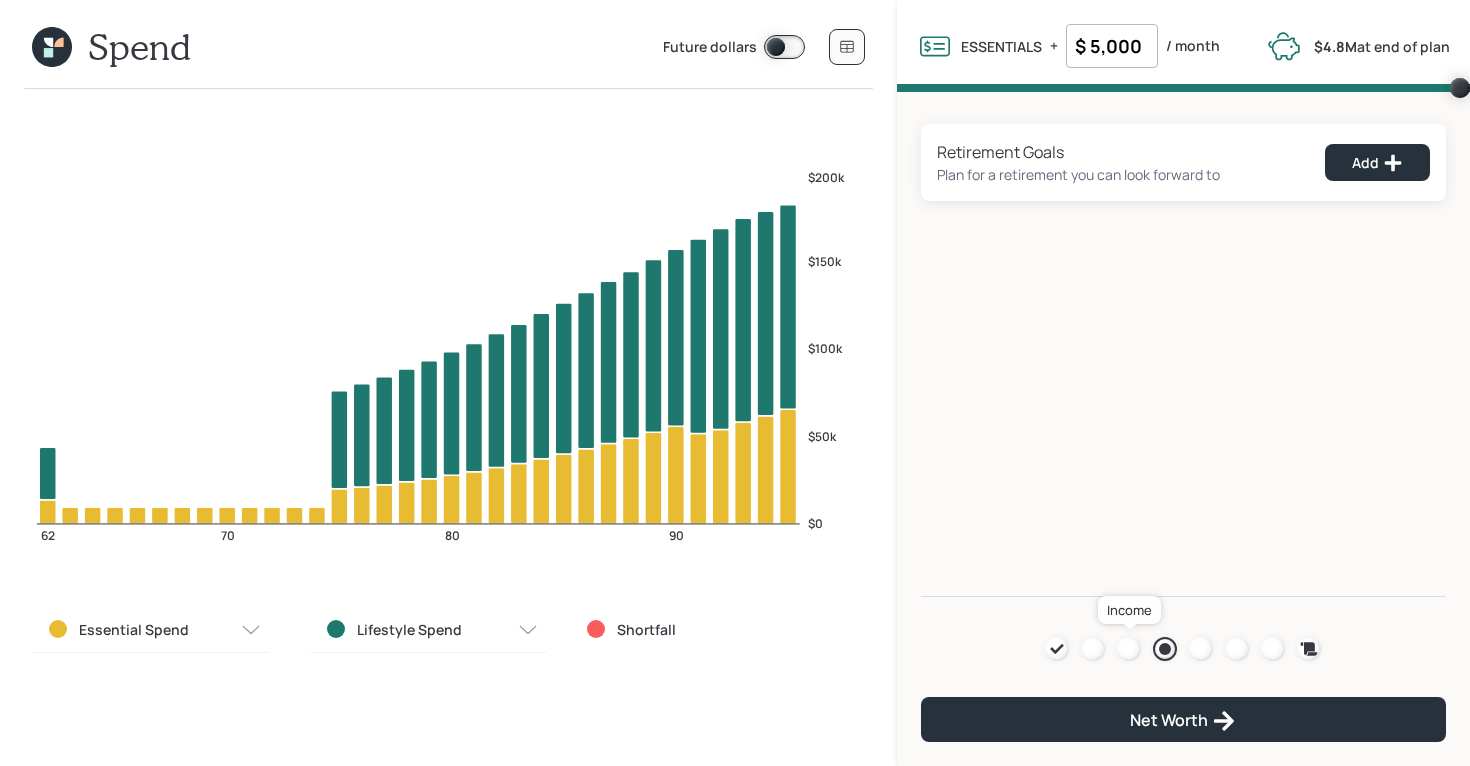 click at bounding box center (1129, 649) 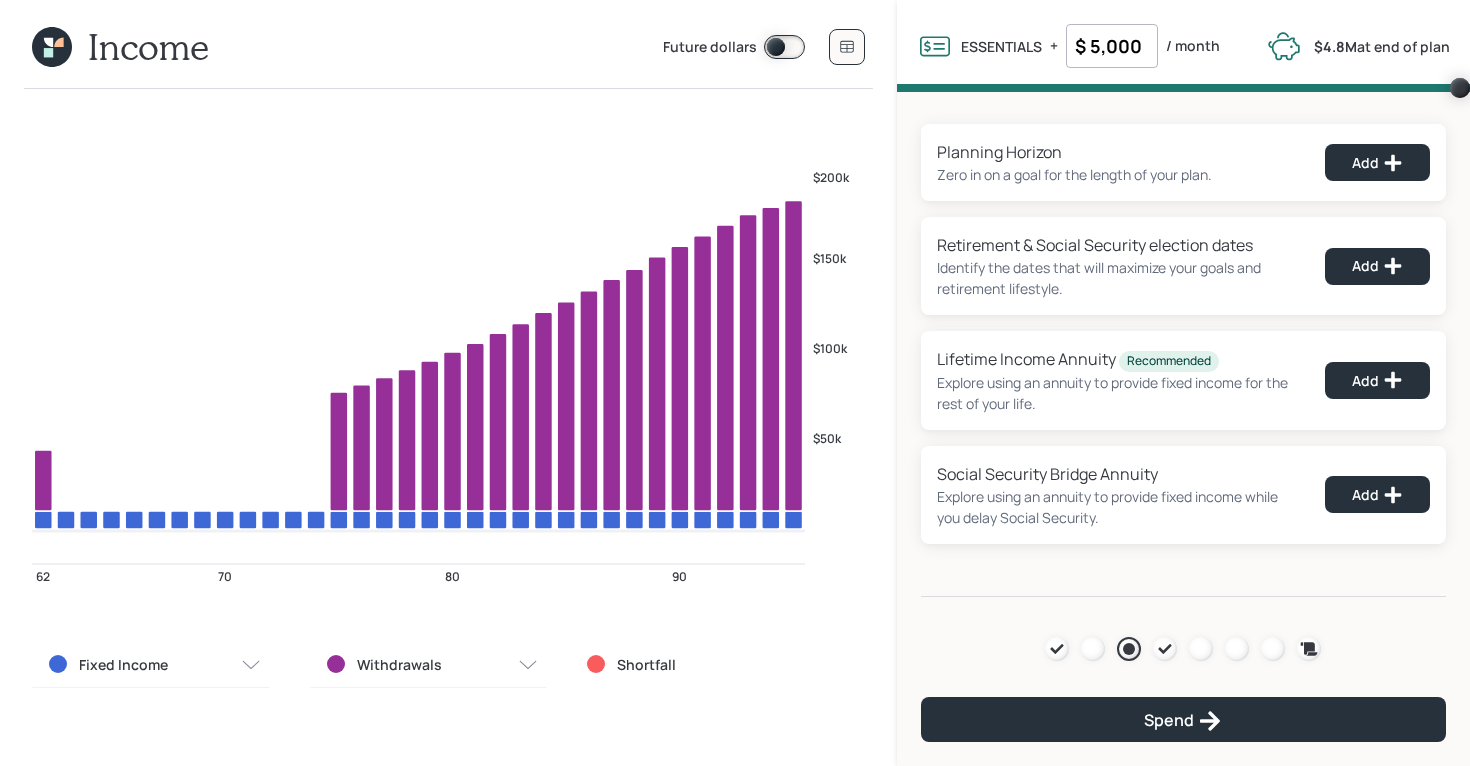 click 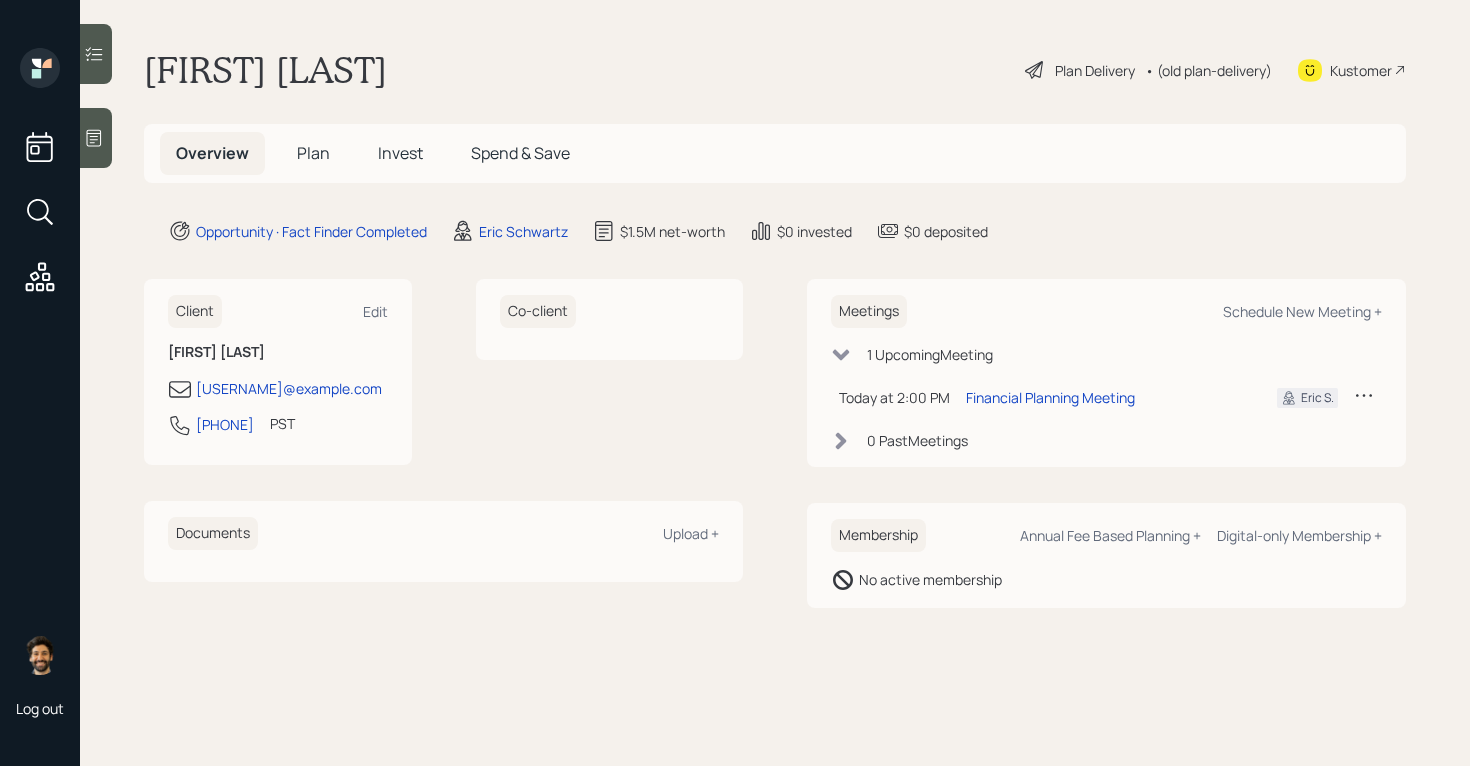 click on "• (old plan-delivery)" at bounding box center [1208, 70] 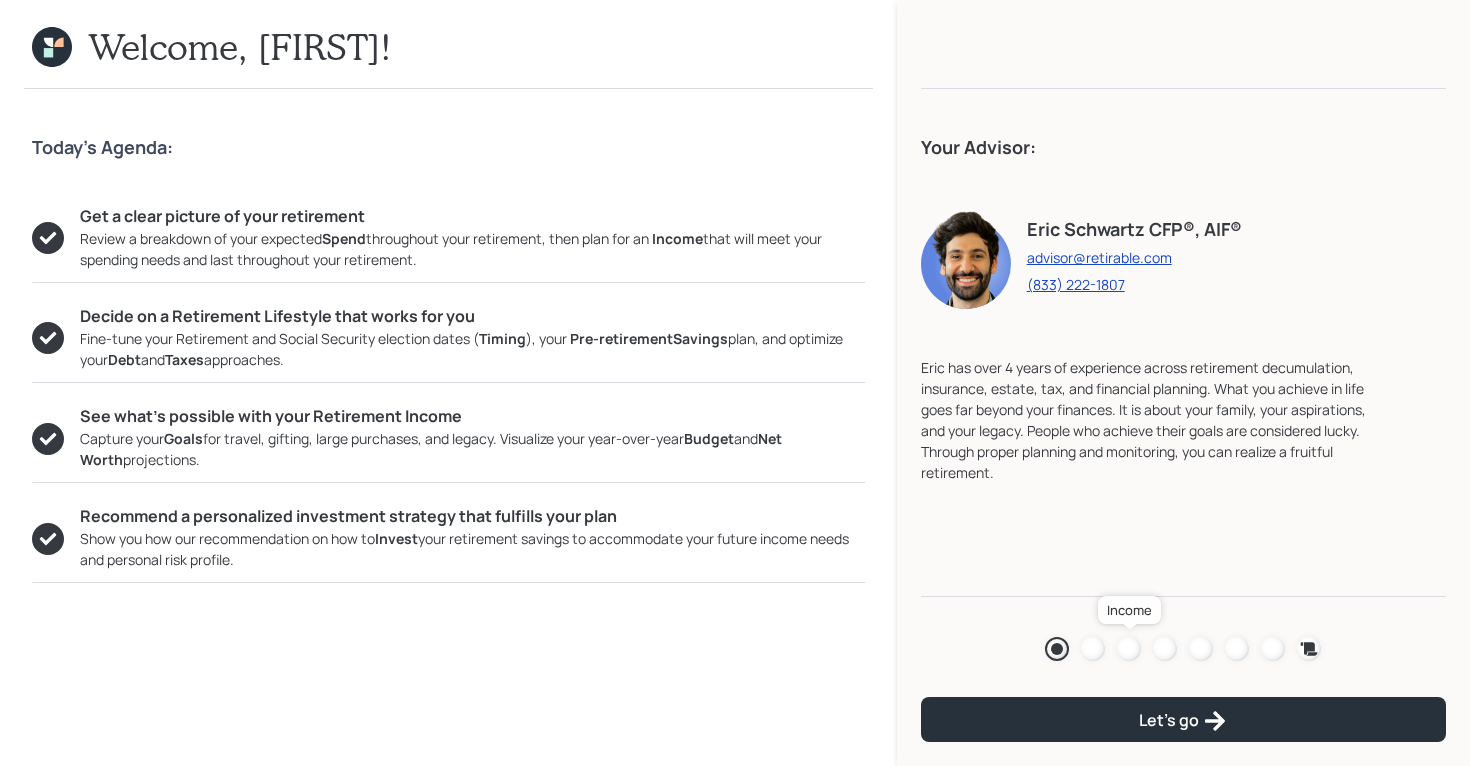 click at bounding box center (1129, 649) 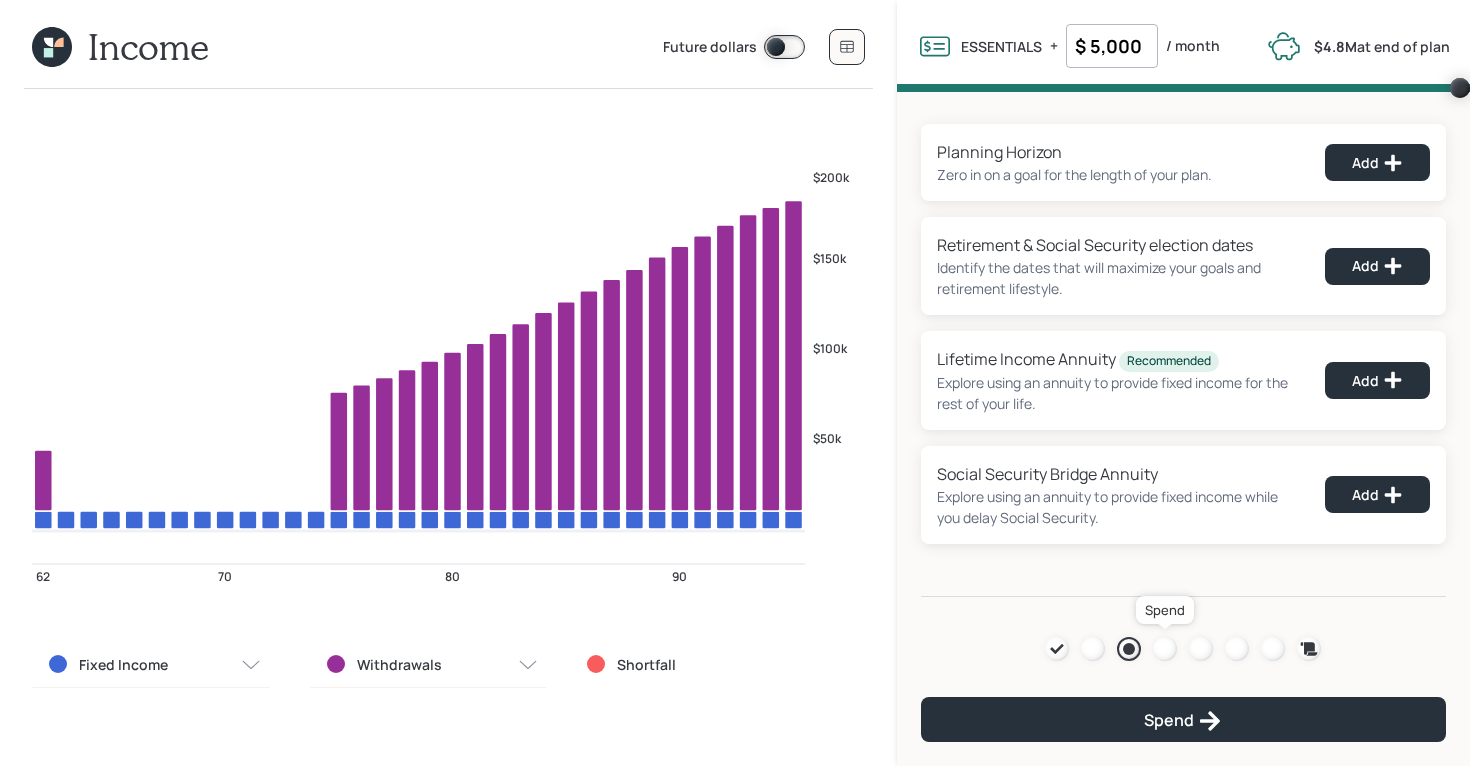 click at bounding box center (1165, 649) 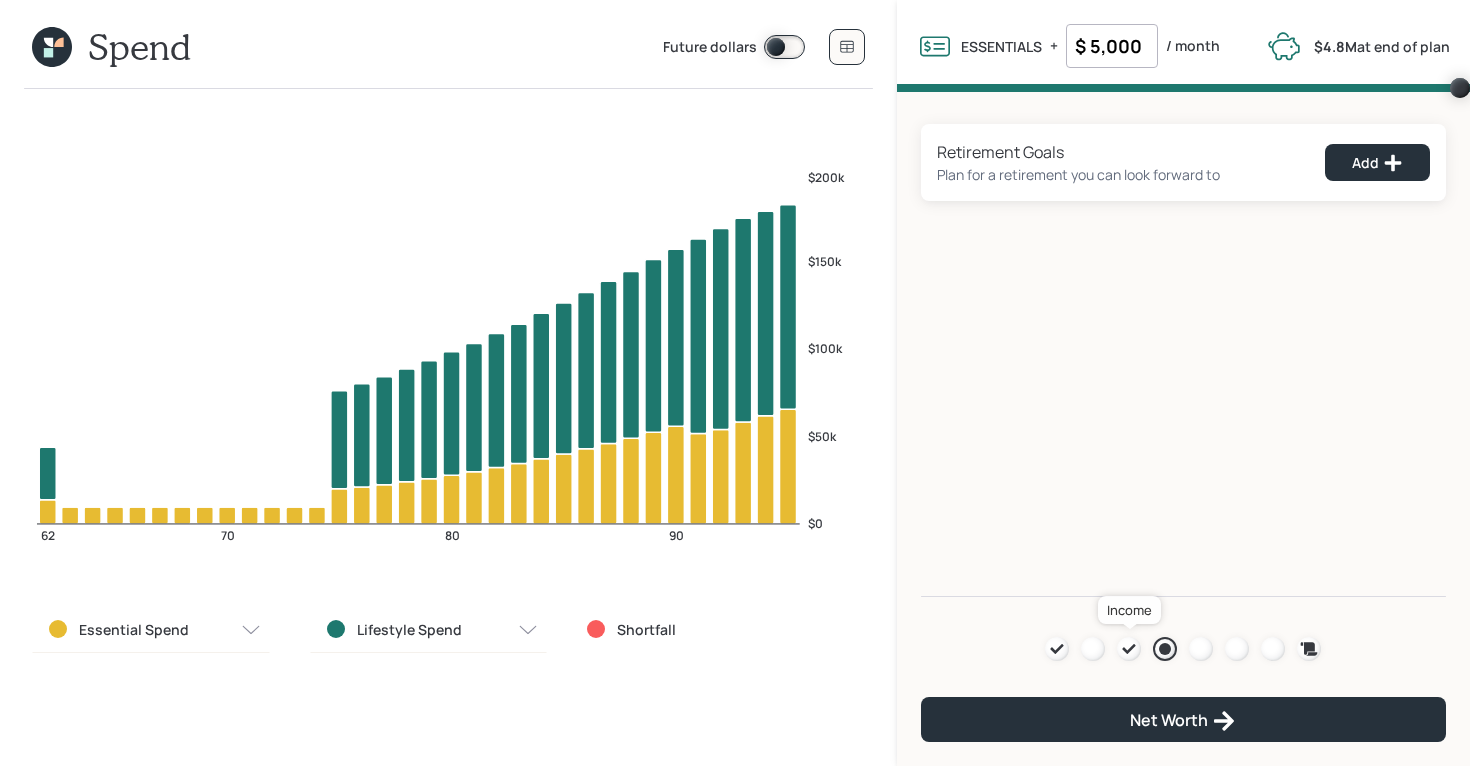 click 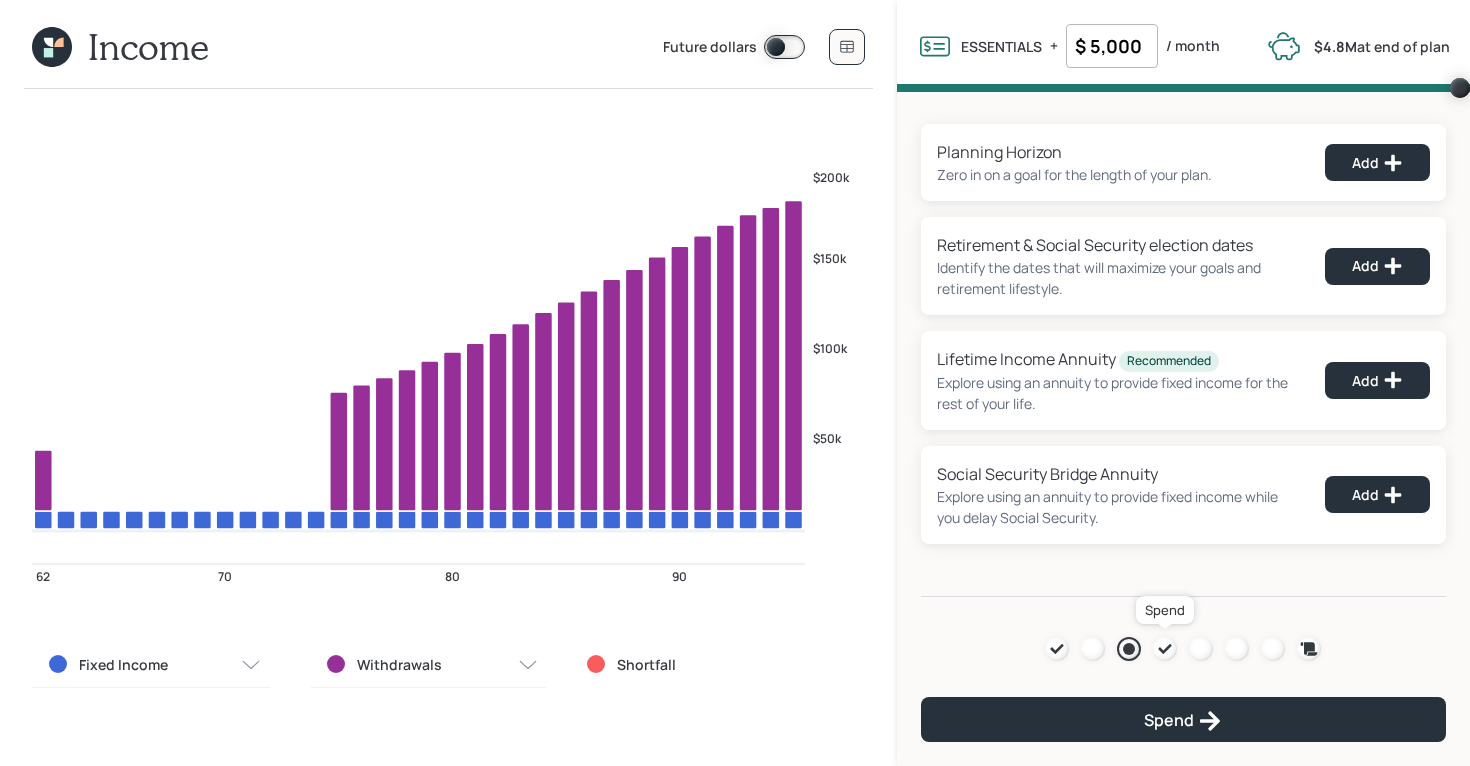 click 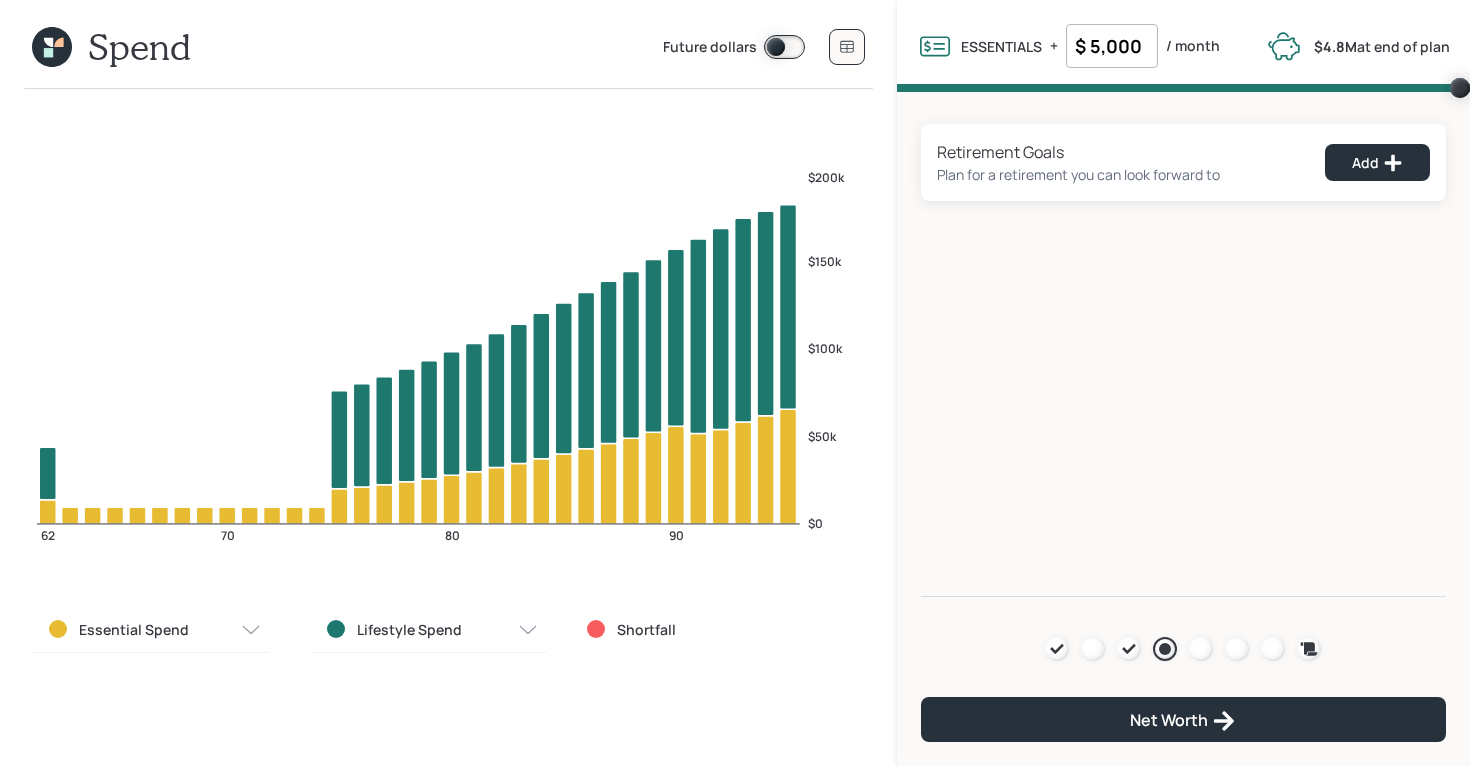 click 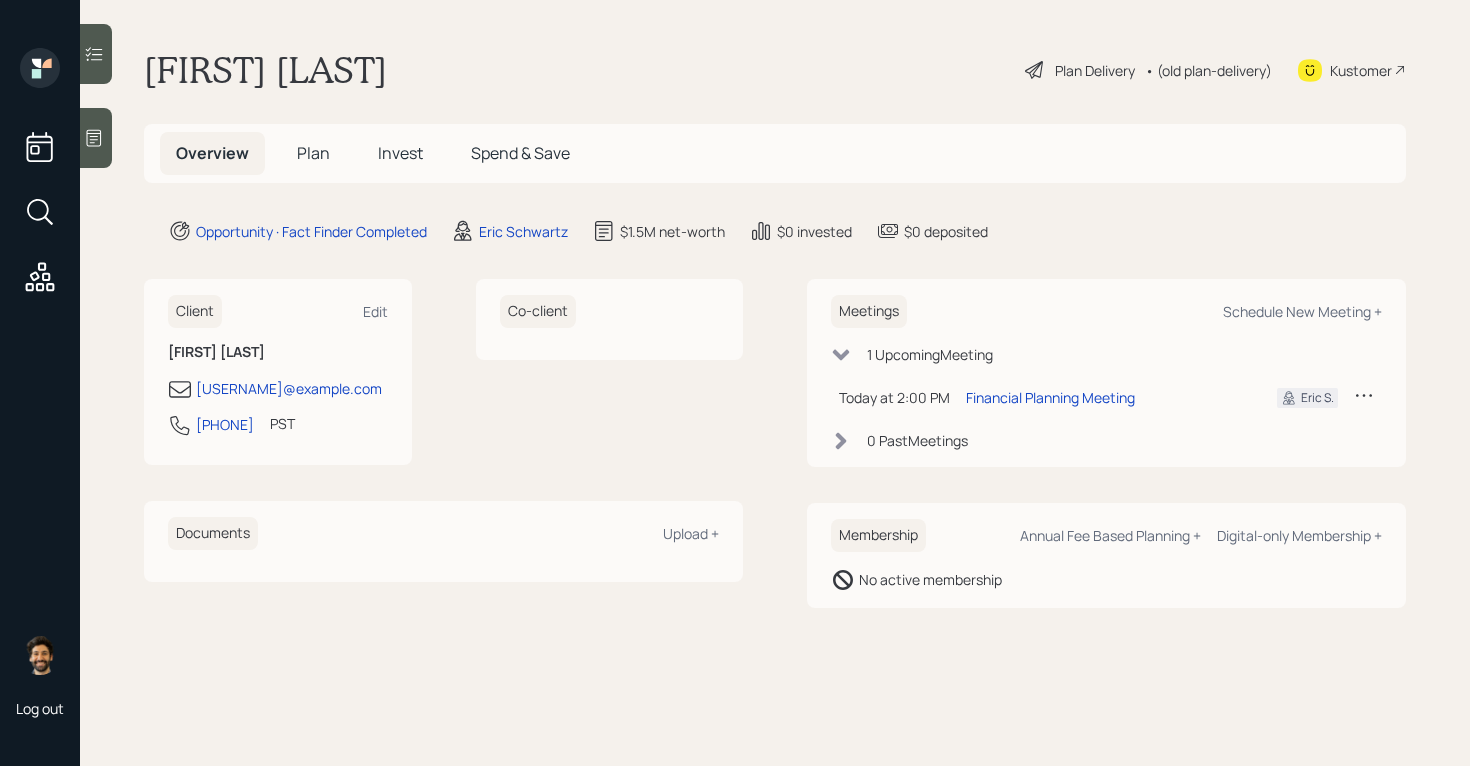 click on "Plan" at bounding box center [313, 153] 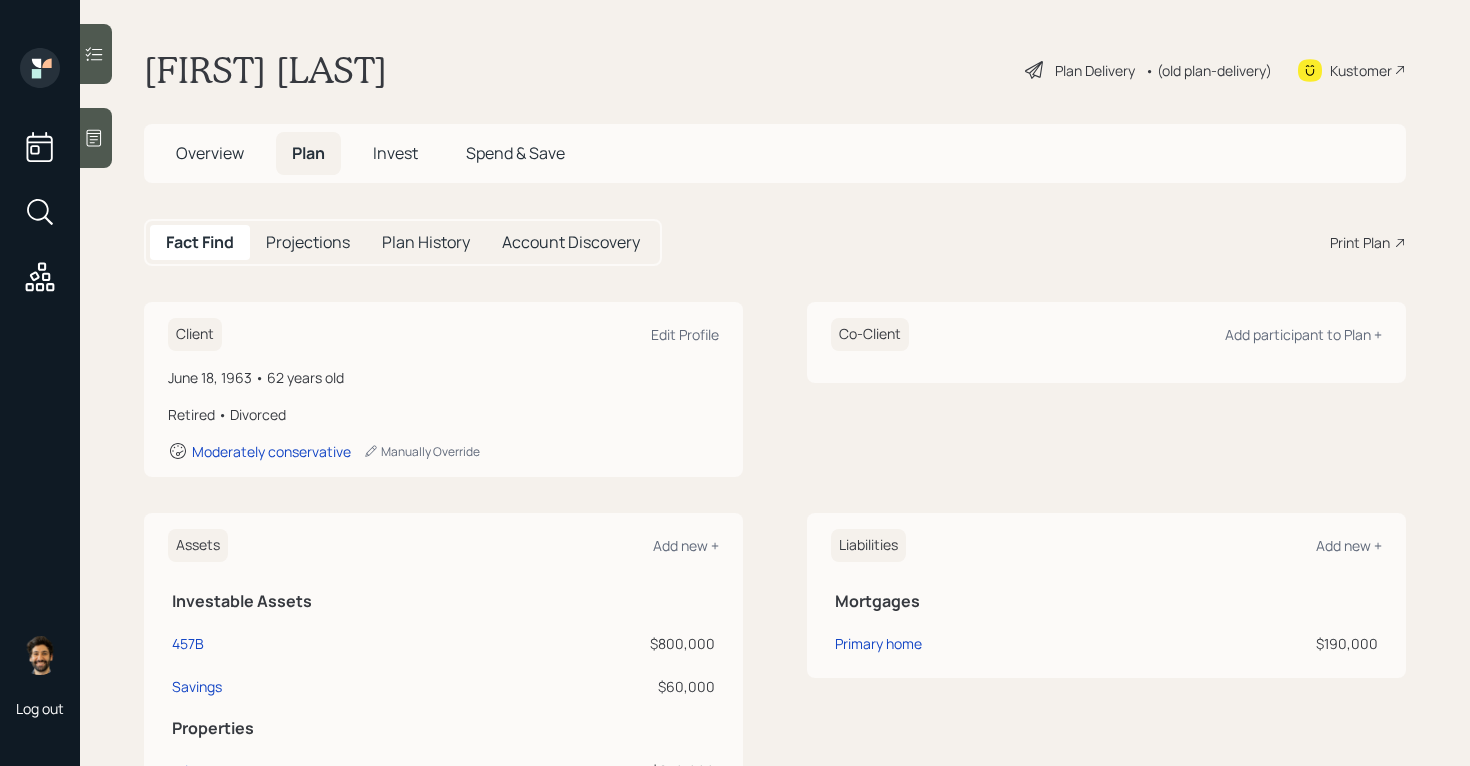 scroll, scrollTop: 722, scrollLeft: 0, axis: vertical 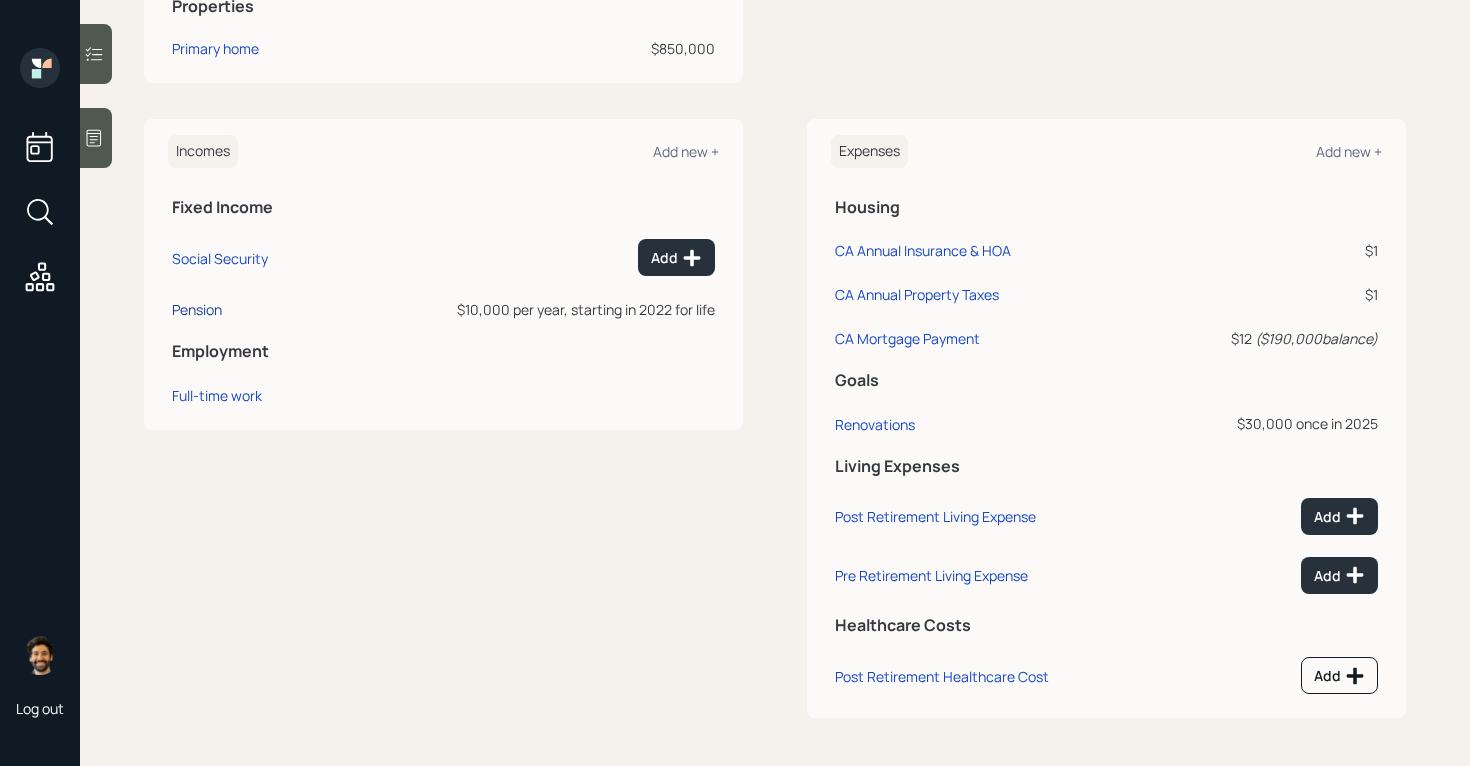 click on "Pension" at bounding box center [197, 309] 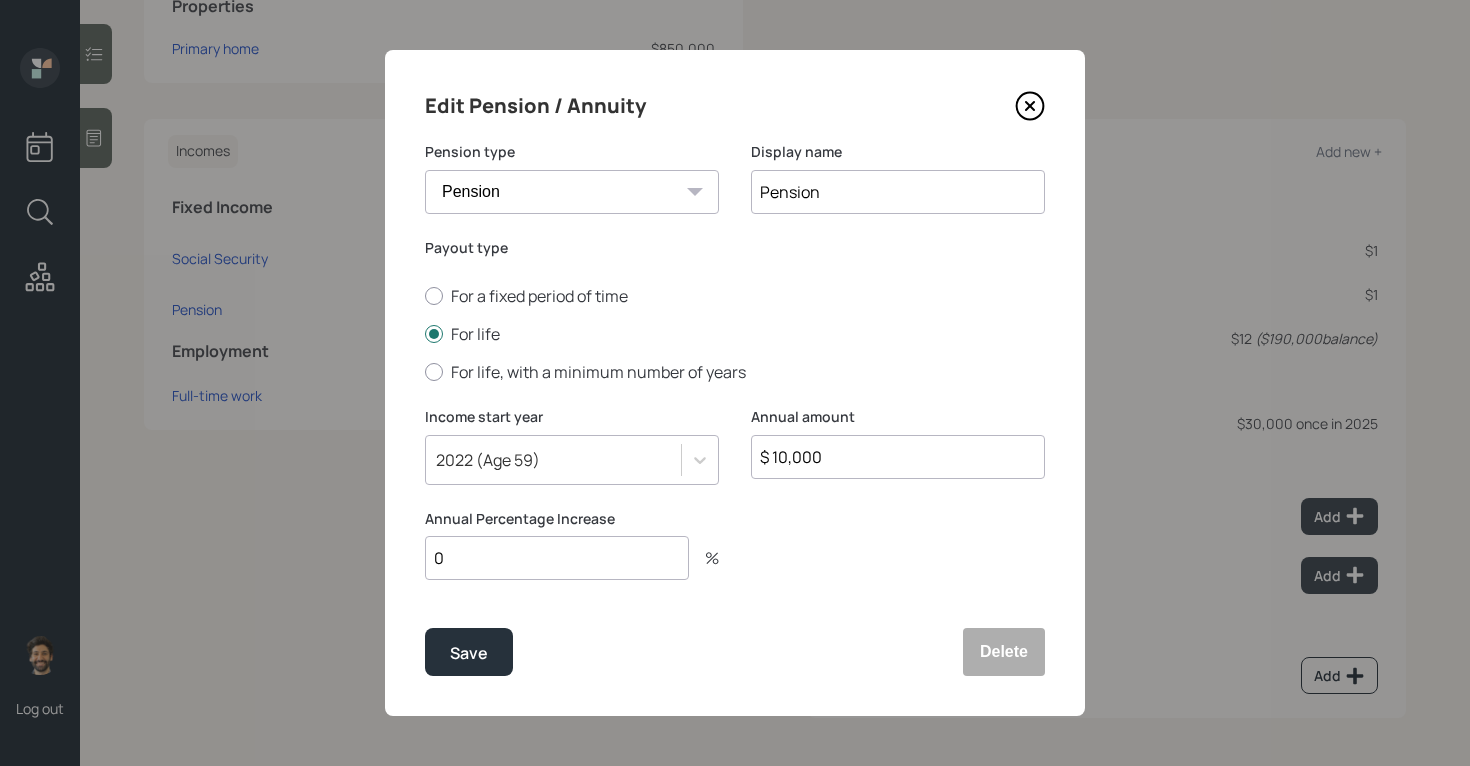 click on "$ 10,000" at bounding box center [898, 457] 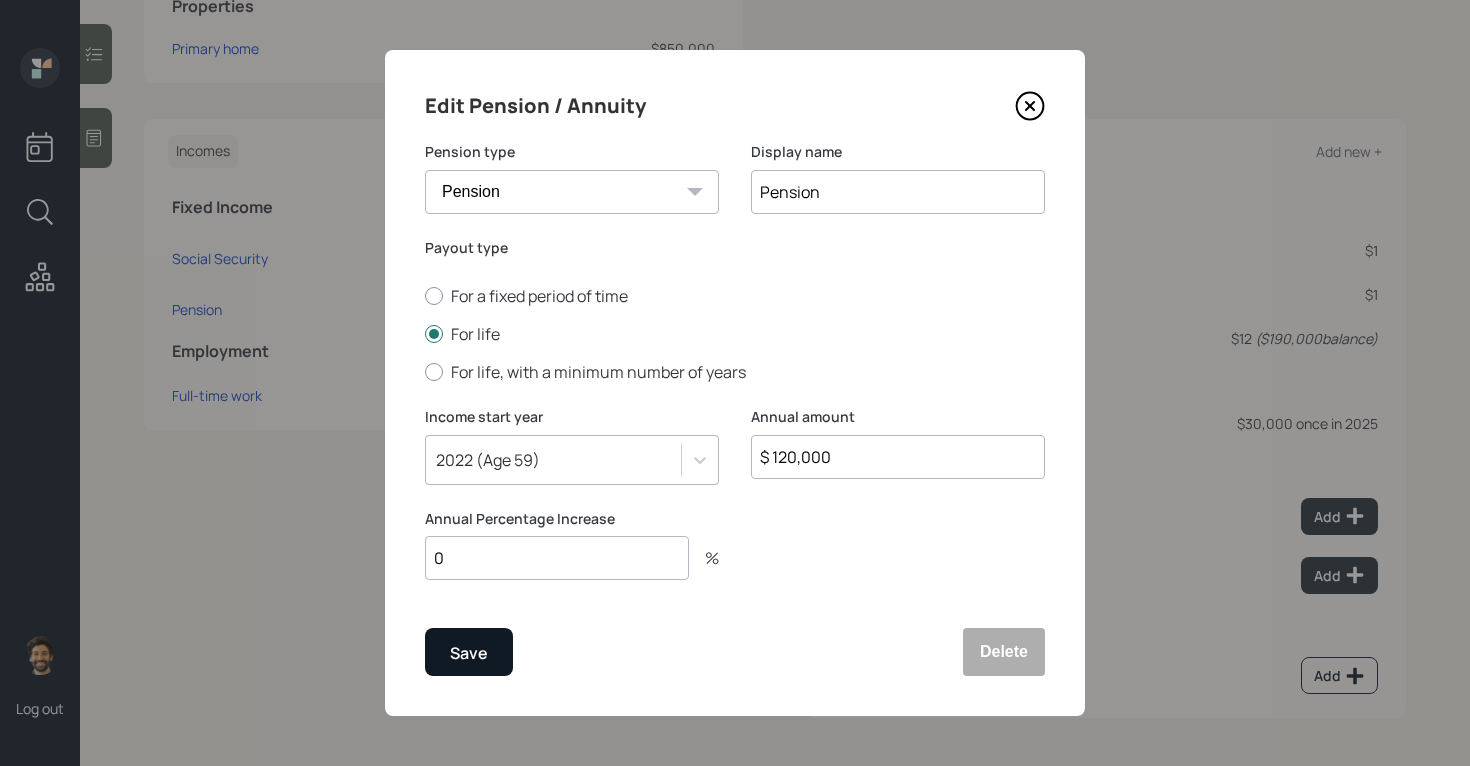type on "$ 120,000" 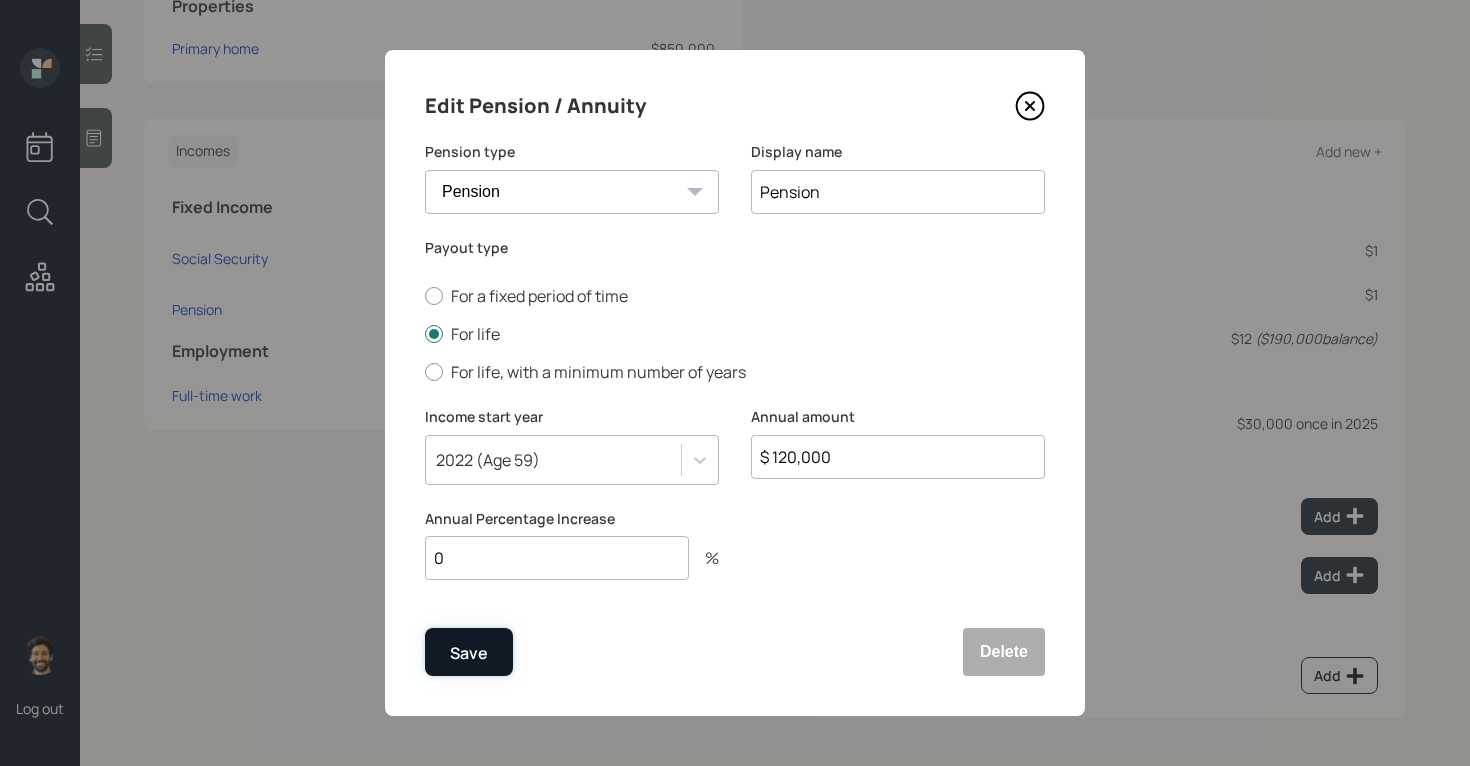 click on "Save" at bounding box center (469, 652) 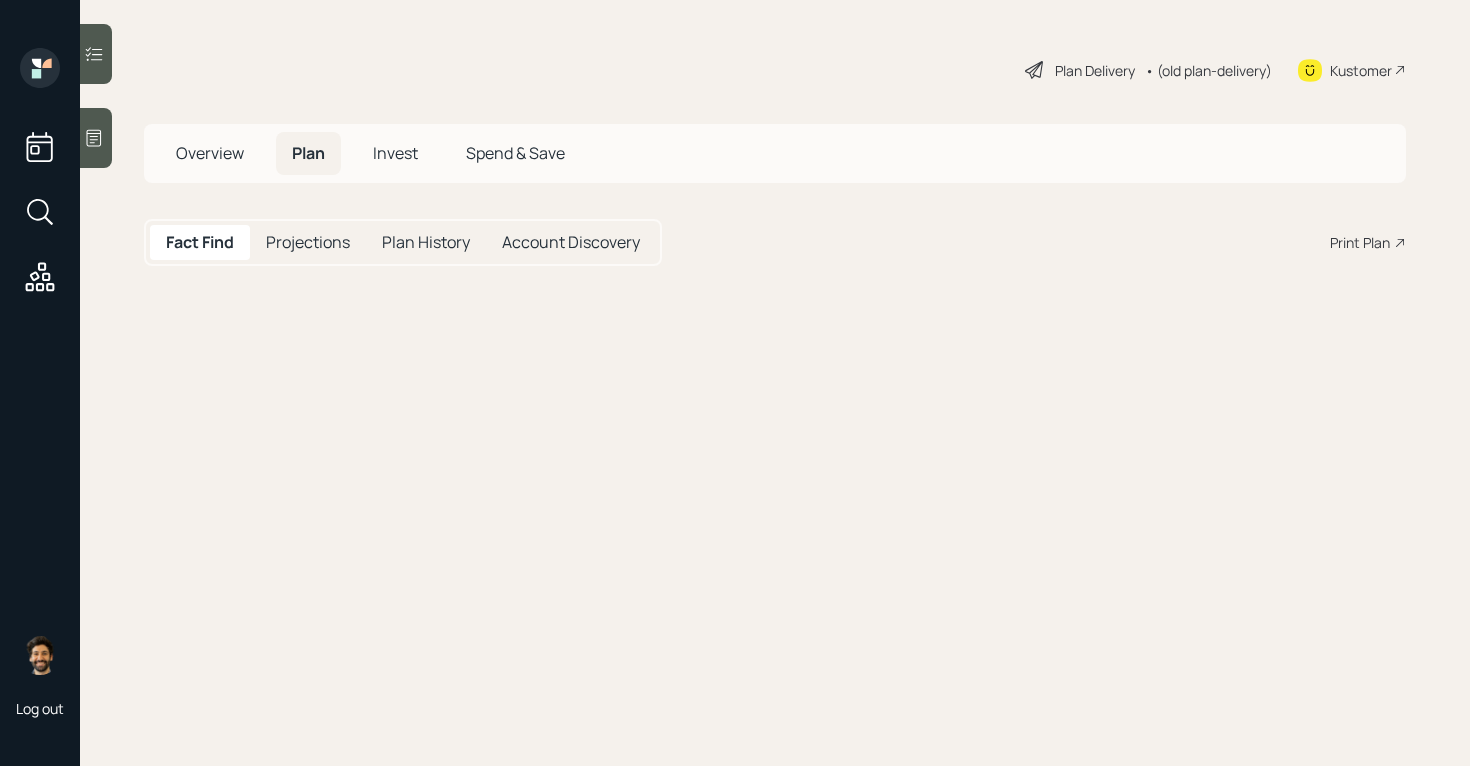 scroll, scrollTop: 0, scrollLeft: 0, axis: both 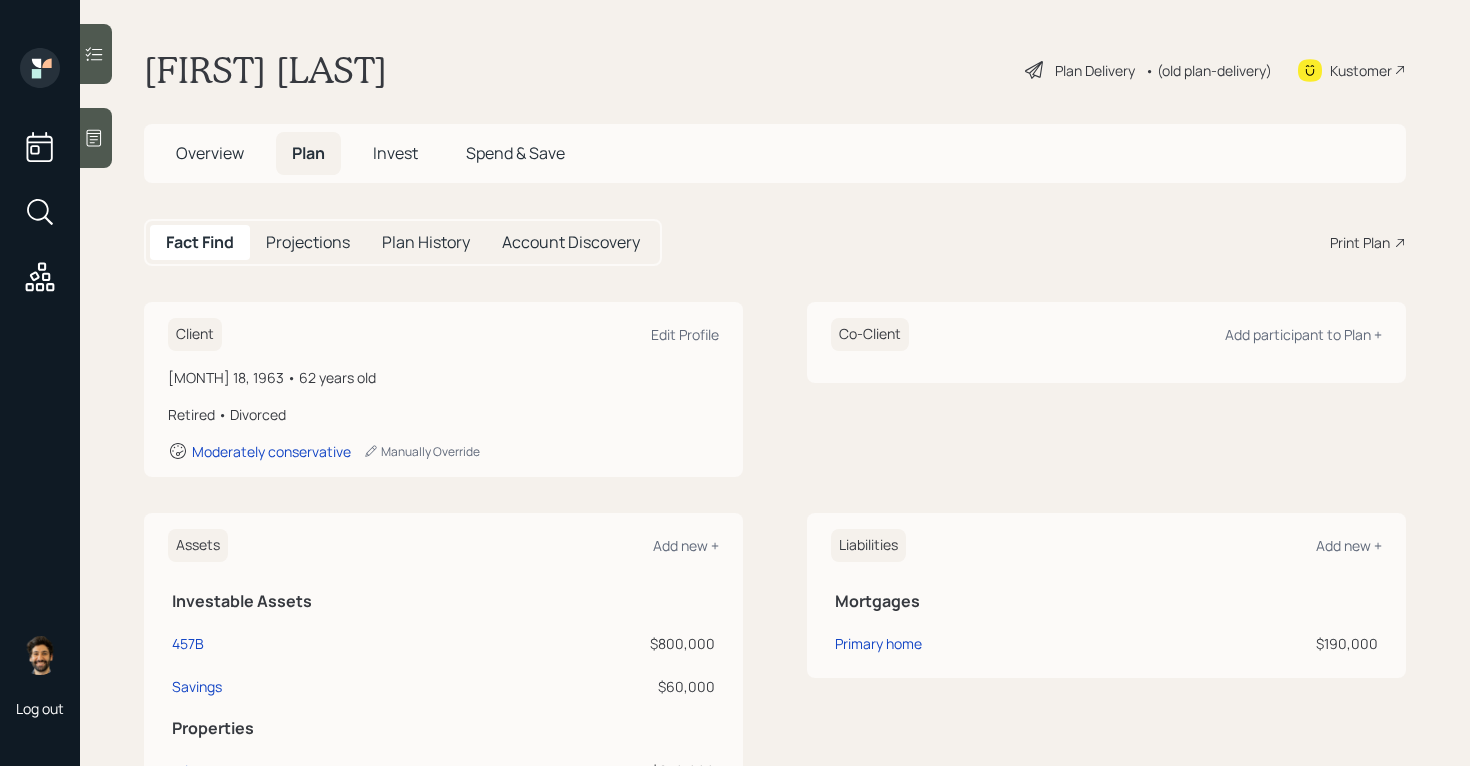 click on "Plan Delivery • (old plan-delivery)" at bounding box center [1148, 70] 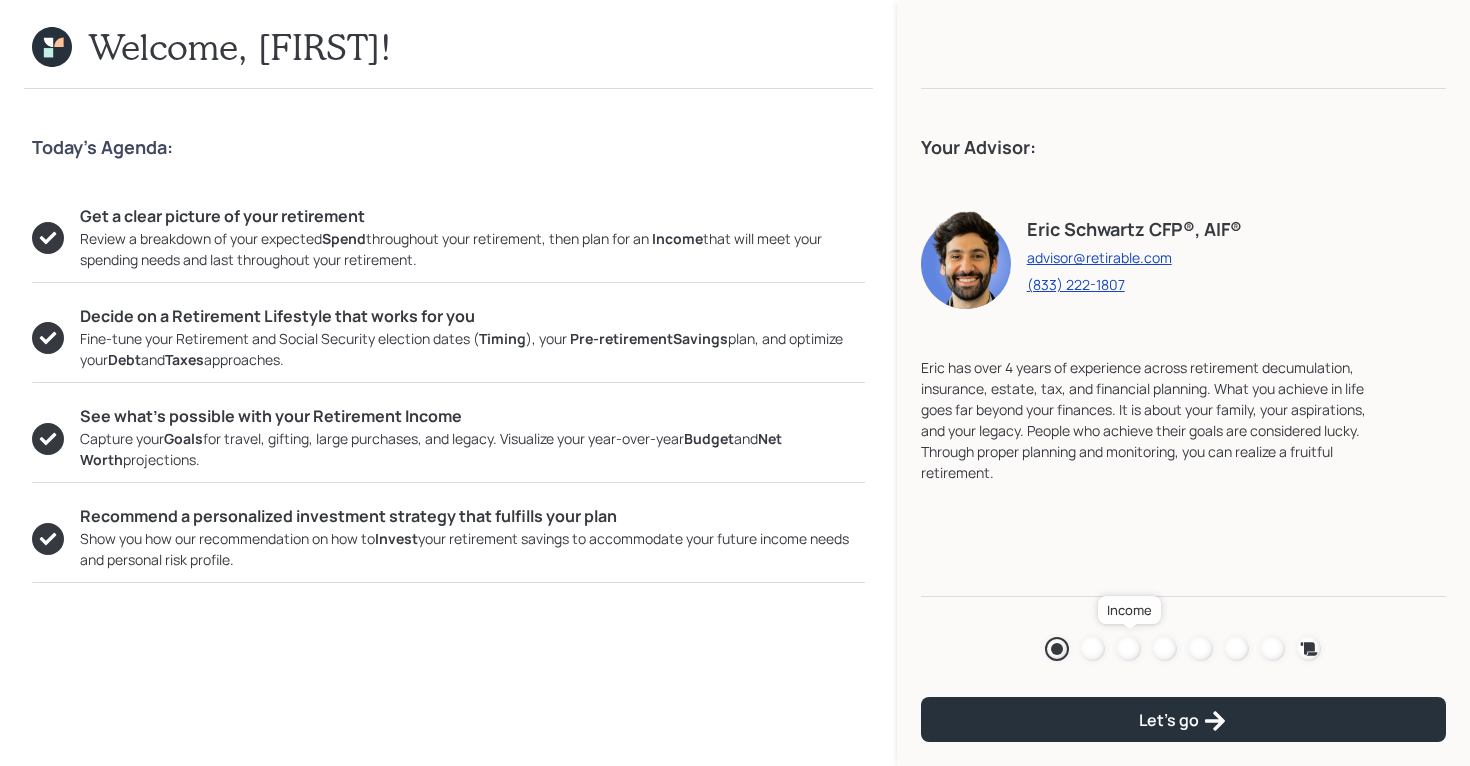 click at bounding box center (1129, 649) 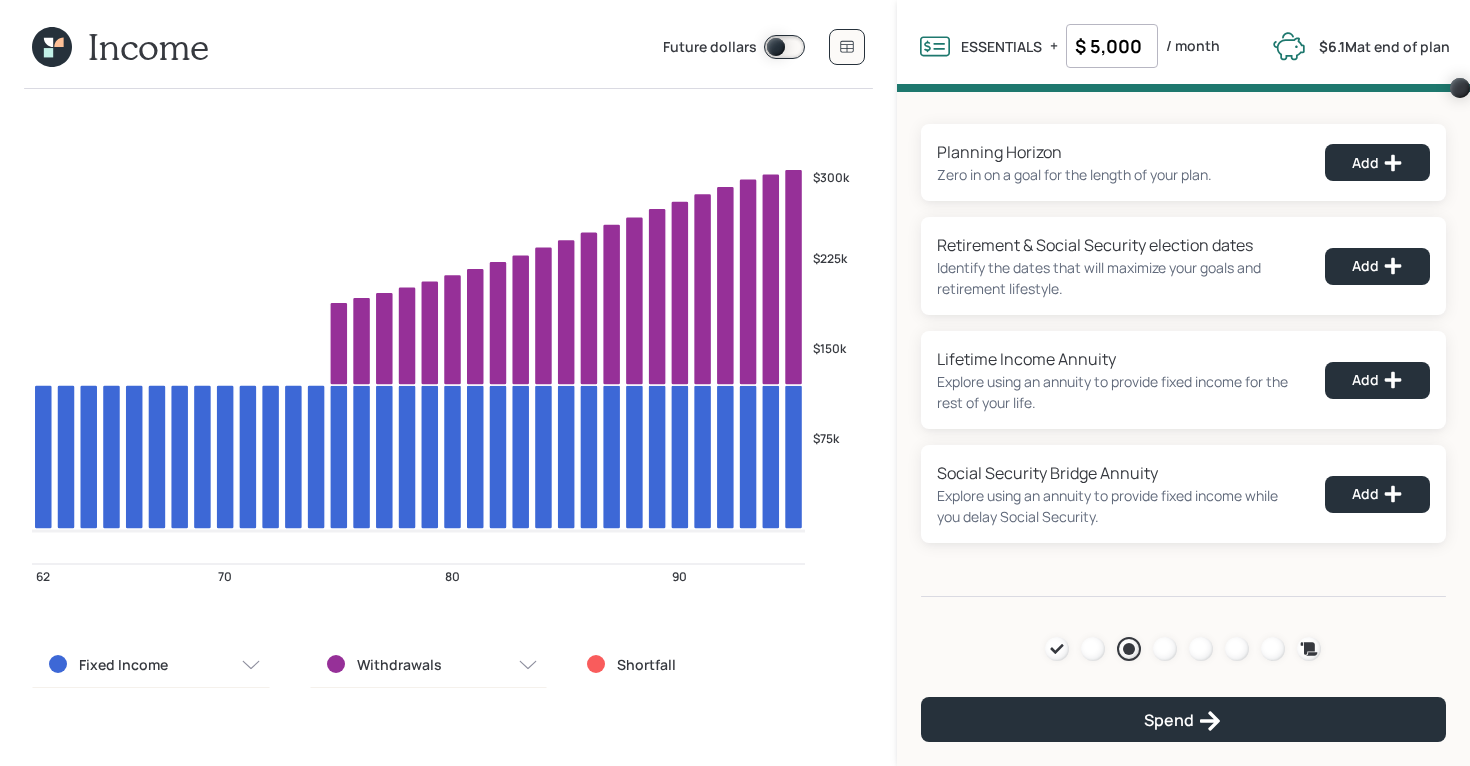 click 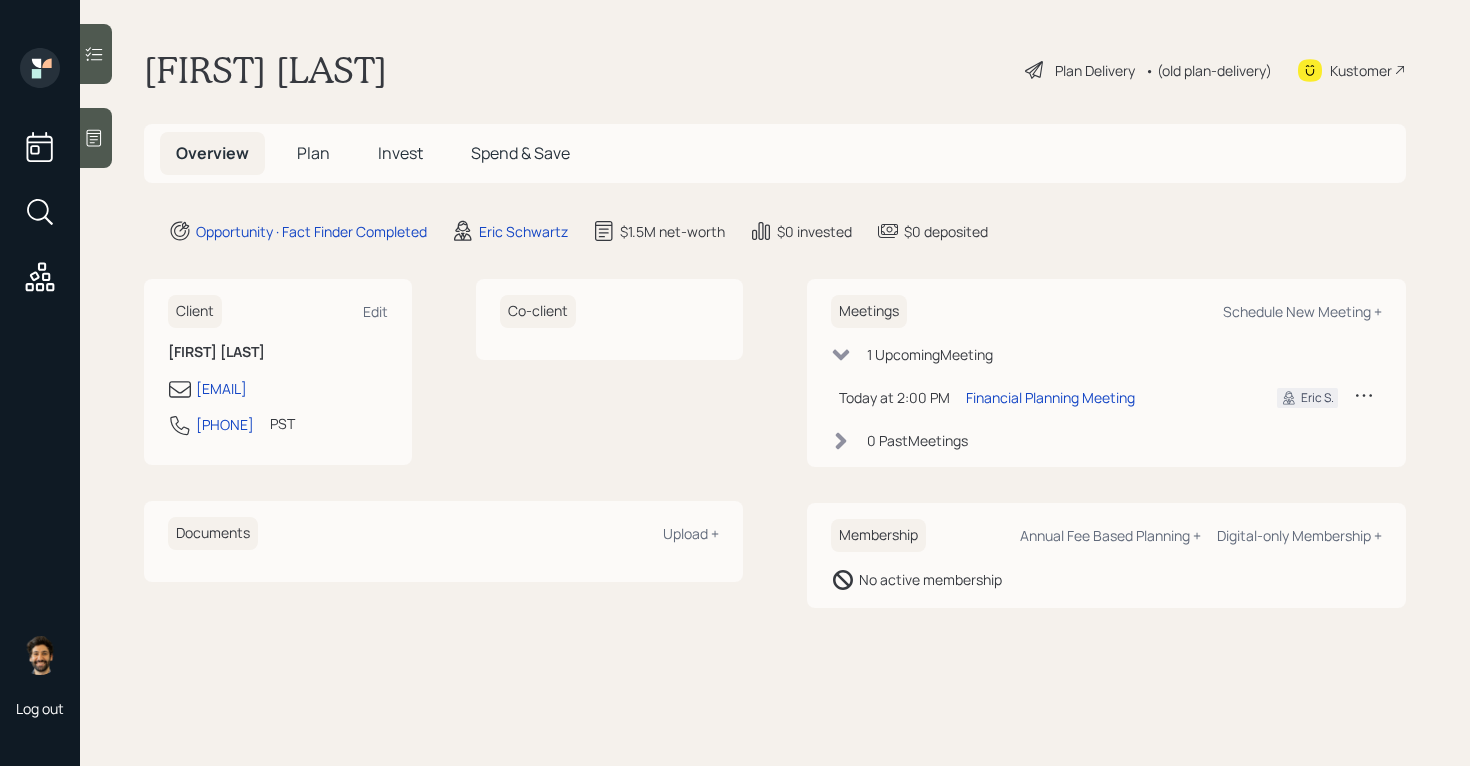 click on "Invest" at bounding box center (400, 153) 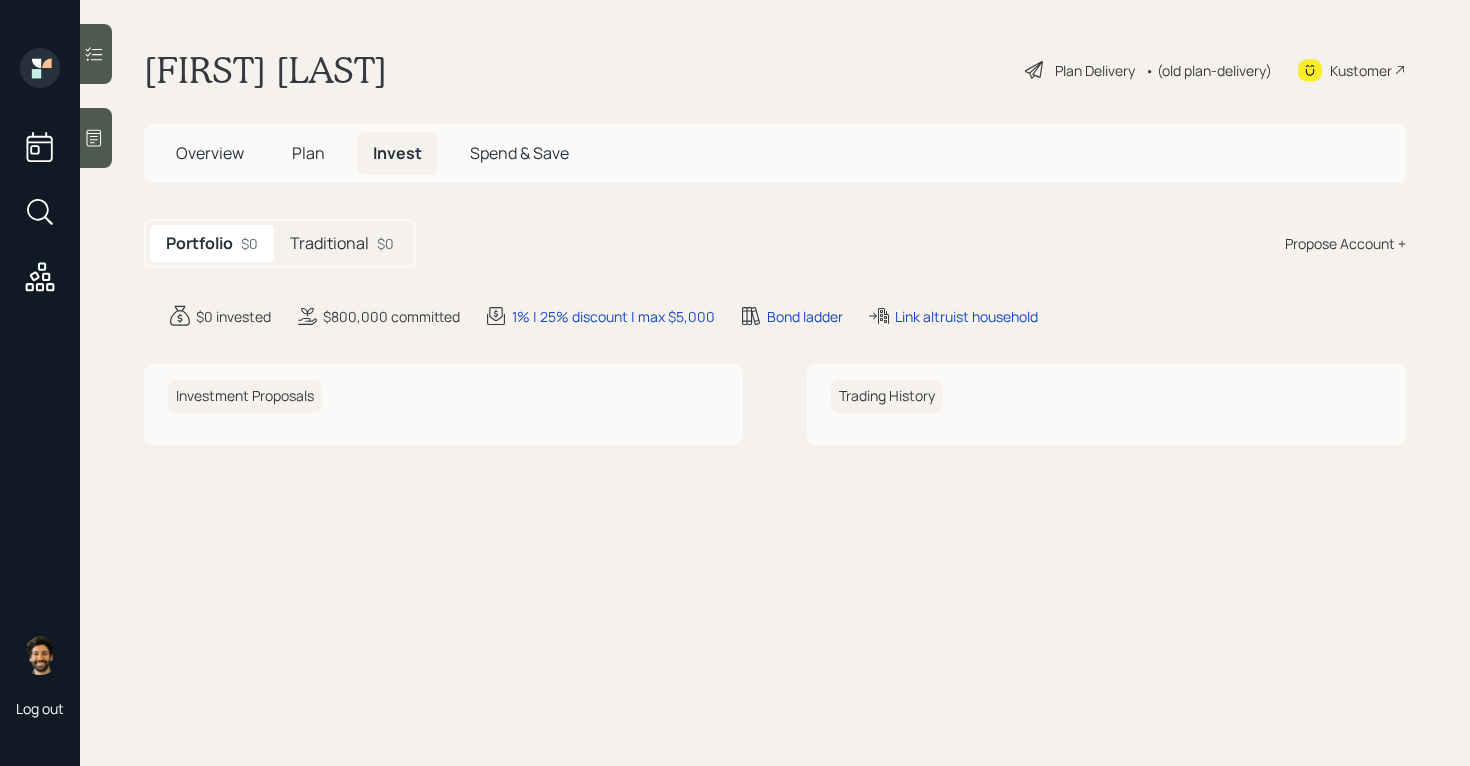 click on "Portfolio $0 Traditional $0" at bounding box center (280, 243) 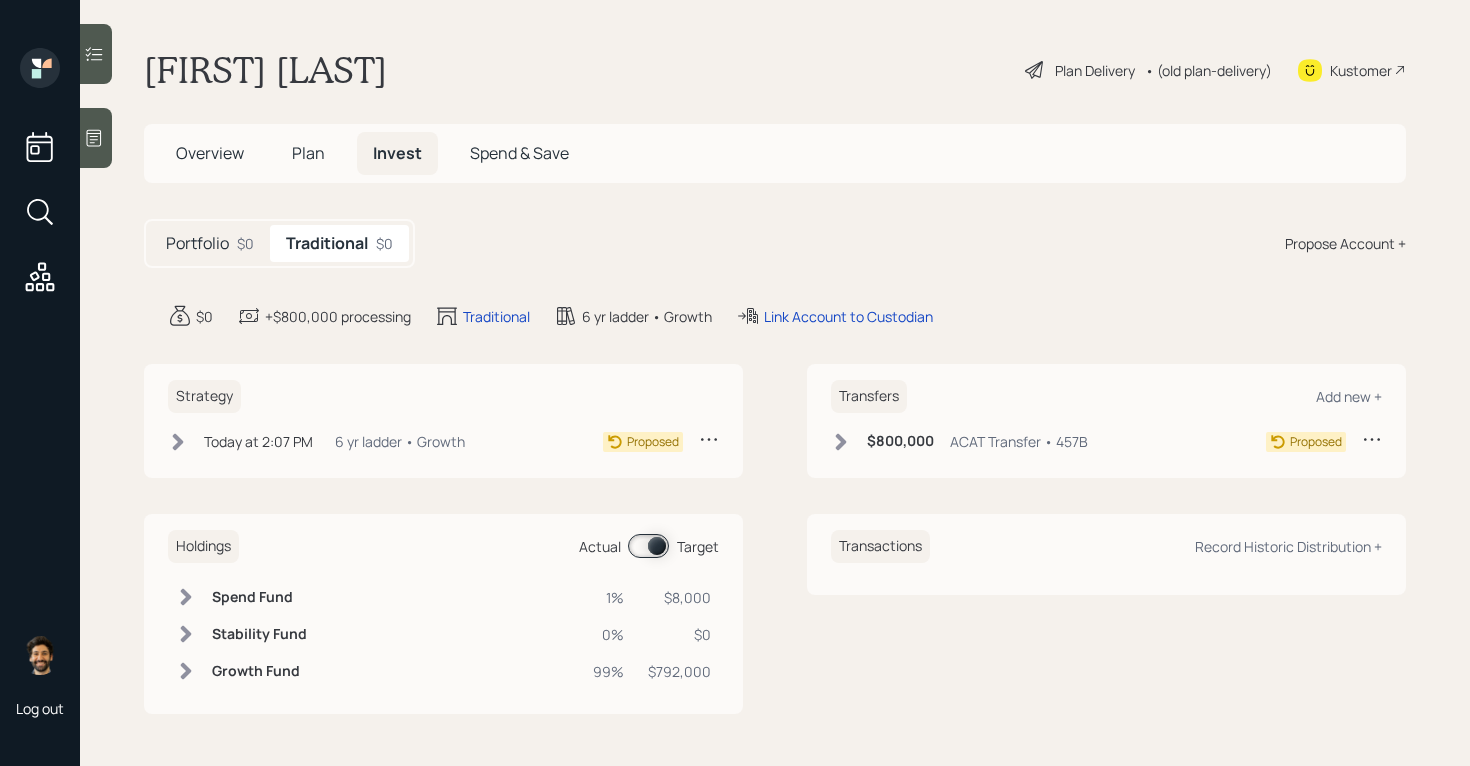 click on "Plan" at bounding box center [308, 153] 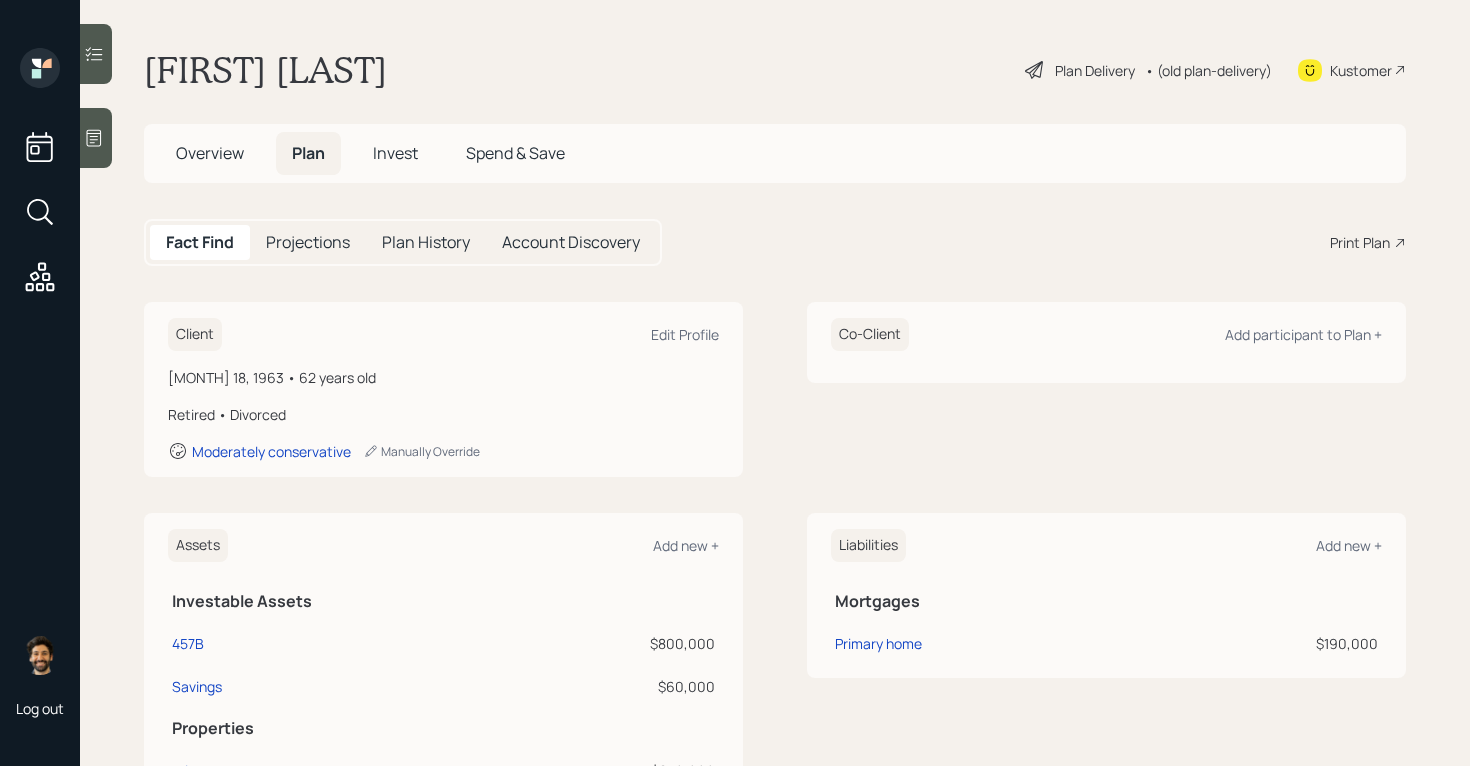 click on "Invest" at bounding box center (395, 153) 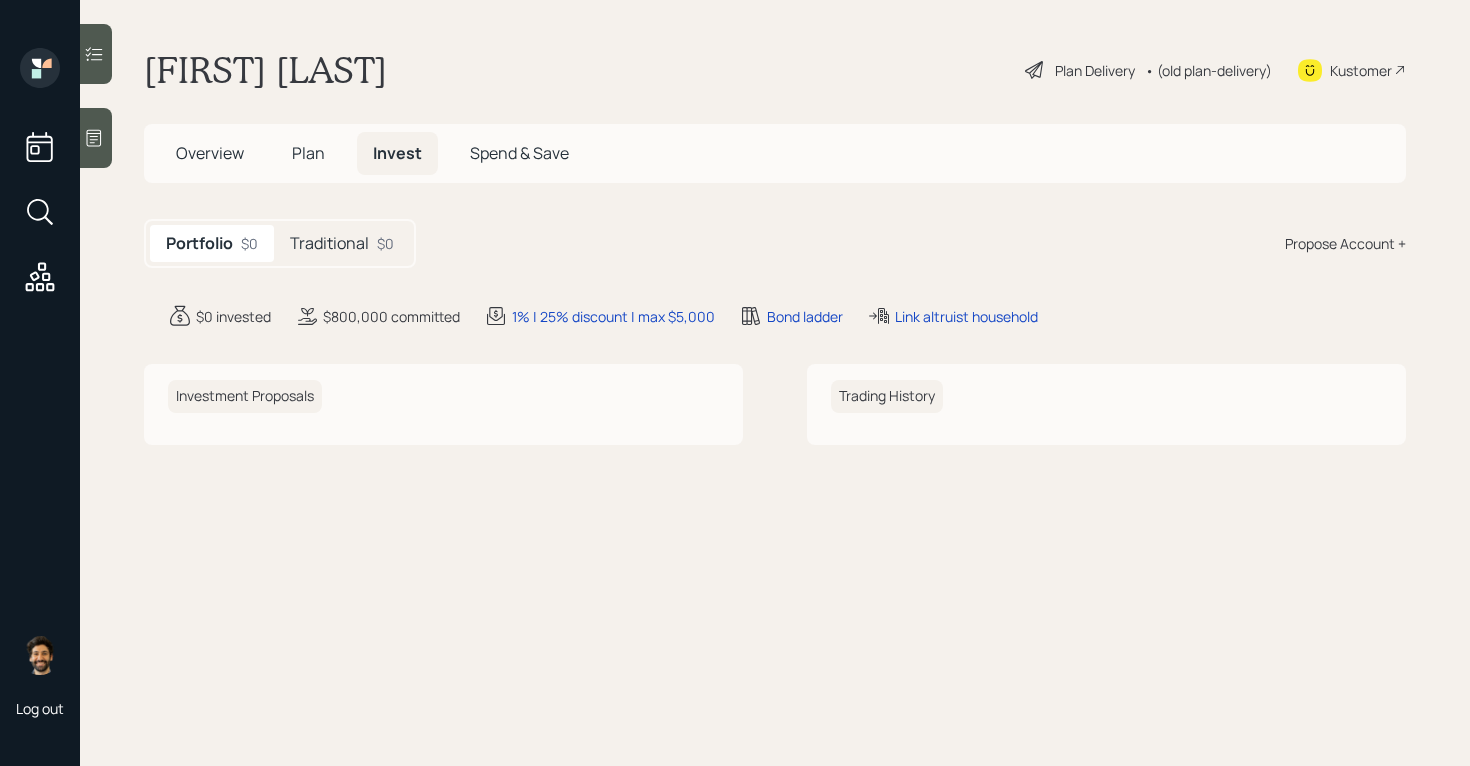 click on "Plan" at bounding box center (308, 153) 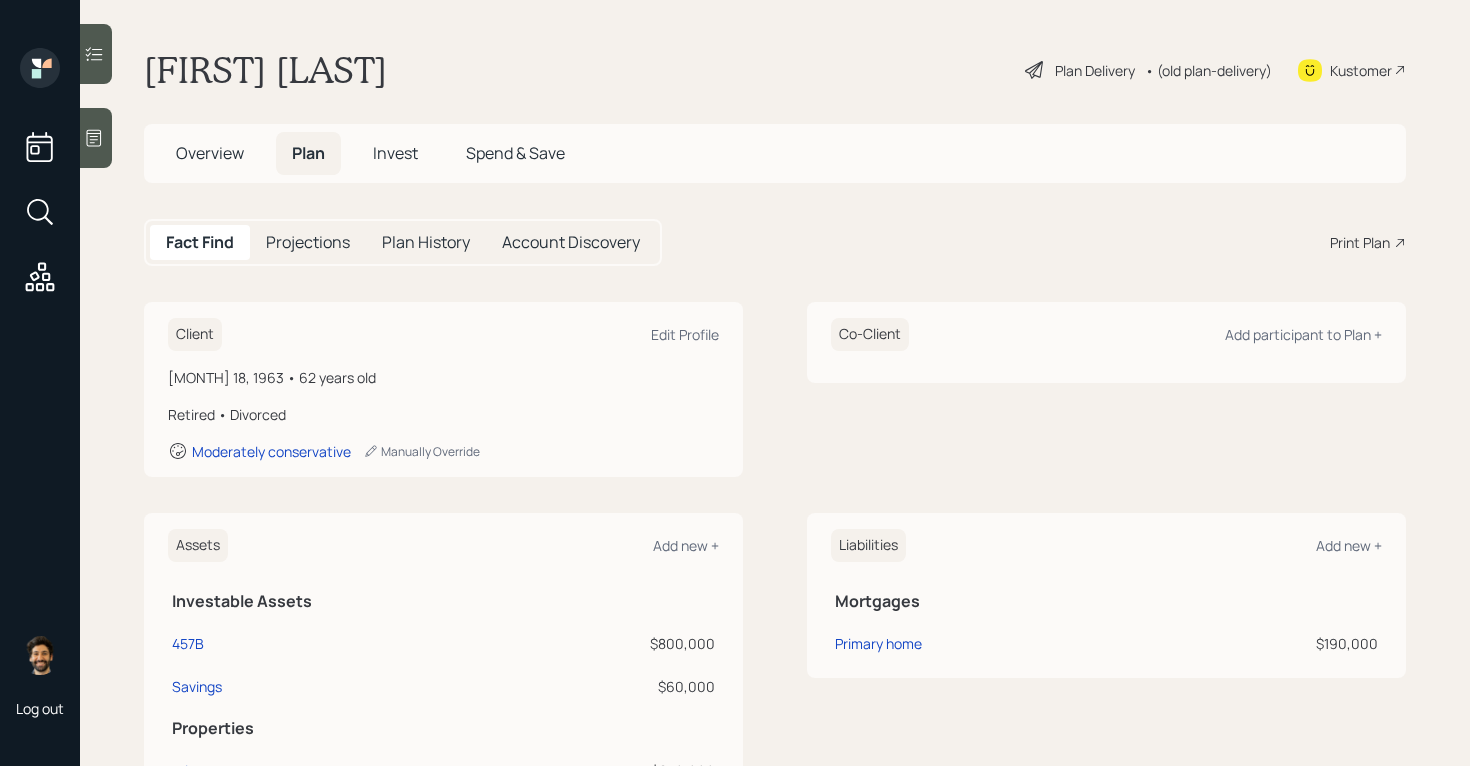 click on "Invest" at bounding box center [395, 153] 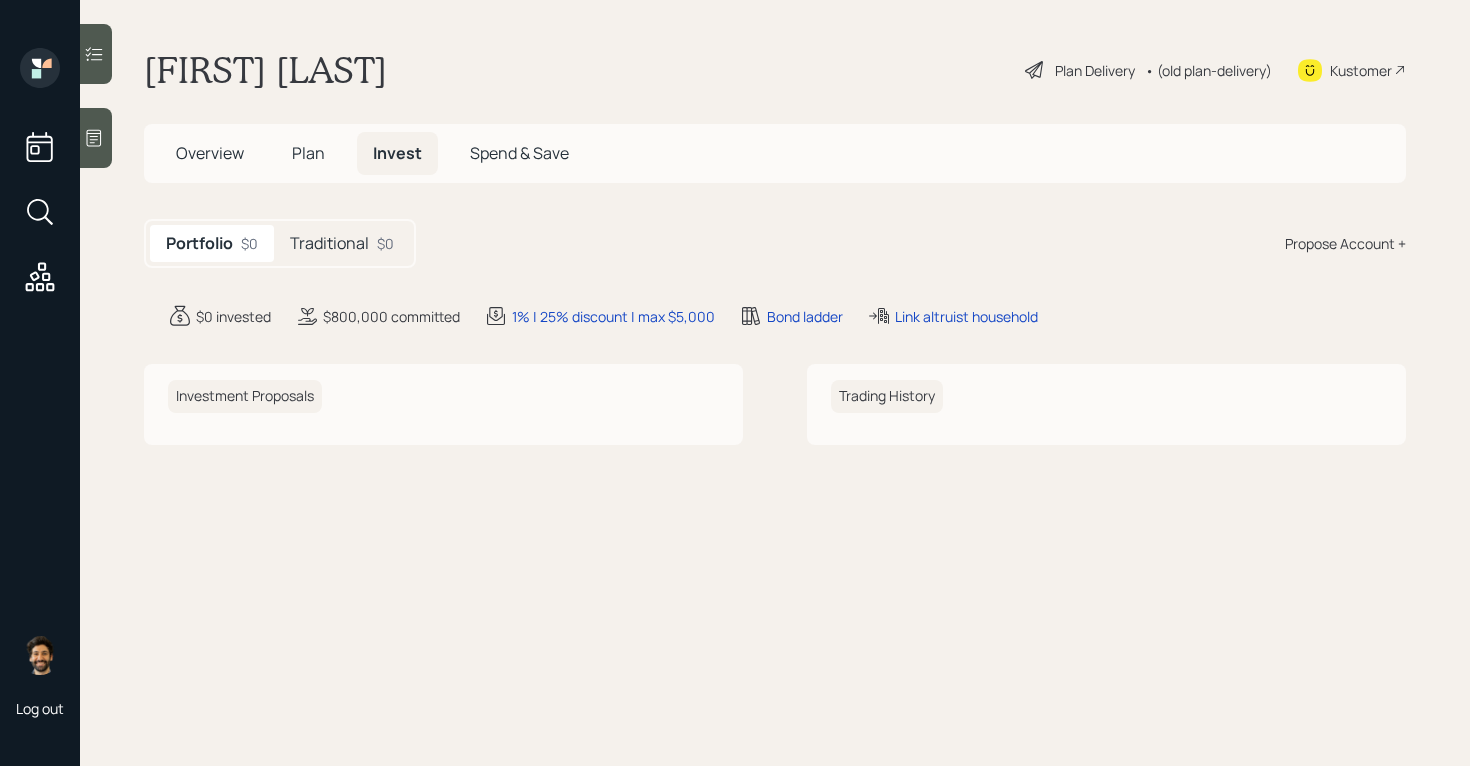 click on "Traditional" at bounding box center (329, 243) 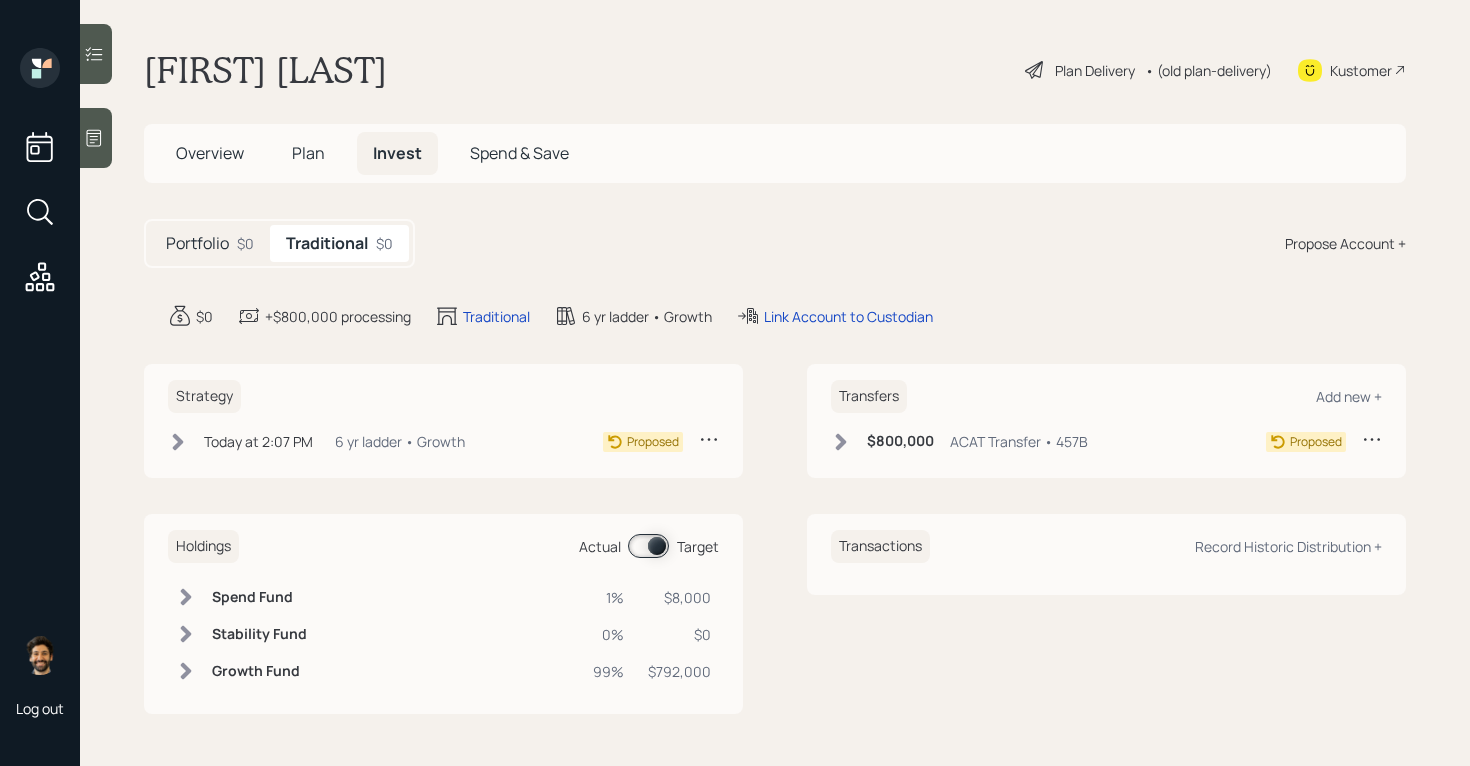 click on "Plan" at bounding box center [308, 153] 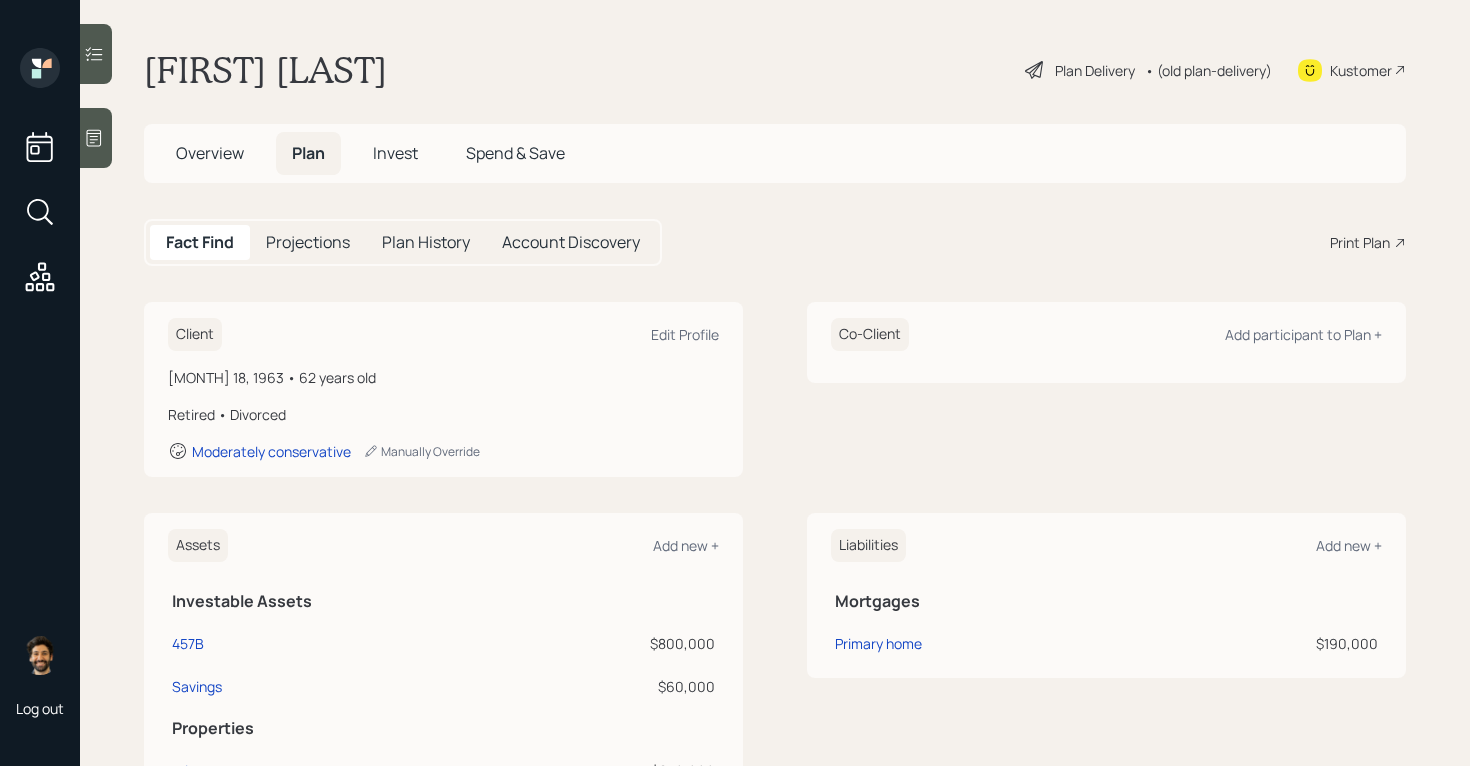 click on "Invest" at bounding box center (395, 153) 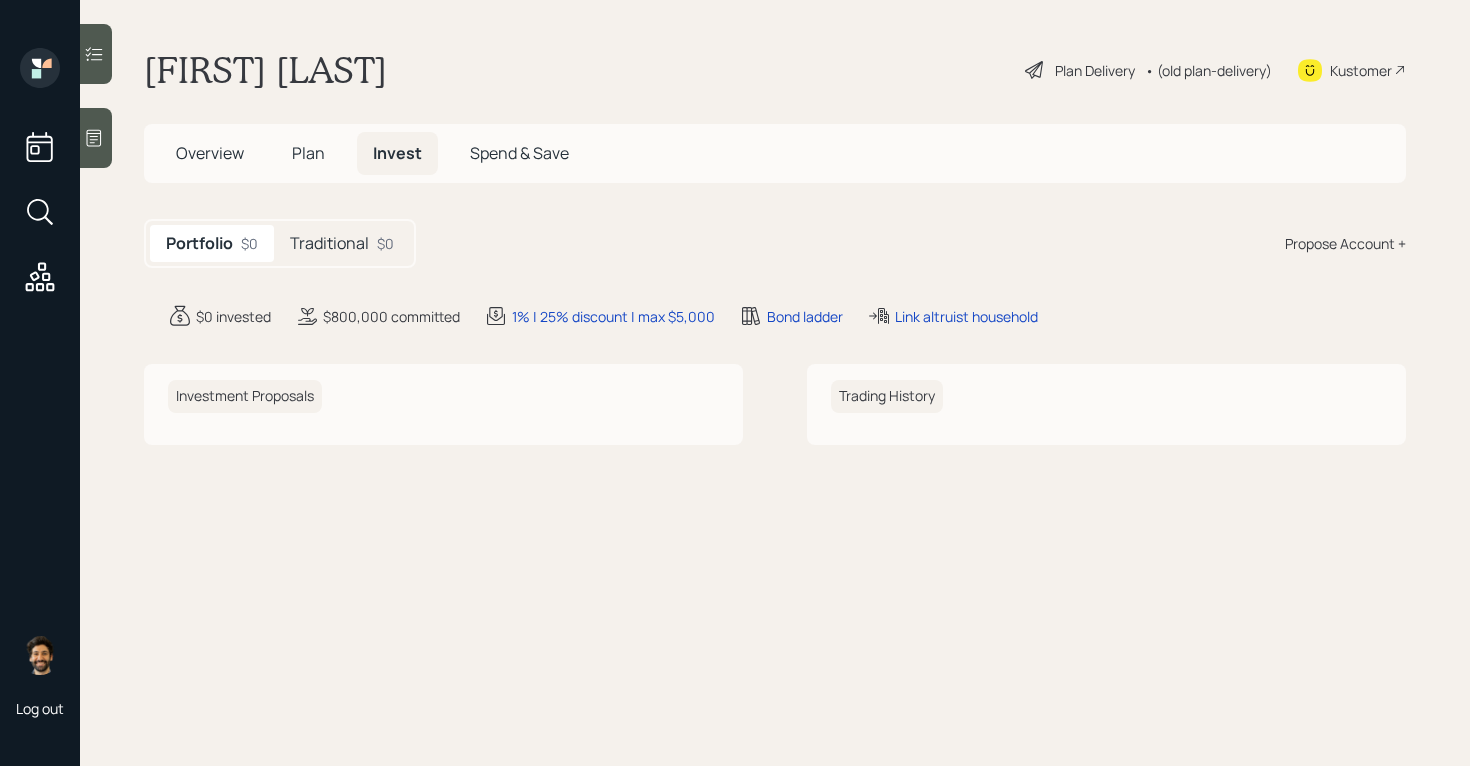 click on "Traditional" at bounding box center (329, 243) 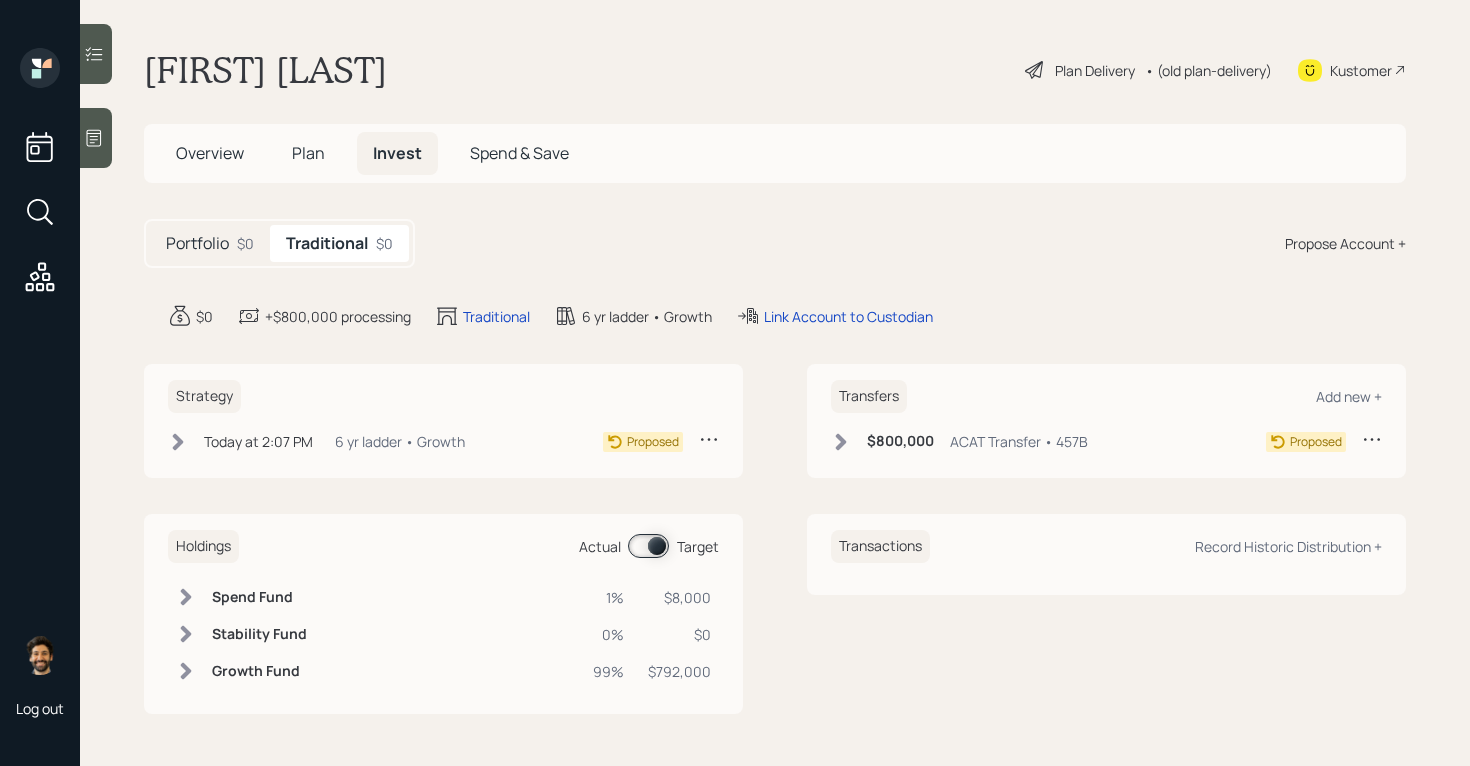 click on "Portfolio" at bounding box center (197, 243) 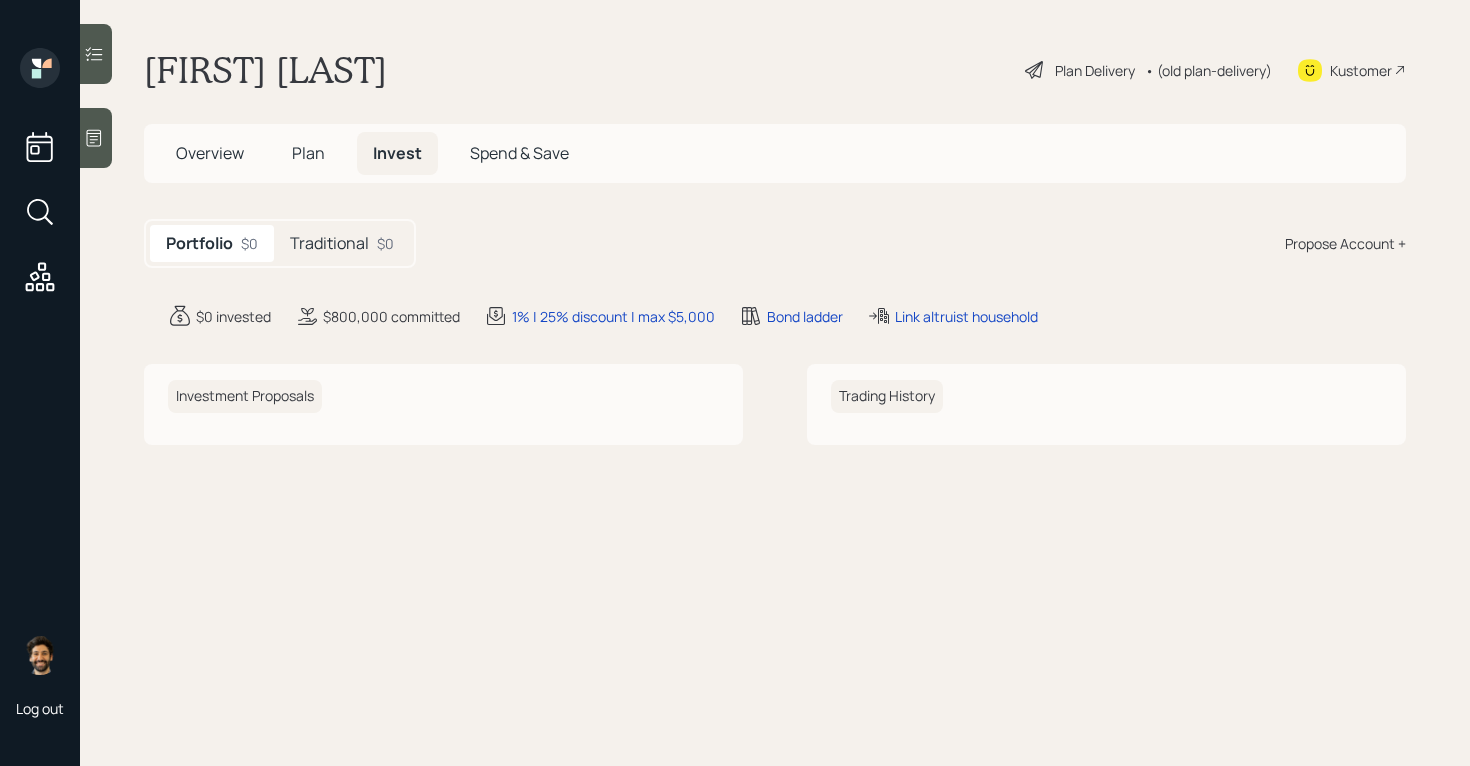 click on "Traditional $0" at bounding box center (342, 243) 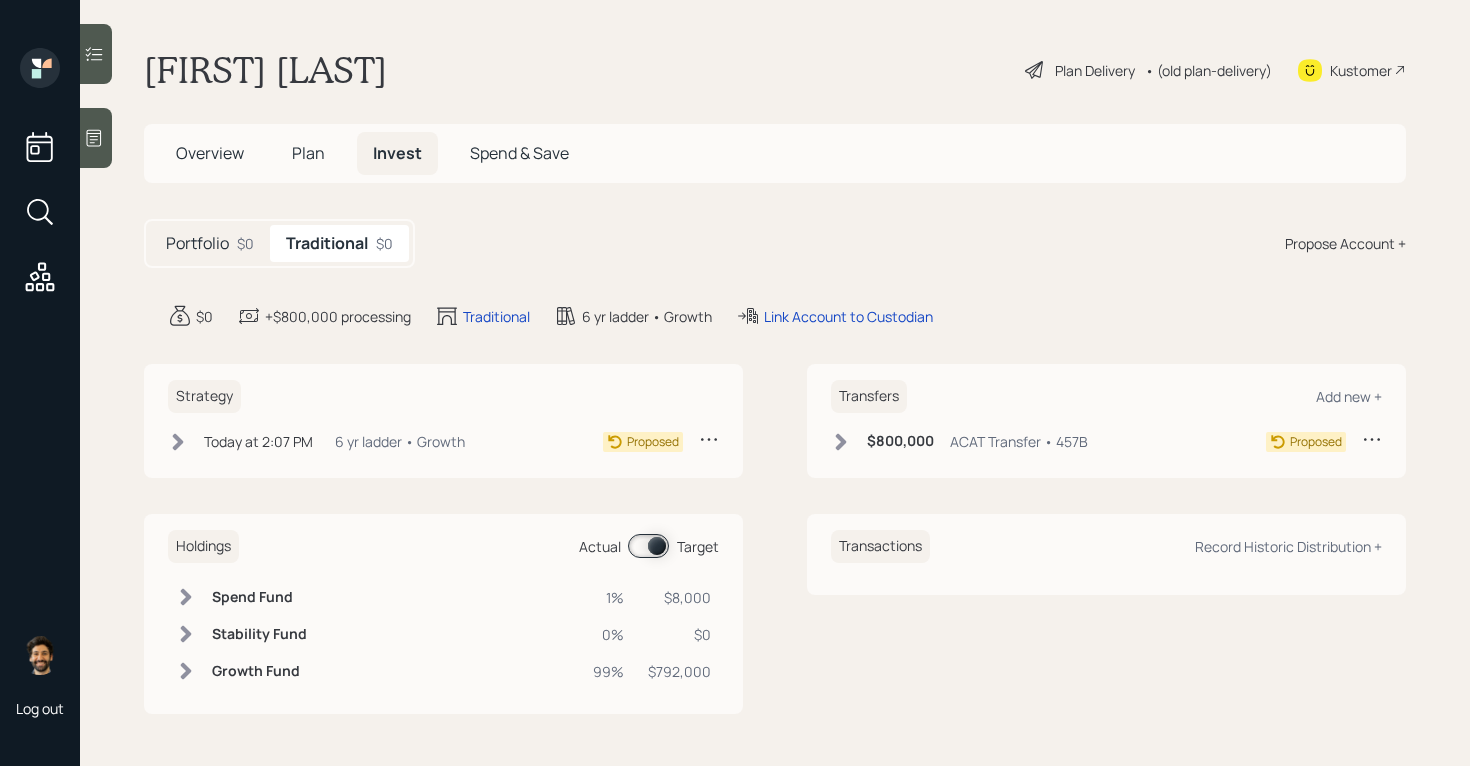 click on "• (old plan-delivery)" at bounding box center [1208, 70] 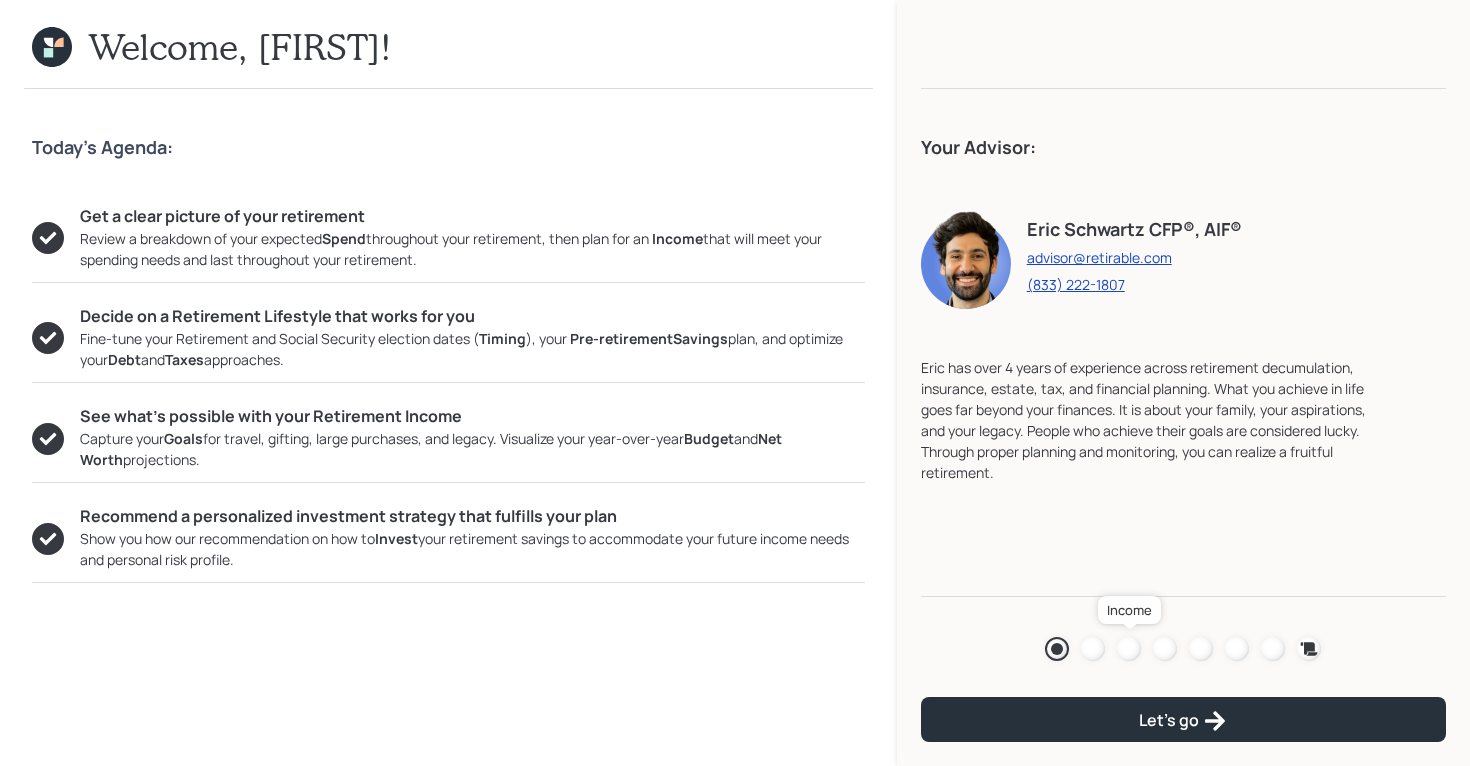 click at bounding box center [1129, 649] 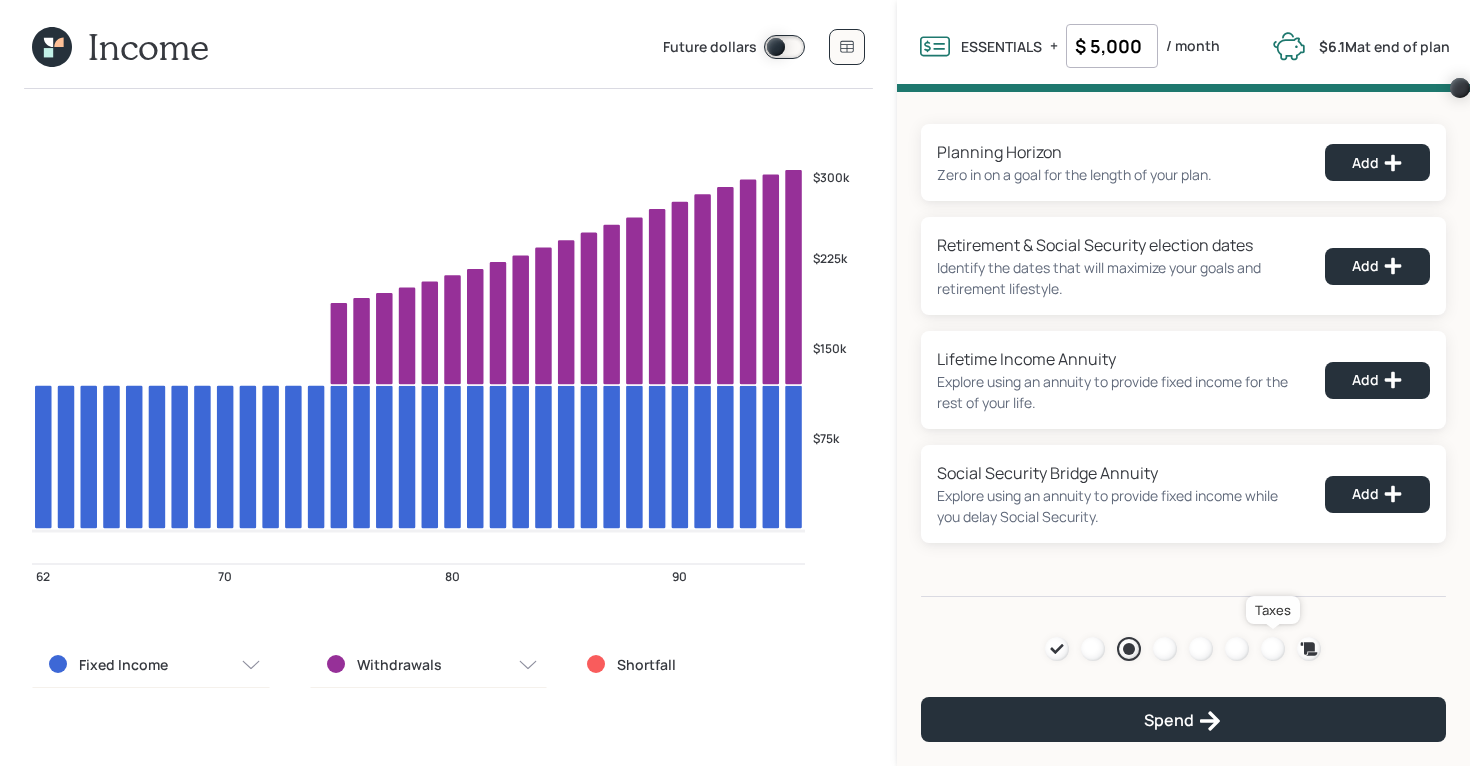 click at bounding box center [1273, 649] 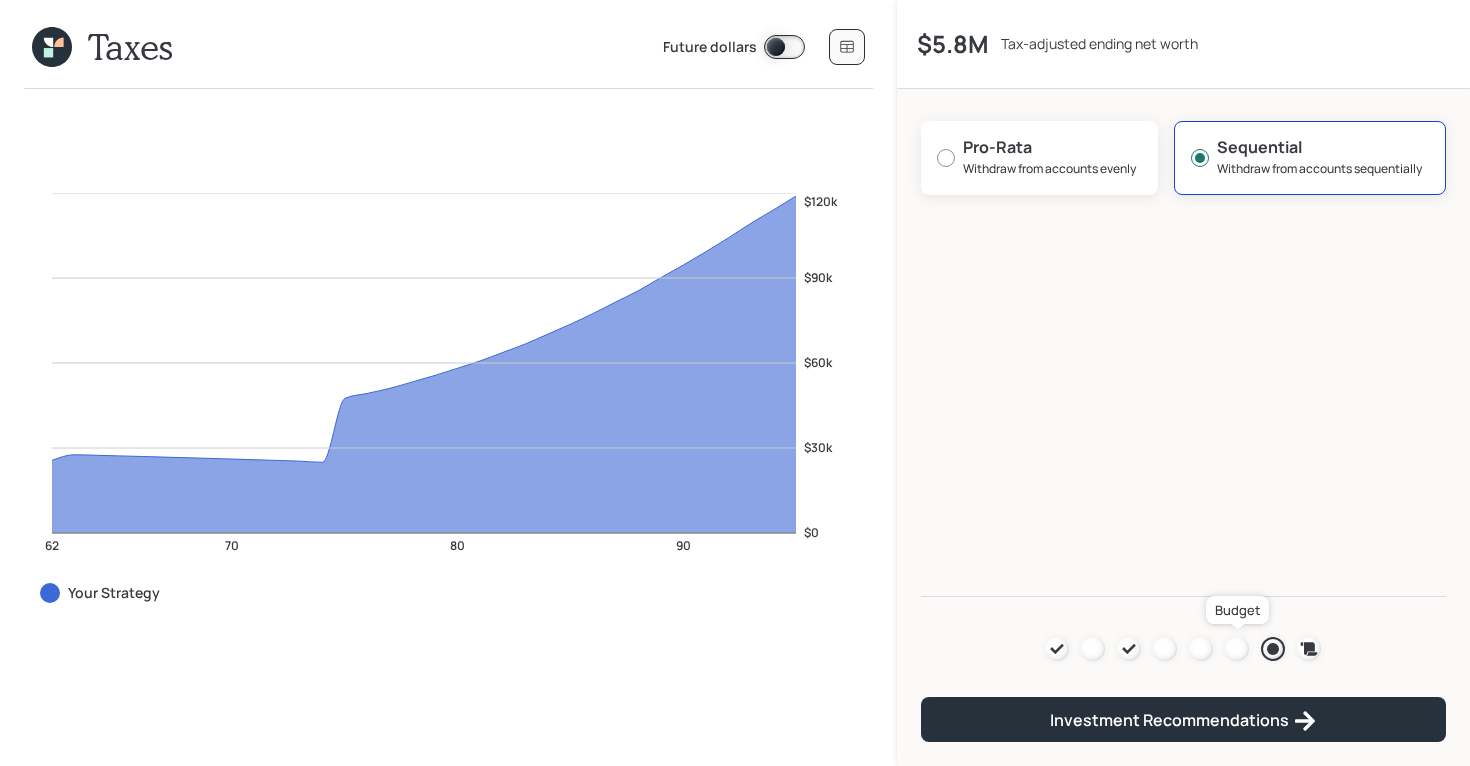 click at bounding box center (1237, 649) 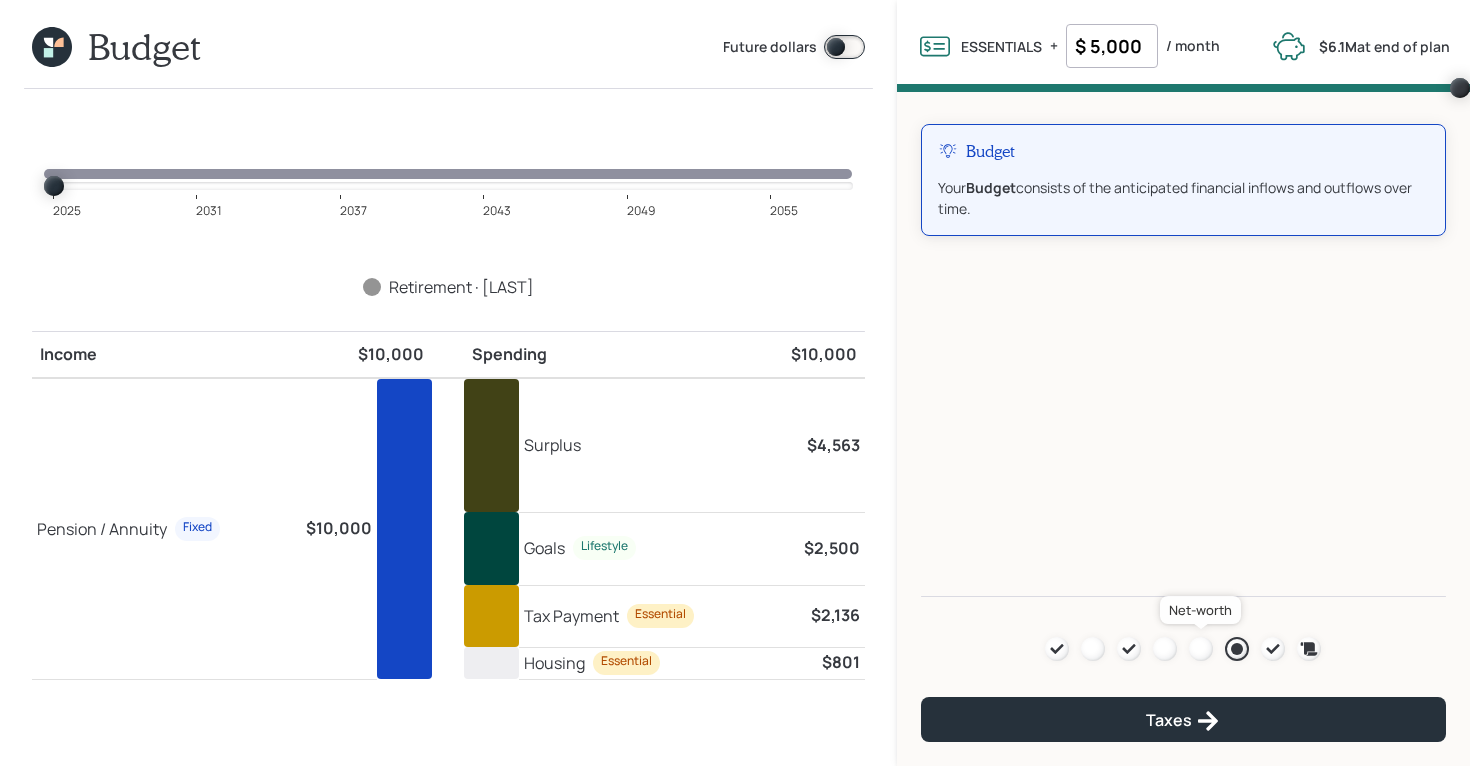 click at bounding box center [1201, 649] 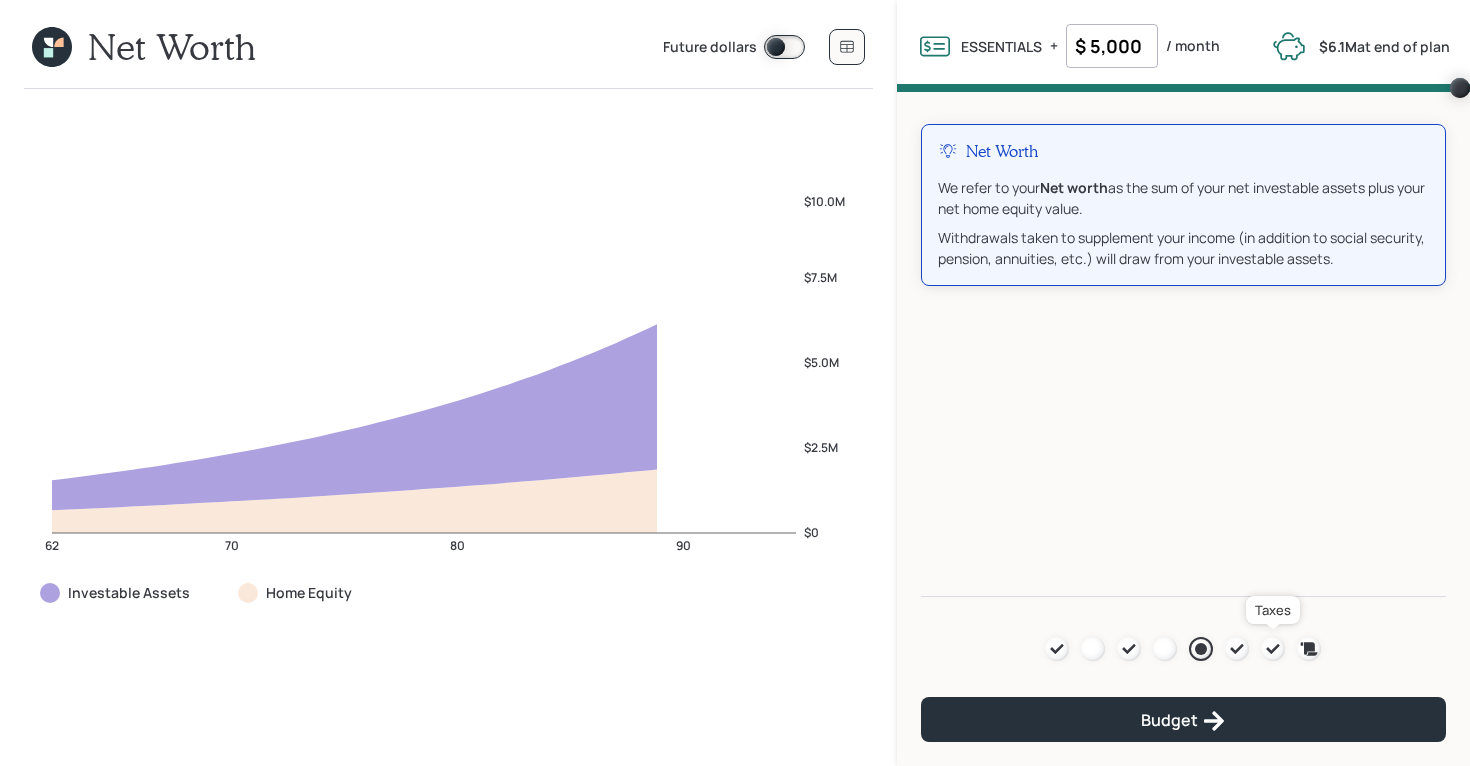 click at bounding box center (1273, 649) 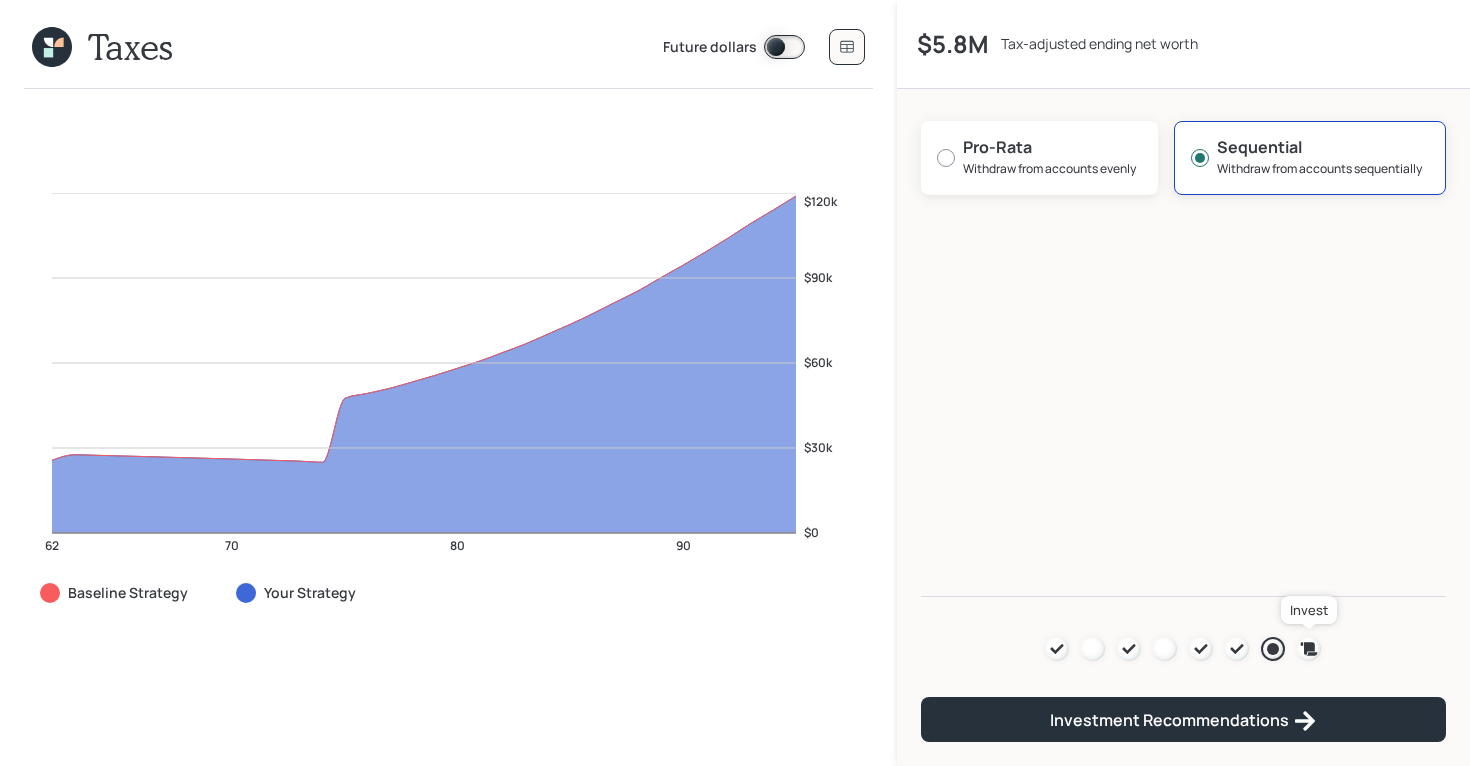 click 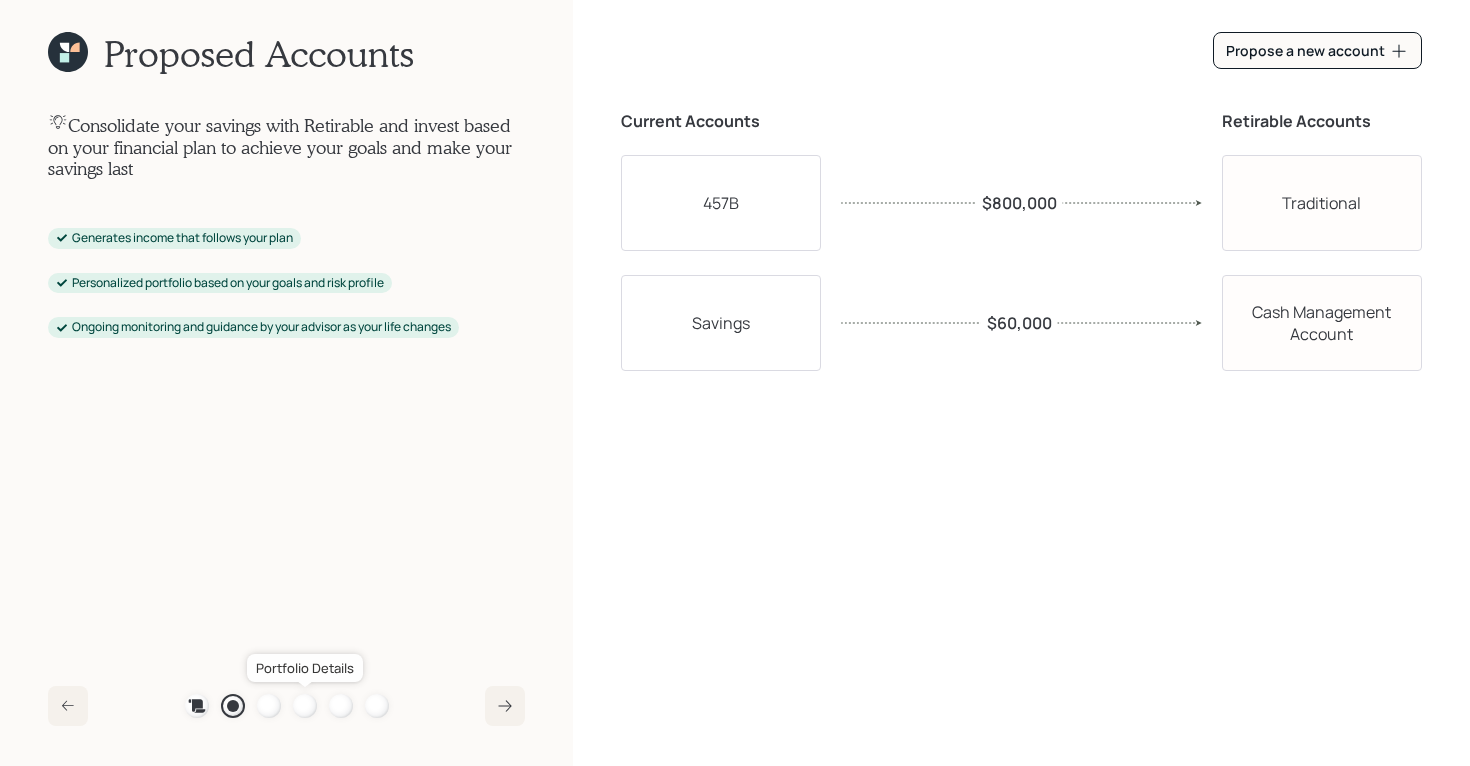 click at bounding box center [305, 706] 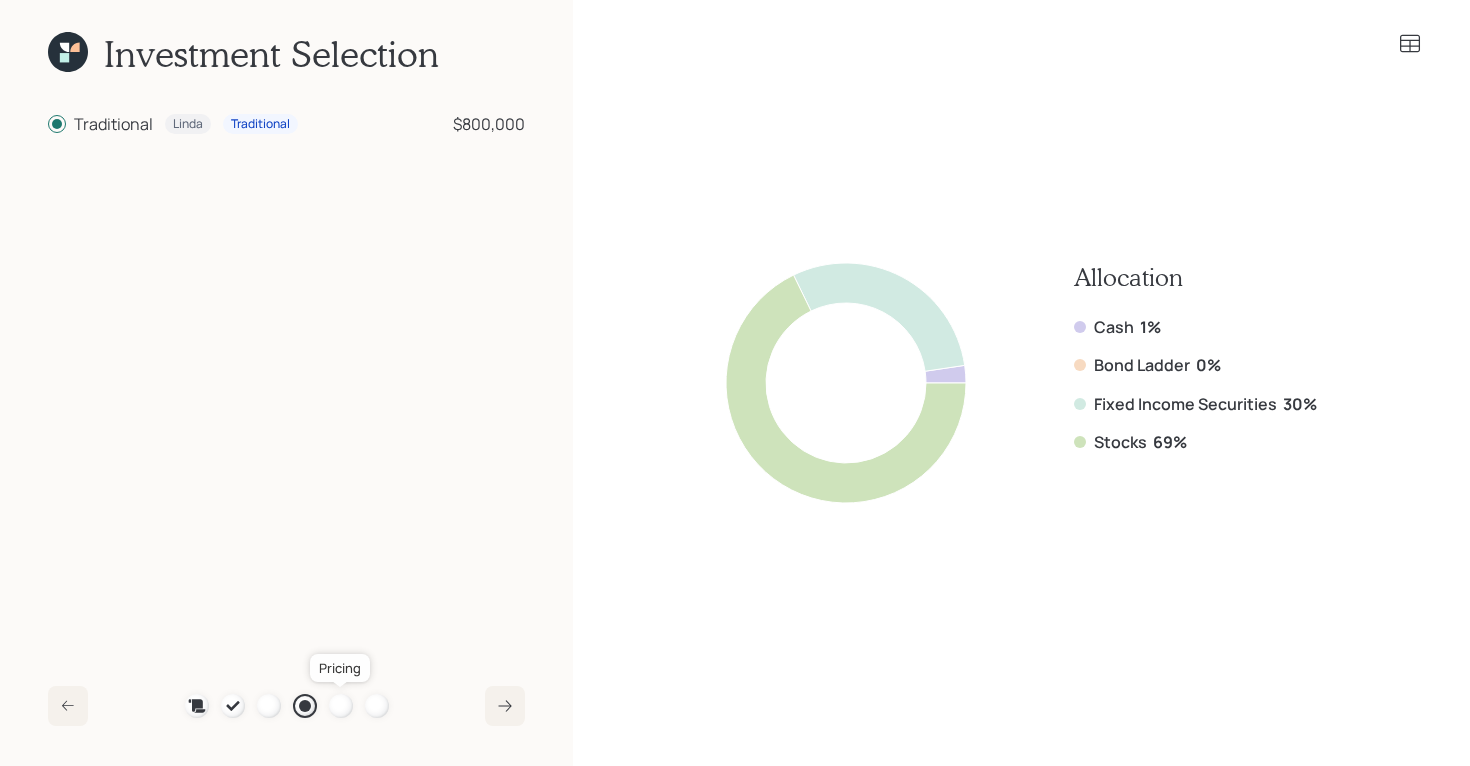 click at bounding box center [341, 706] 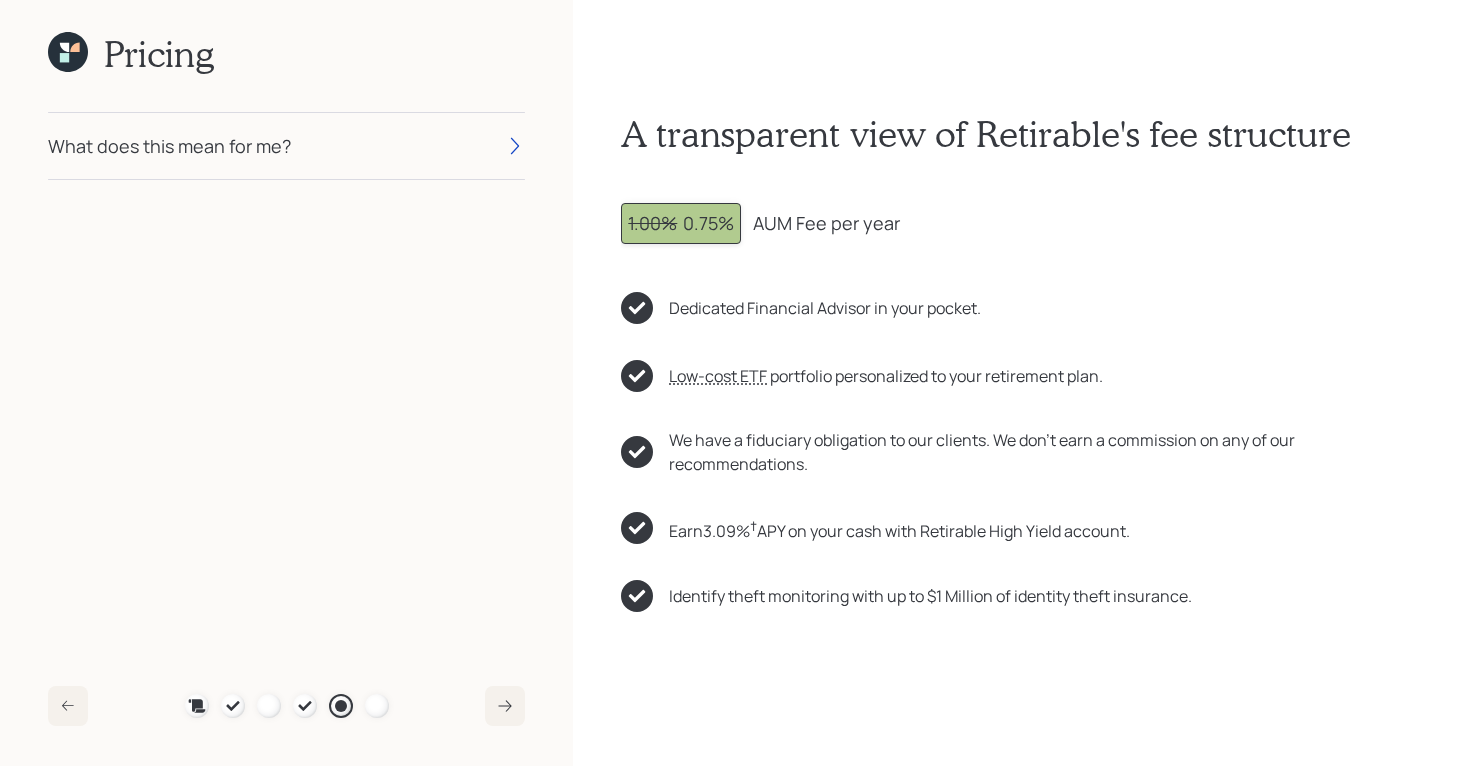 click on "1.00% 0.75%" at bounding box center [681, 223] 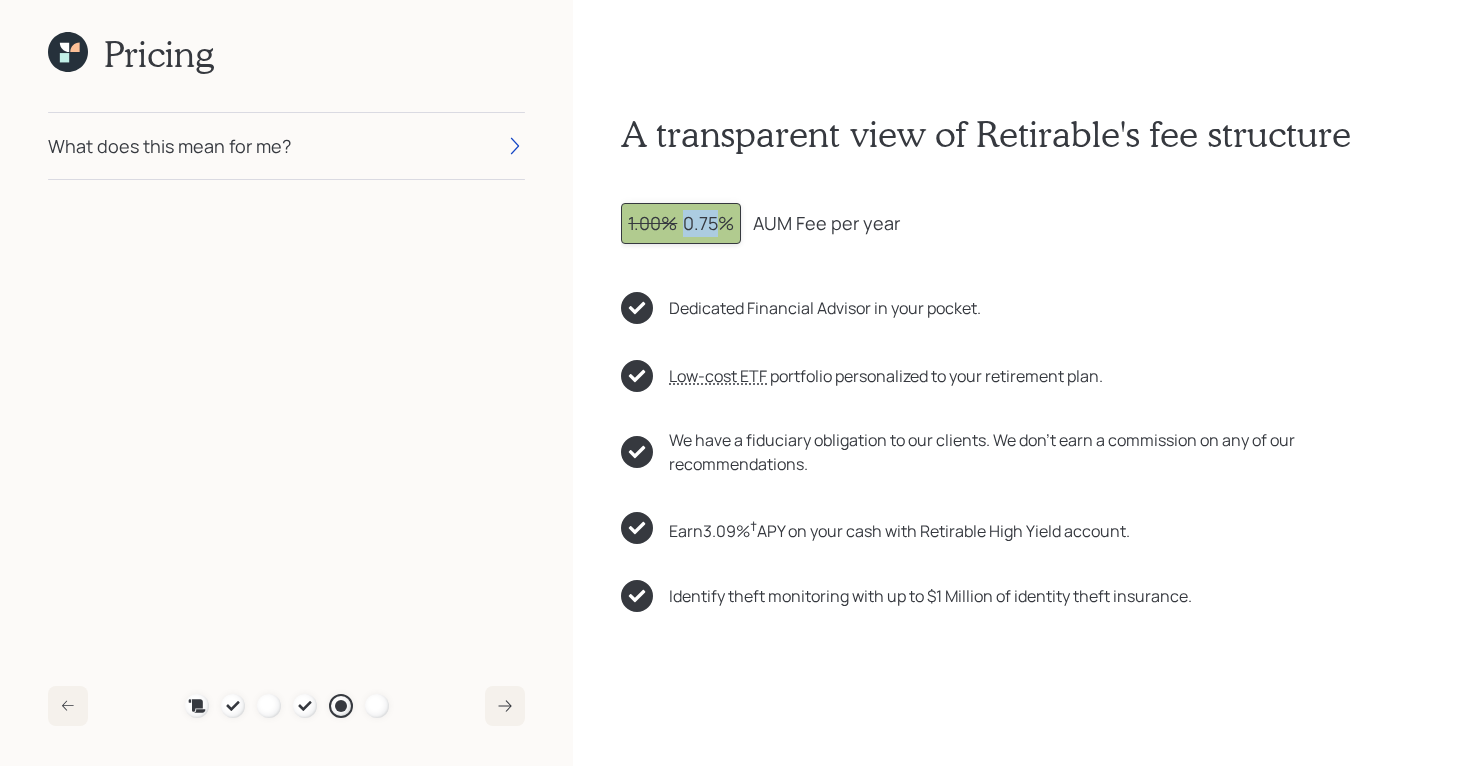click on "1.00% 0.75%" at bounding box center [681, 223] 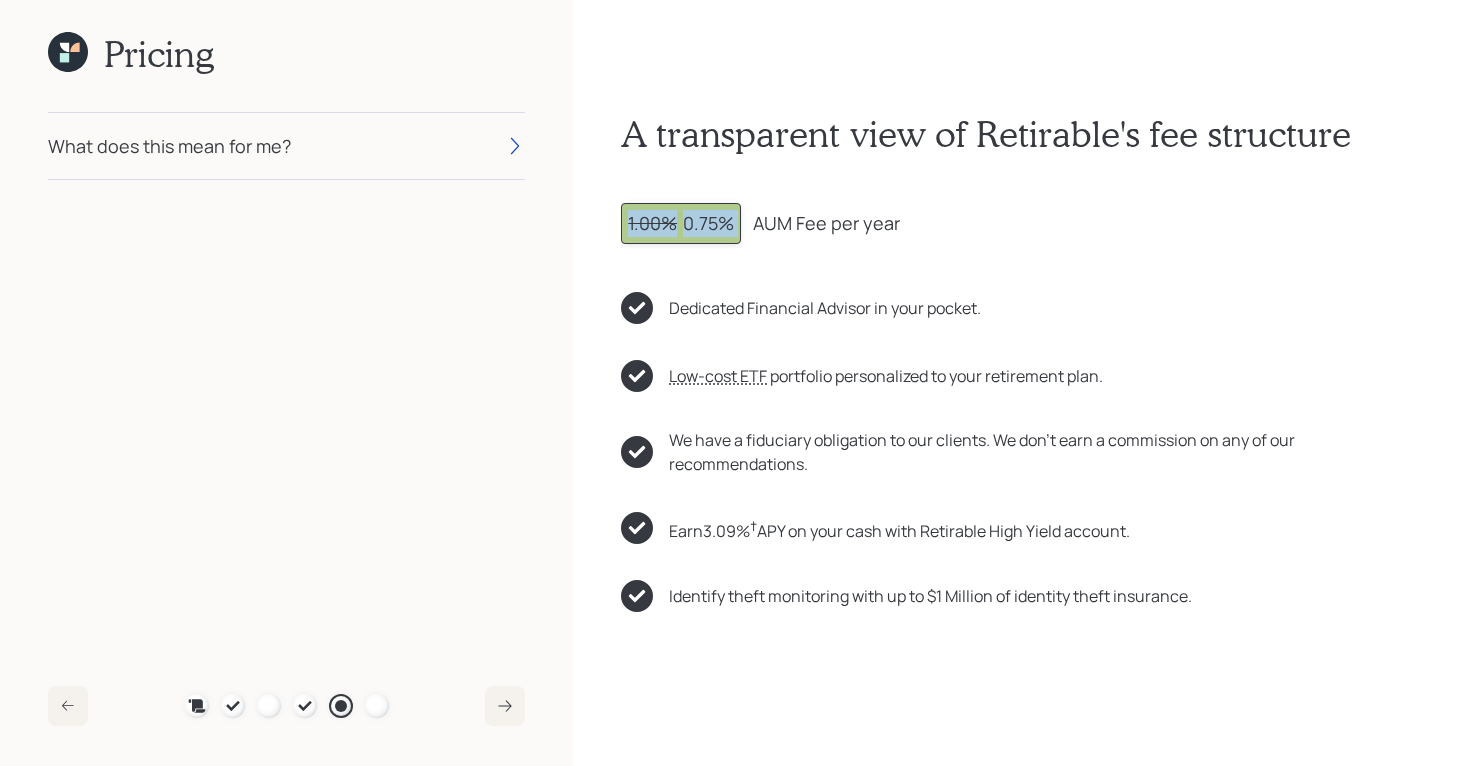 click on "1.00% 0.75%" at bounding box center (681, 223) 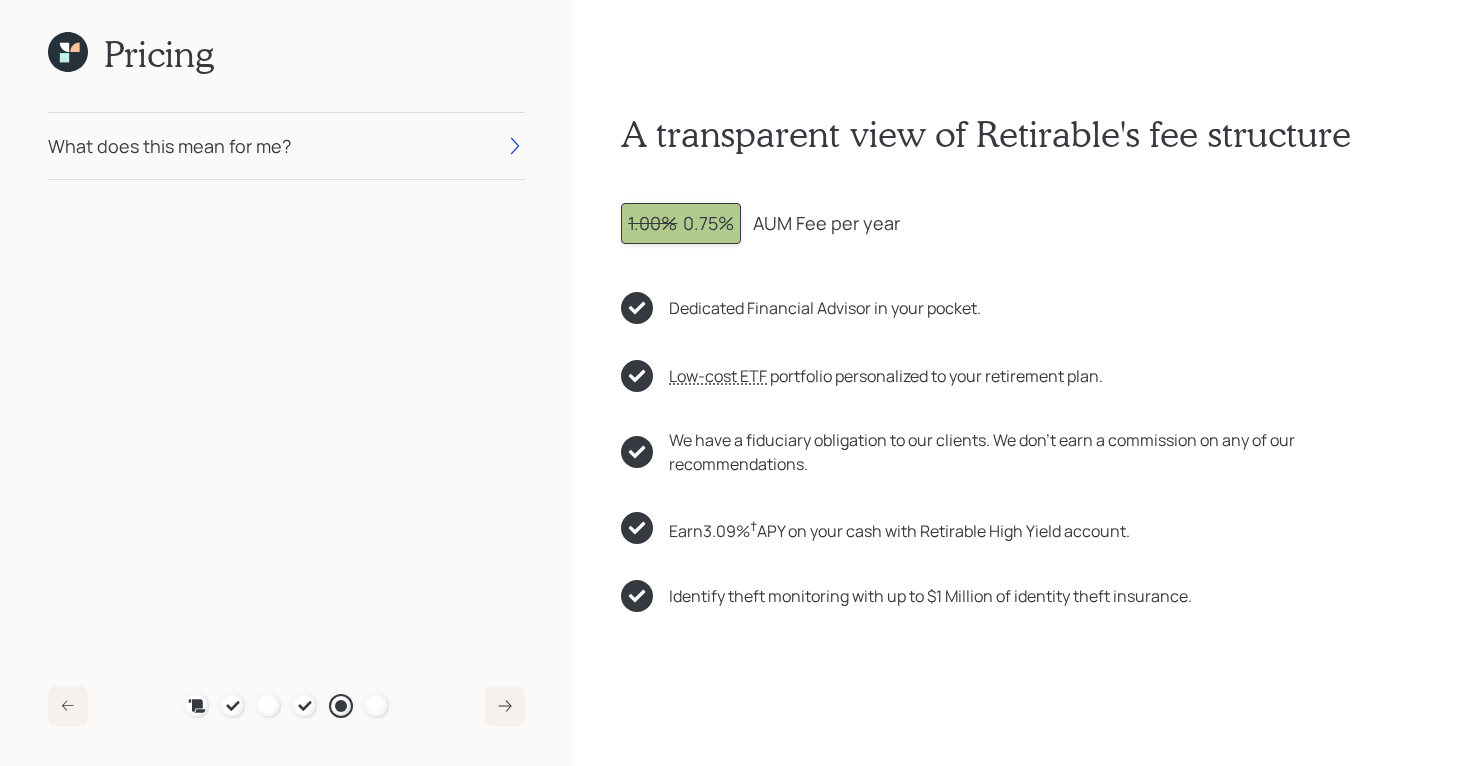 click on "1.00% 0.75%" at bounding box center (681, 223) 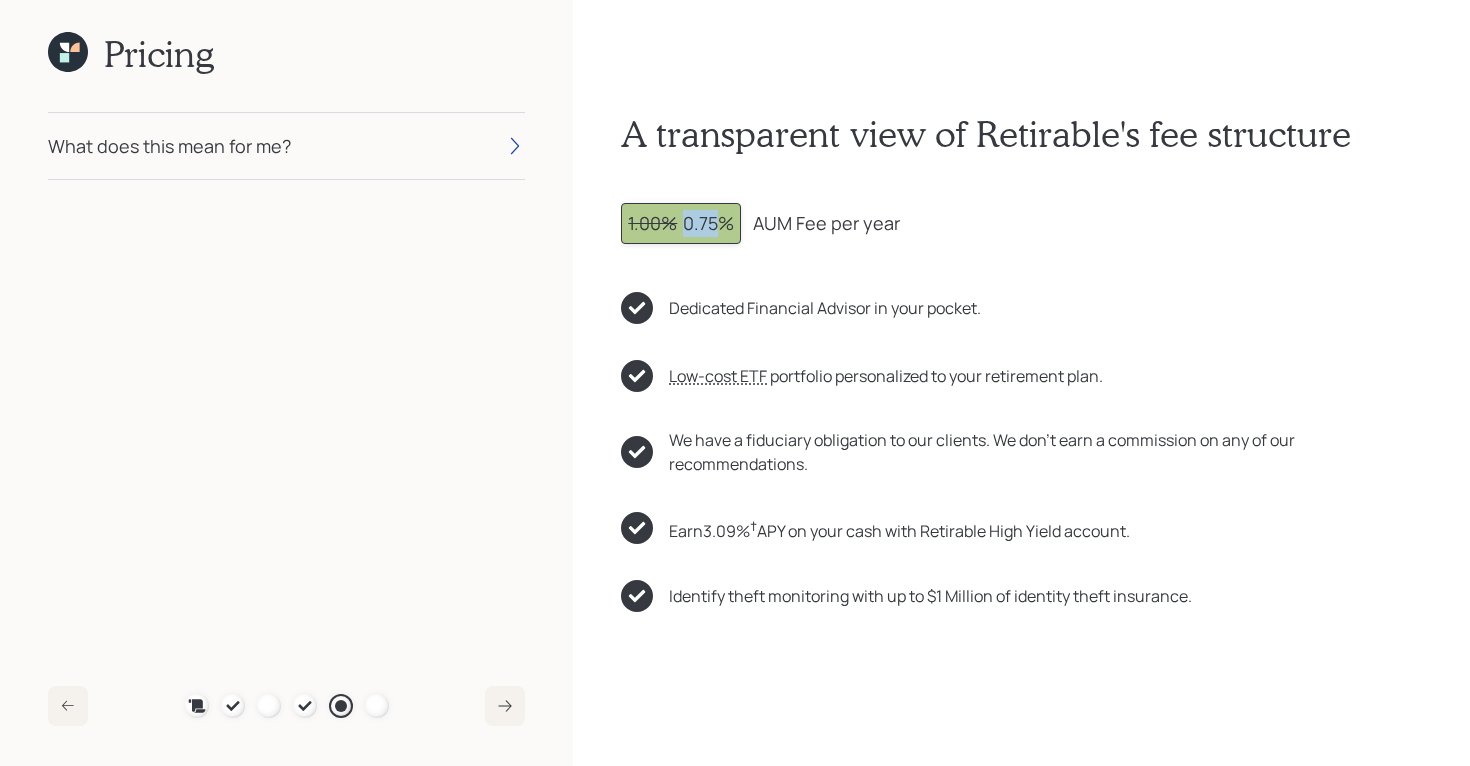 click on "1.00% 0.75%" at bounding box center (681, 223) 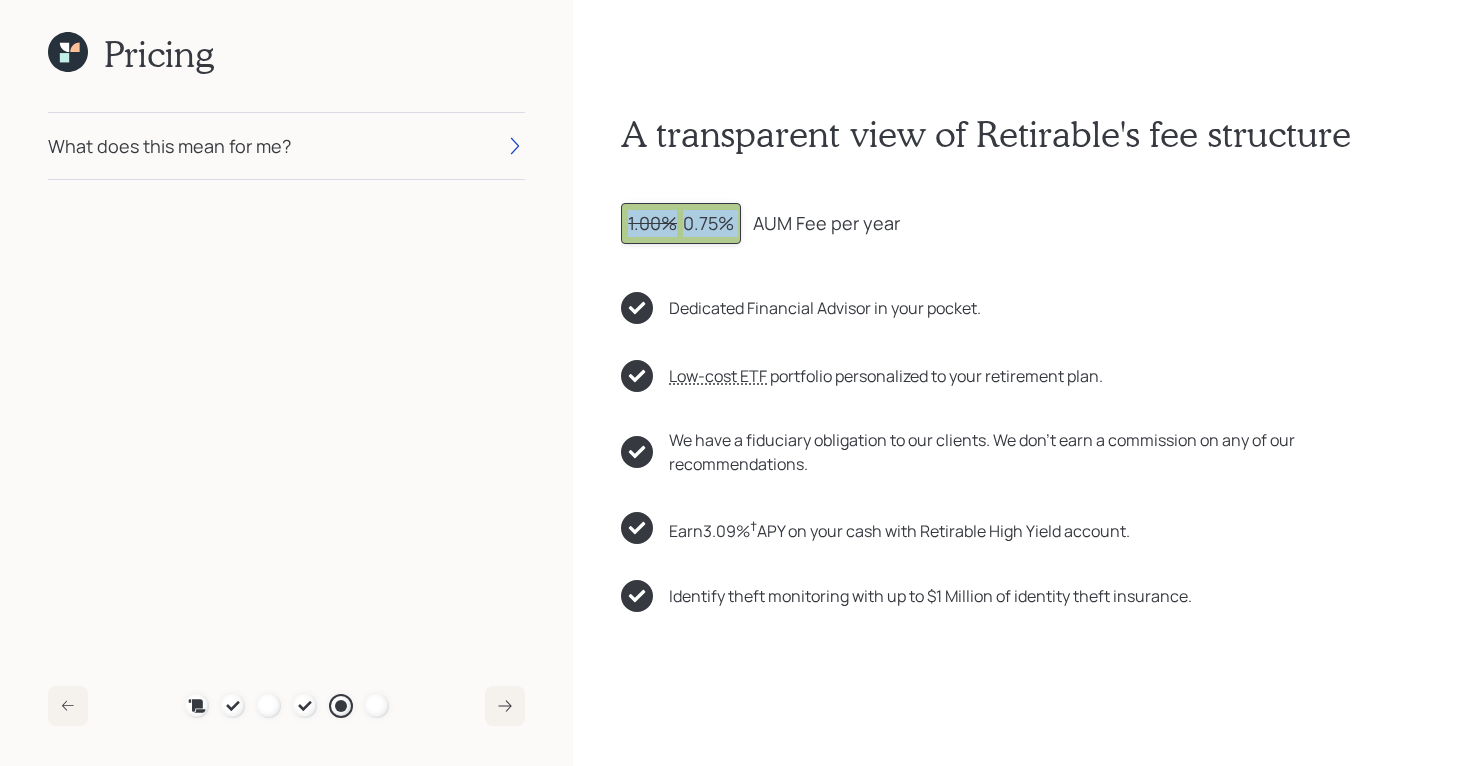 click on "1.00% 0.75%" at bounding box center (681, 223) 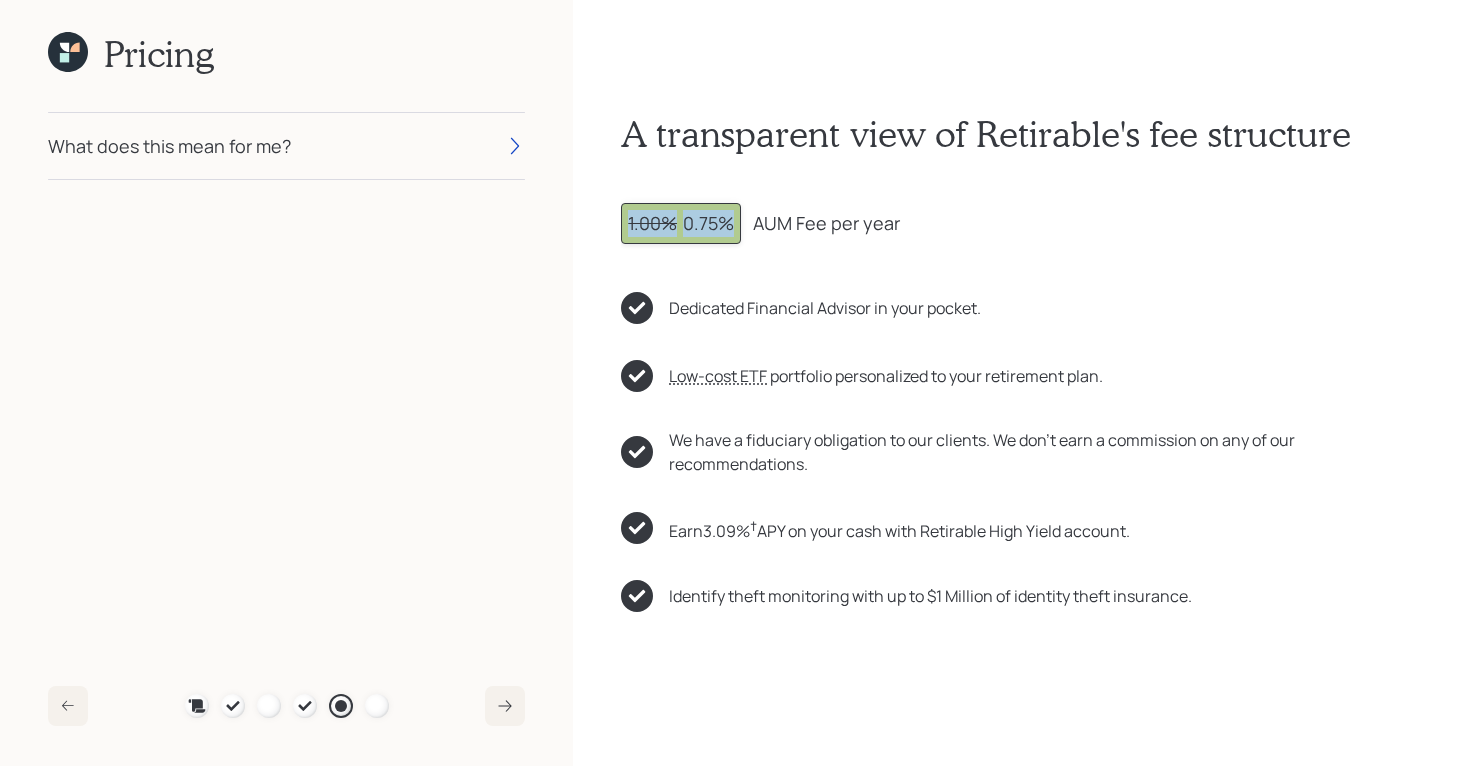 drag, startPoint x: 736, startPoint y: 223, endPoint x: 628, endPoint y: 224, distance: 108.00463 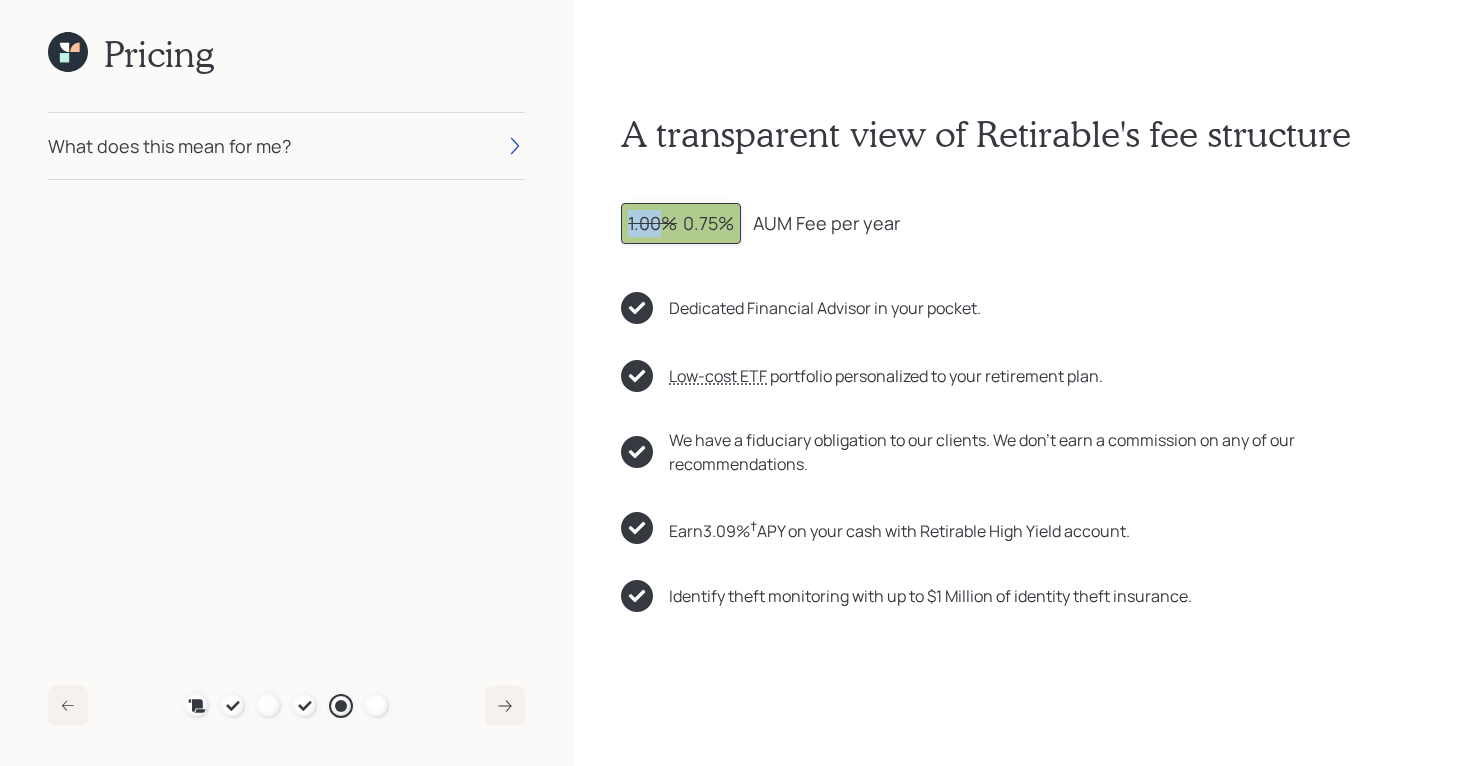 click on "1.00%" at bounding box center [652, 223] 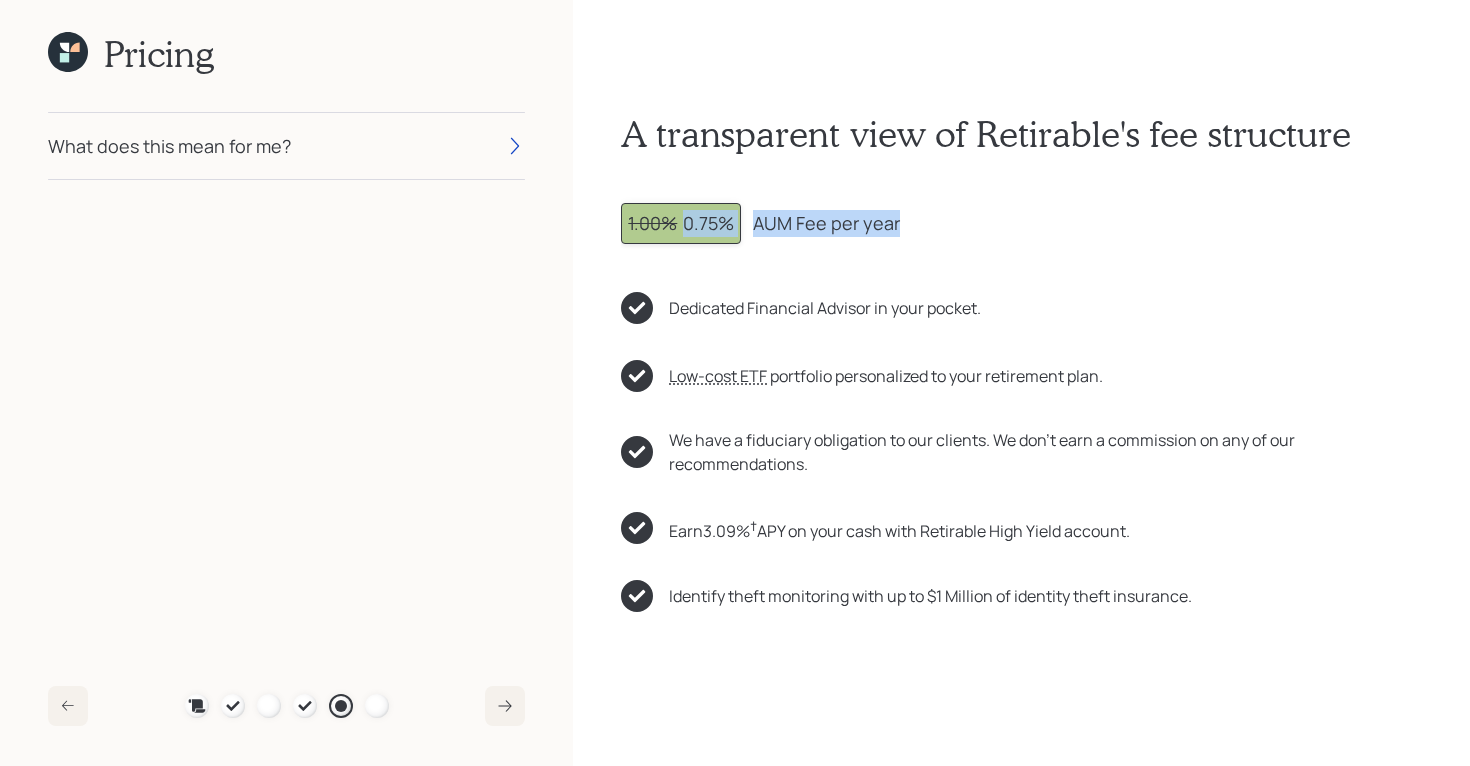 drag, startPoint x: 685, startPoint y: 223, endPoint x: 898, endPoint y: 223, distance: 213 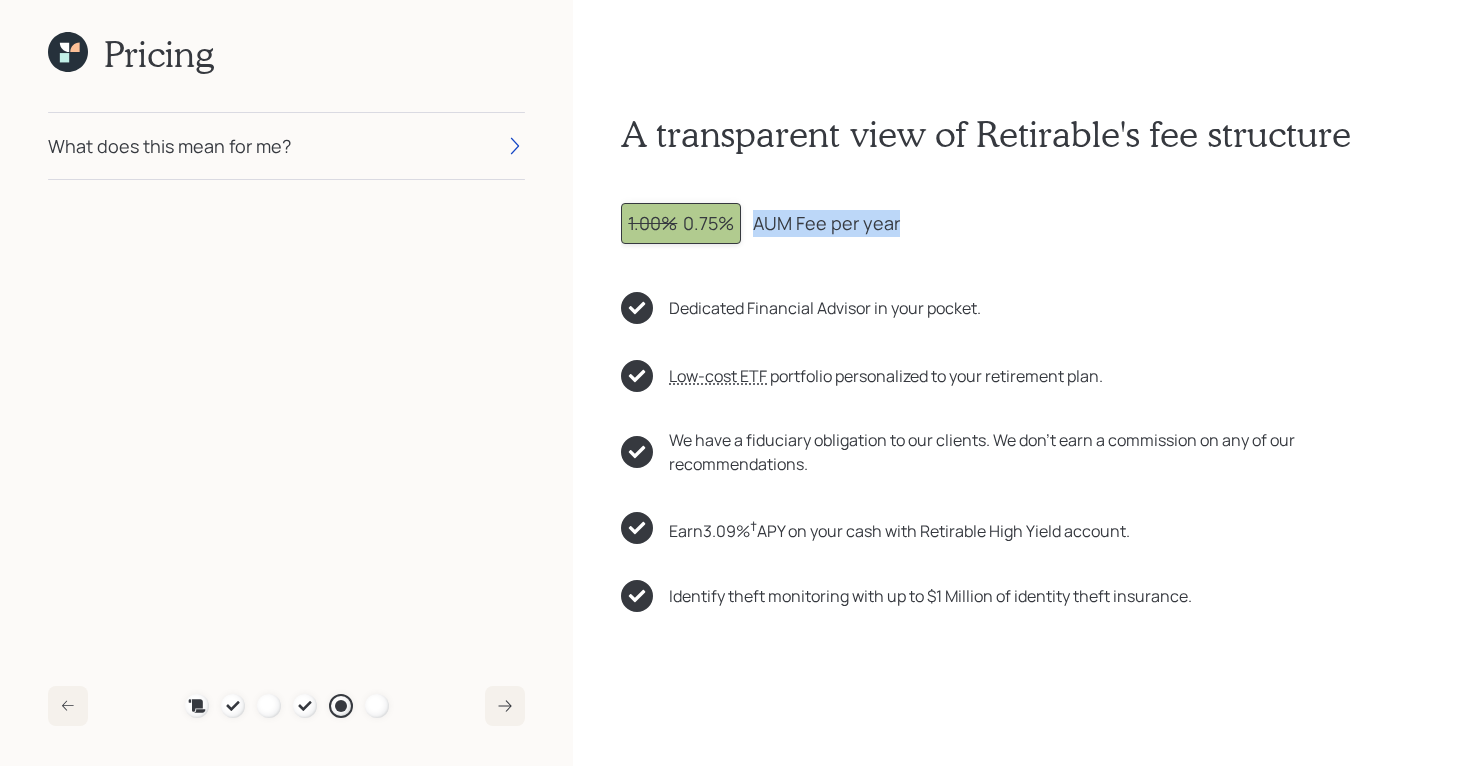 drag, startPoint x: 755, startPoint y: 224, endPoint x: 863, endPoint y: 232, distance: 108.29589 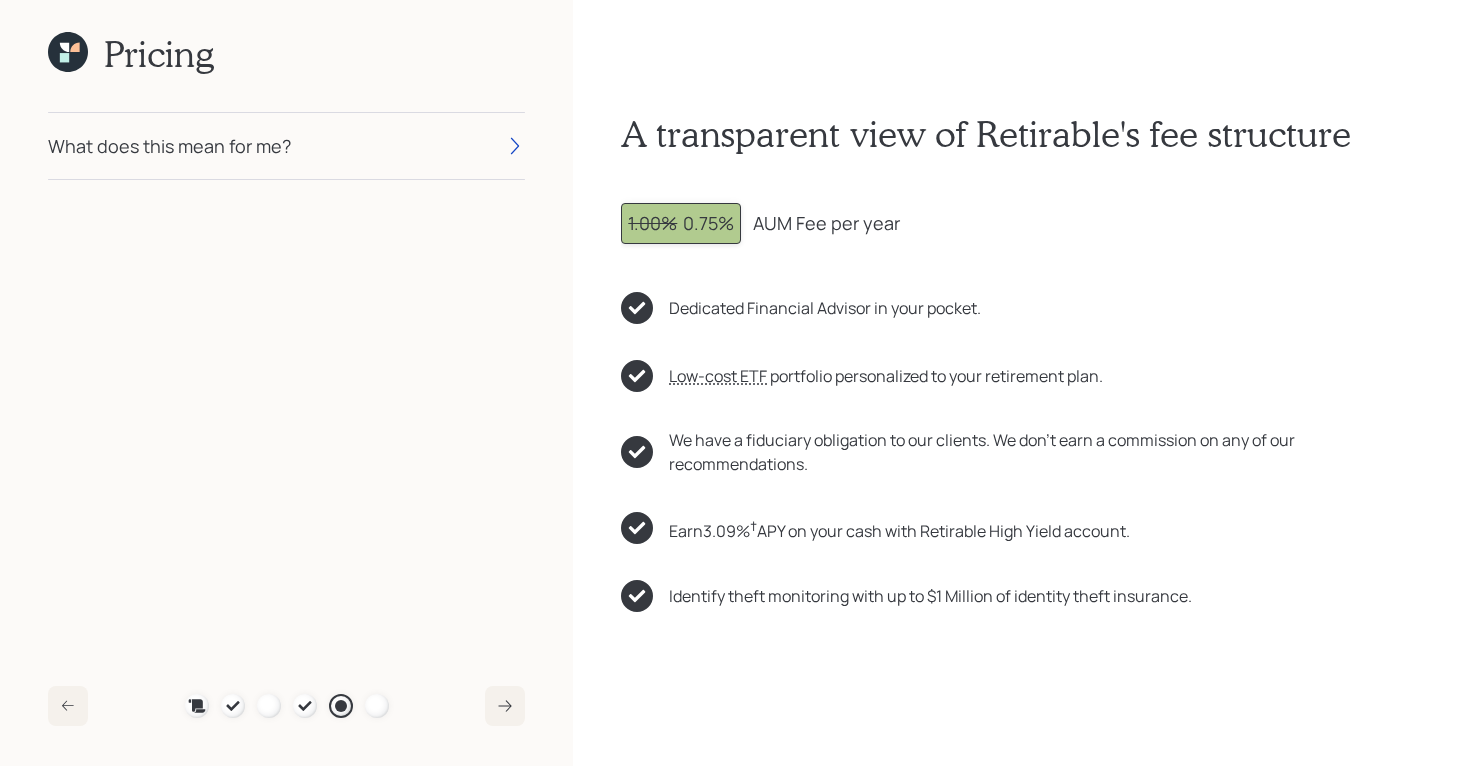 click on "What does this mean for me?" at bounding box center [286, 146] 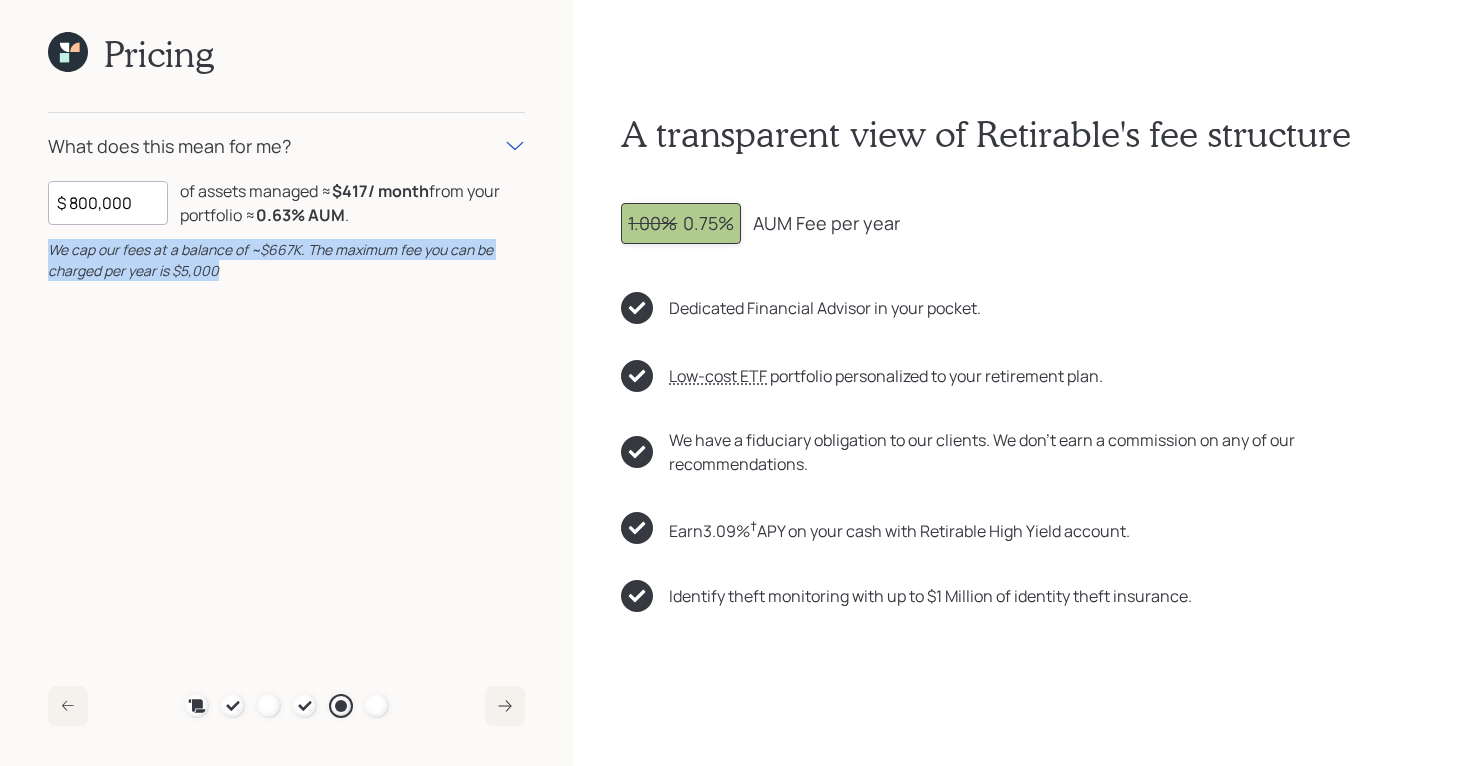 drag, startPoint x: 234, startPoint y: 276, endPoint x: 53, endPoint y: 254, distance: 182.3321 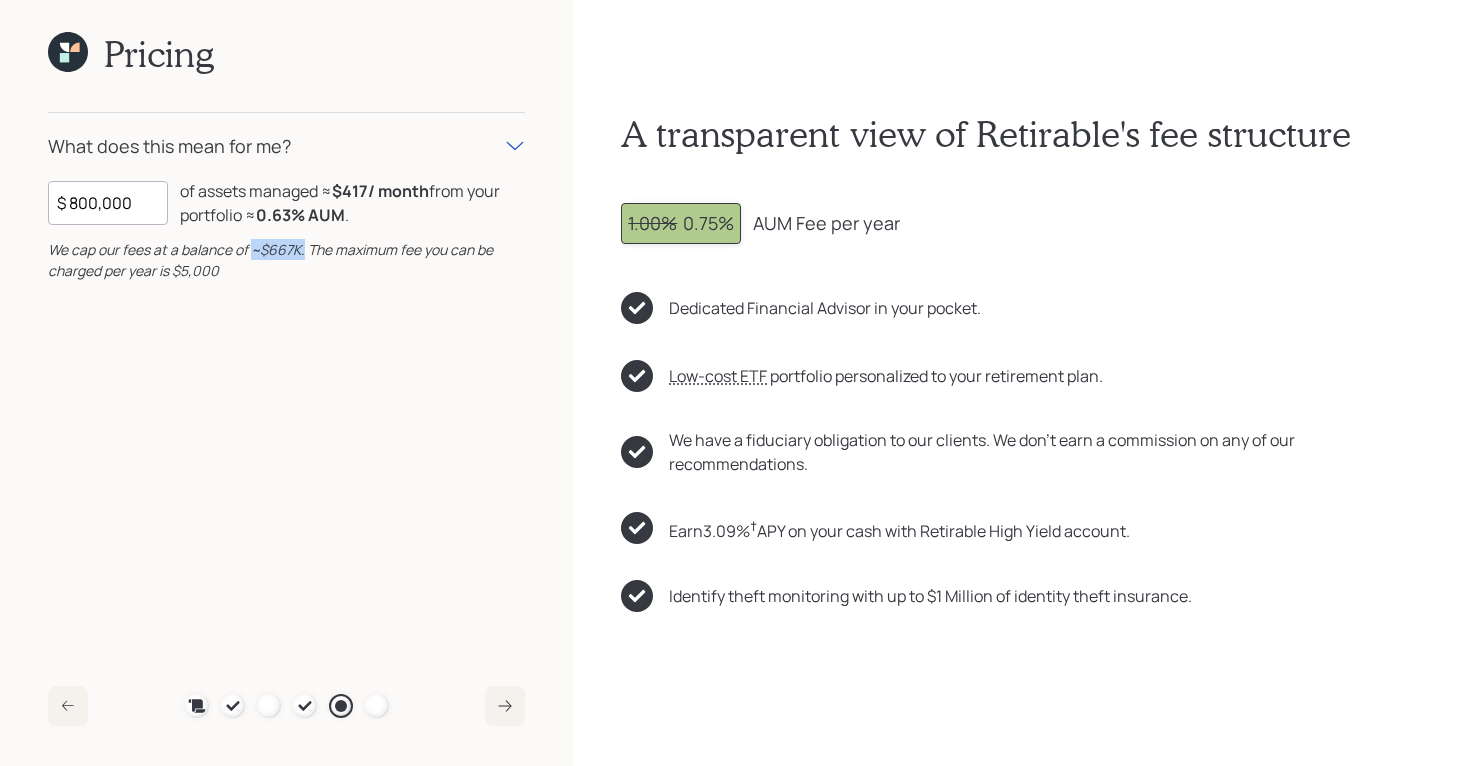 drag, startPoint x: 303, startPoint y: 250, endPoint x: 250, endPoint y: 250, distance: 53 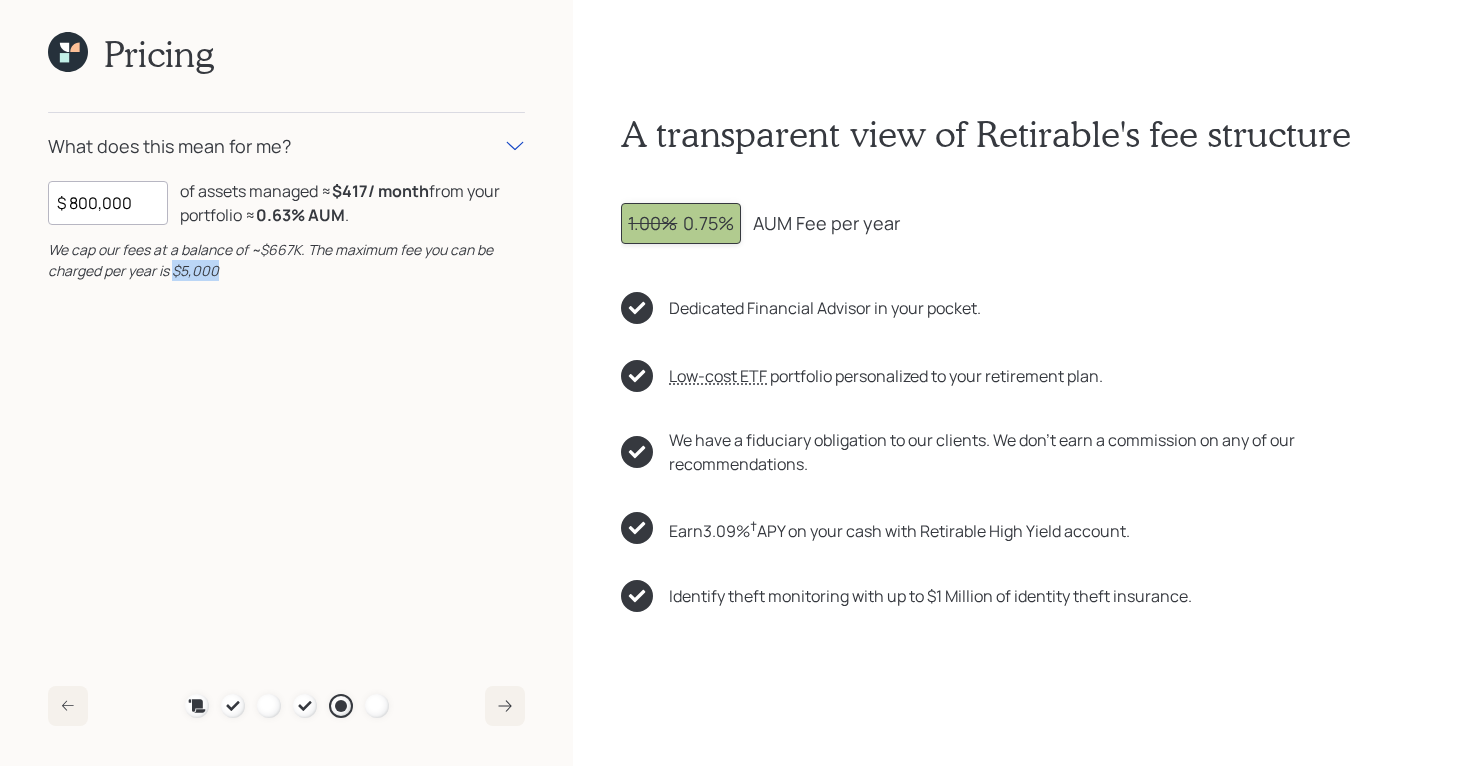 drag, startPoint x: 234, startPoint y: 271, endPoint x: 175, endPoint y: 272, distance: 59.008472 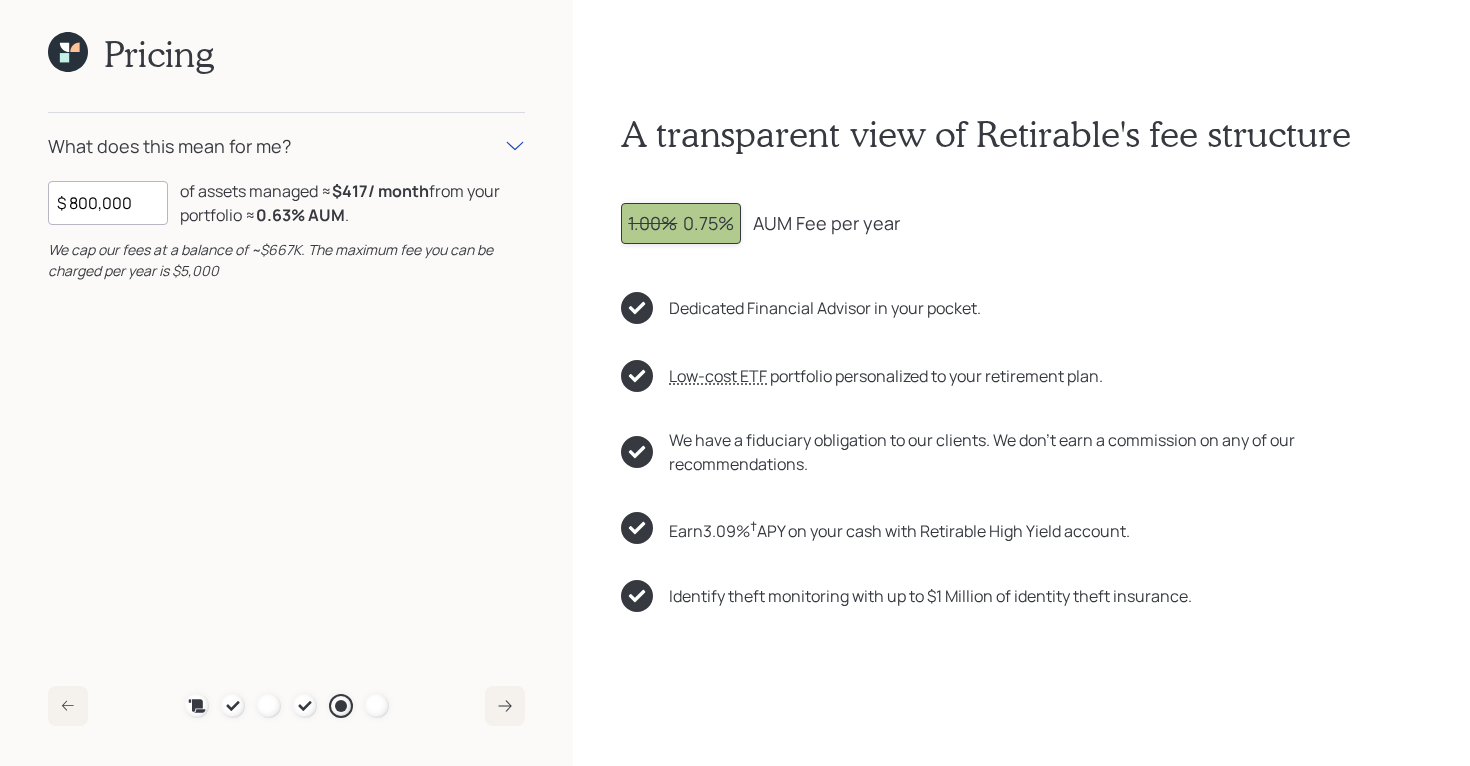 click on "$ 800,000" at bounding box center [108, 203] 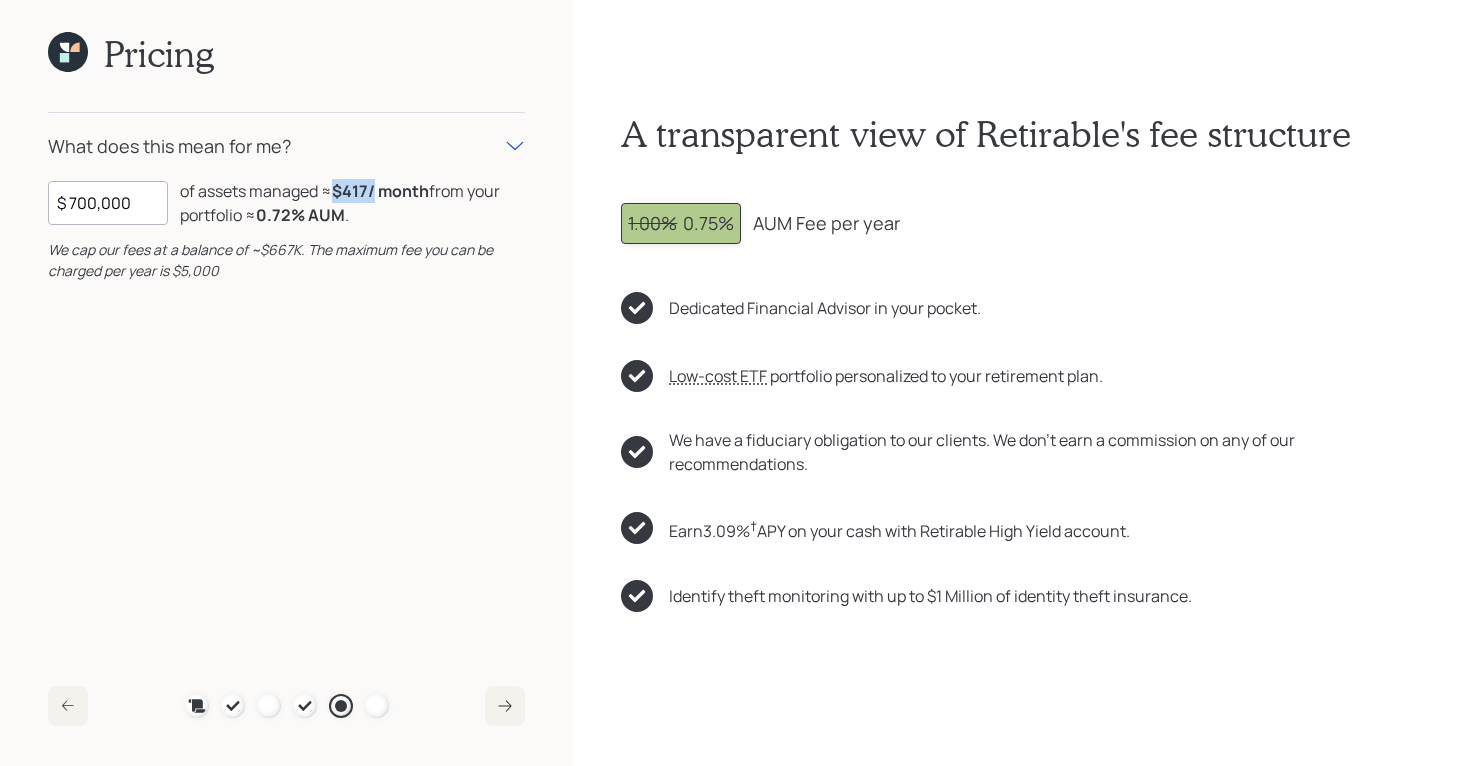 drag, startPoint x: 336, startPoint y: 190, endPoint x: 376, endPoint y: 190, distance: 40 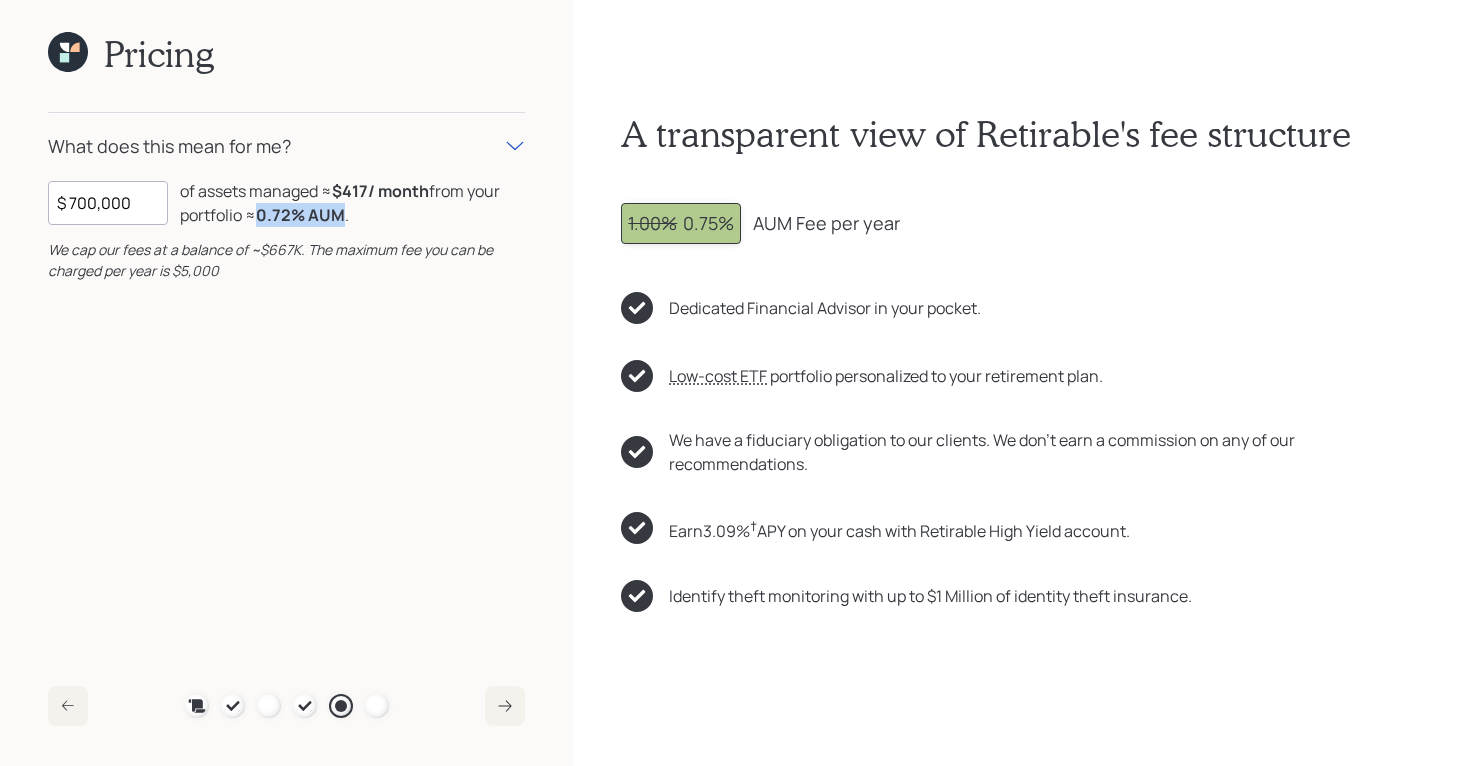 drag, startPoint x: 346, startPoint y: 213, endPoint x: 252, endPoint y: 214, distance: 94.00532 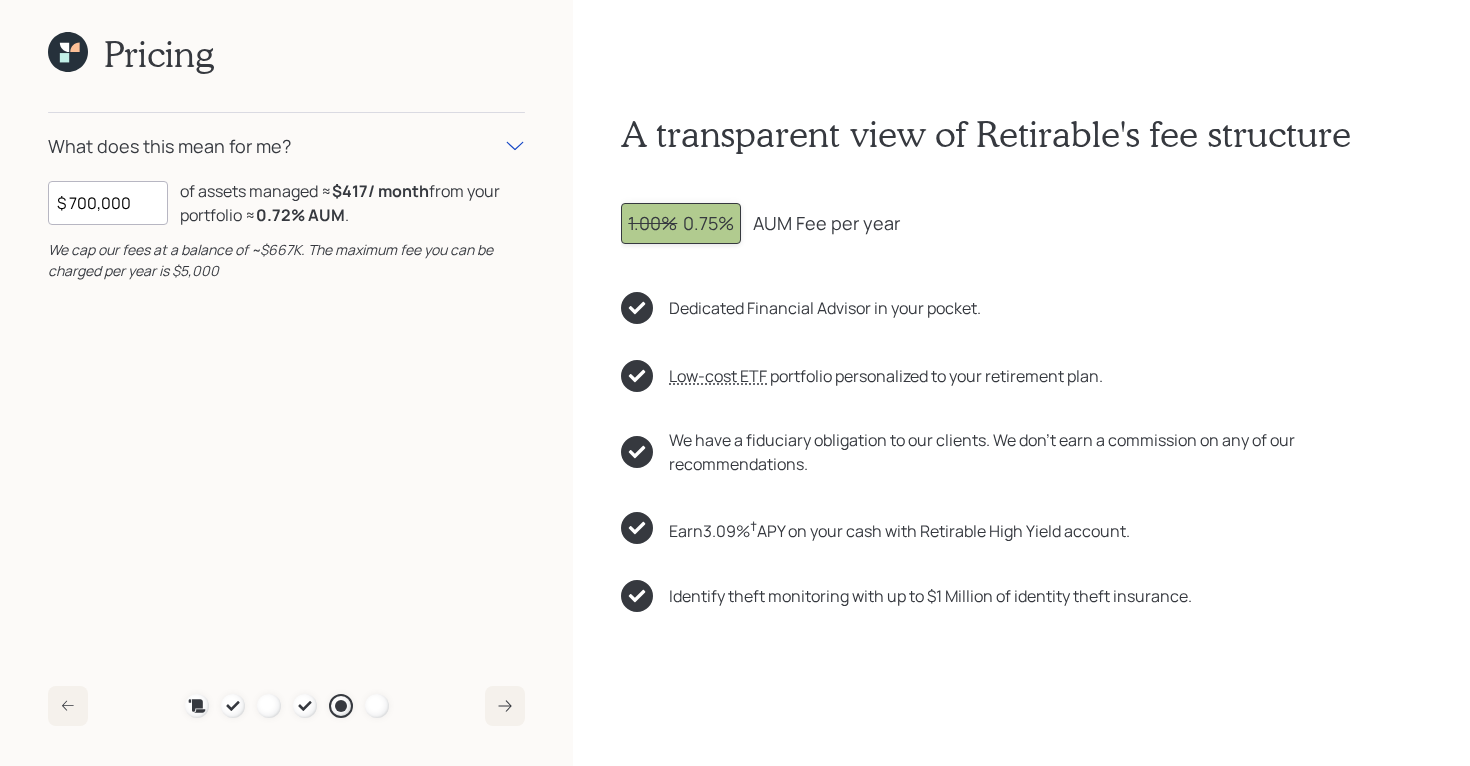 click on "$ 700,000" at bounding box center (108, 203) 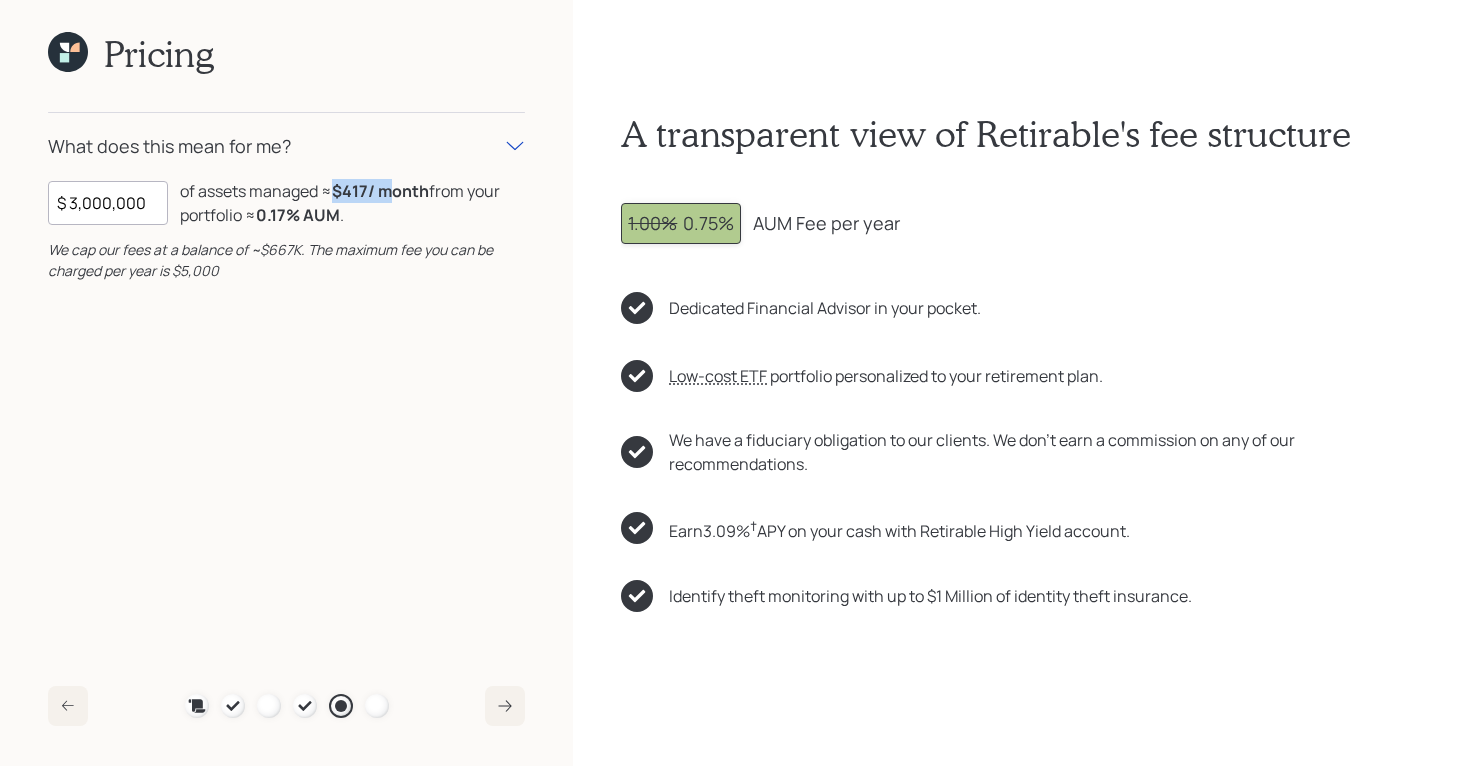 drag, startPoint x: 338, startPoint y: 189, endPoint x: 389, endPoint y: 189, distance: 51 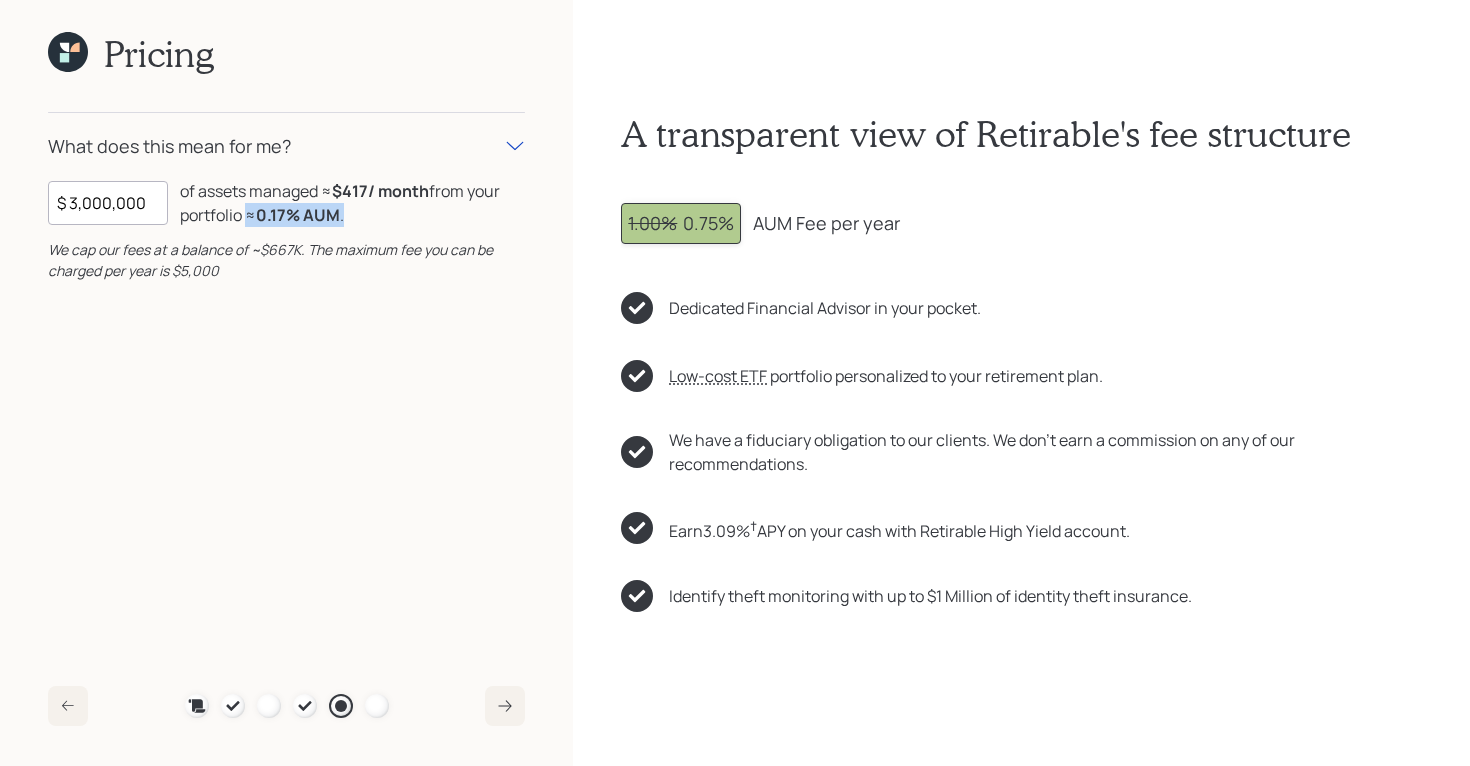 drag, startPoint x: 351, startPoint y: 216, endPoint x: 244, endPoint y: 216, distance: 107 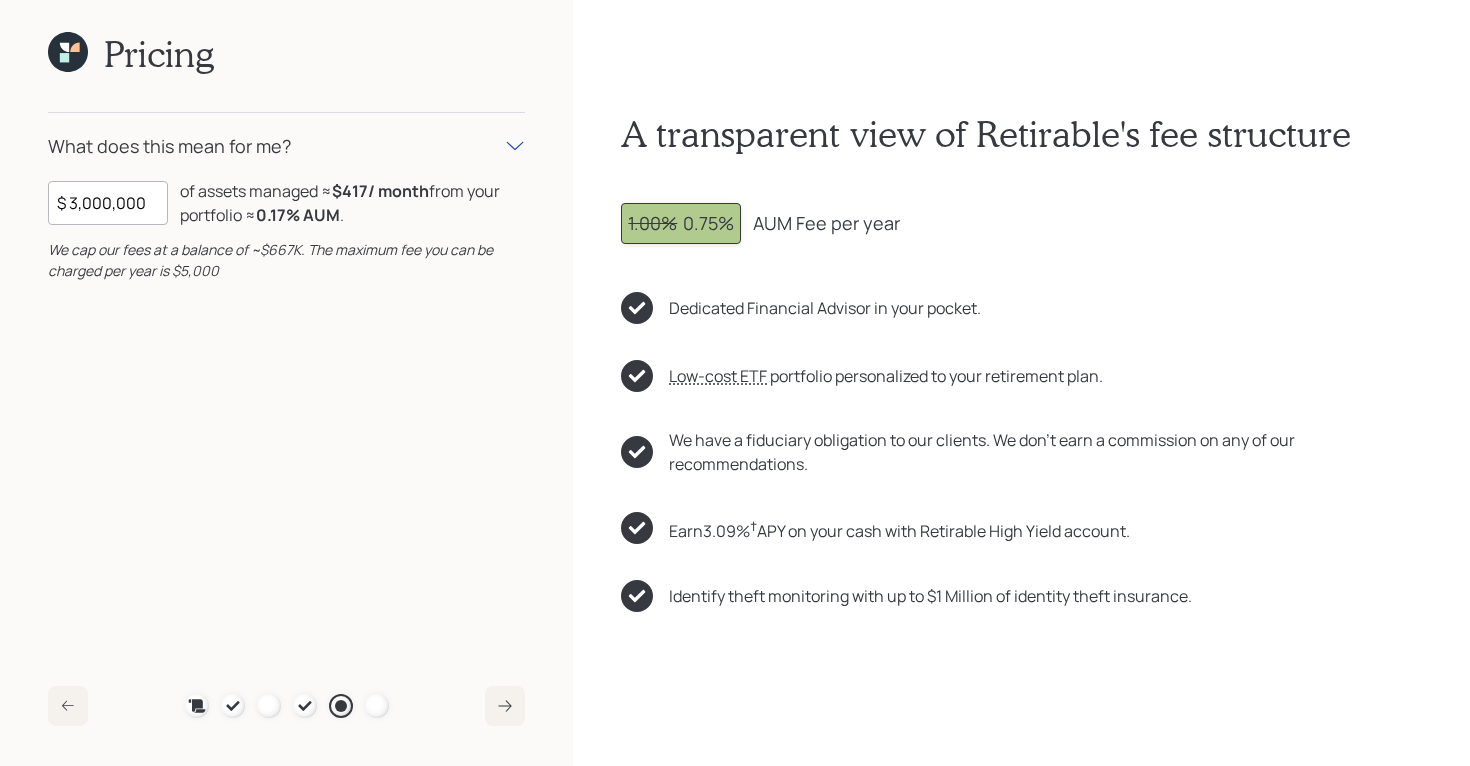 click on "$ 3,000,000" at bounding box center (108, 203) 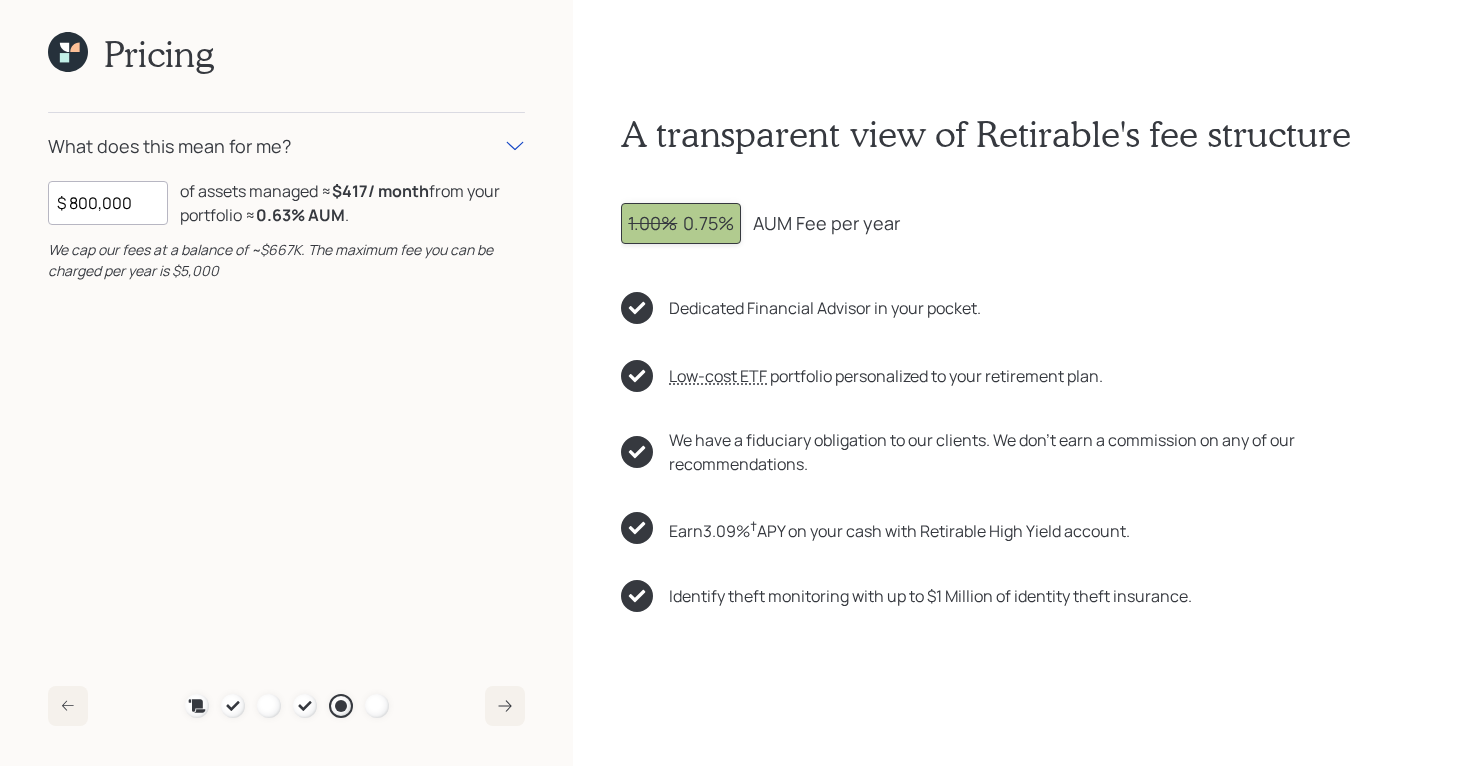 type on "$ 800,000" 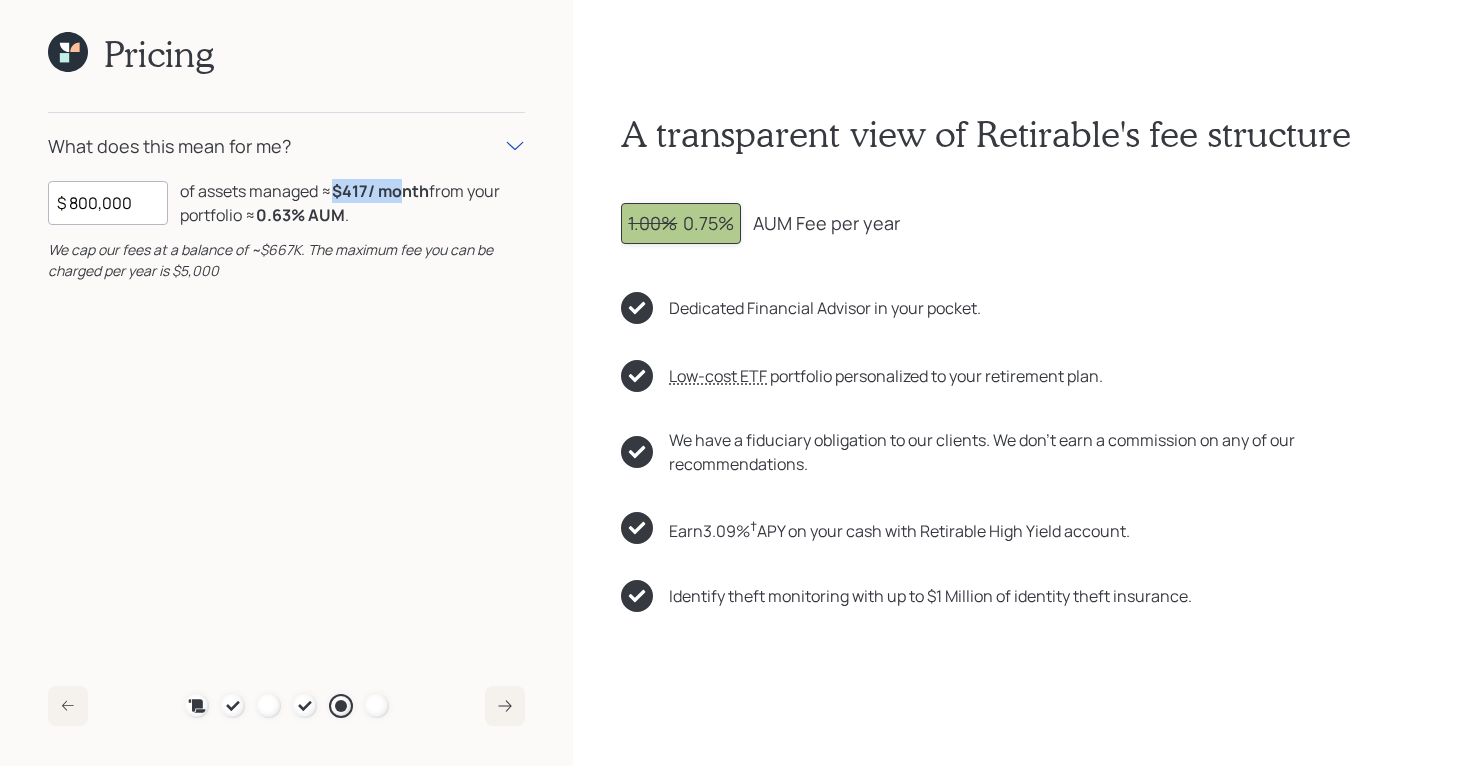 drag, startPoint x: 339, startPoint y: 184, endPoint x: 396, endPoint y: 195, distance: 58.0517 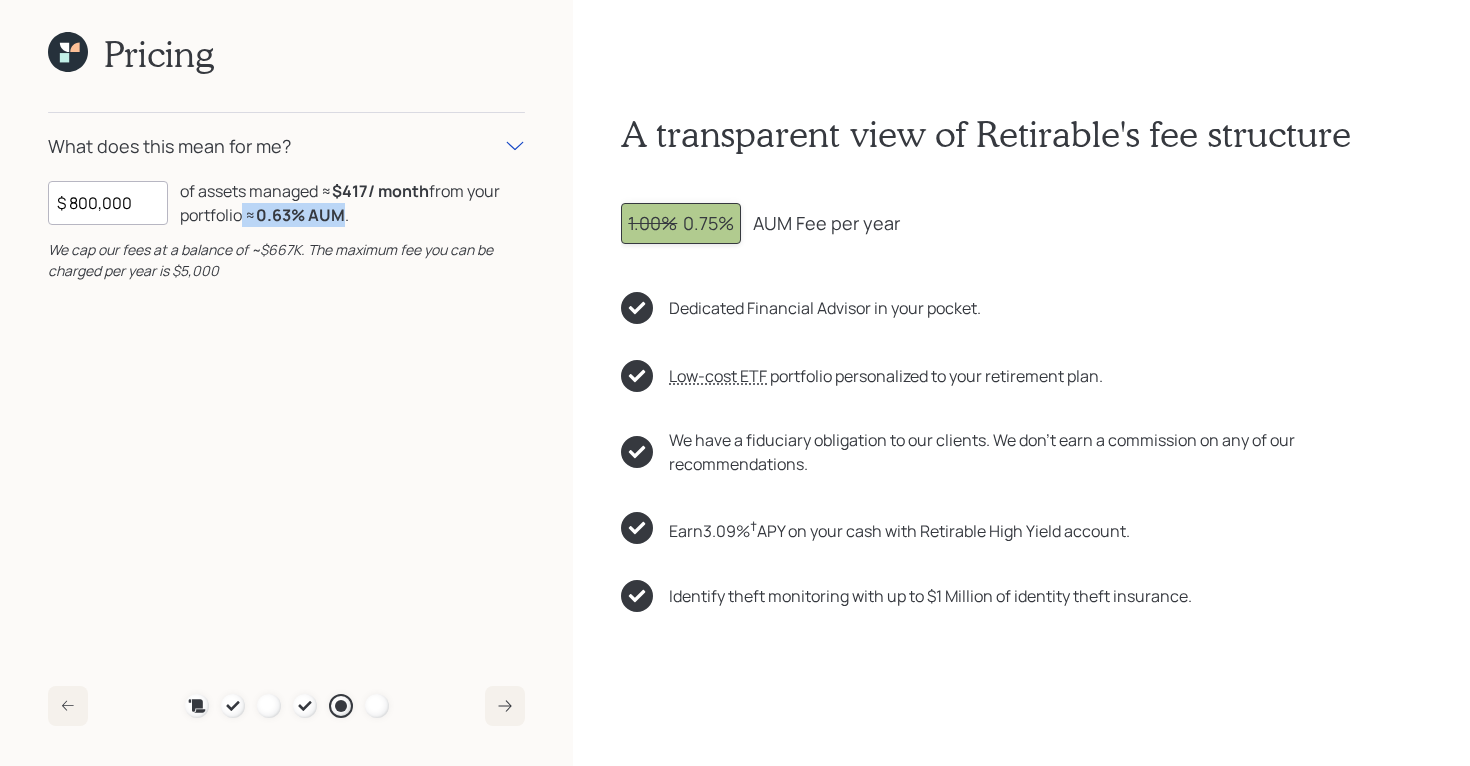 drag, startPoint x: 345, startPoint y: 221, endPoint x: 242, endPoint y: 211, distance: 103.4843 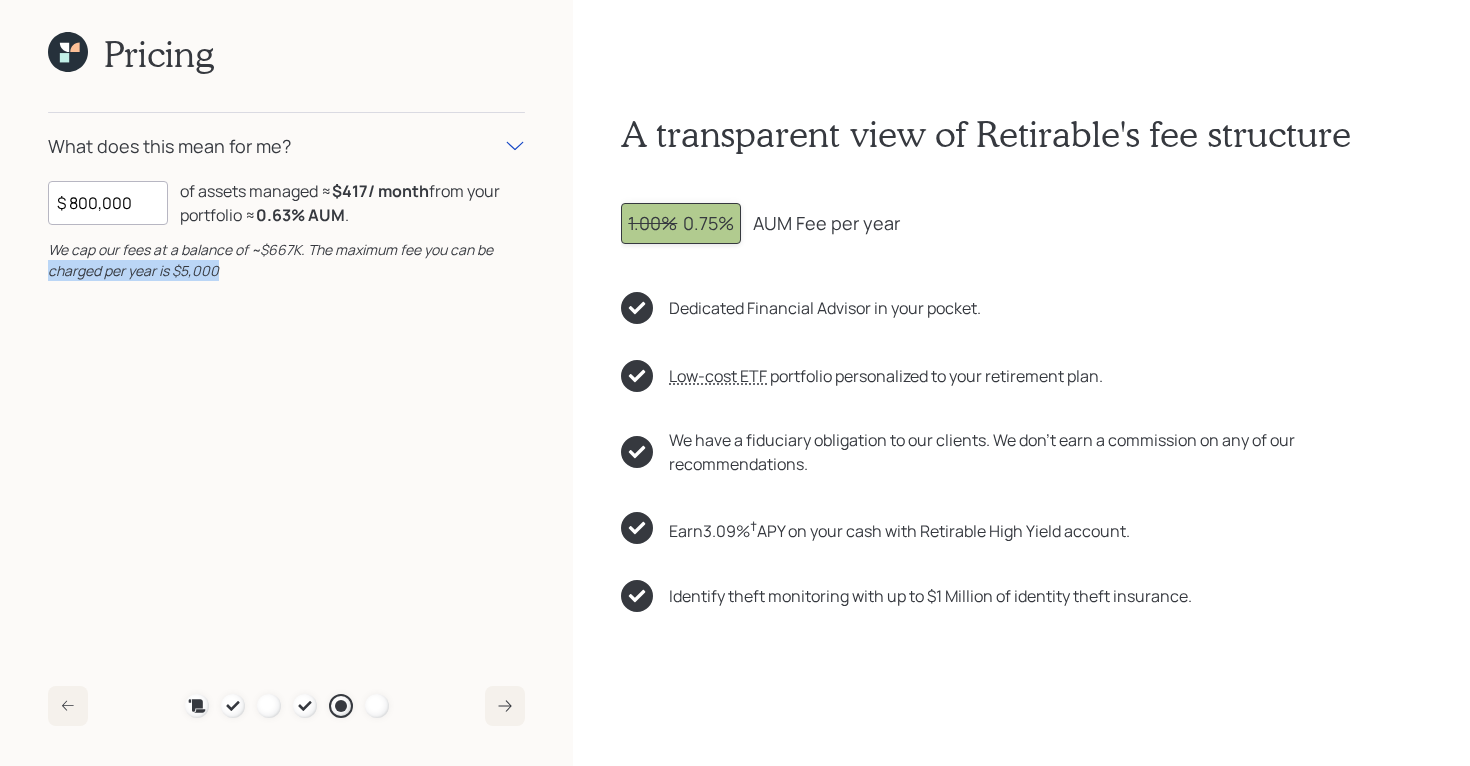 drag, startPoint x: 231, startPoint y: 276, endPoint x: 46, endPoint y: 278, distance: 185.0108 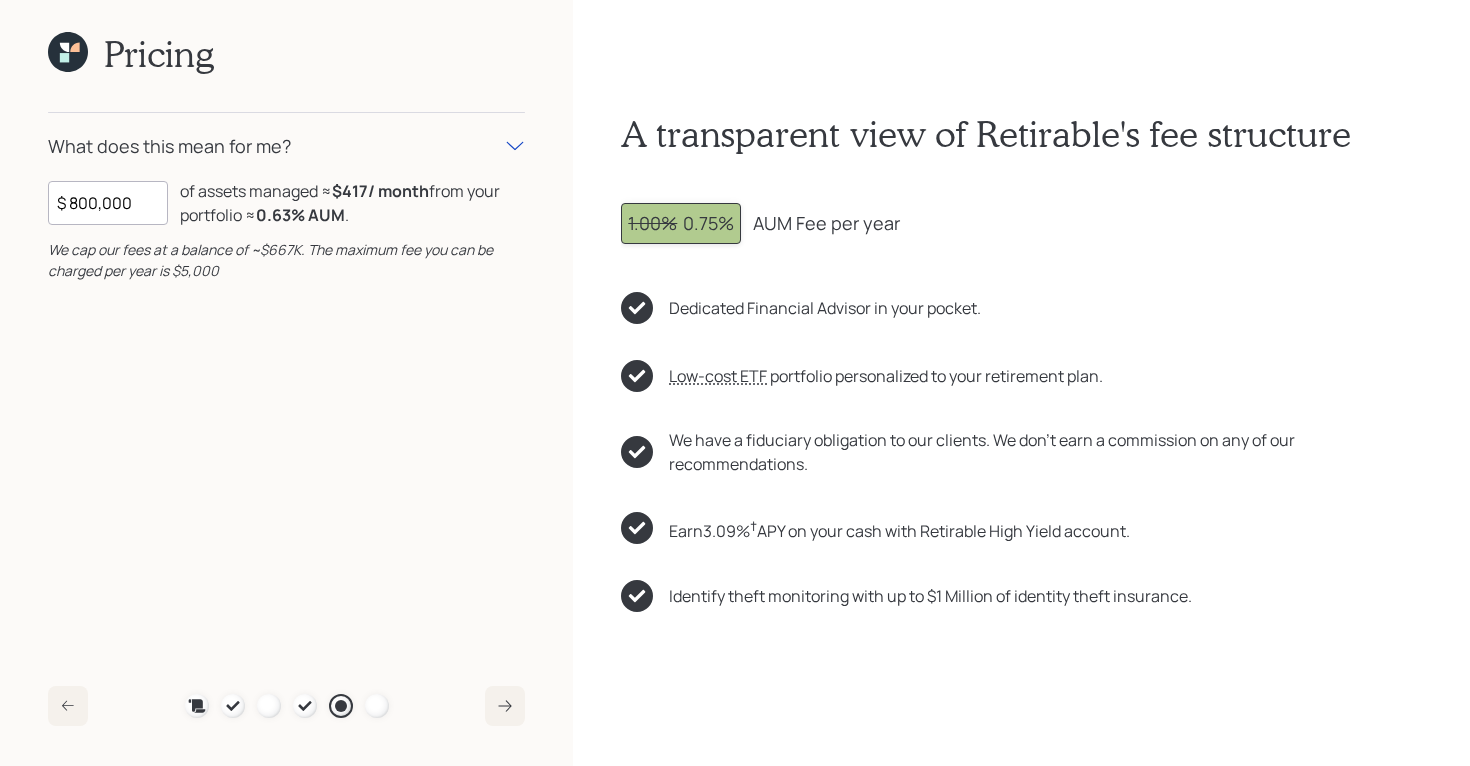 click 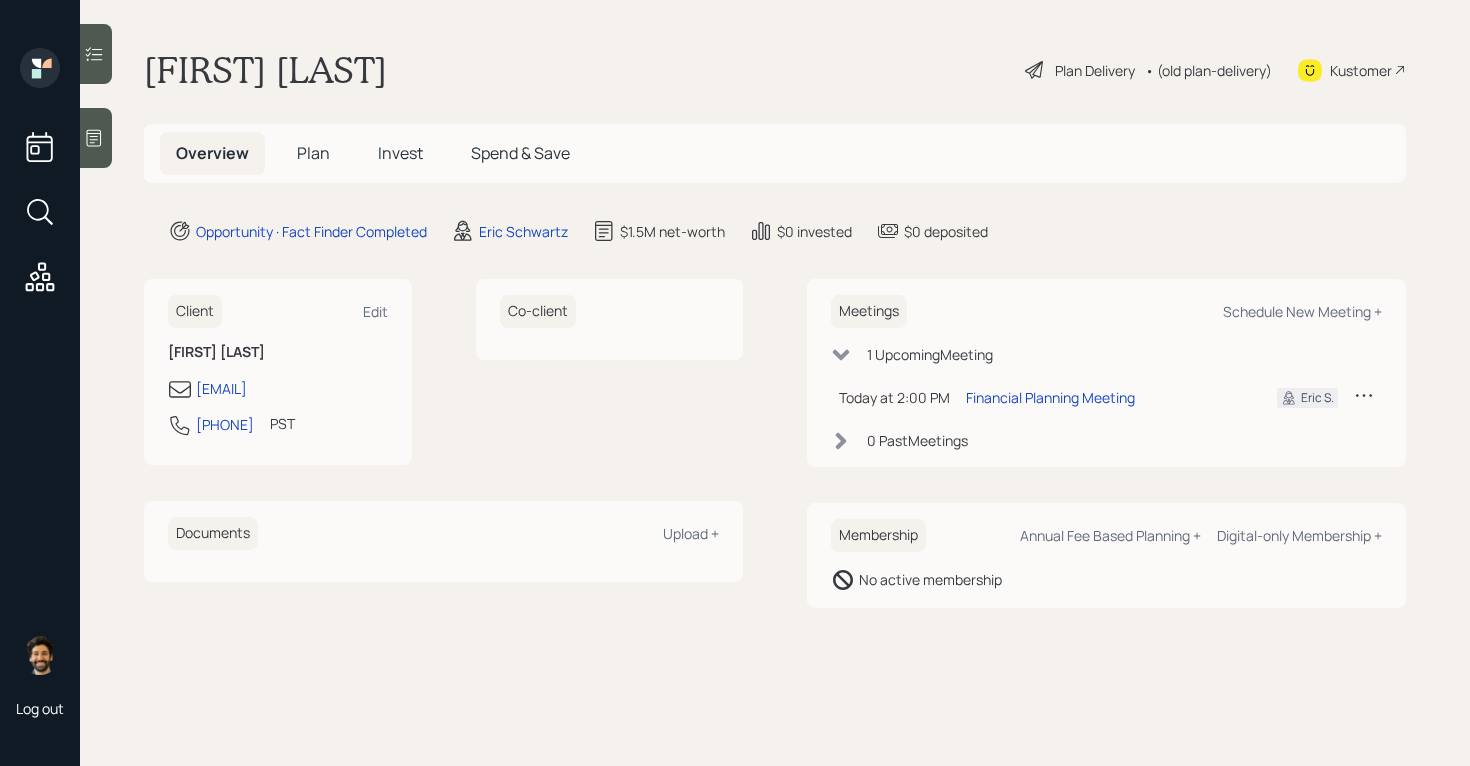 click on "Plan" at bounding box center [313, 153] 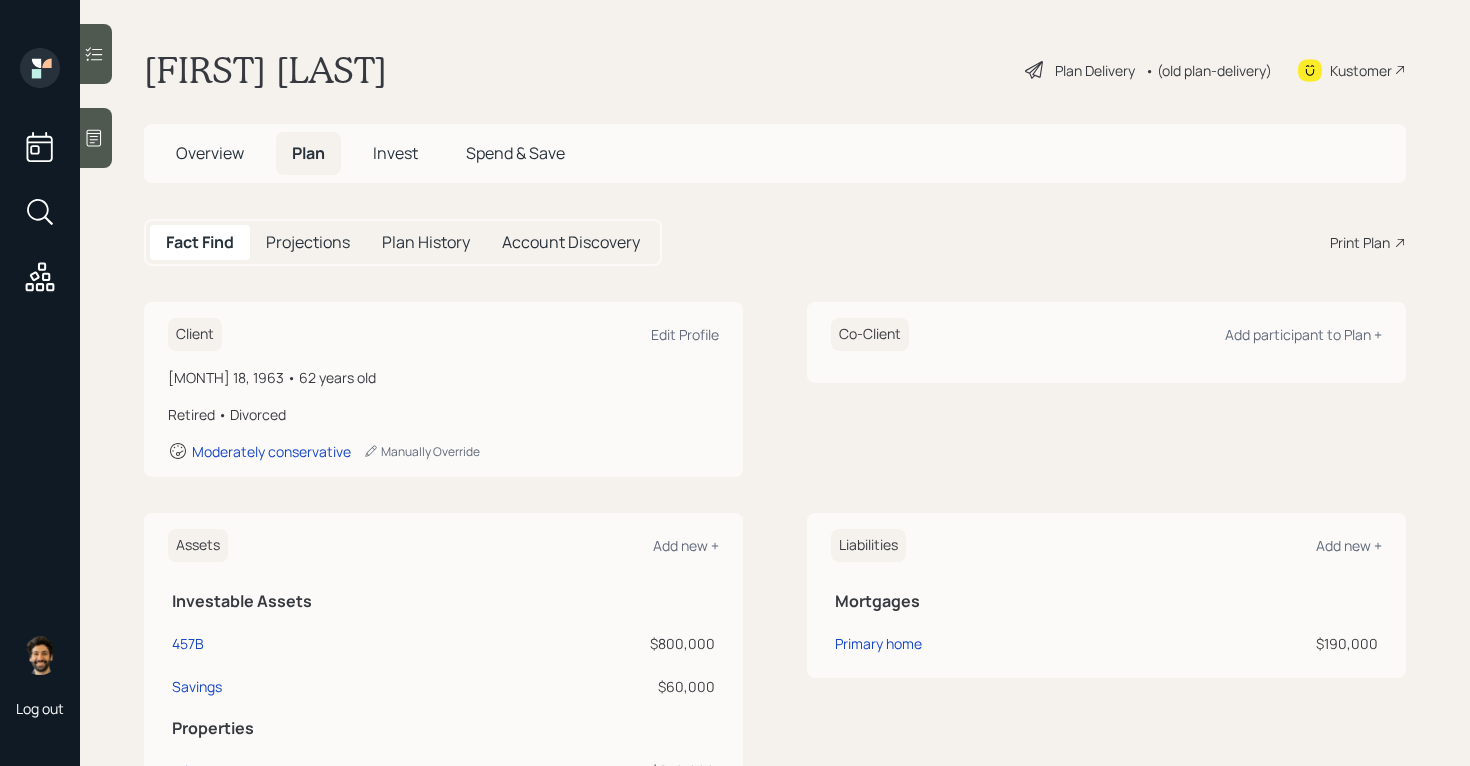 click on "Print Plan" at bounding box center (1360, 242) 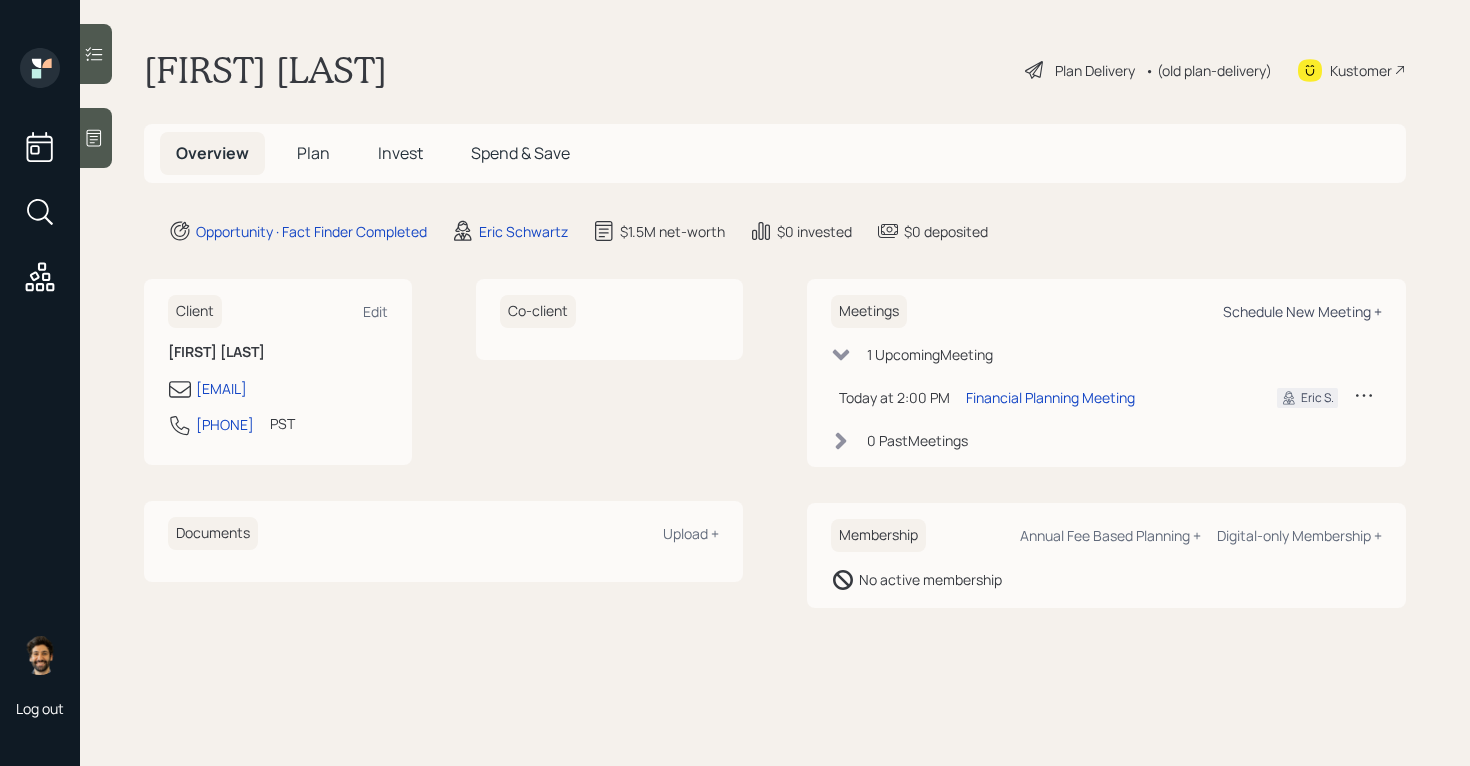 click on "Schedule New Meeting +" at bounding box center (1302, 311) 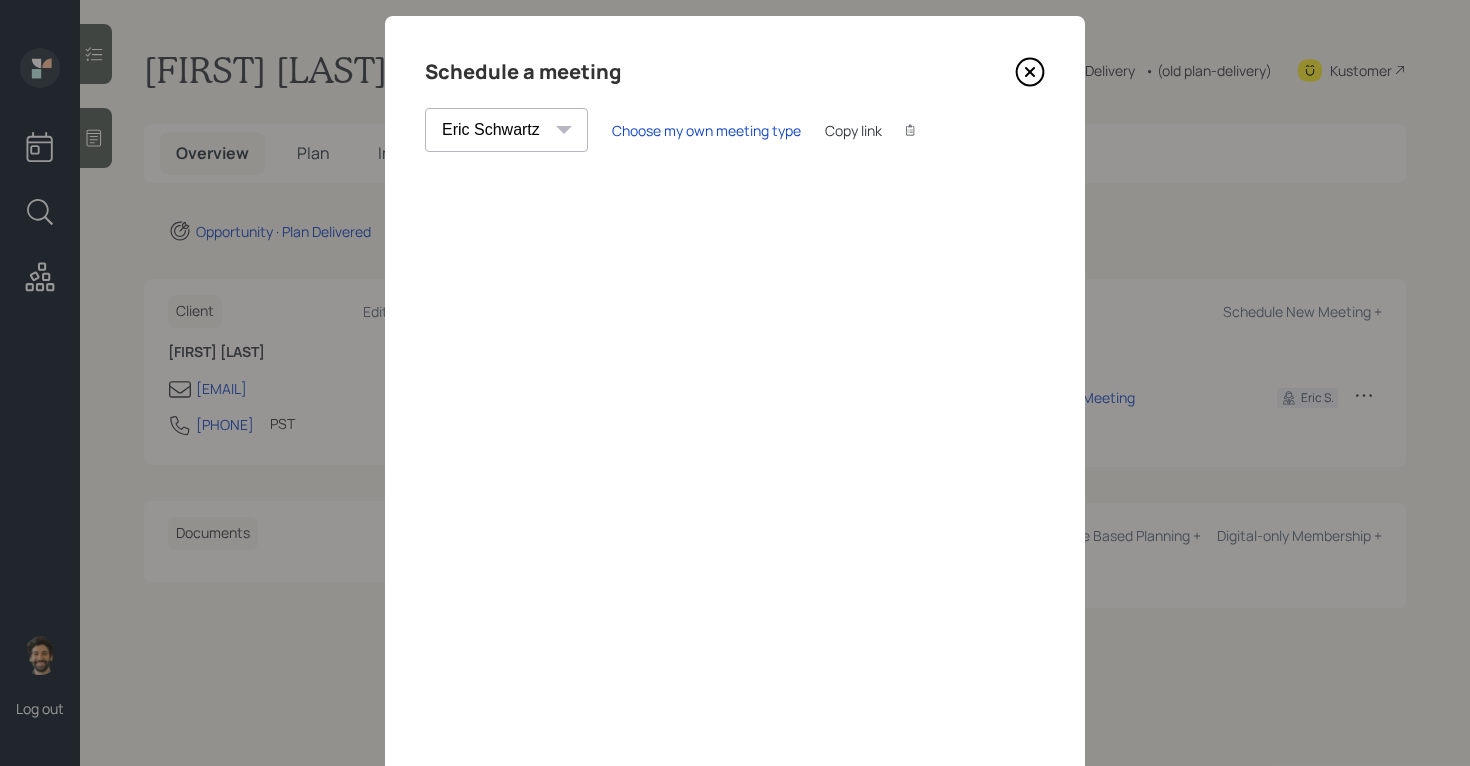 scroll, scrollTop: 58, scrollLeft: 0, axis: vertical 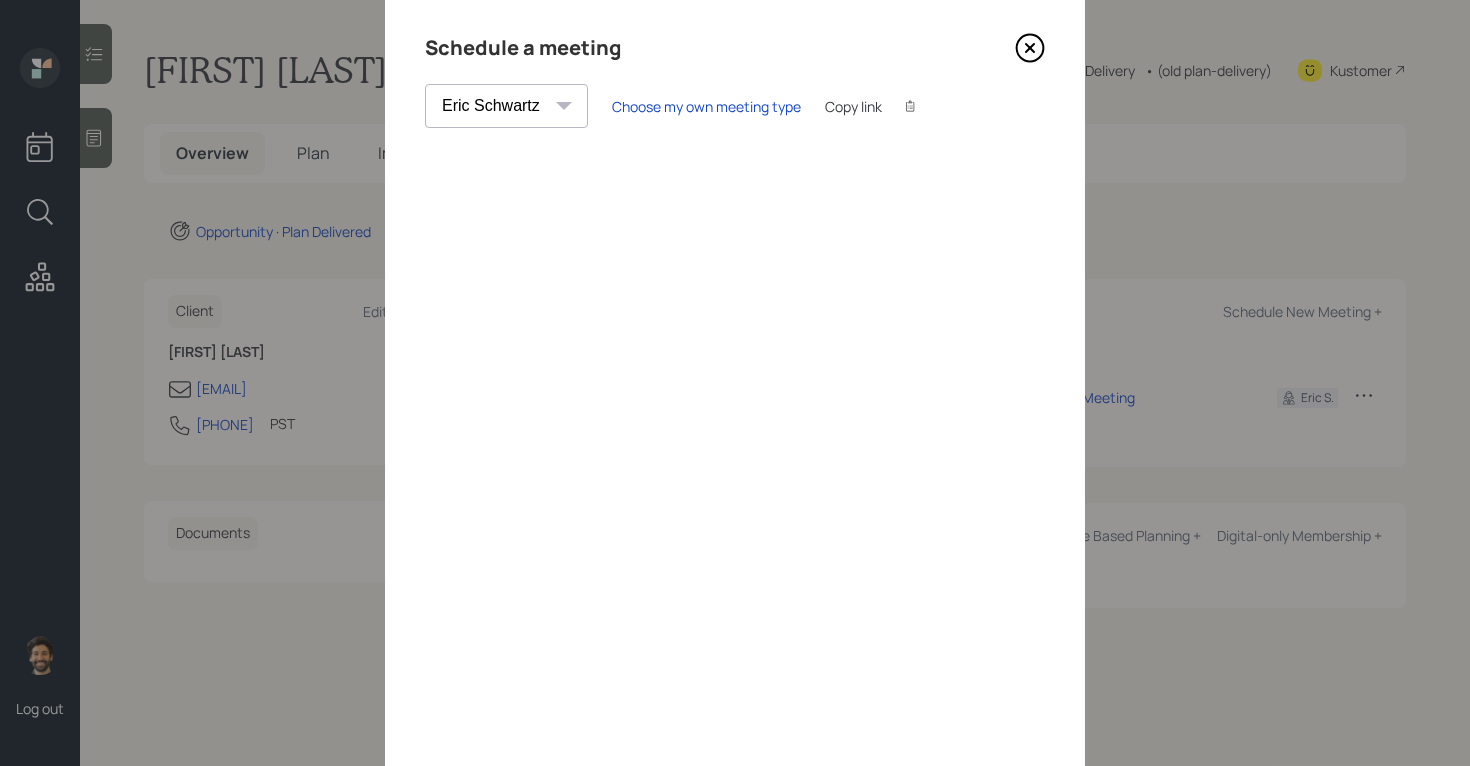 click 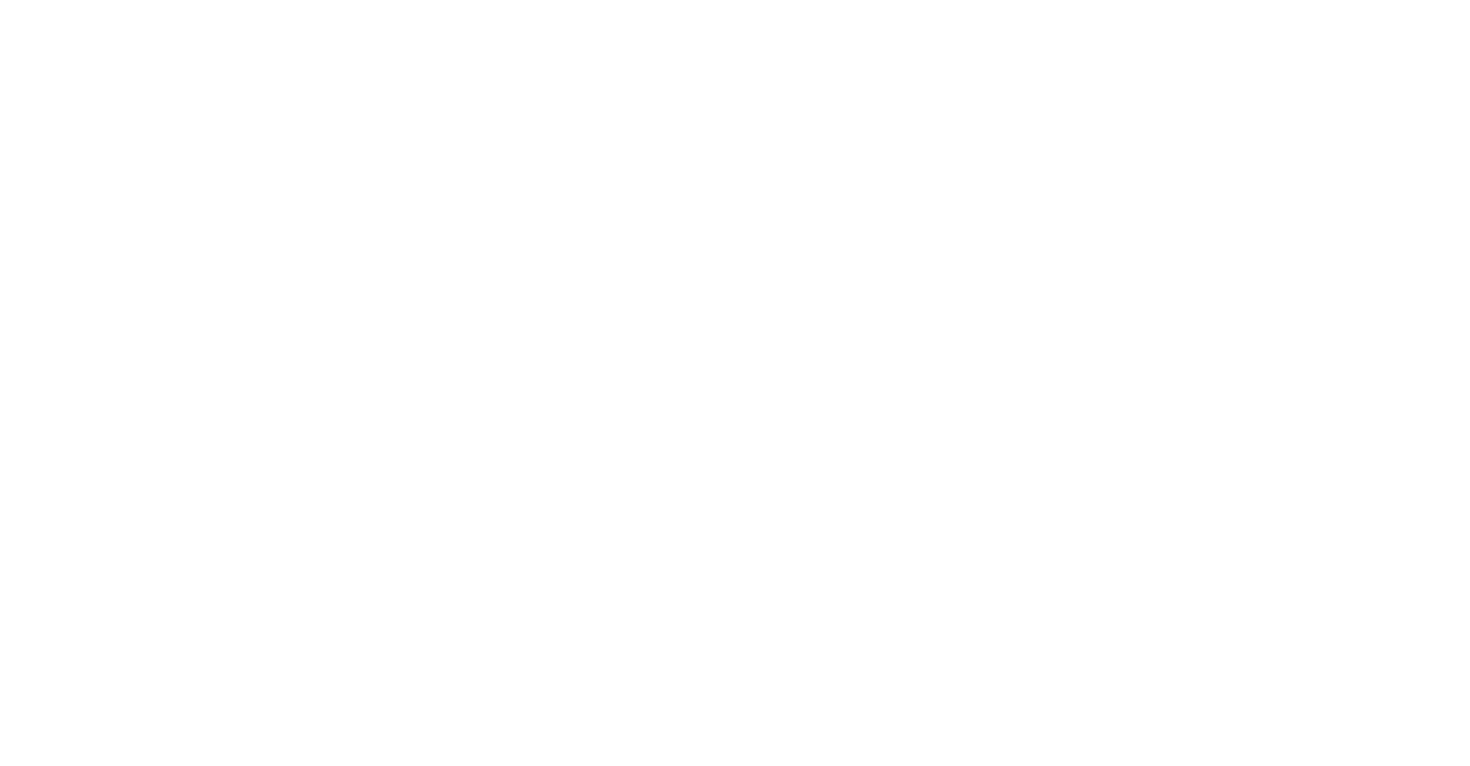 scroll, scrollTop: 0, scrollLeft: 0, axis: both 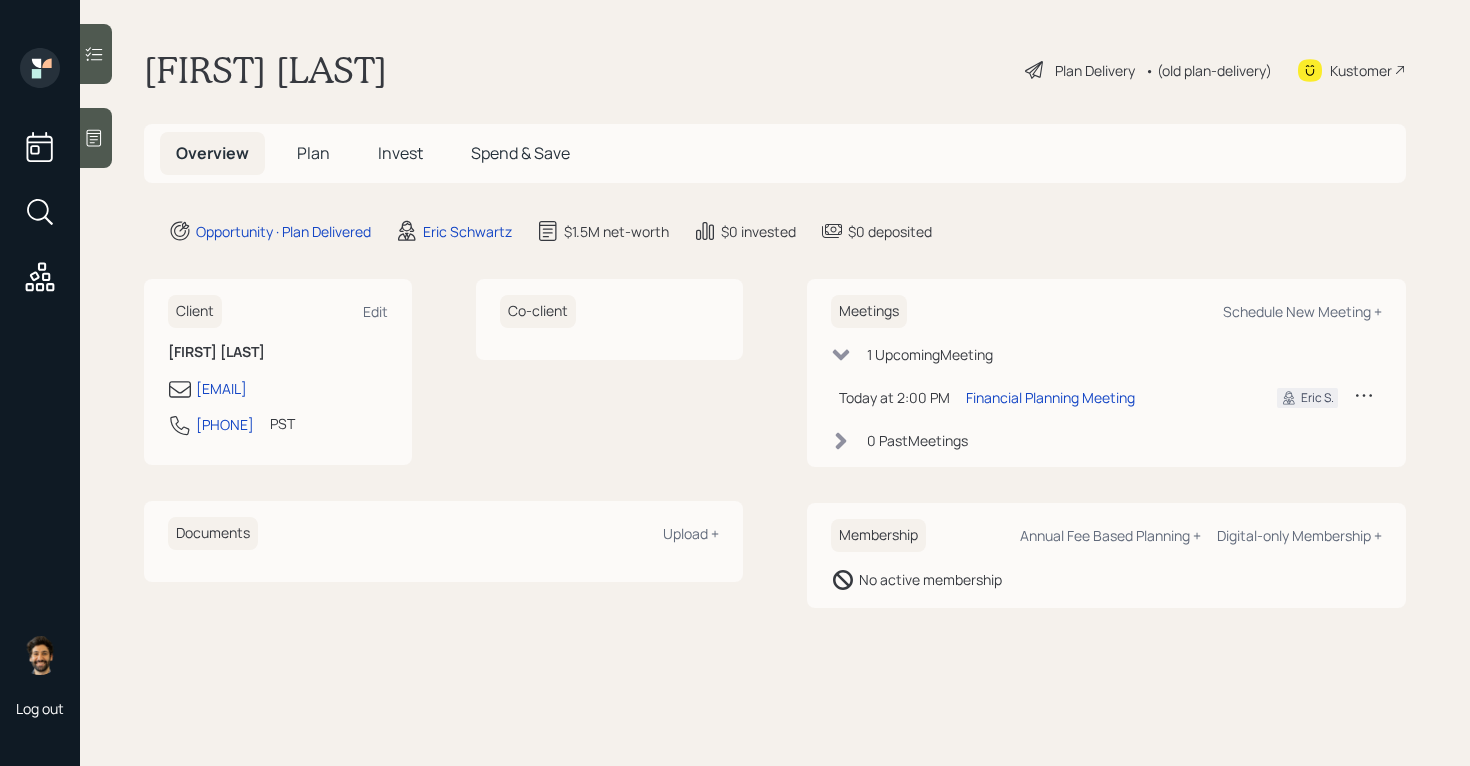 click on "• (old plan-delivery)" at bounding box center (1208, 70) 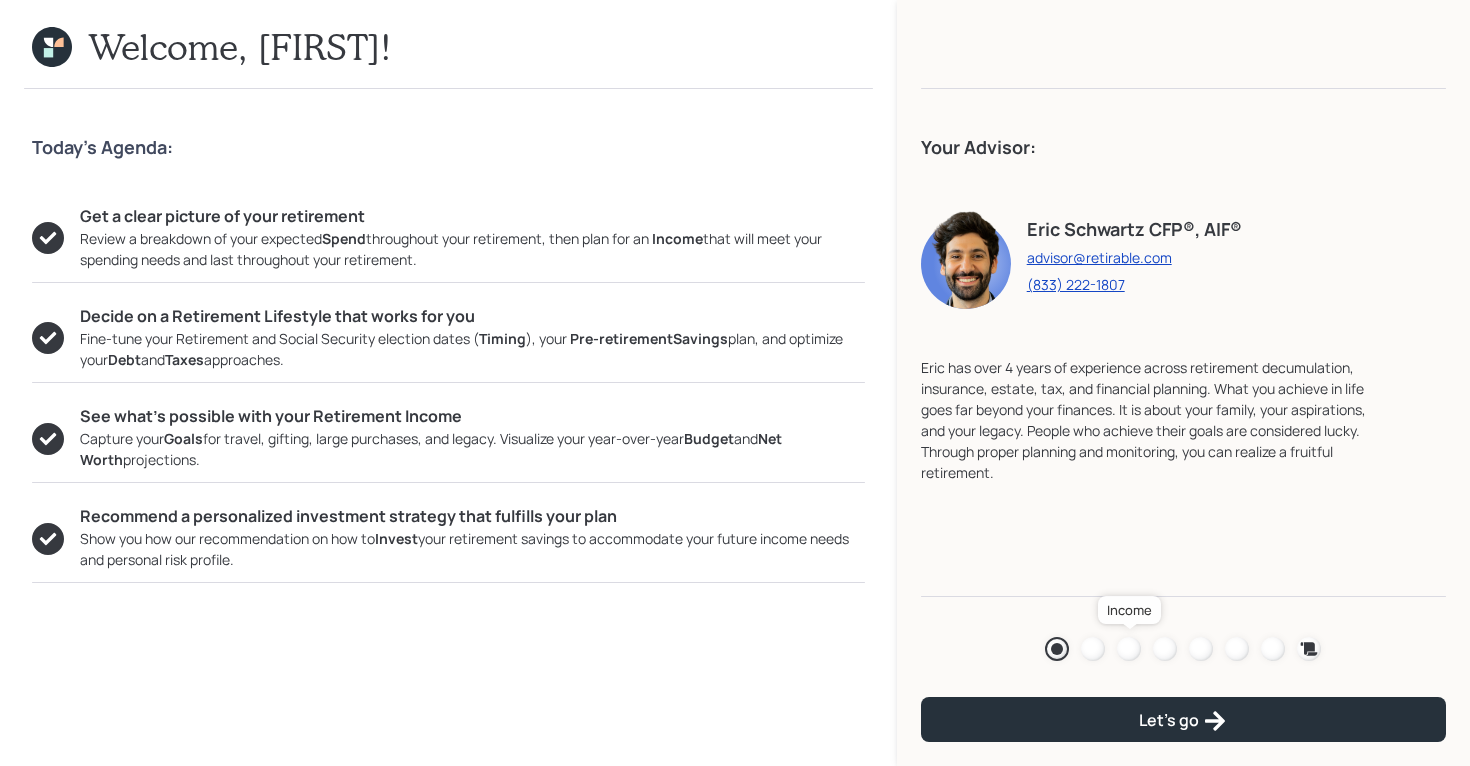 click at bounding box center (1129, 649) 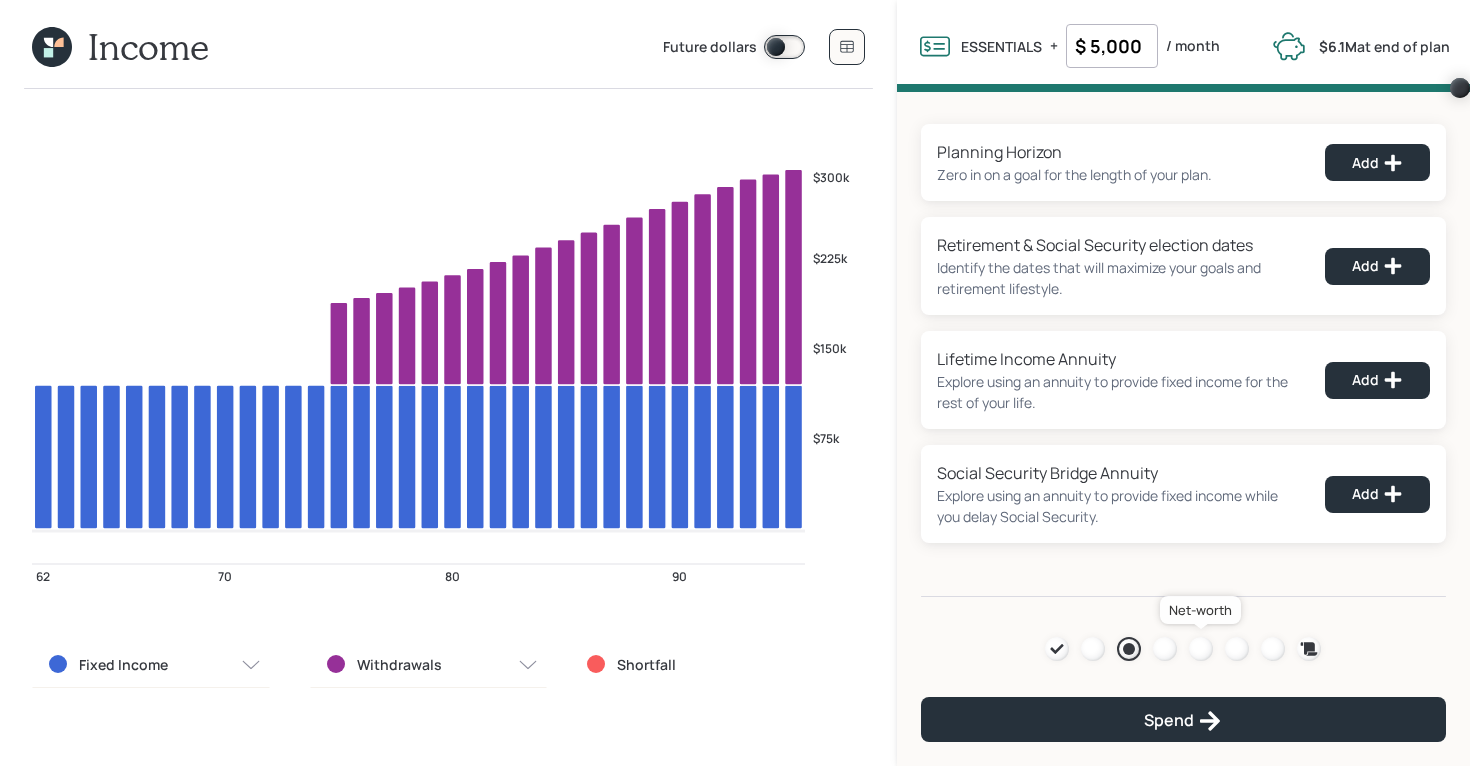 click at bounding box center (1201, 649) 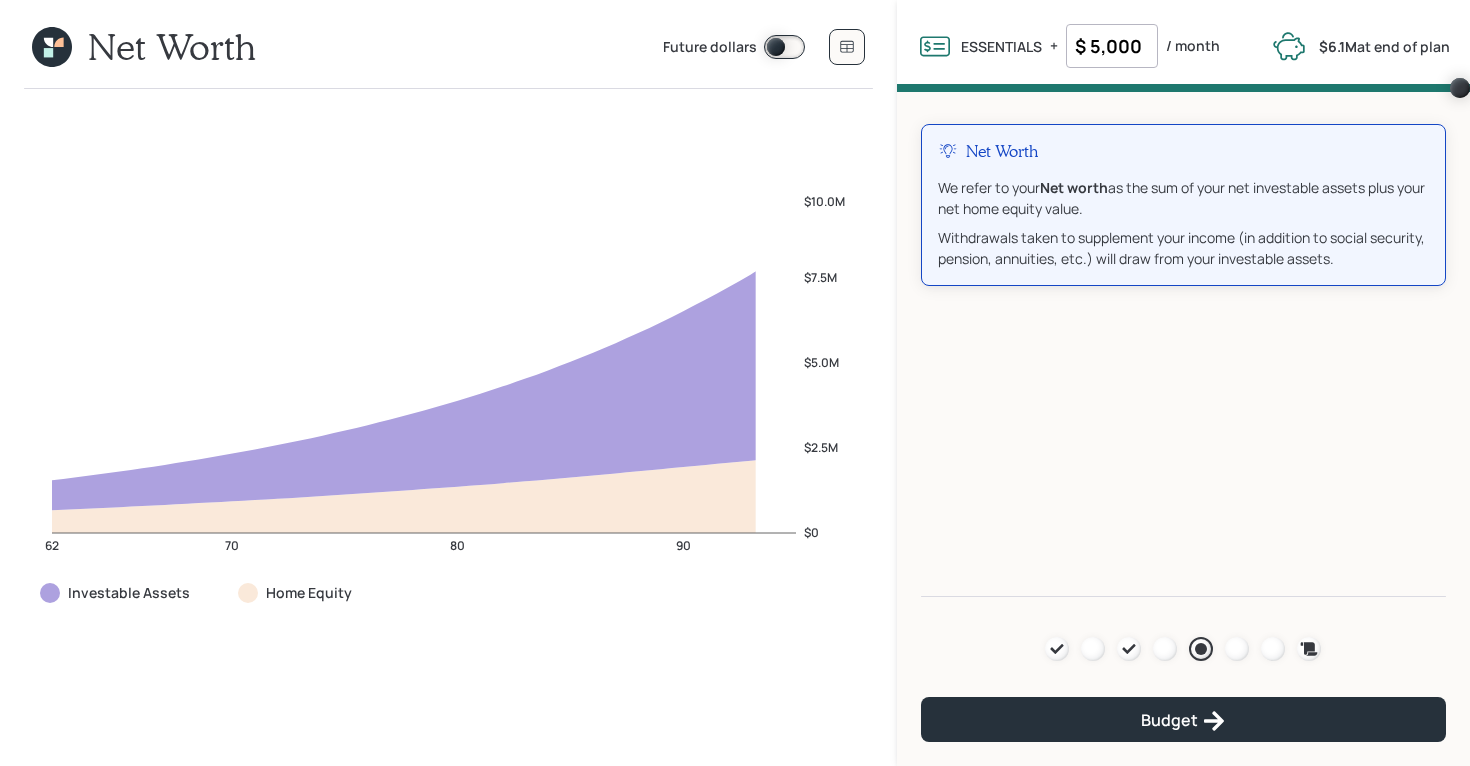 click at bounding box center [784, 47] 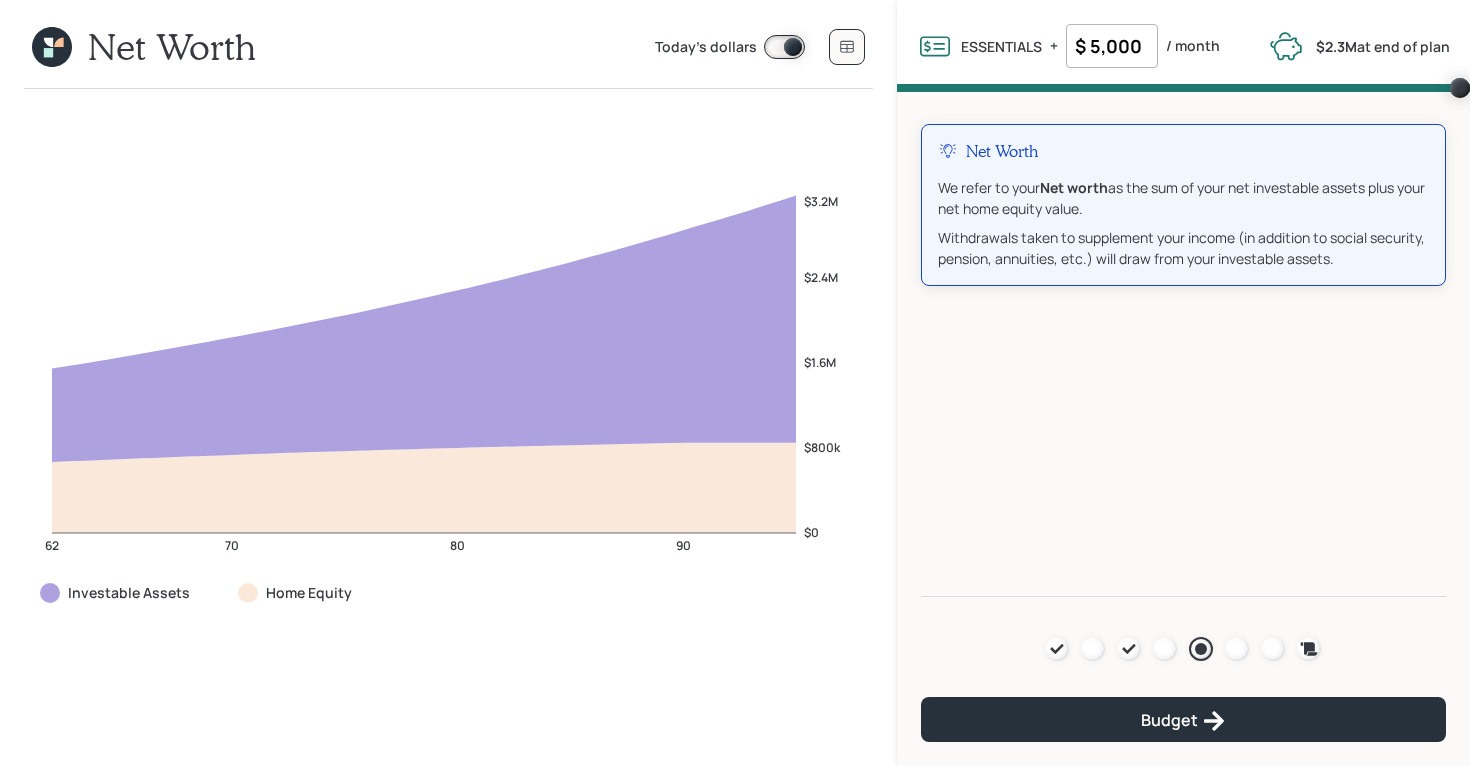 click on "Today's dollars" at bounding box center [706, 48] 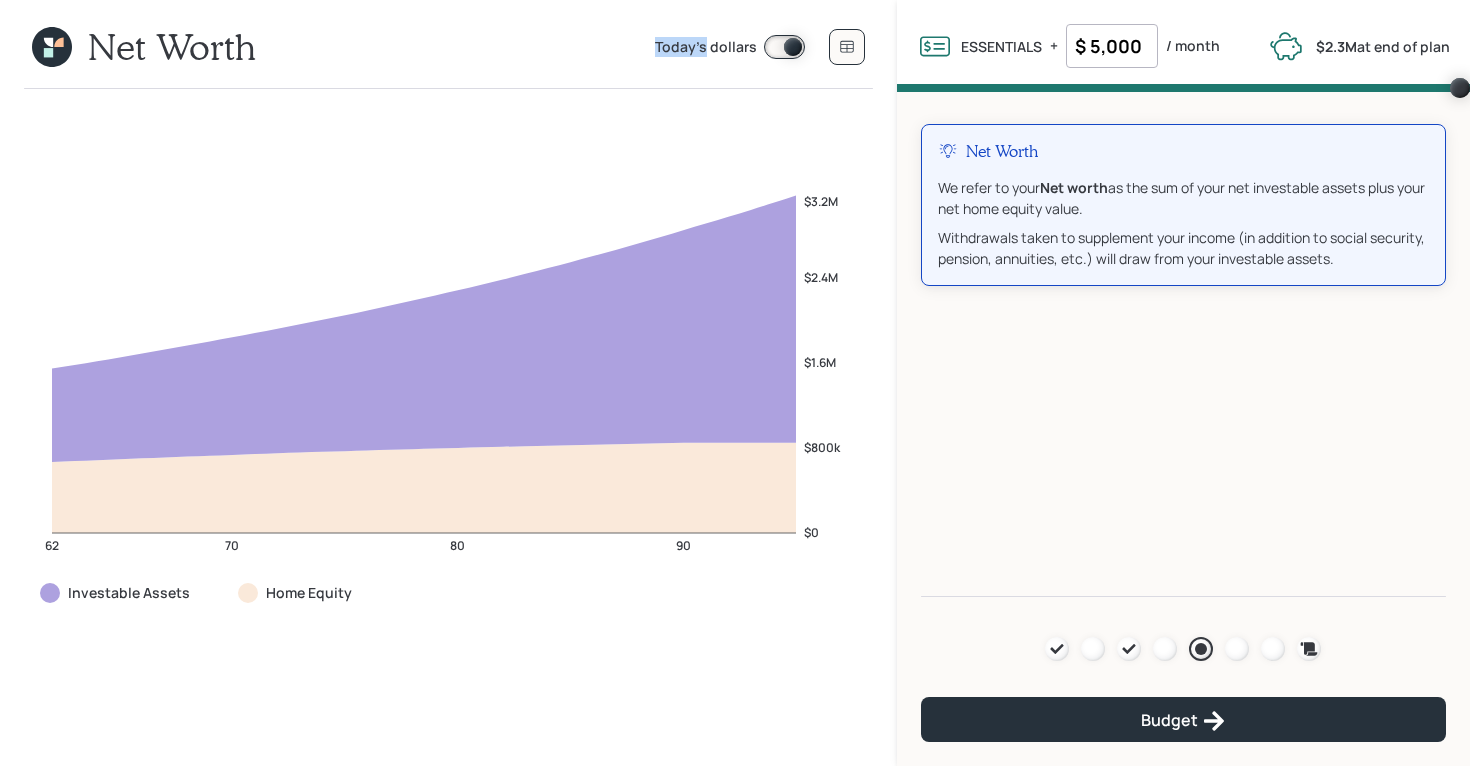 click on "Today's dollars" at bounding box center [706, 48] 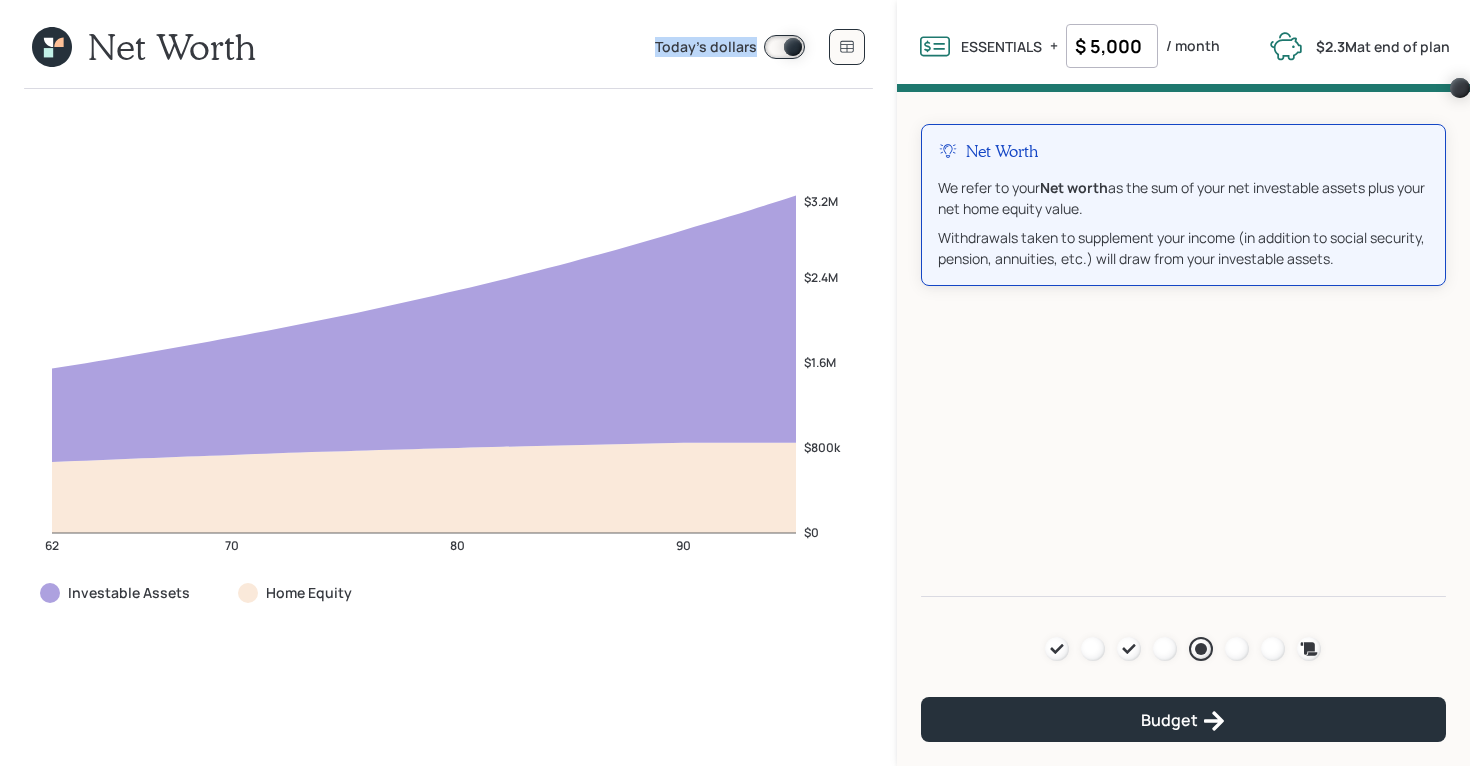 click on "Today's dollars" at bounding box center (706, 48) 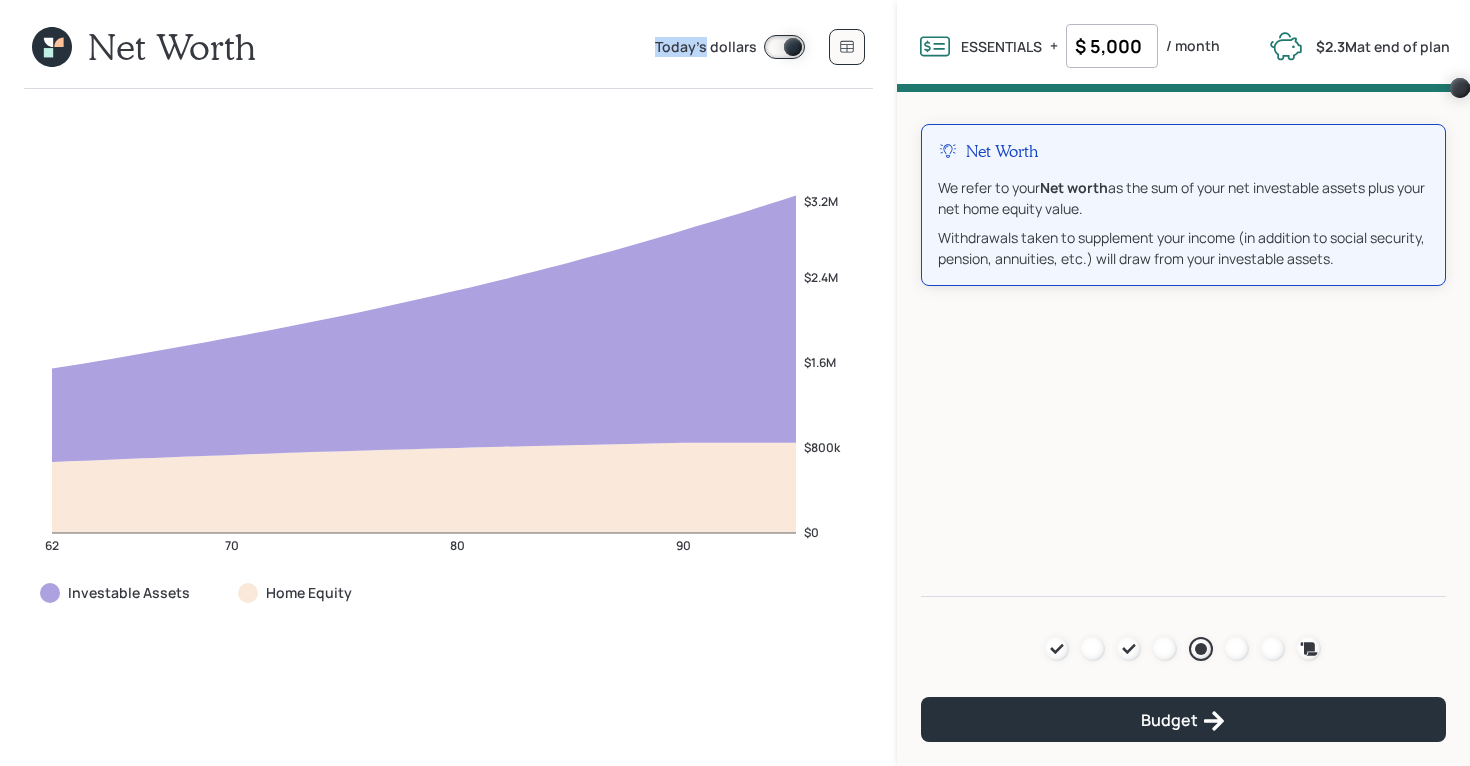 click on "Today's dollars" at bounding box center (706, 48) 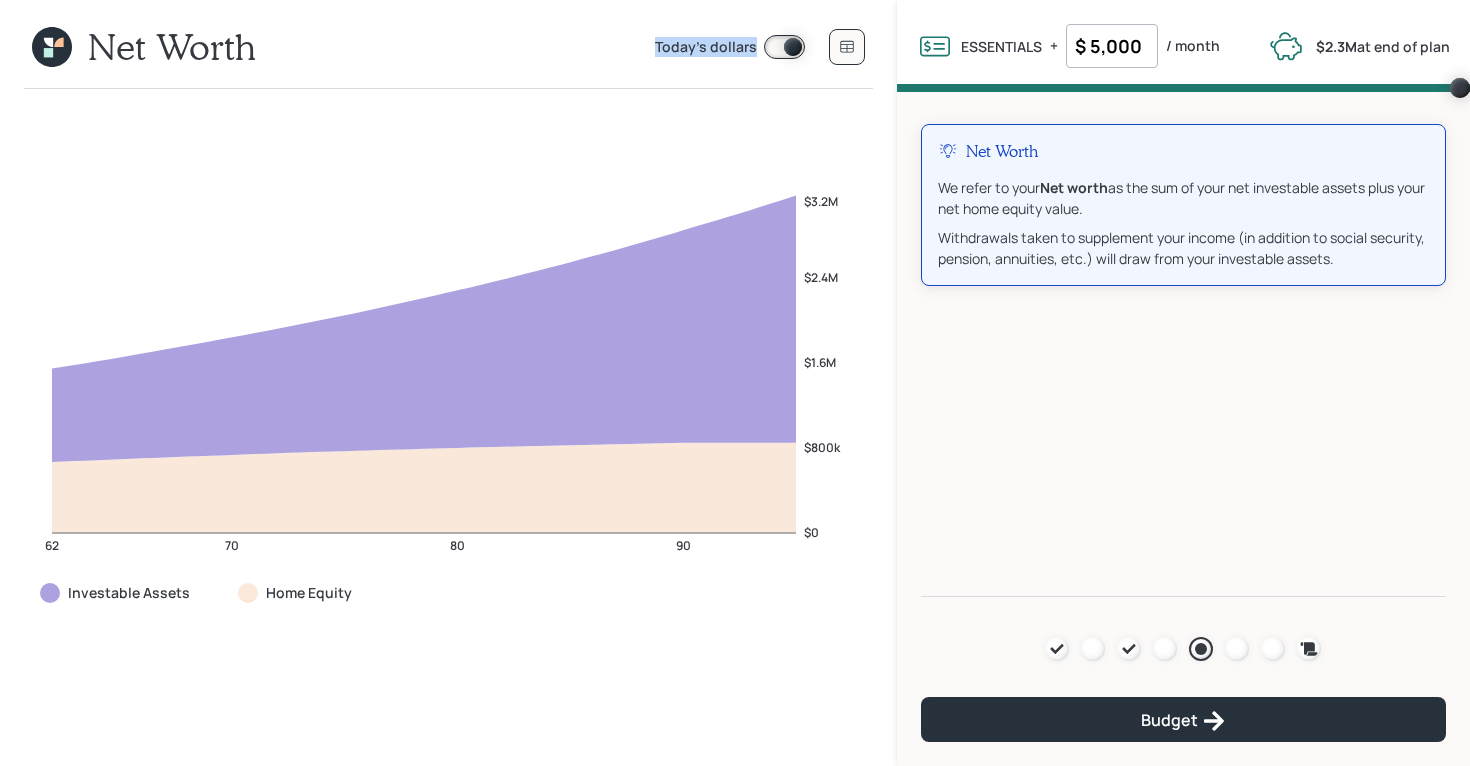 click on "Today's dollars" at bounding box center [706, 48] 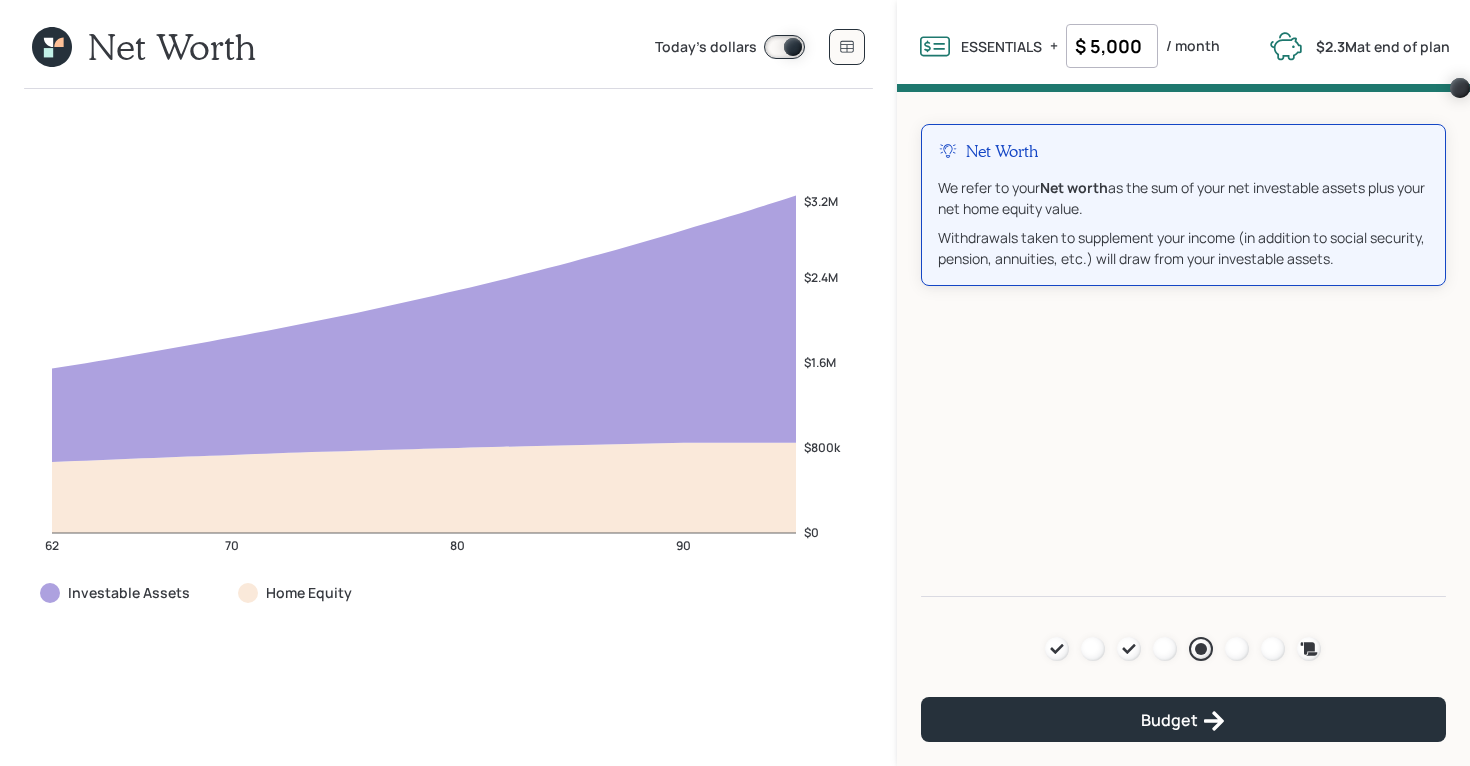click at bounding box center (784, 47) 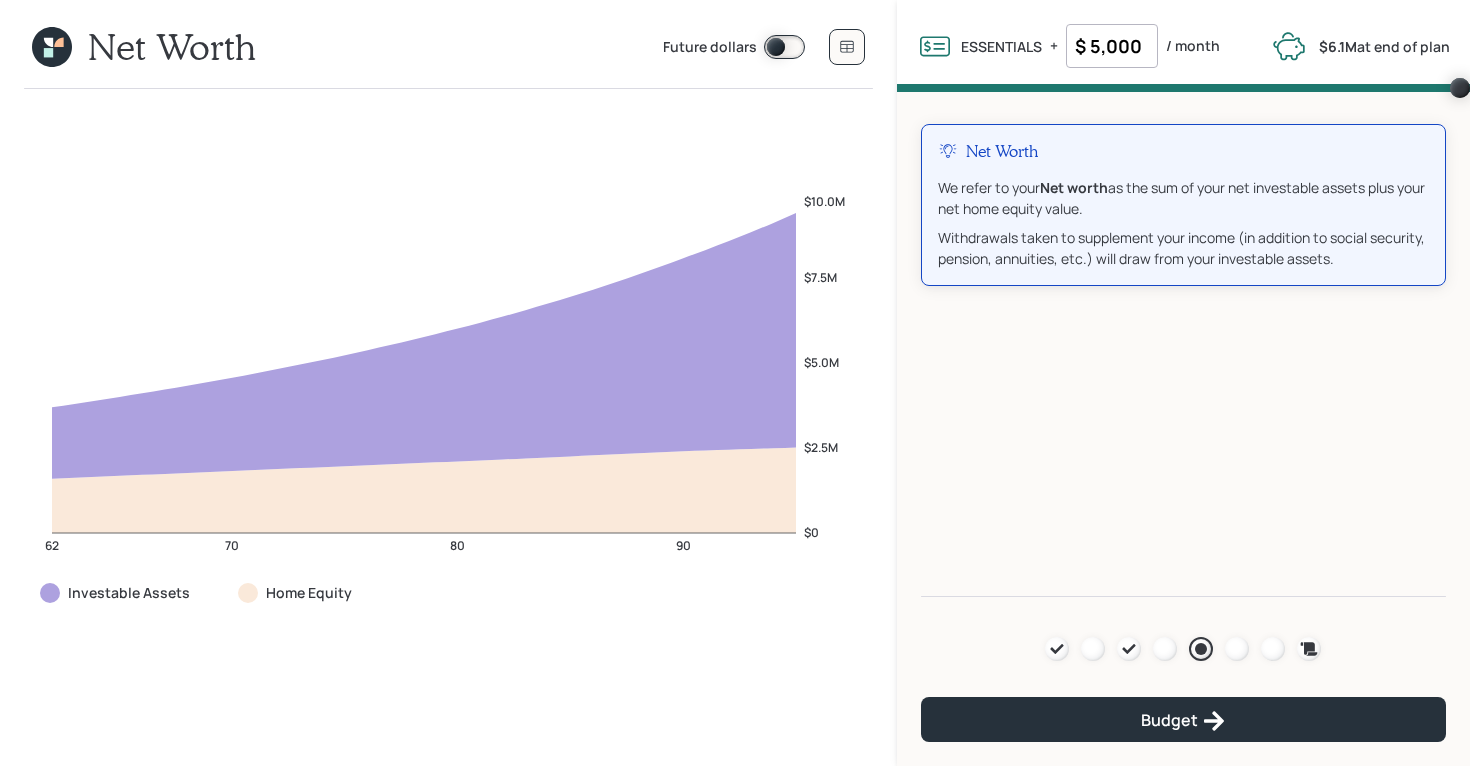 click at bounding box center (784, 47) 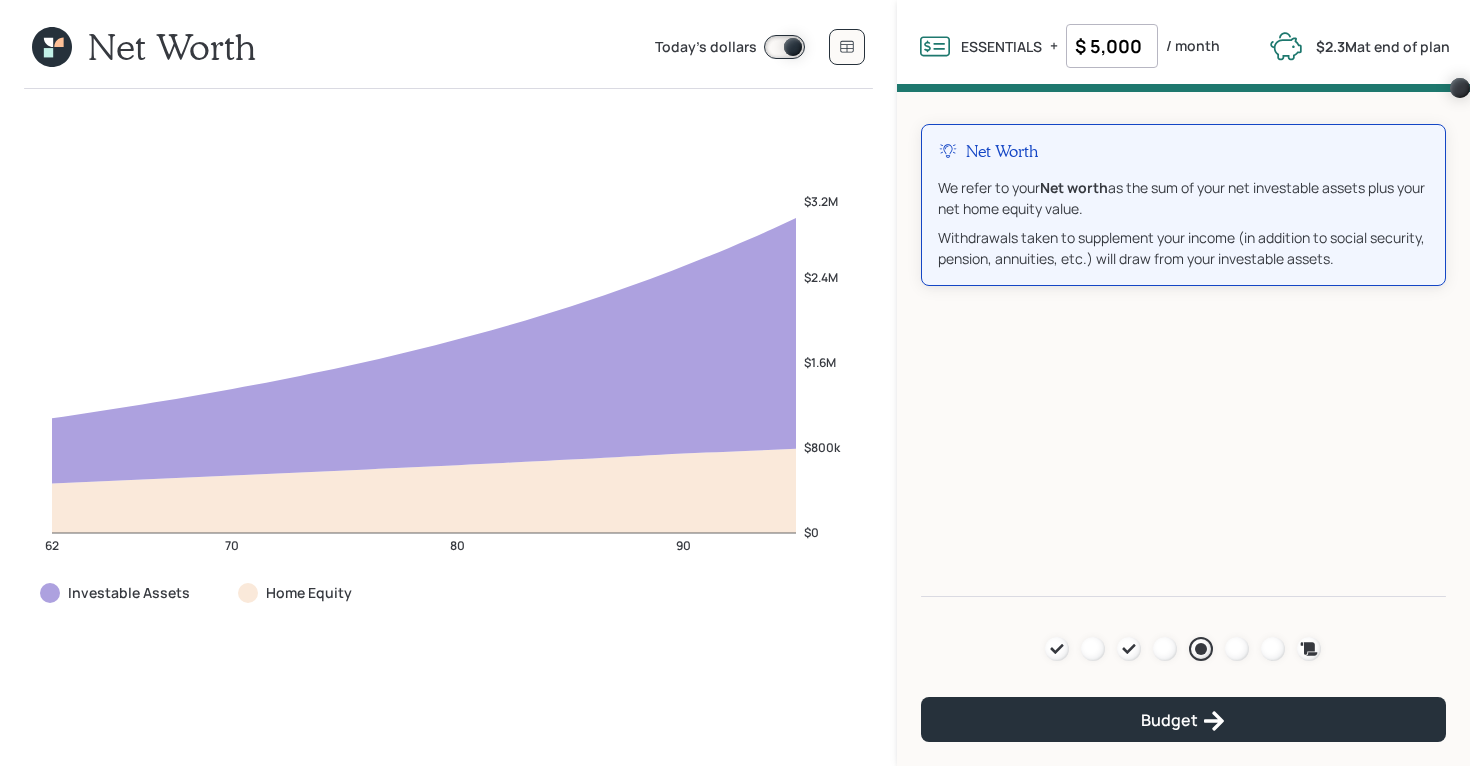 click on "Today's dollars" at bounding box center (706, 48) 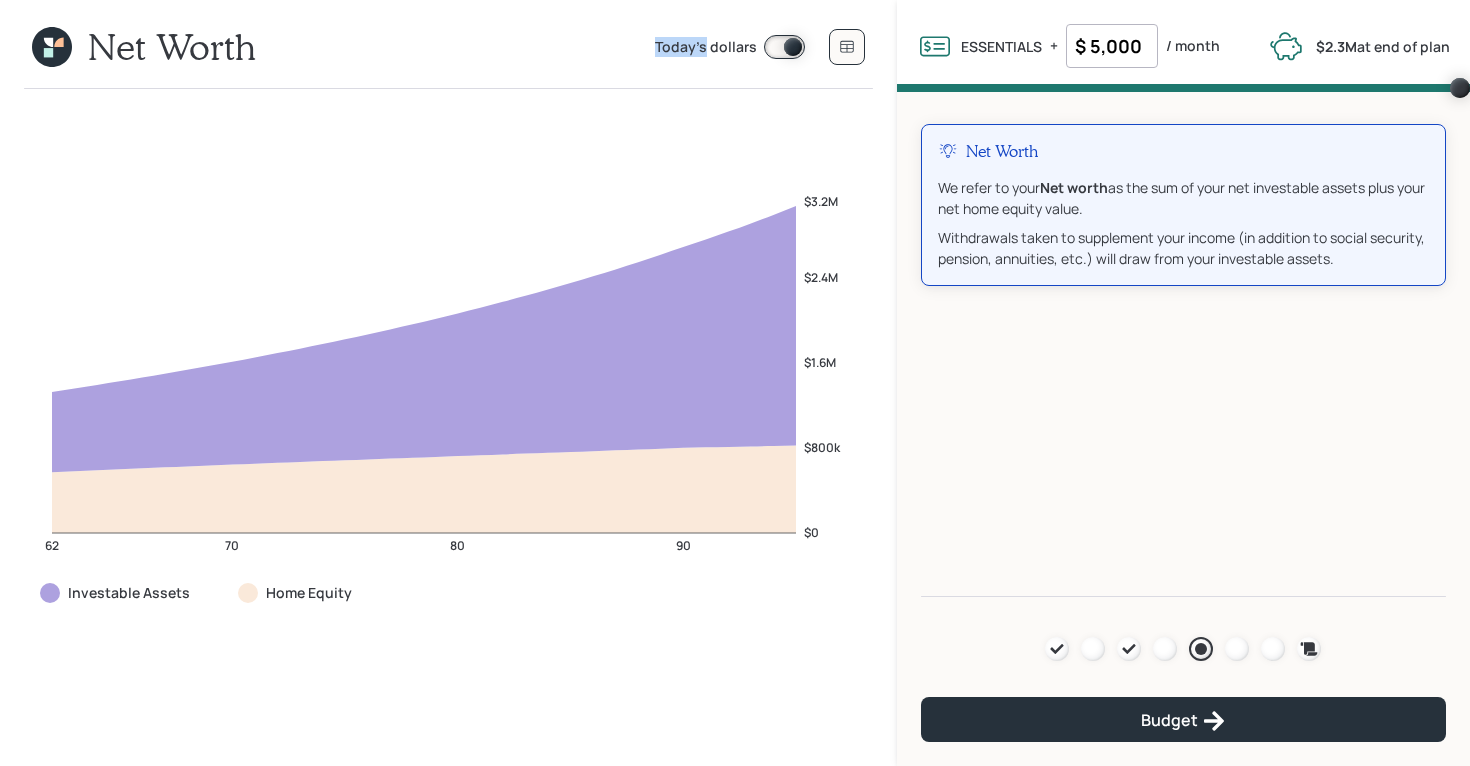 click on "Today's dollars" at bounding box center [706, 48] 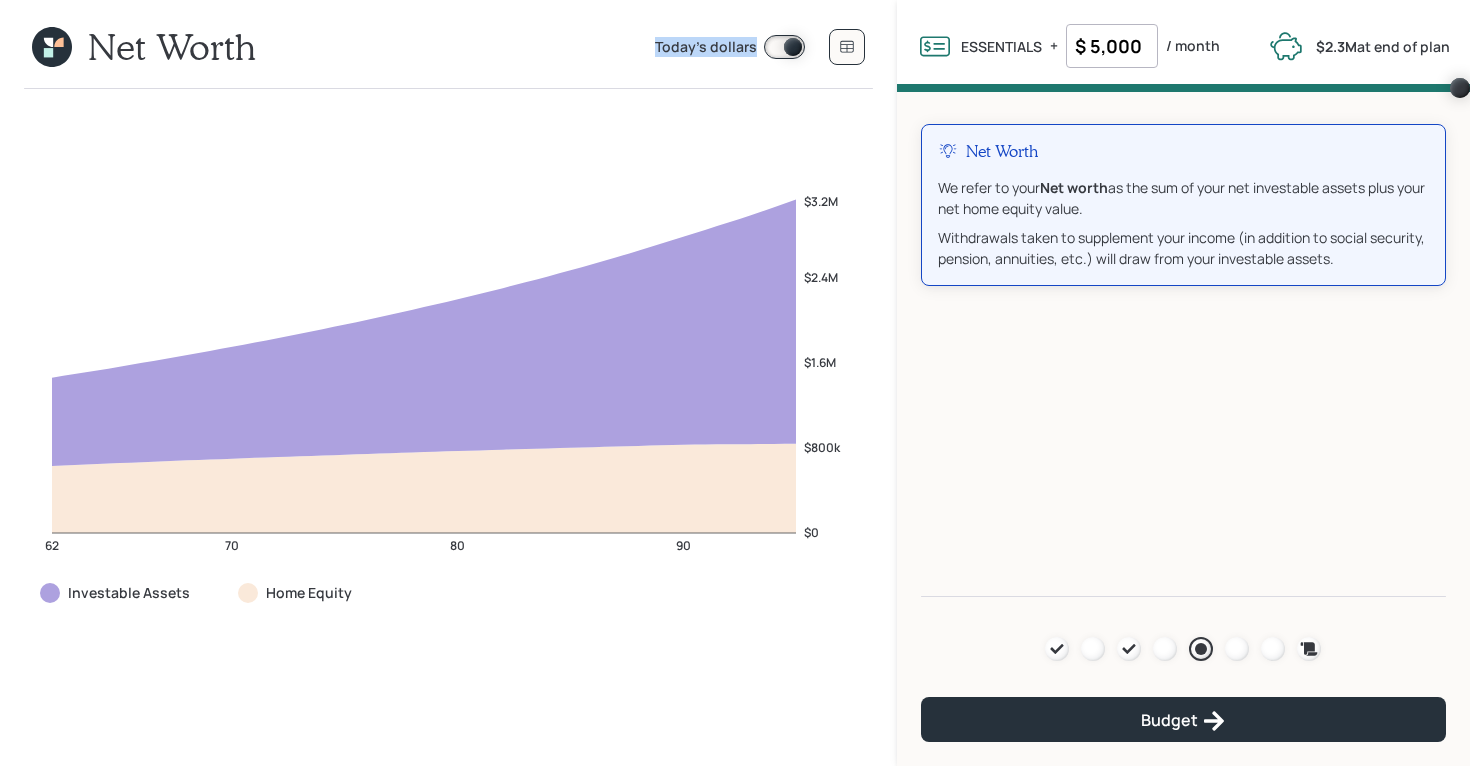 click on "Today's dollars" at bounding box center (706, 48) 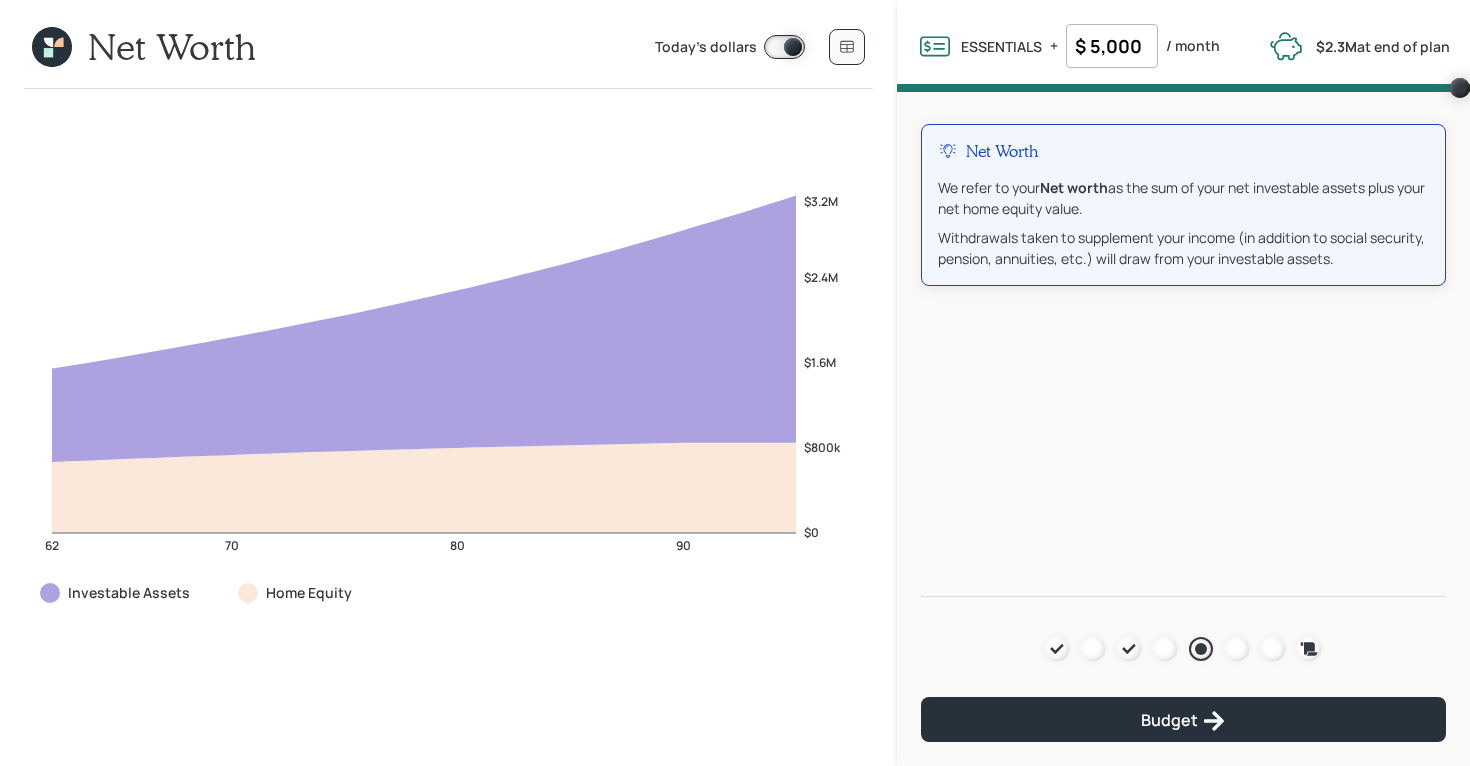 click at bounding box center (784, 47) 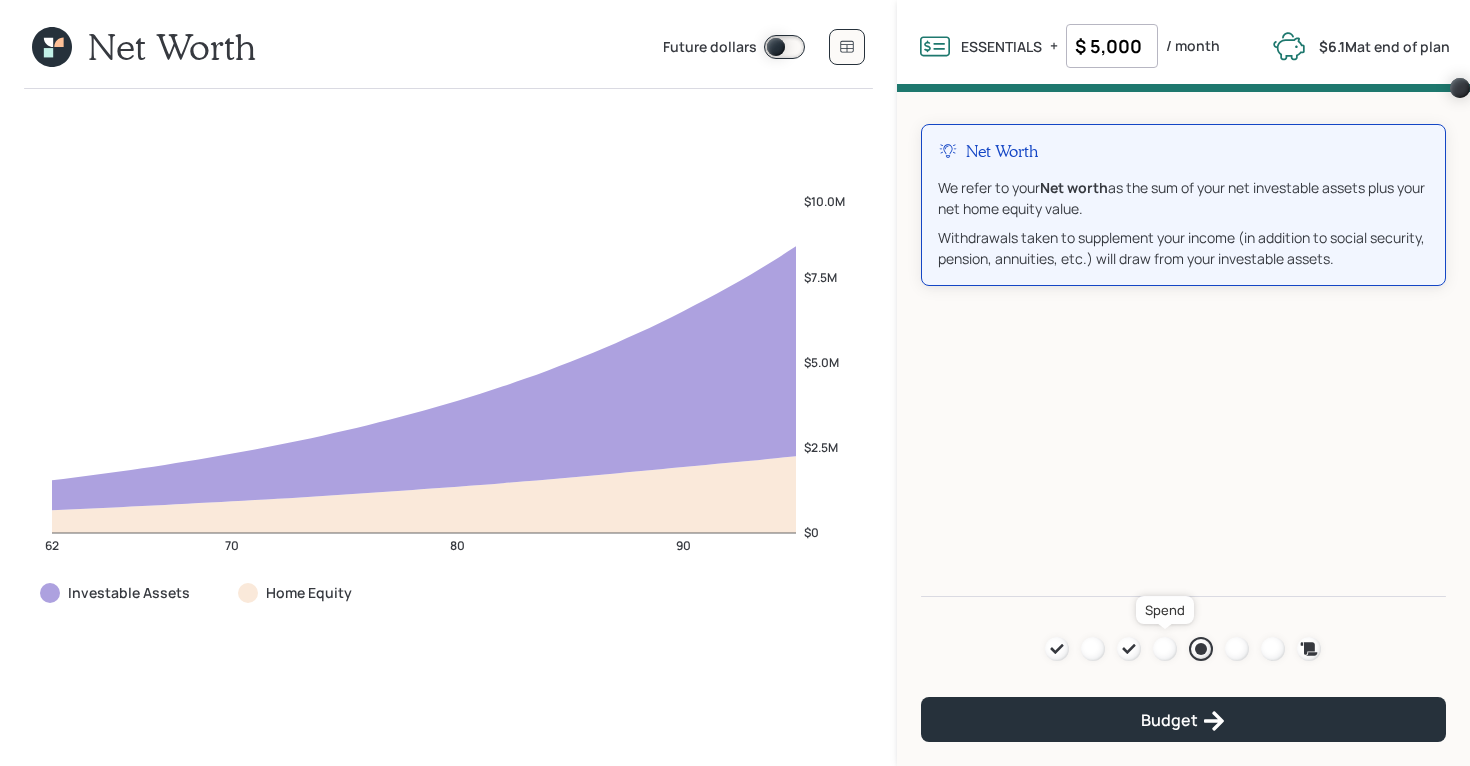 click at bounding box center (1165, 649) 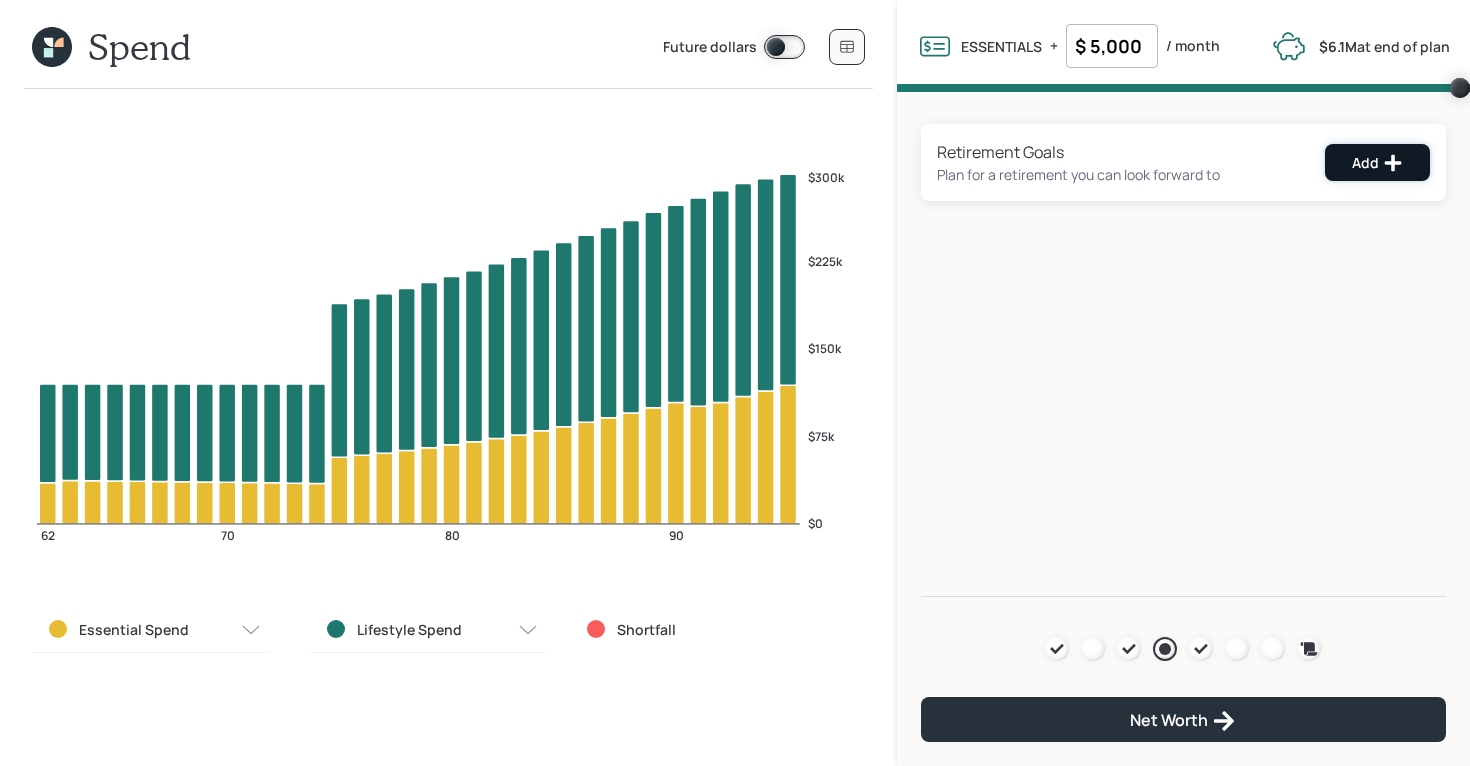 click 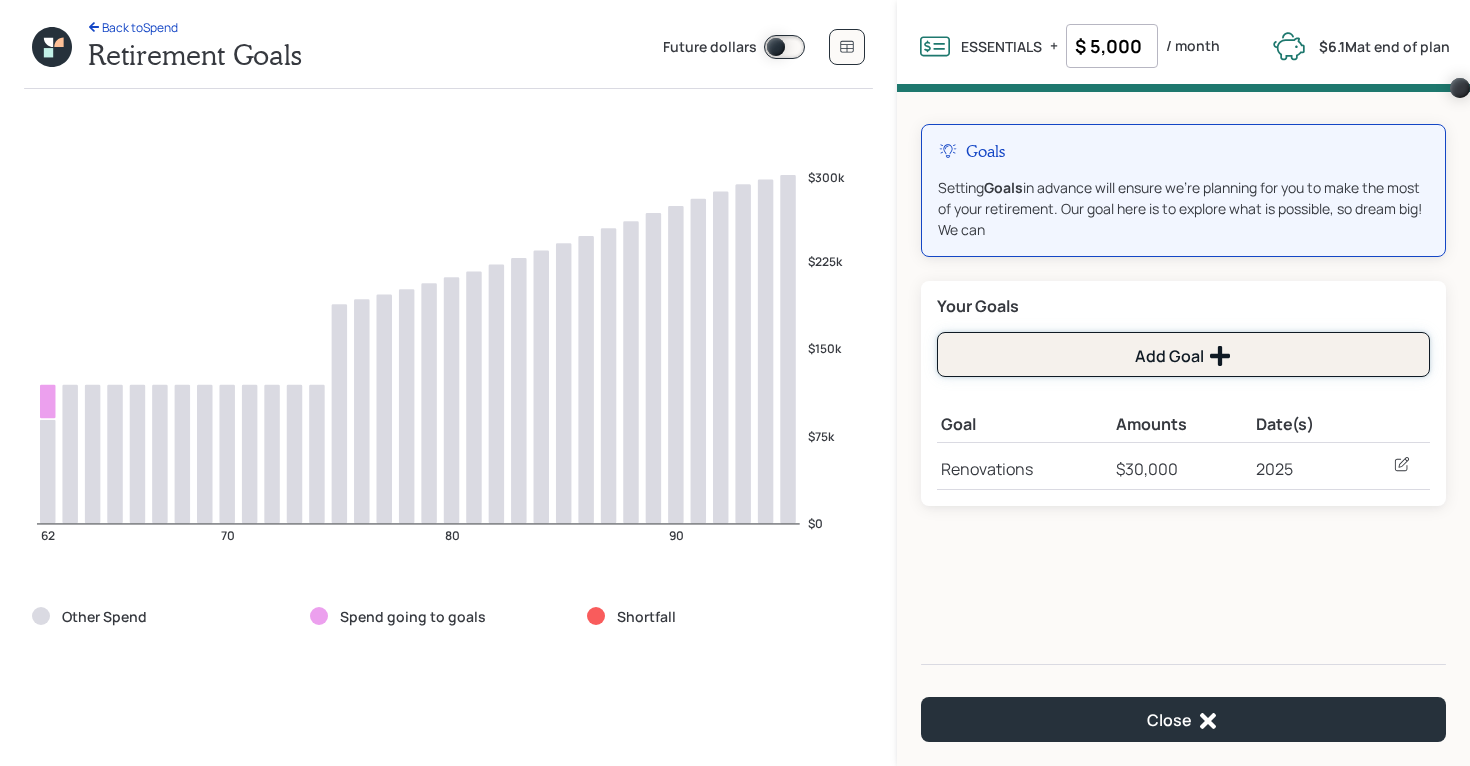 click on "Add Goal" at bounding box center (1183, 356) 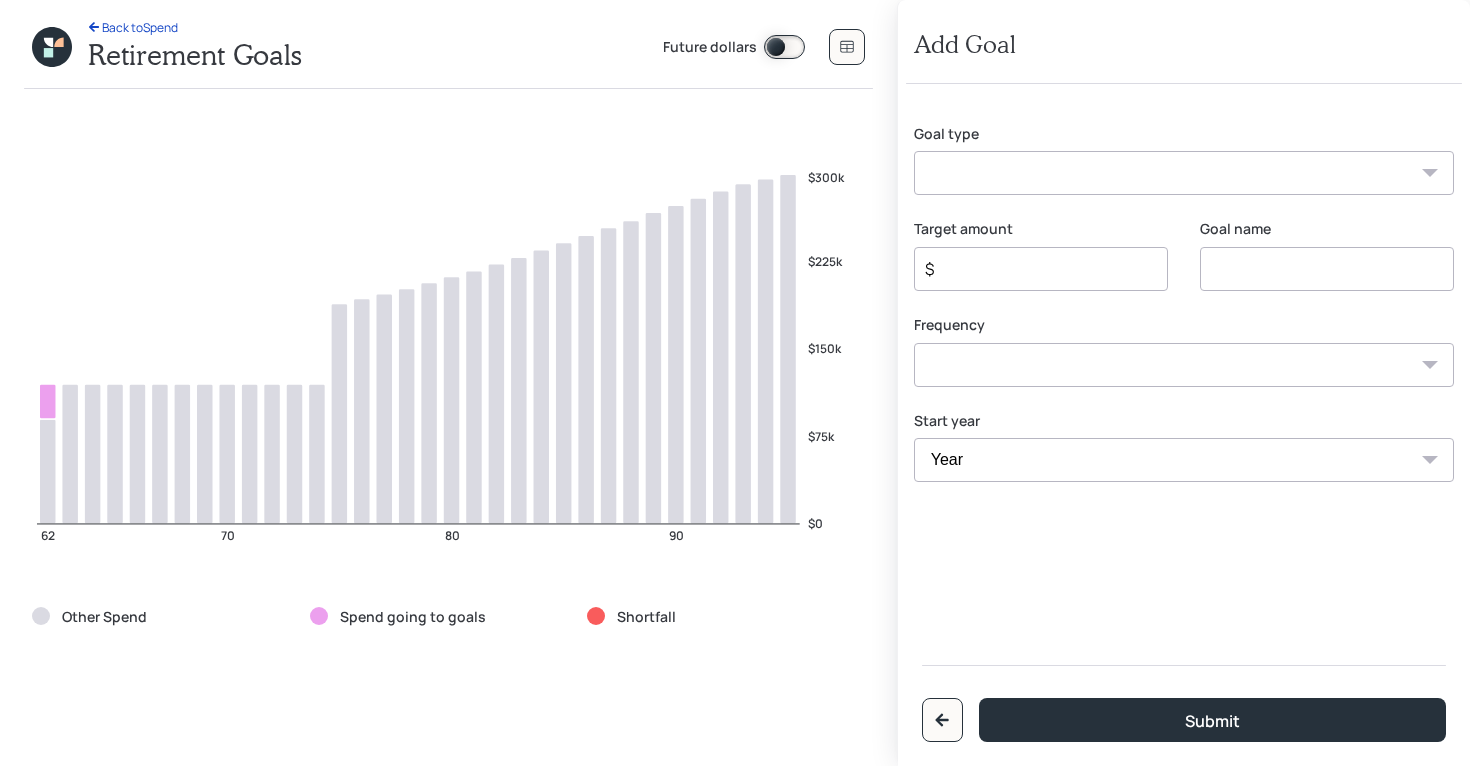 click on "Create an emergency fund Donate to charity Purchase a home Make a purchase Support a dependent Plan for travel Purchase a car Leave an inheritance Other" at bounding box center [1184, 173] 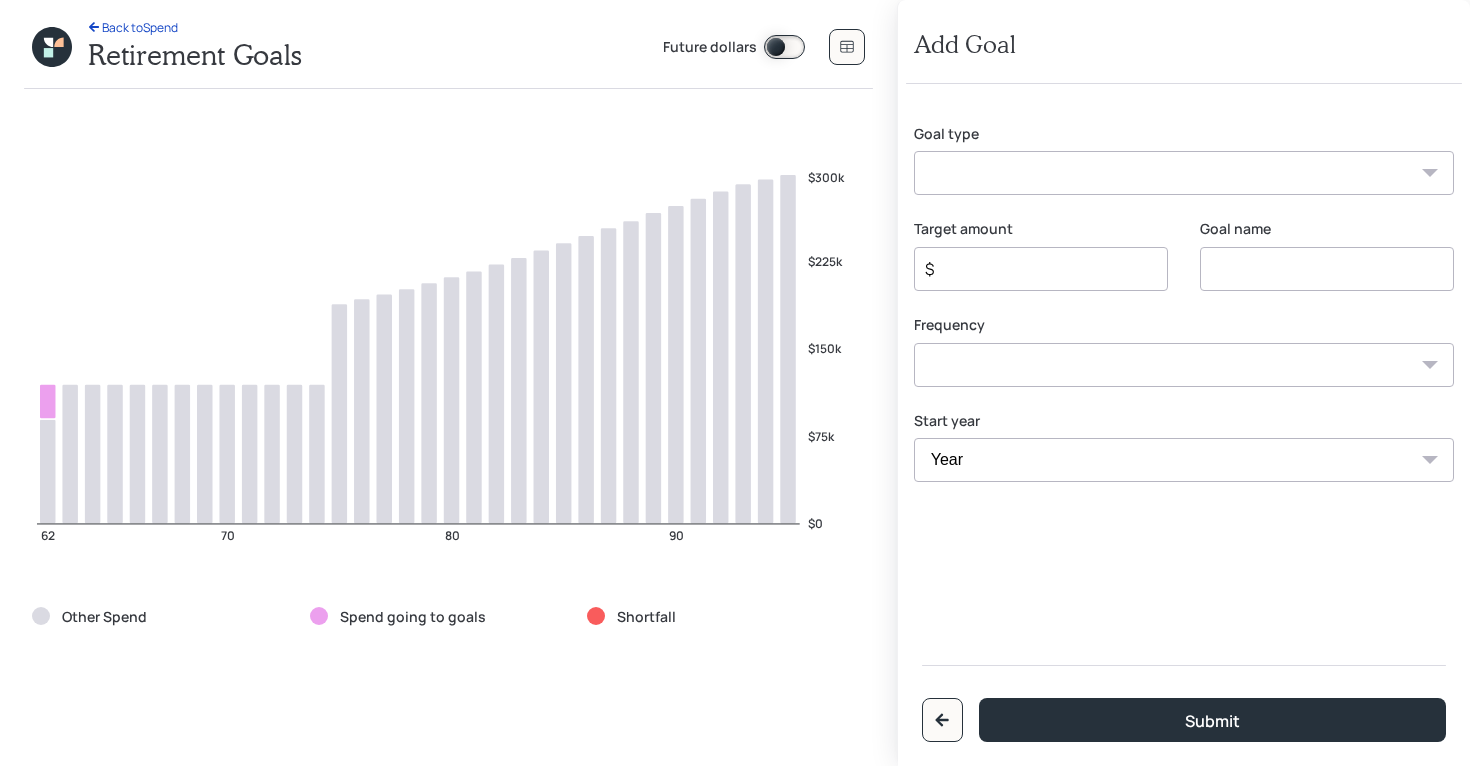 select on "other" 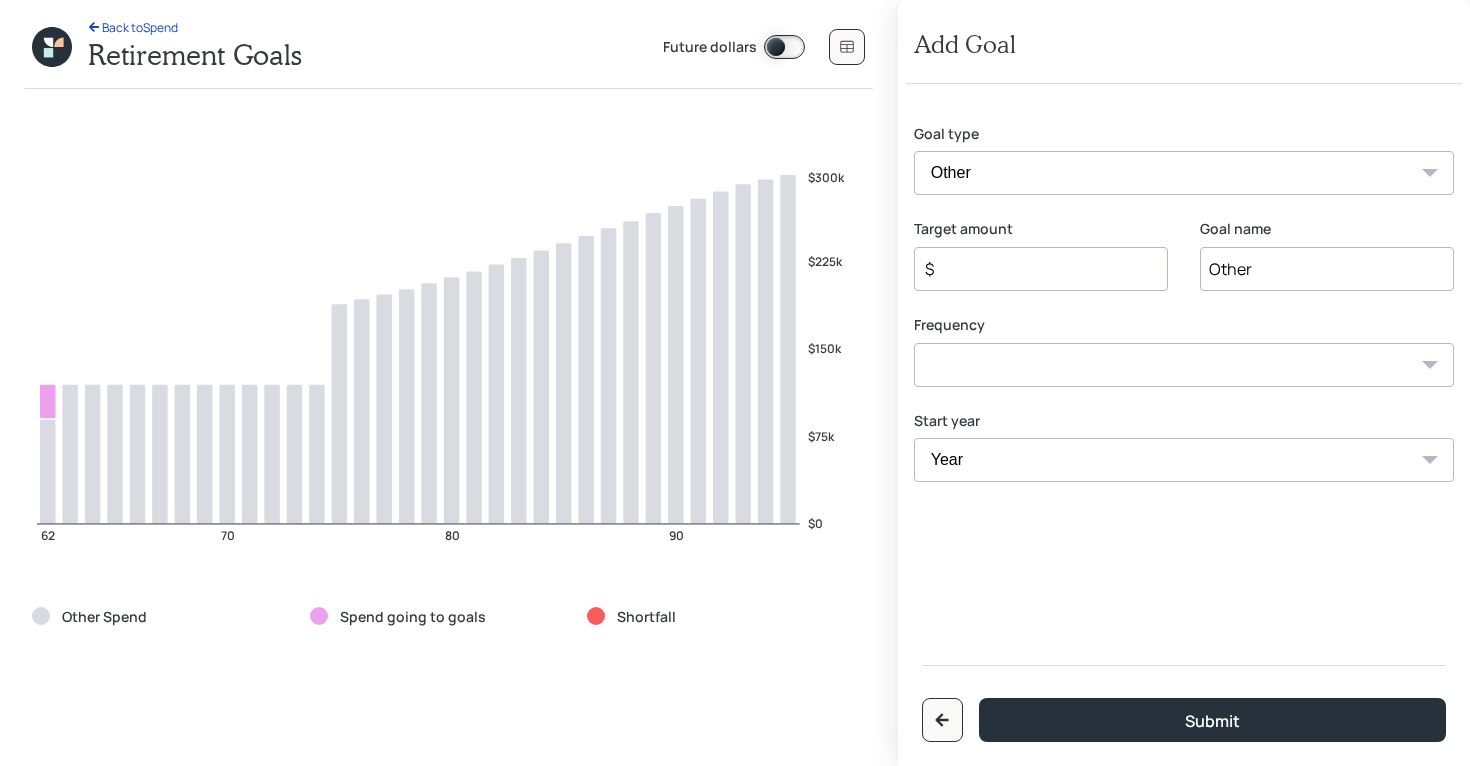 click on "Other" at bounding box center (1327, 269) 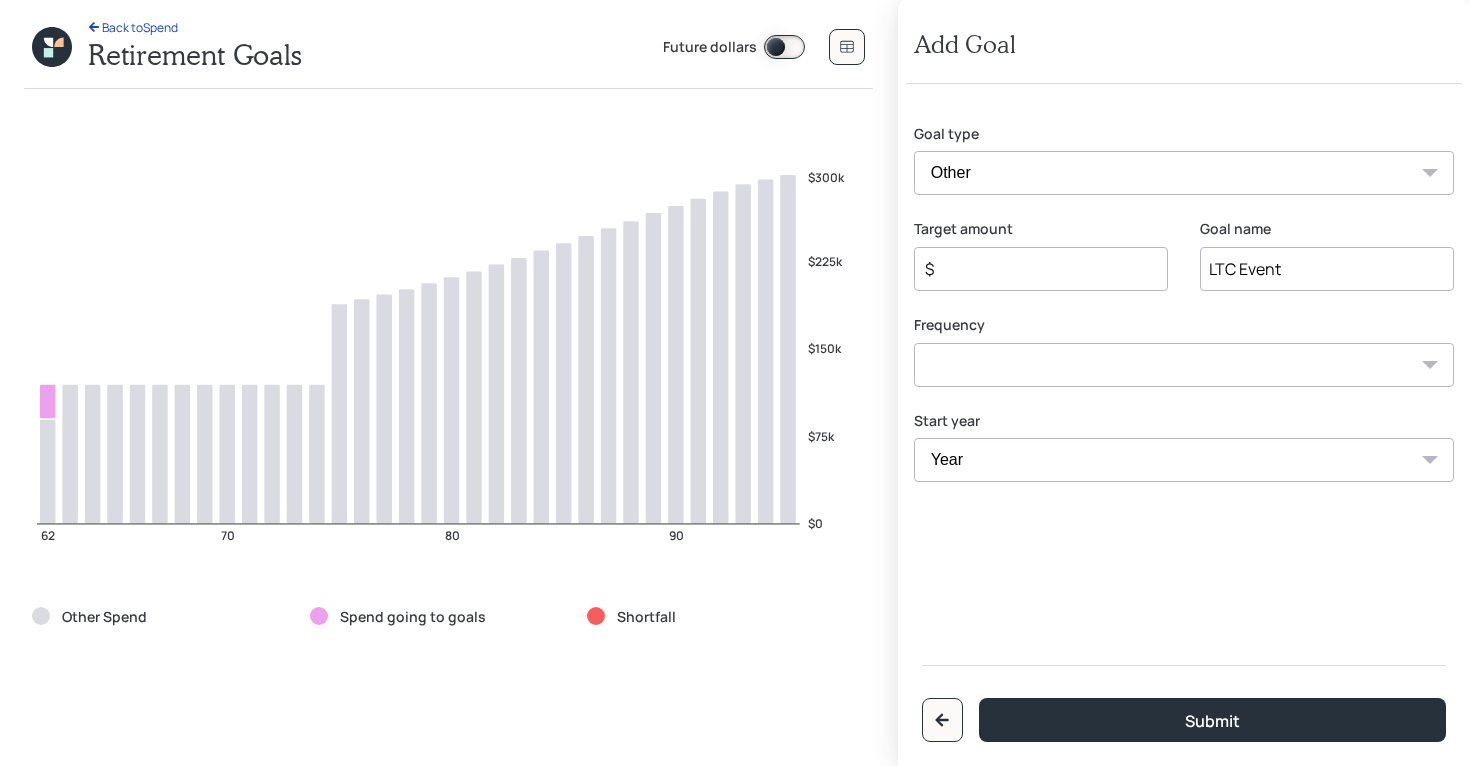 type on "LTC Event" 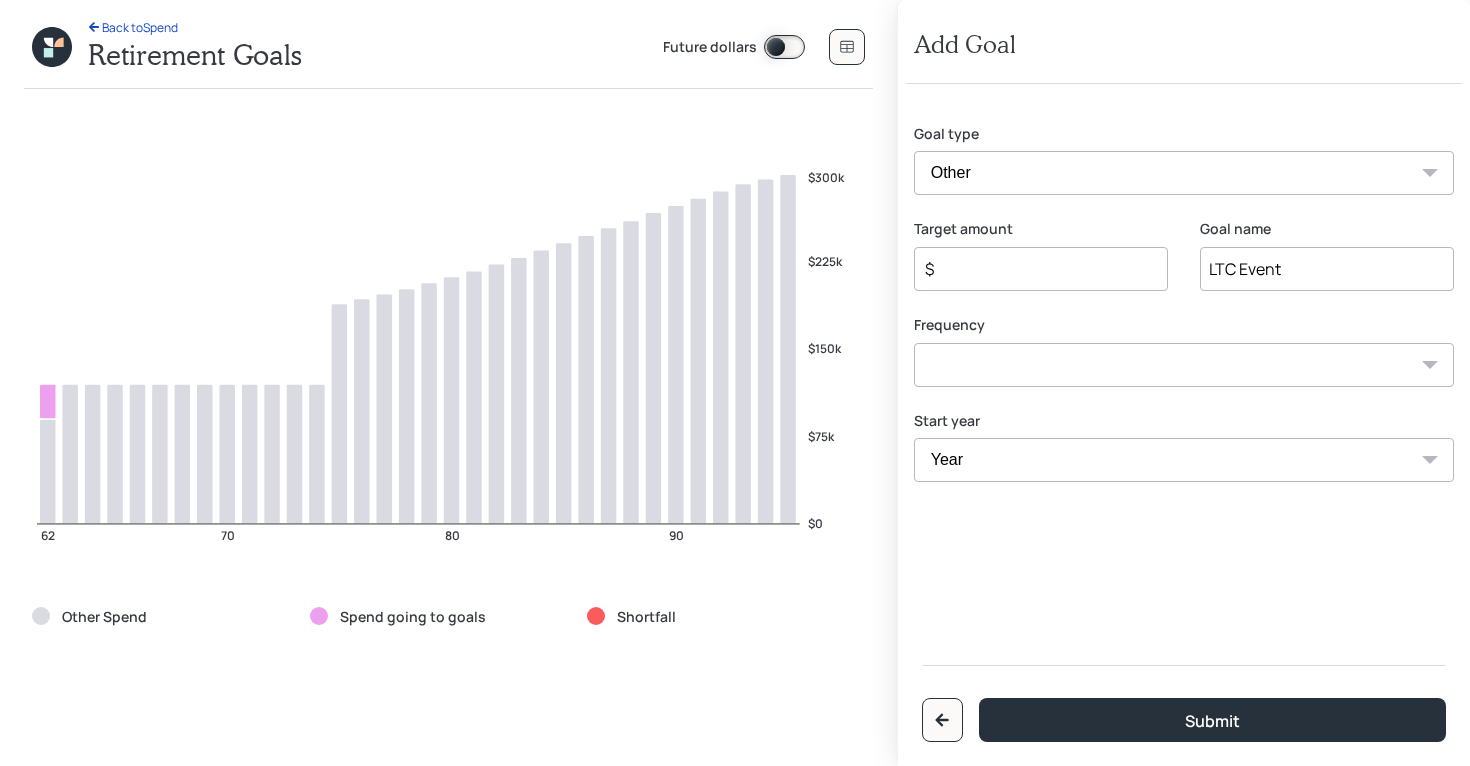 click on "One time Every 1 year Every 2 years Every 3 years Every 4 years Every 5 years Every 6 years Every 7 years Every 8 years Every 9 years" at bounding box center [1184, 365] 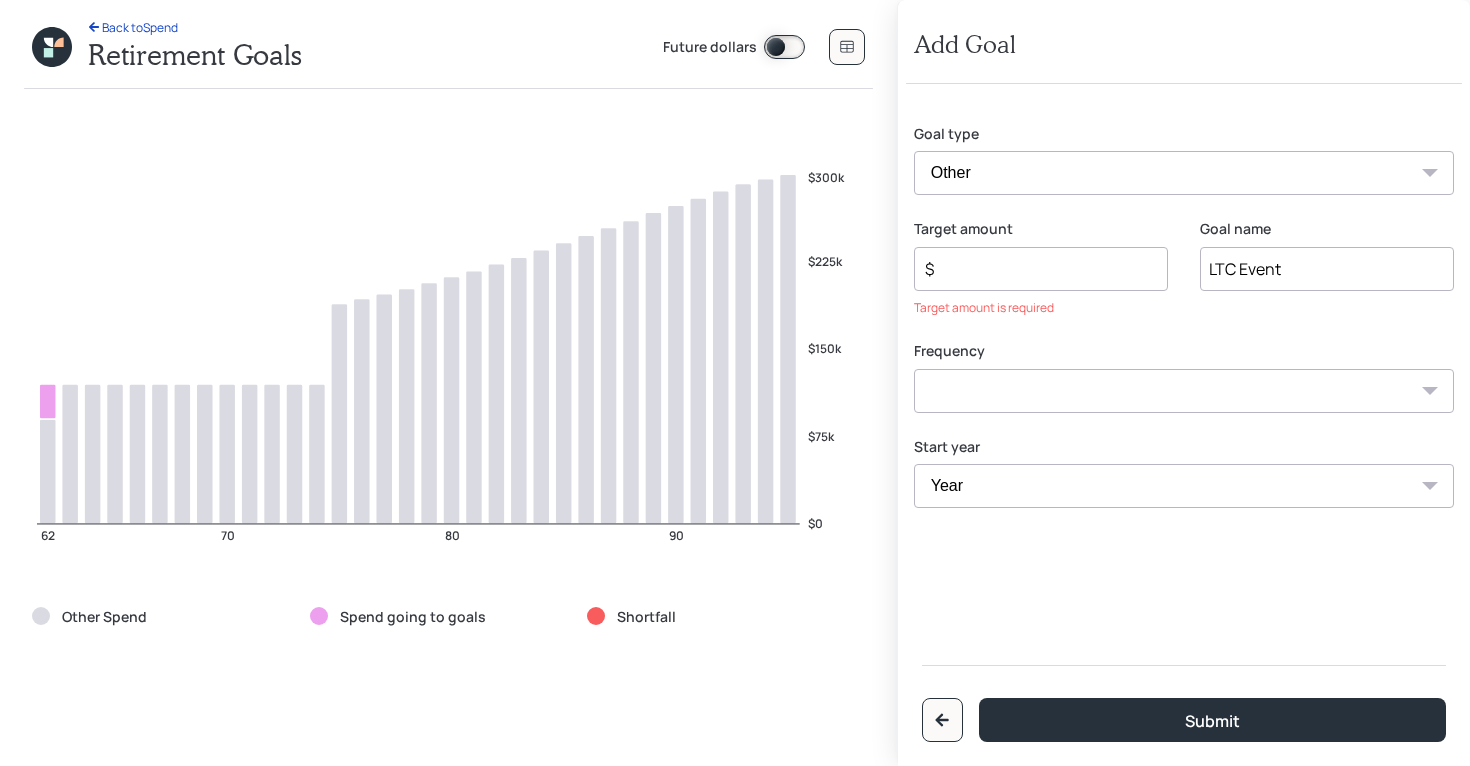 select on "1" 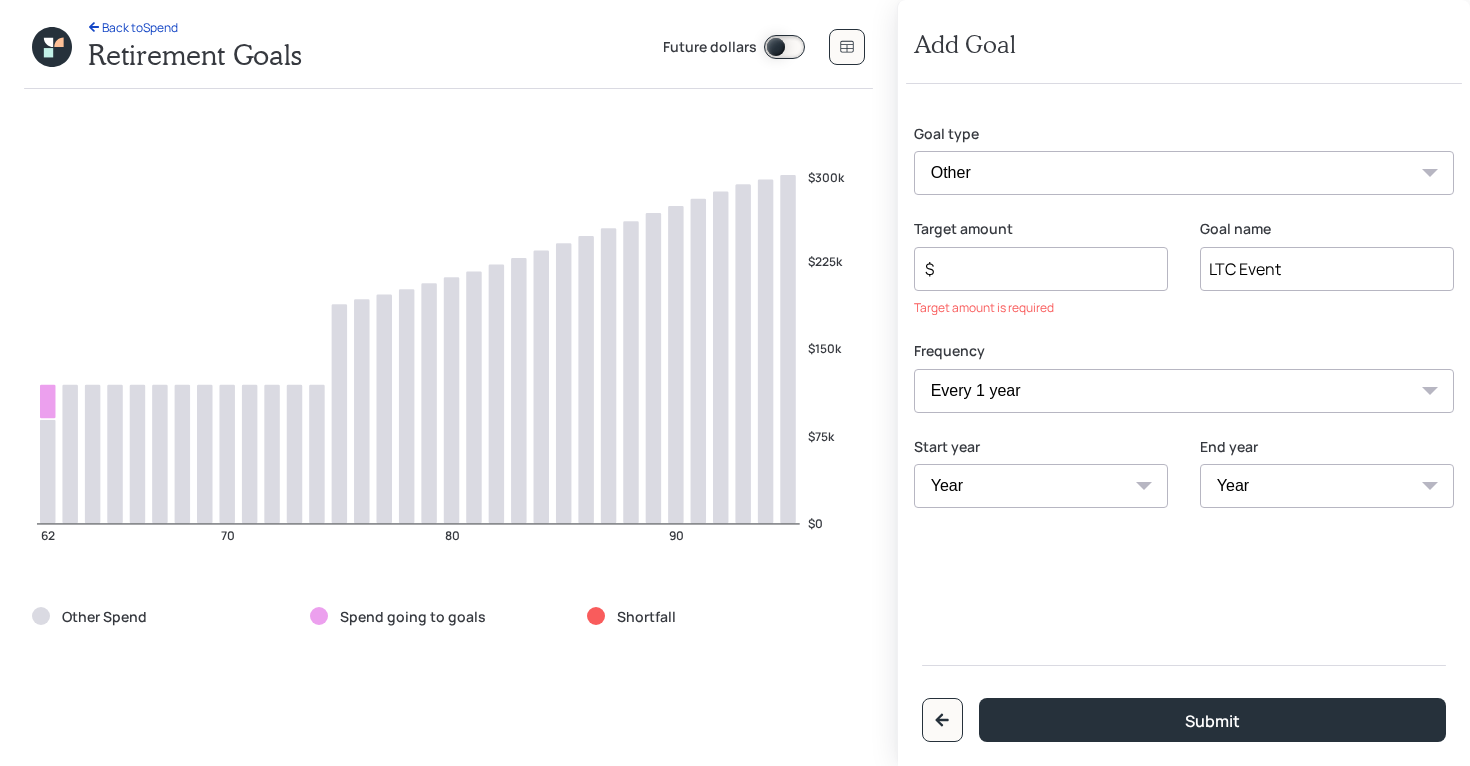 click on "Year 2025 2026 2027 2028 2029 2030 2031 2032 2033 2034 2035 2036 2037 2038 2039 2040 2041 2042 2043 2044 2045 2046 2047 2048 2049 2050 2051 2052 2053 2054 2055 2056 2057" at bounding box center (1041, 486) 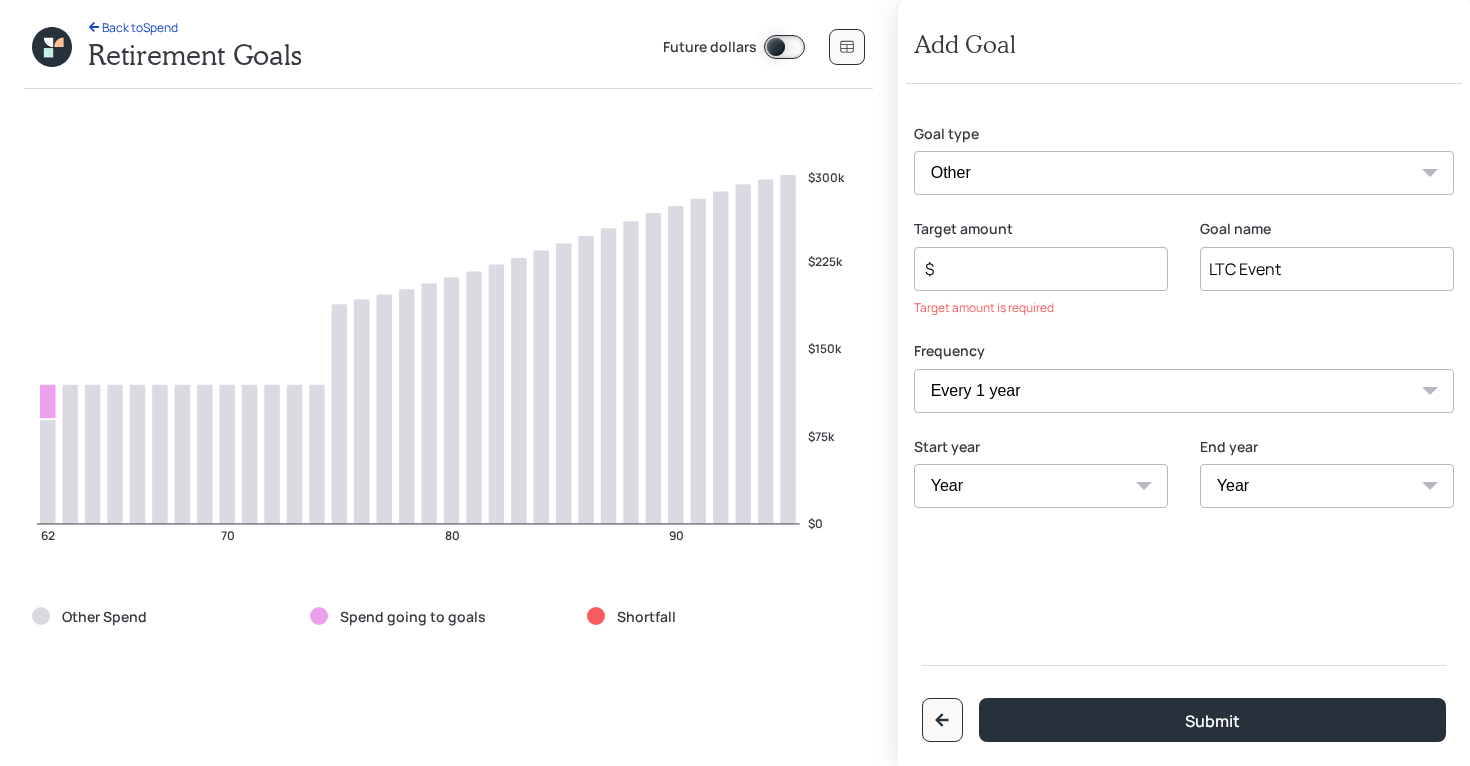 select on "2045" 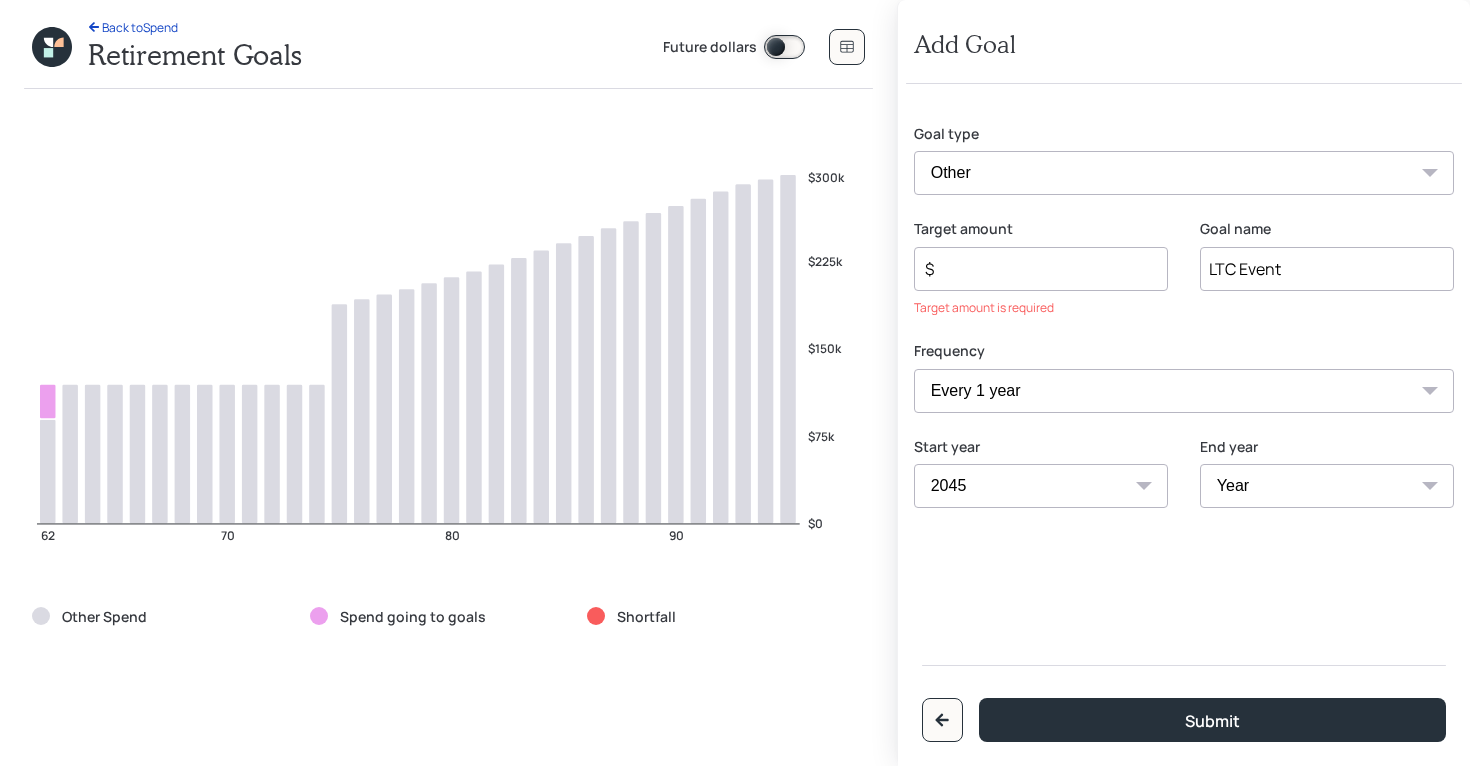 click on "Year 2025 2026 2027 2028 2029 2030 2031 2032 2033 2034 2035 2036 2037 2038 2039 2040 2041 2042 2043 2044 2045 2046 2047 2048 2049 2050 2051 2052 2053 2054 2055 2056 2057" at bounding box center [1327, 486] 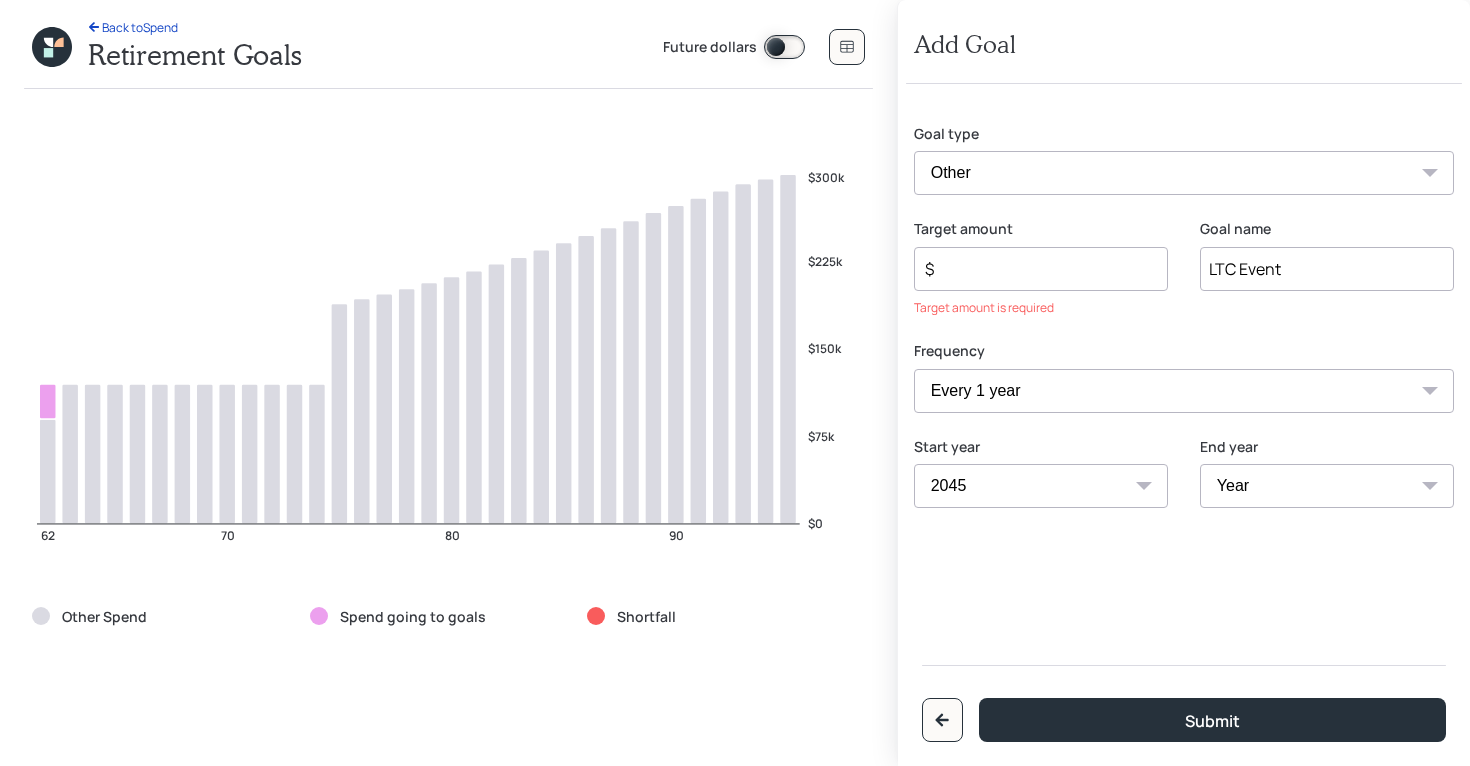 select on "2057" 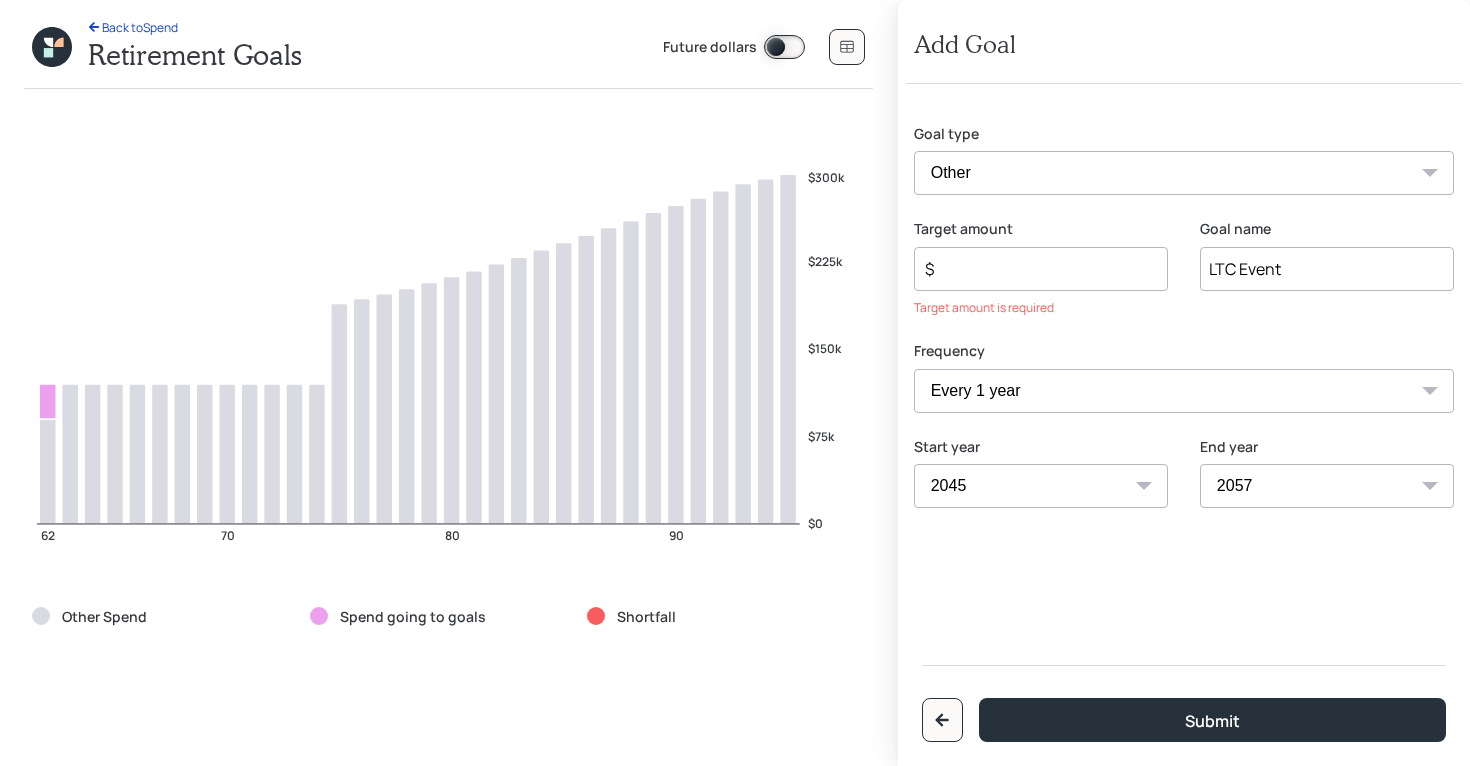 click on "$" at bounding box center (1033, 269) 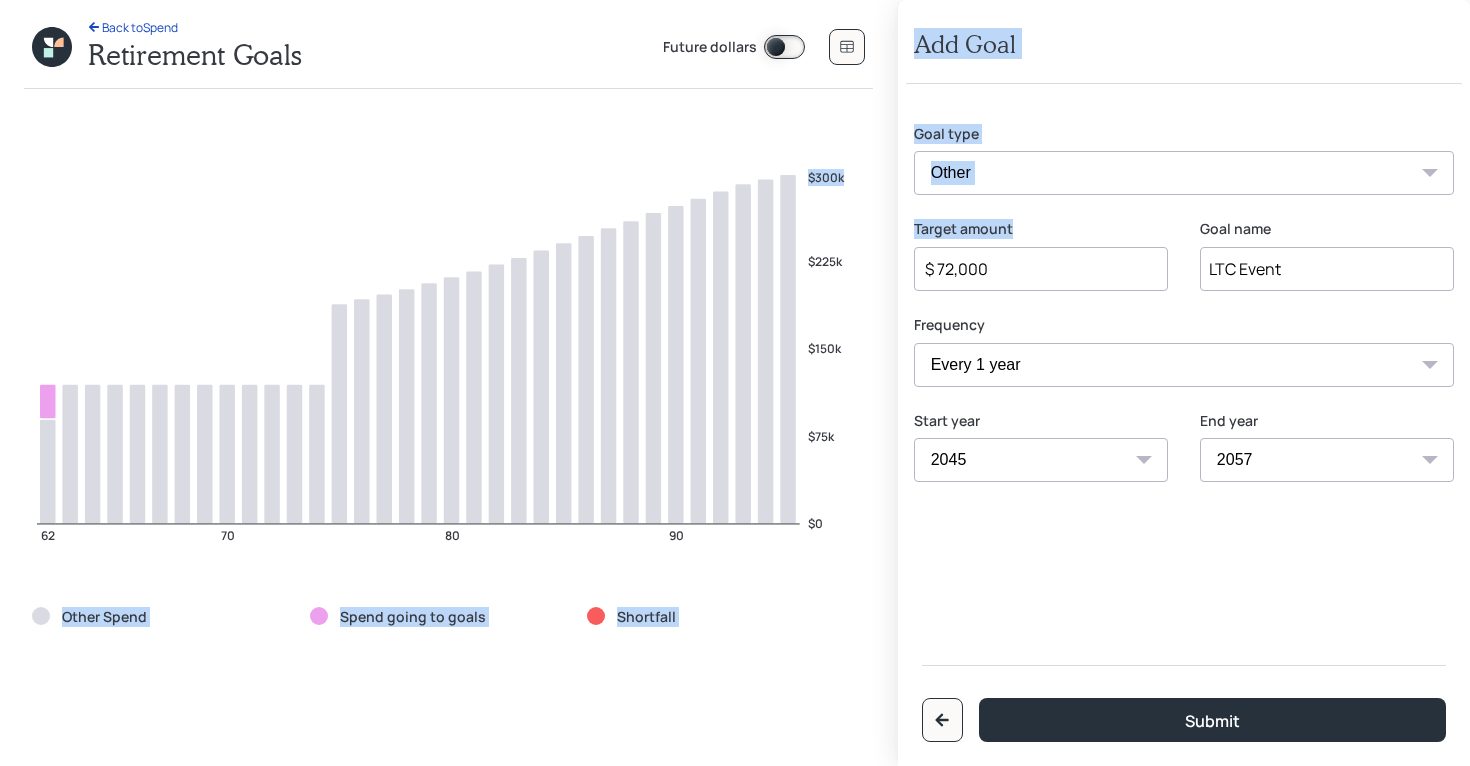 drag, startPoint x: 1015, startPoint y: 234, endPoint x: 874, endPoint y: 223, distance: 141.42842 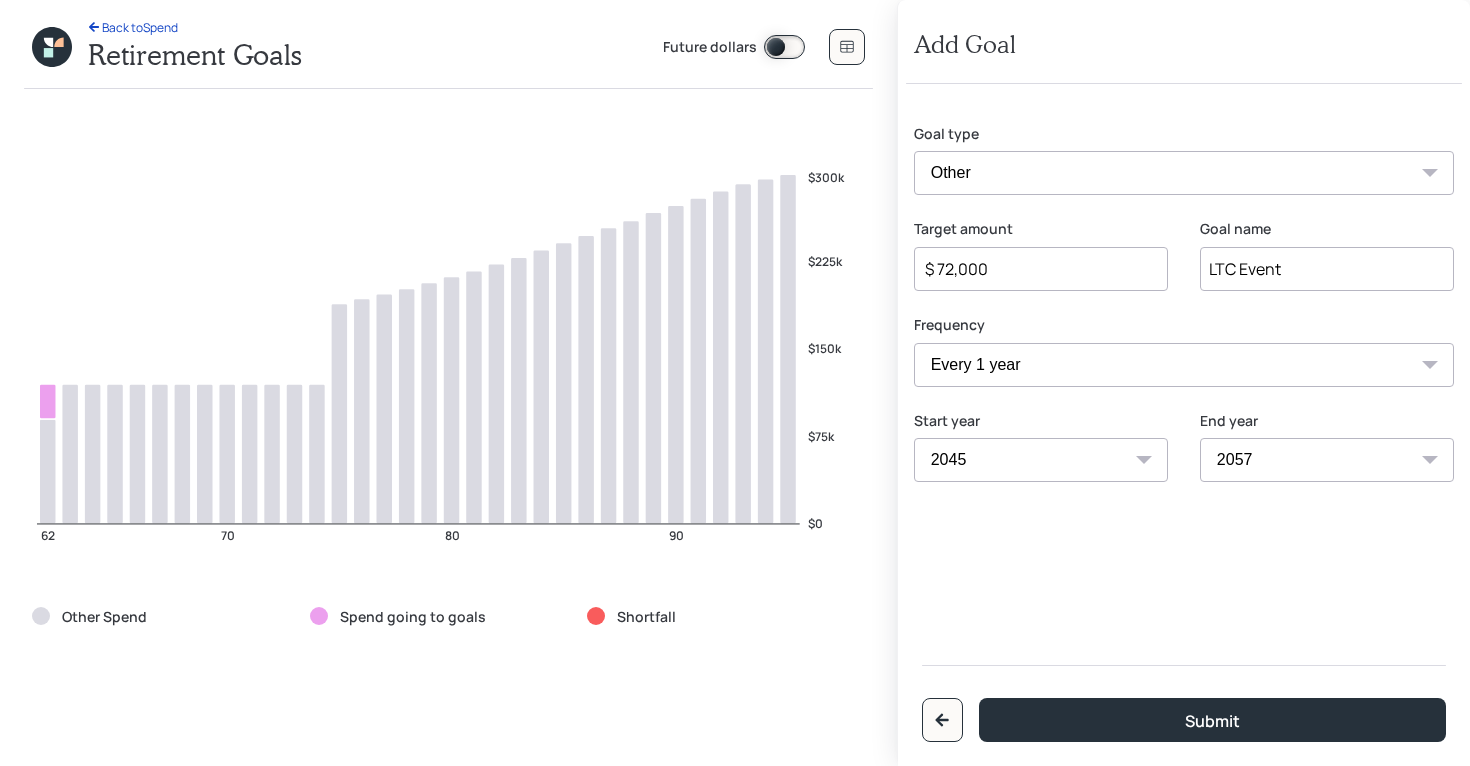 click on "Goal type Create an emergency fund Donate to charity Purchase a home Make a purchase Support a dependent Plan for travel Purchase a car Leave an inheritance Other Target amount $ 72,000 Goal name LTC Event Frequency One time Every 1 year Every 2 years Every 3 years Every 4 years Every 5 years Every 6 years Every 7 years Every 8 years Every 9 years Start year 2025 2026 2027 2028 2029 2030 2031 2032 2033 2034 2035 2036 2037 2038 2039 2040 2041 2042 2043 2044 2045 2046 2047 2048 2049 2050 2051 2052 2053 2054 2055 2056 2057 End year 2045 2046 2047 2048 2049 2050 2051 2052 2053 2054 2055 2056 2057 Submit" at bounding box center (1184, 358) 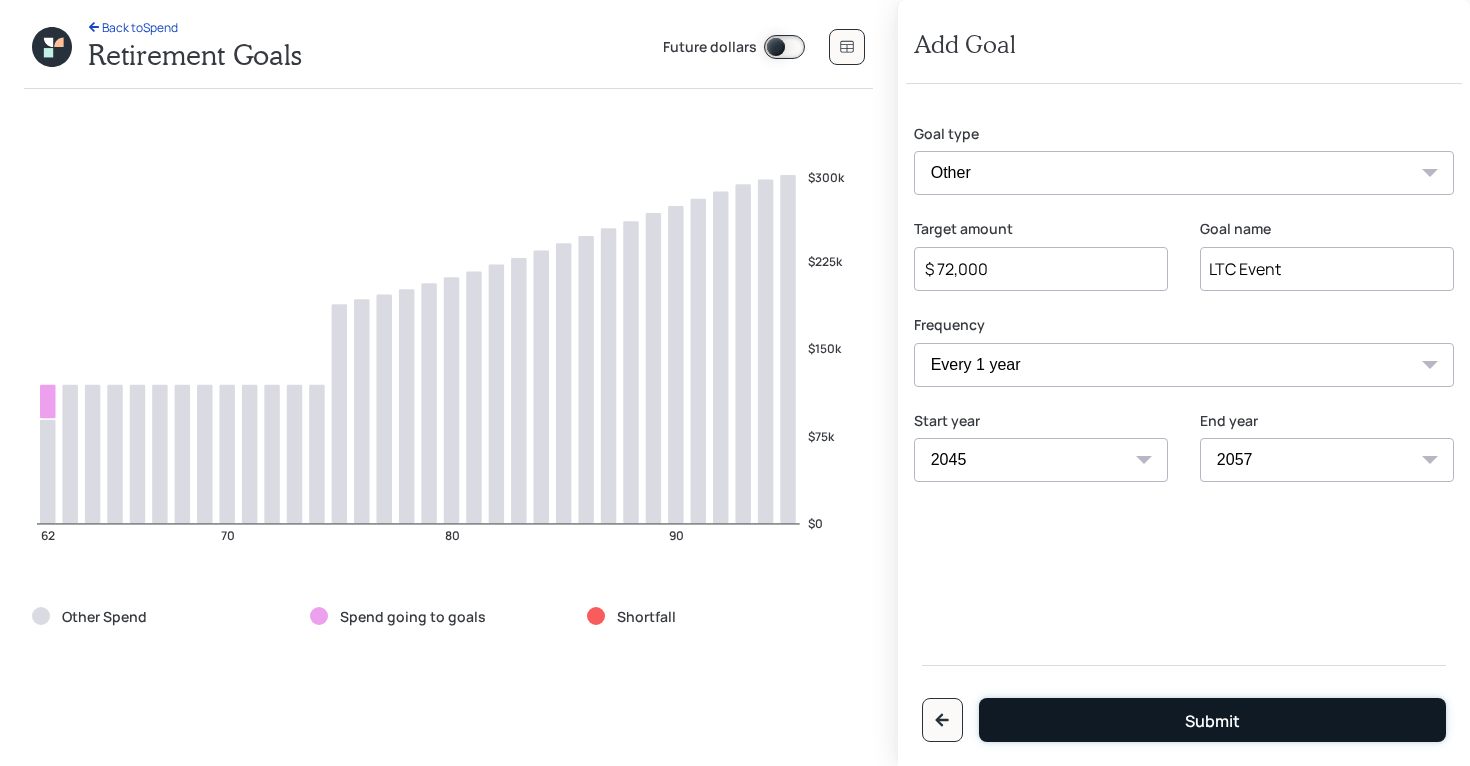 click on "Submit" at bounding box center (1212, 720) 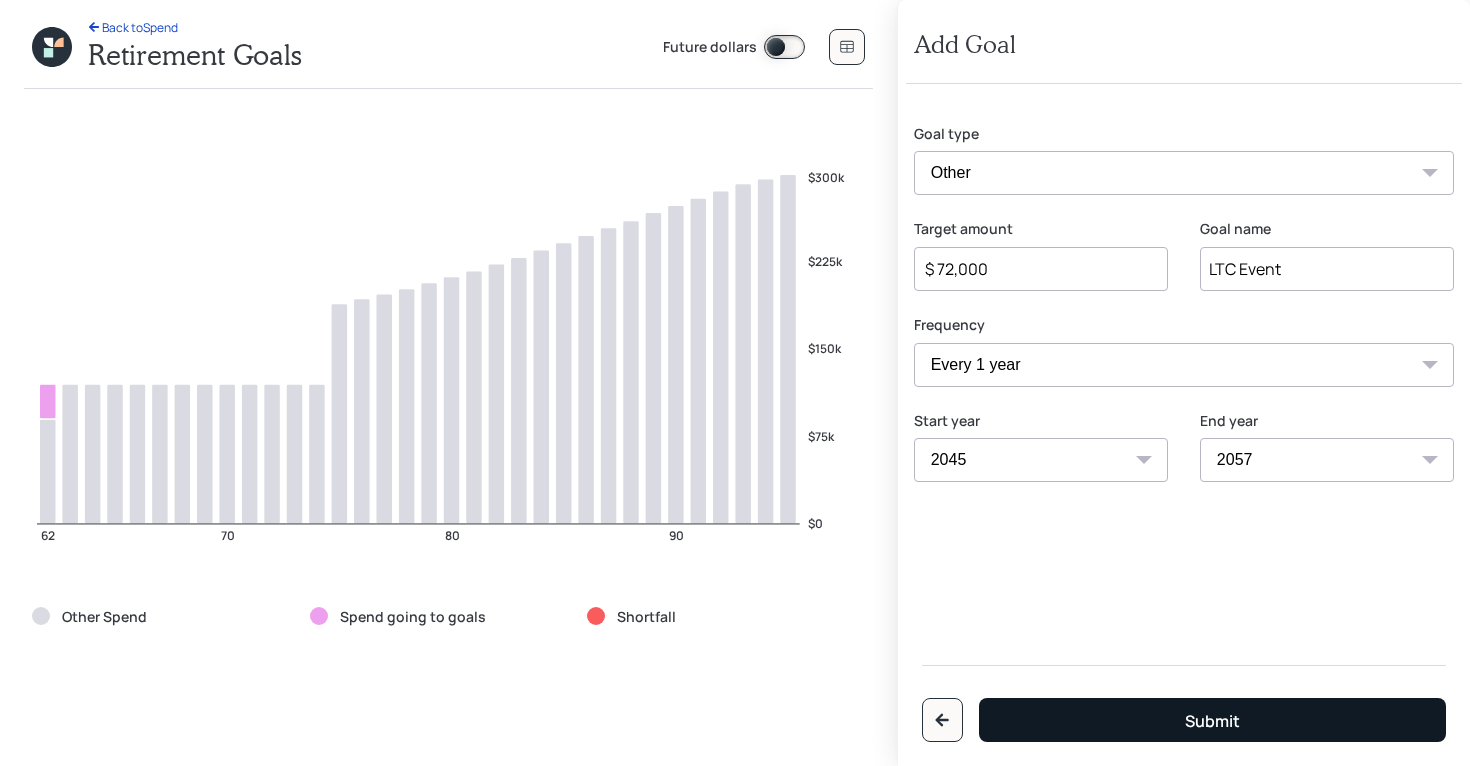 type on "$" 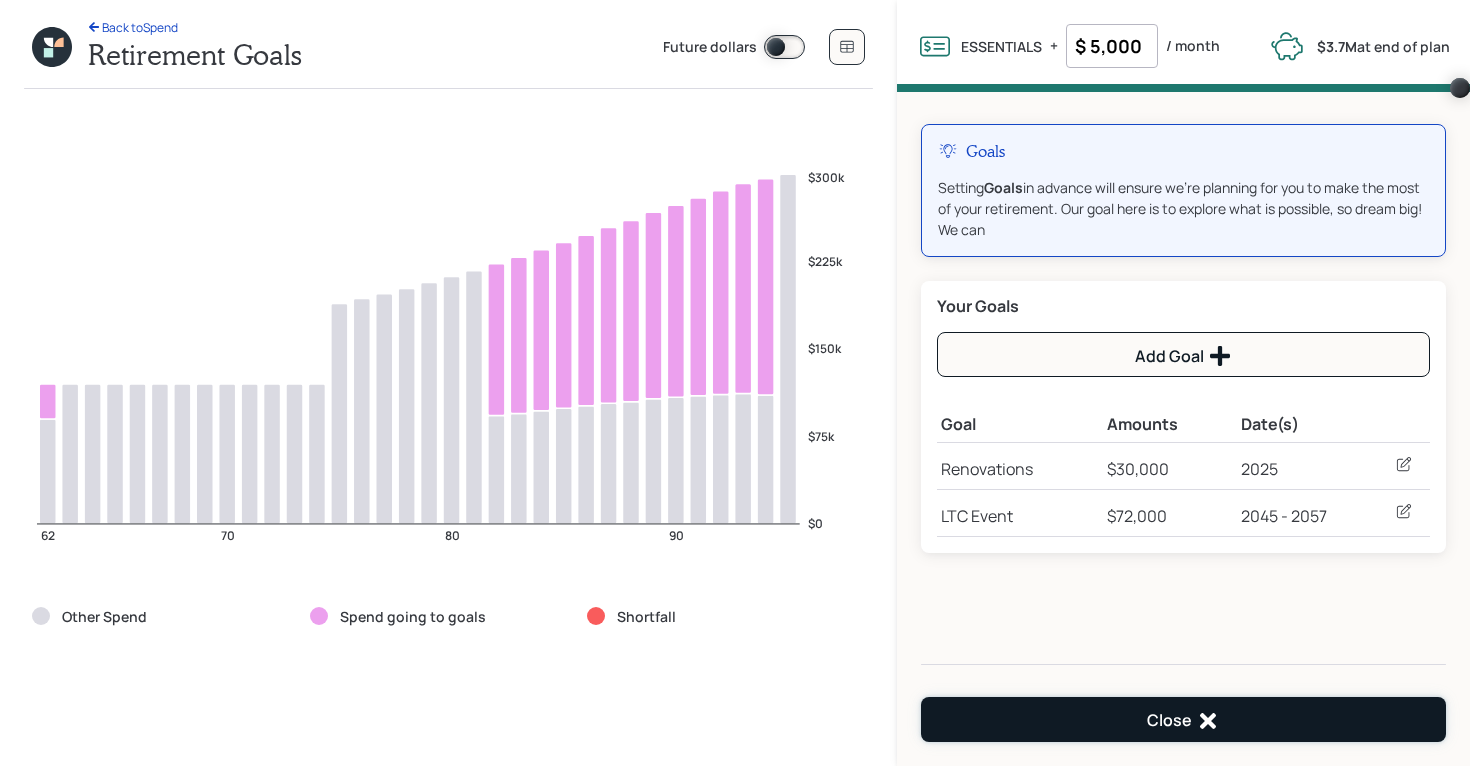 click 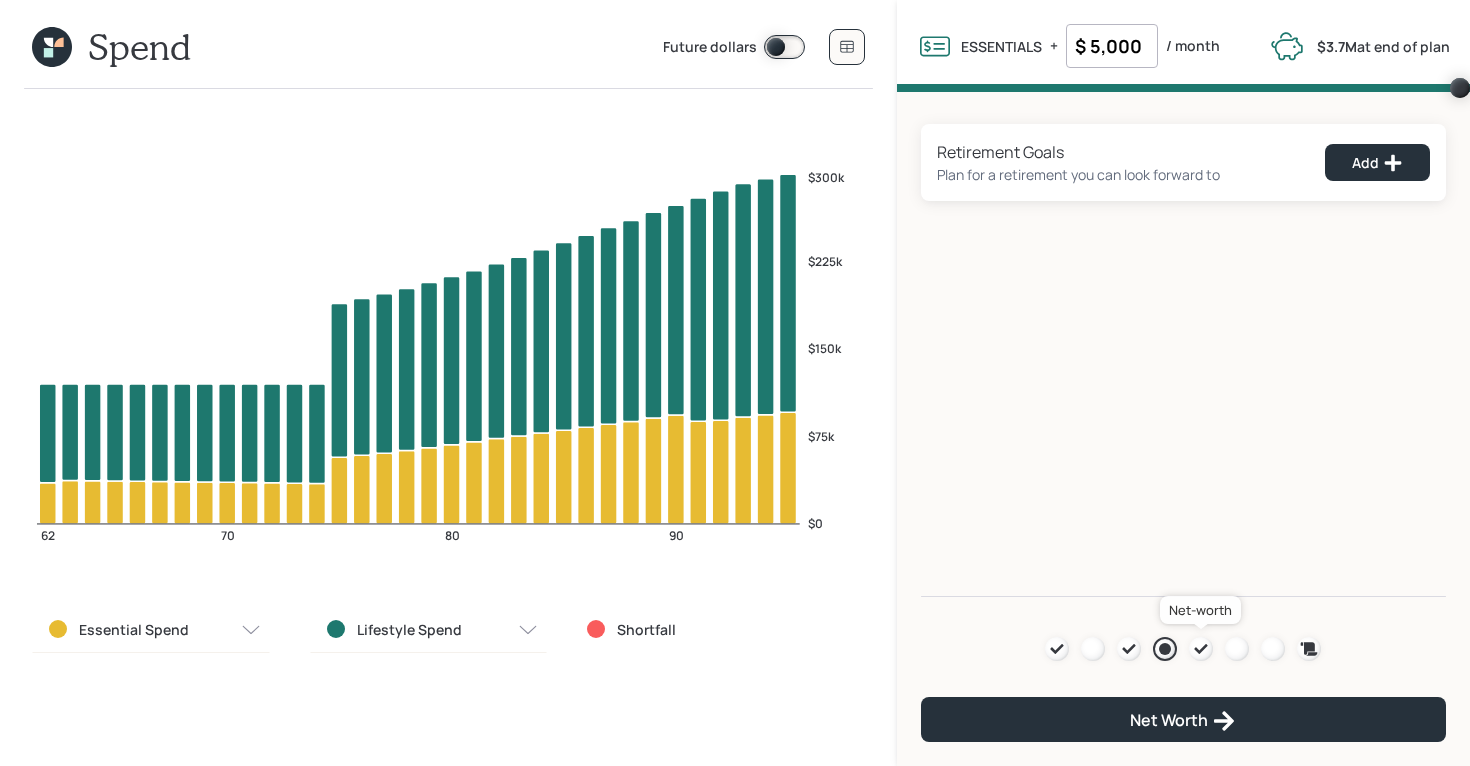 click 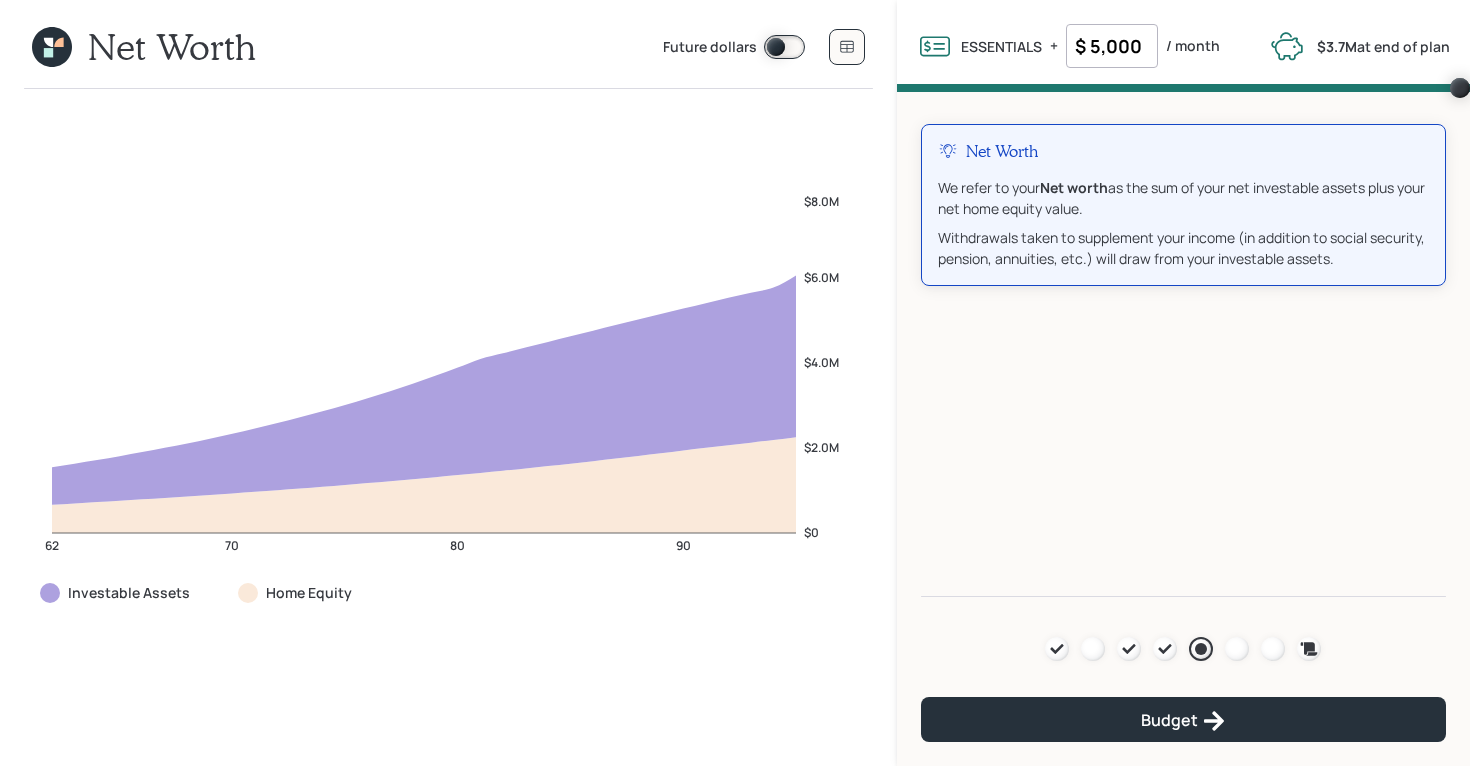 click at bounding box center (784, 47) 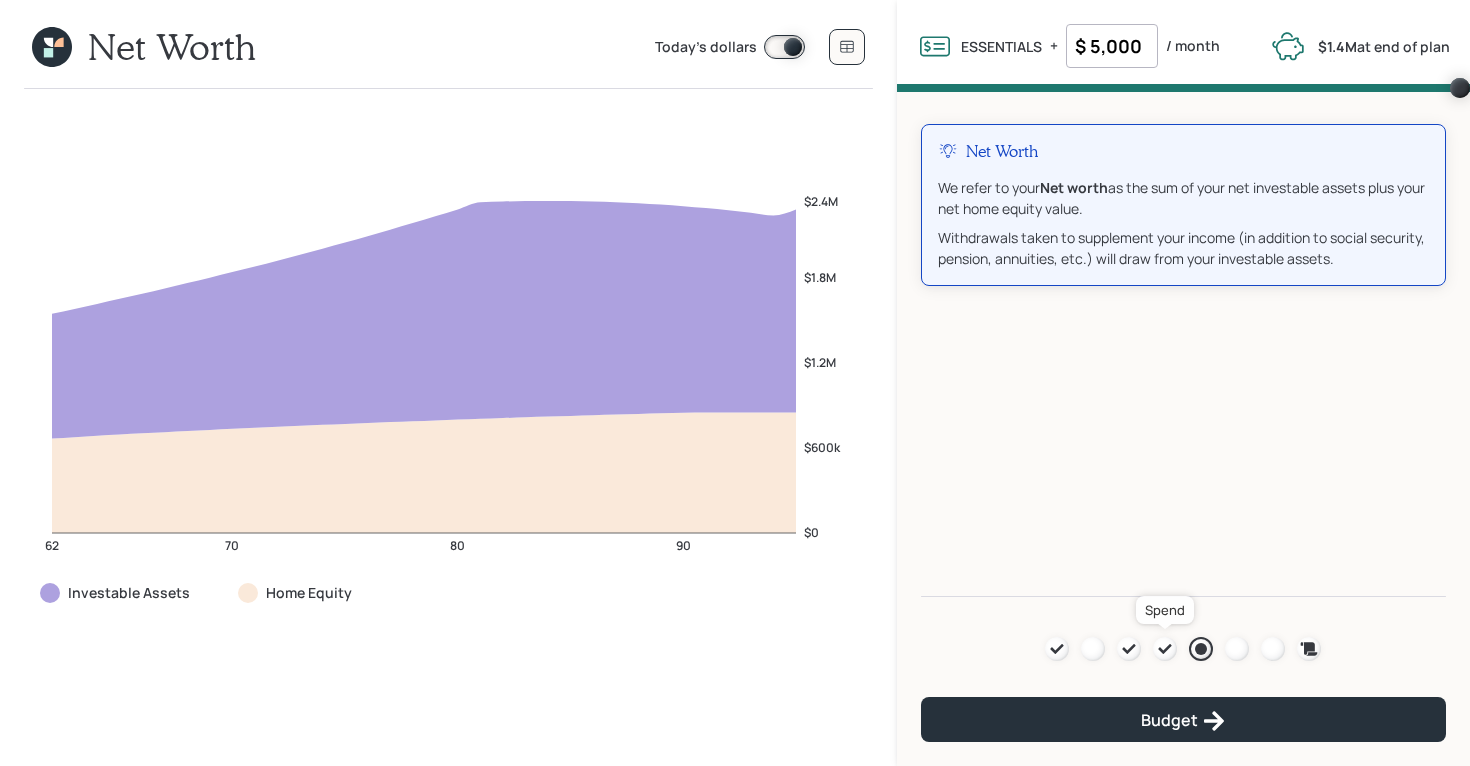 click 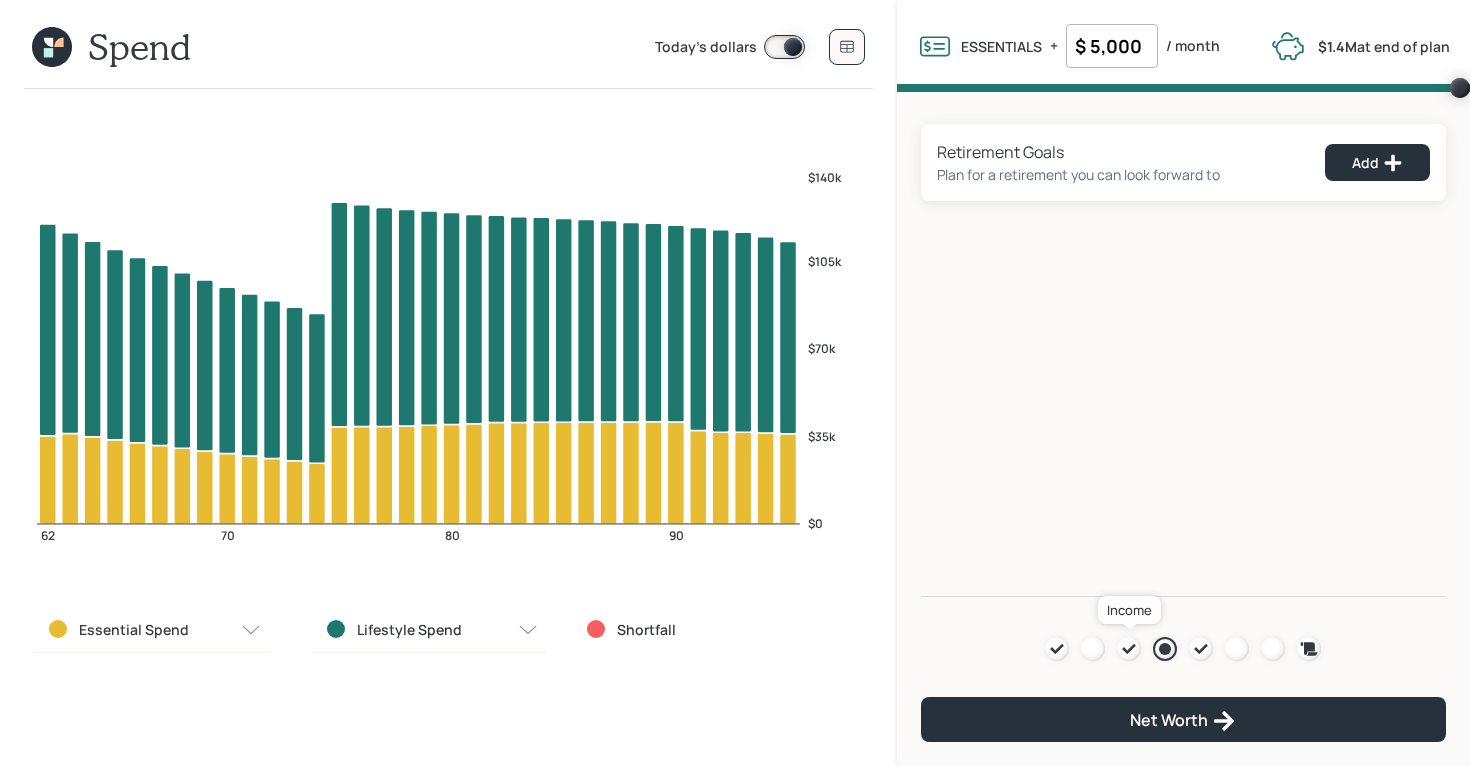 click 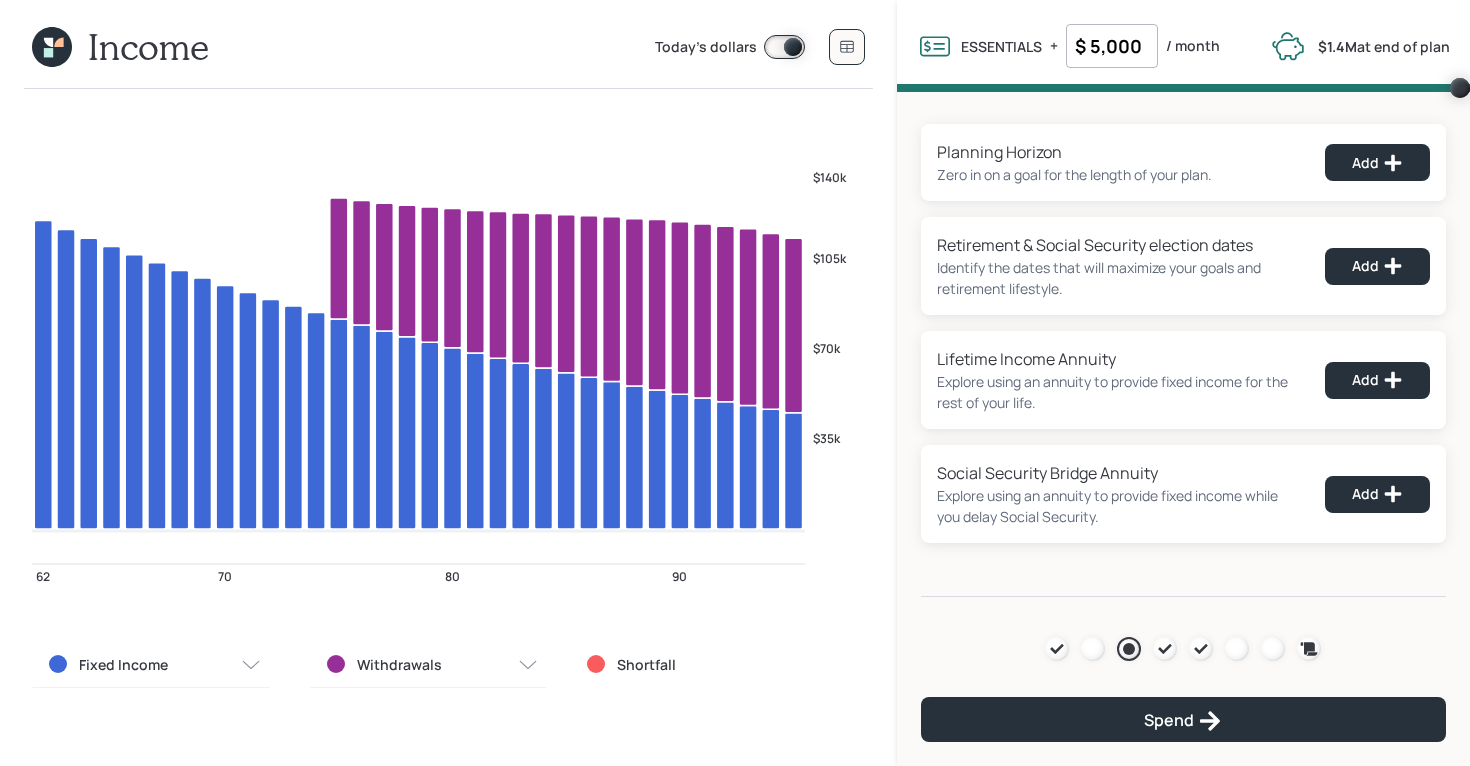 click at bounding box center (784, 47) 